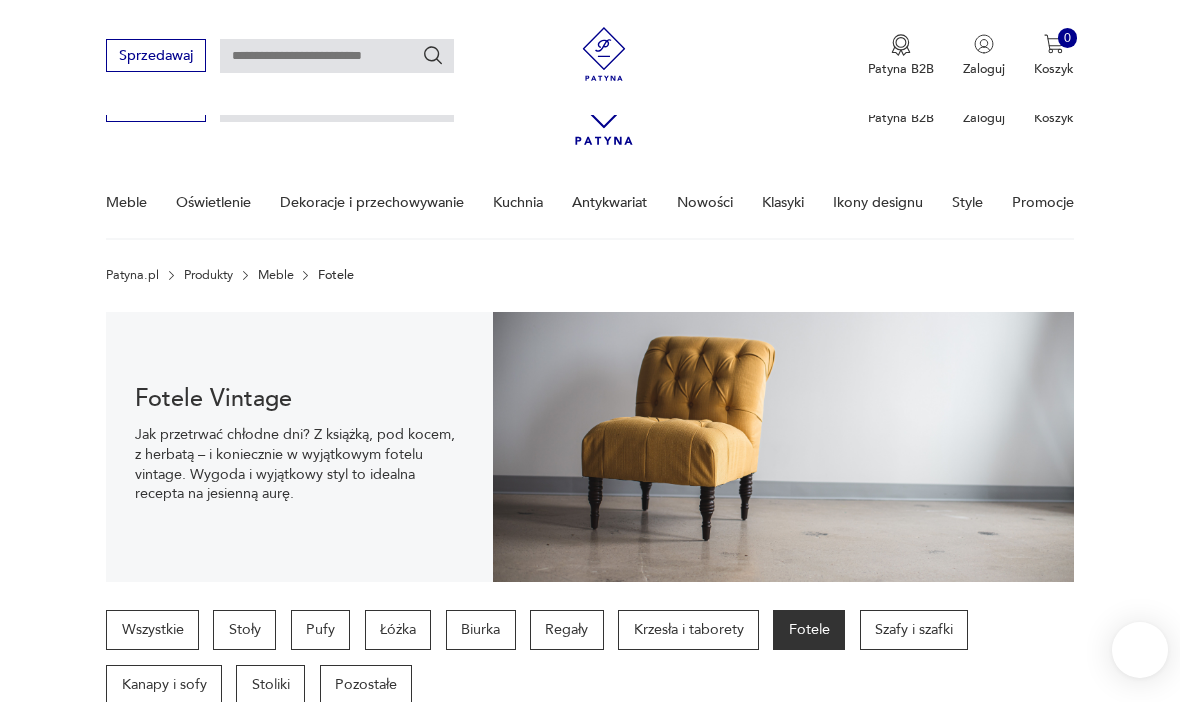 scroll, scrollTop: 245, scrollLeft: 0, axis: vertical 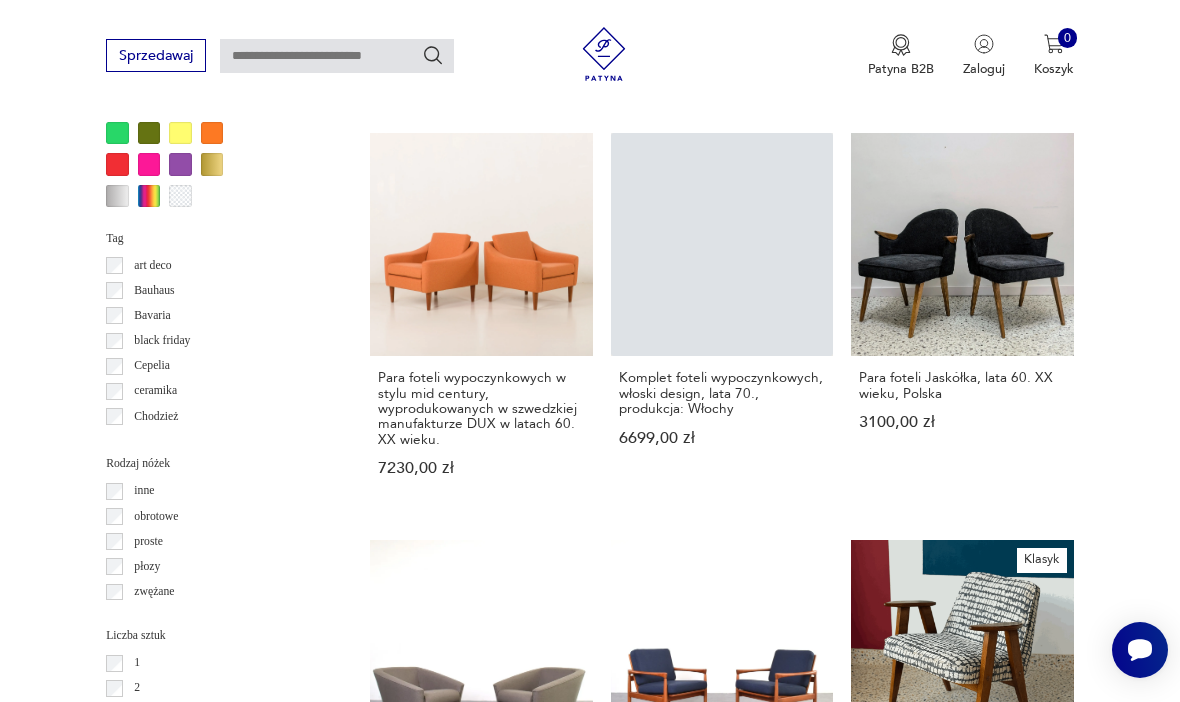 click on "2" at bounding box center (699, 1344) 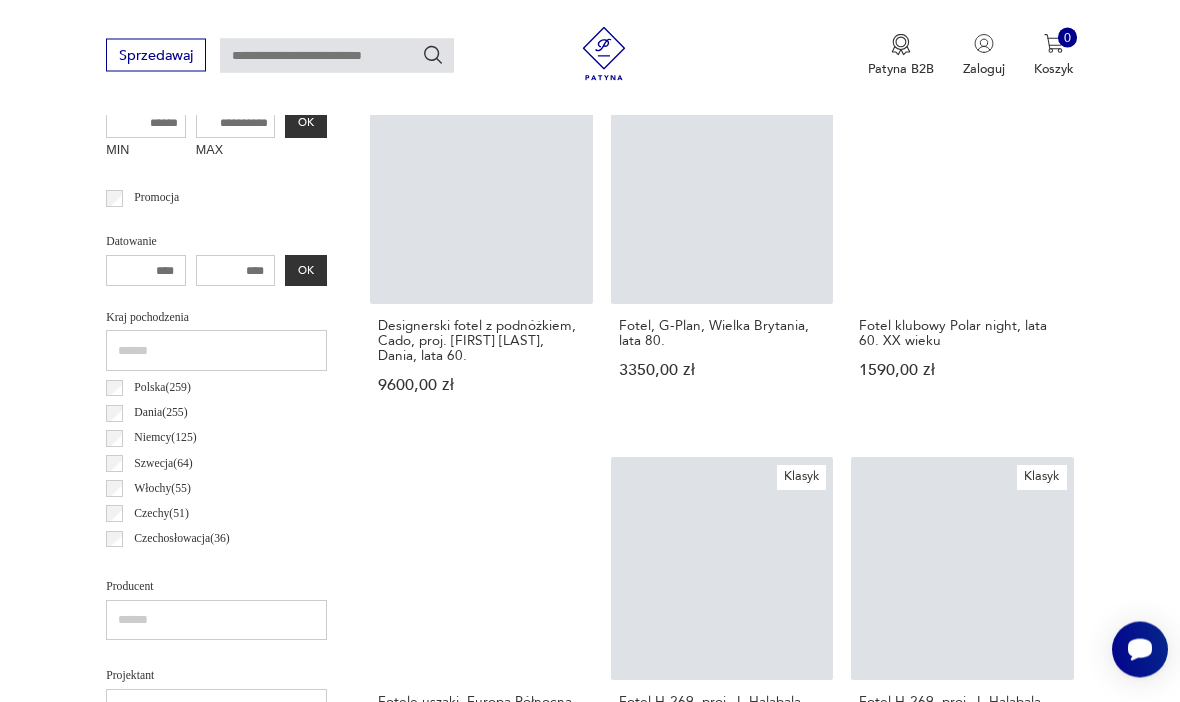 scroll, scrollTop: 749, scrollLeft: 0, axis: vertical 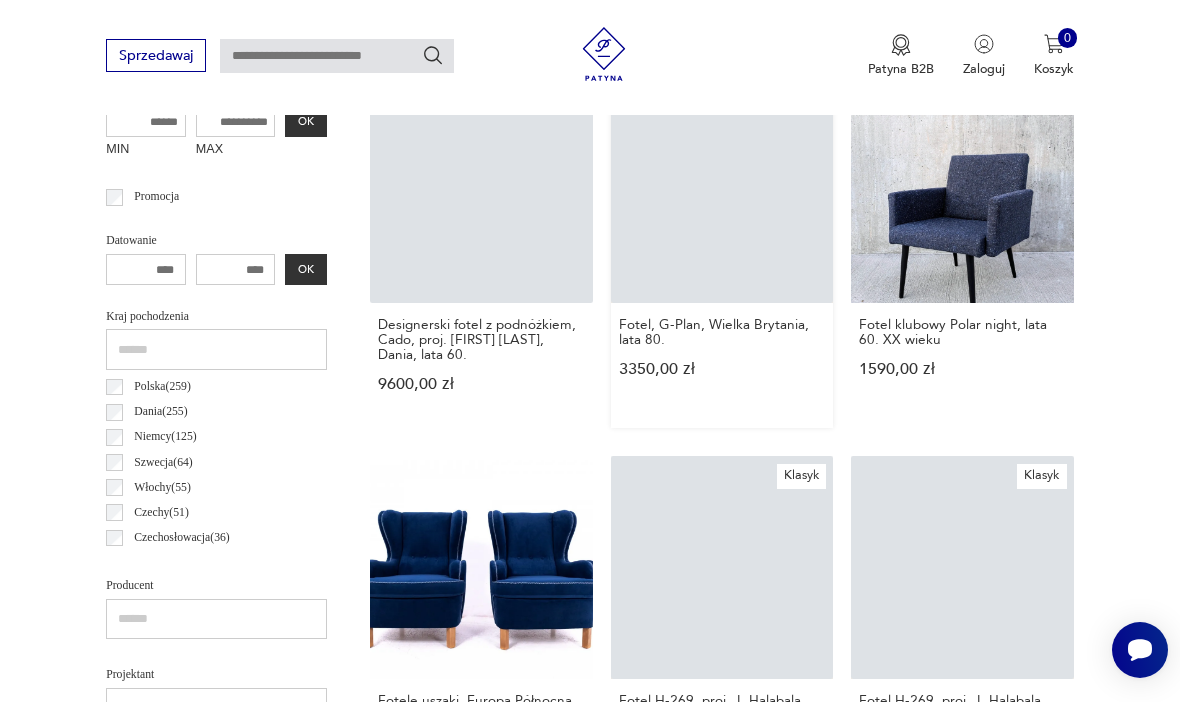 click on "Fotel, G-Plan, Wielka Brytania, lata 80. 3350,00 zł" at bounding box center [722, 254] 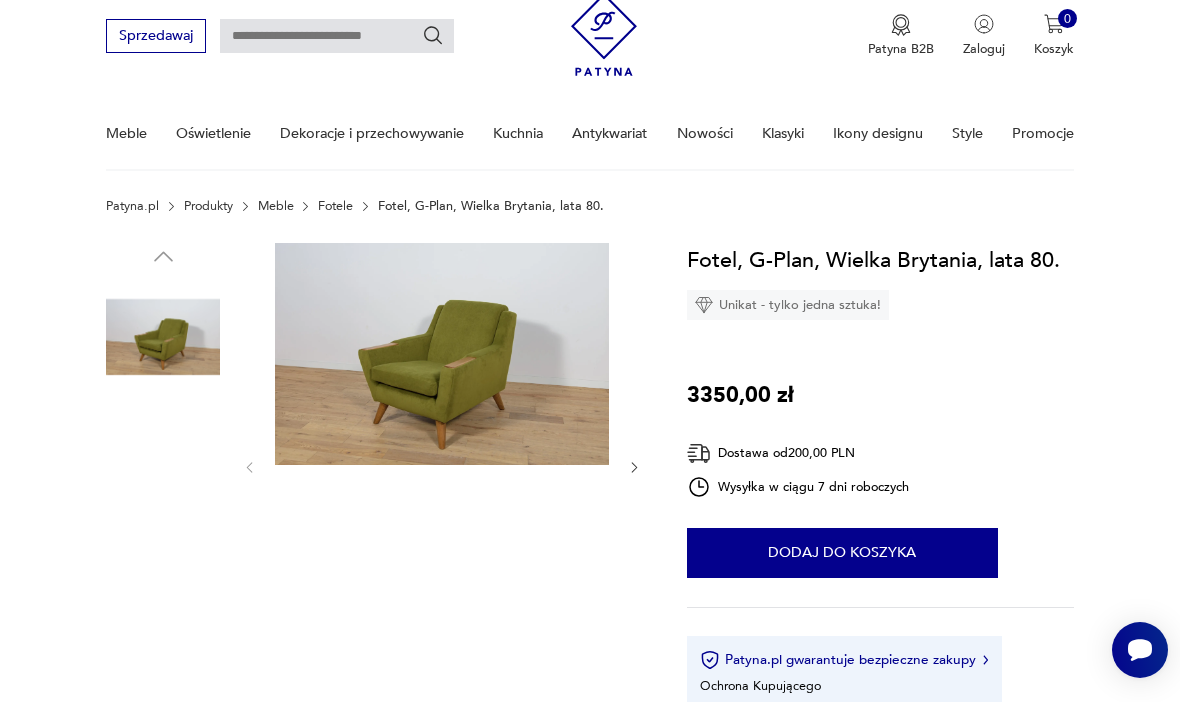 scroll, scrollTop: 15, scrollLeft: 0, axis: vertical 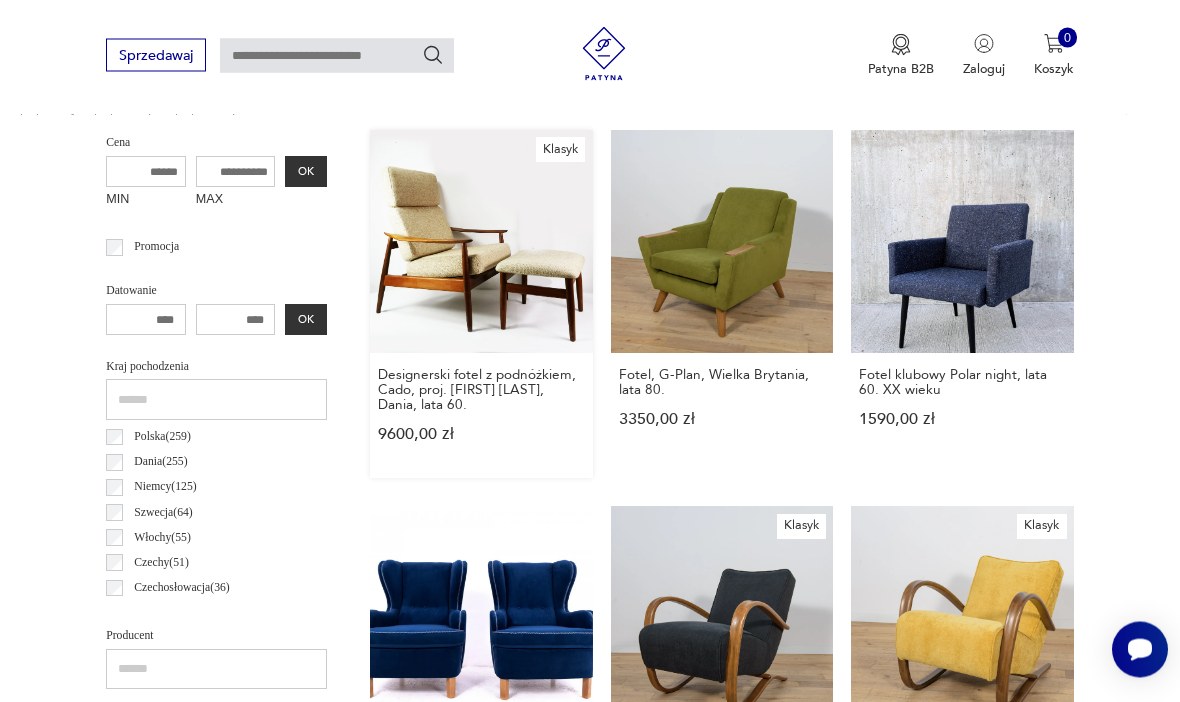 click on "Klasyk Designerski fotel z podnóżkiem, Cado, proj. [FIRST] [LAST], Dania, lata 60. 9600,00 zł" at bounding box center [481, 305] 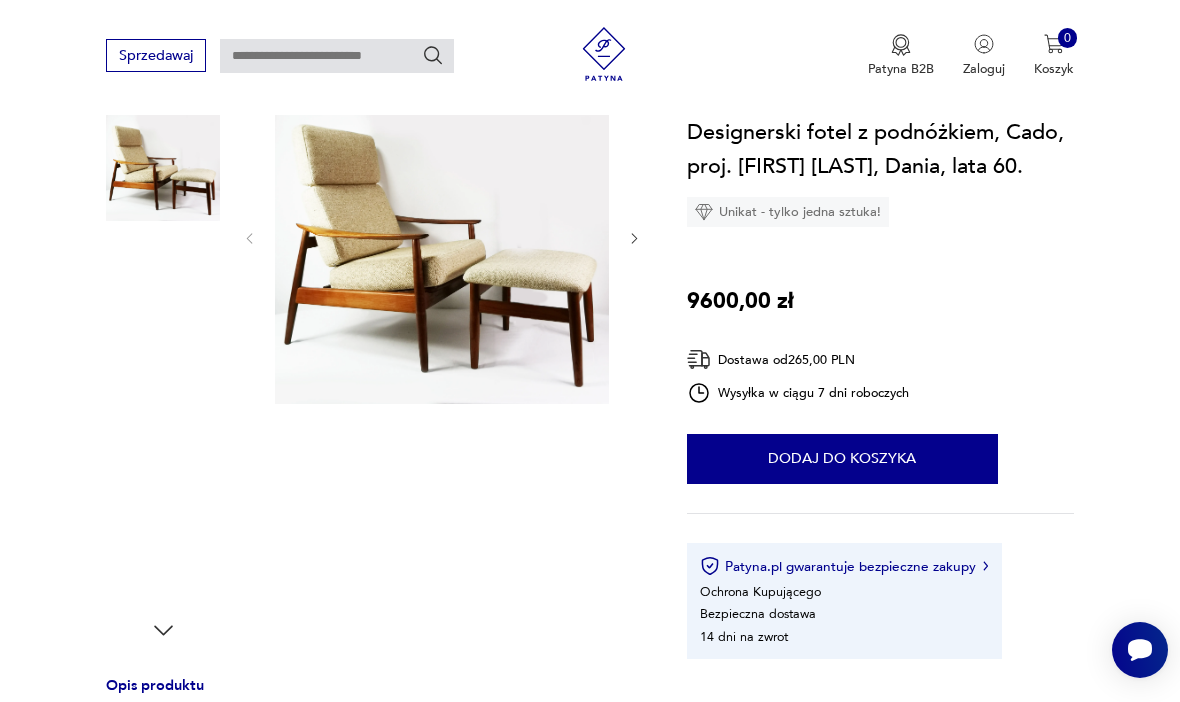 scroll, scrollTop: 245, scrollLeft: 0, axis: vertical 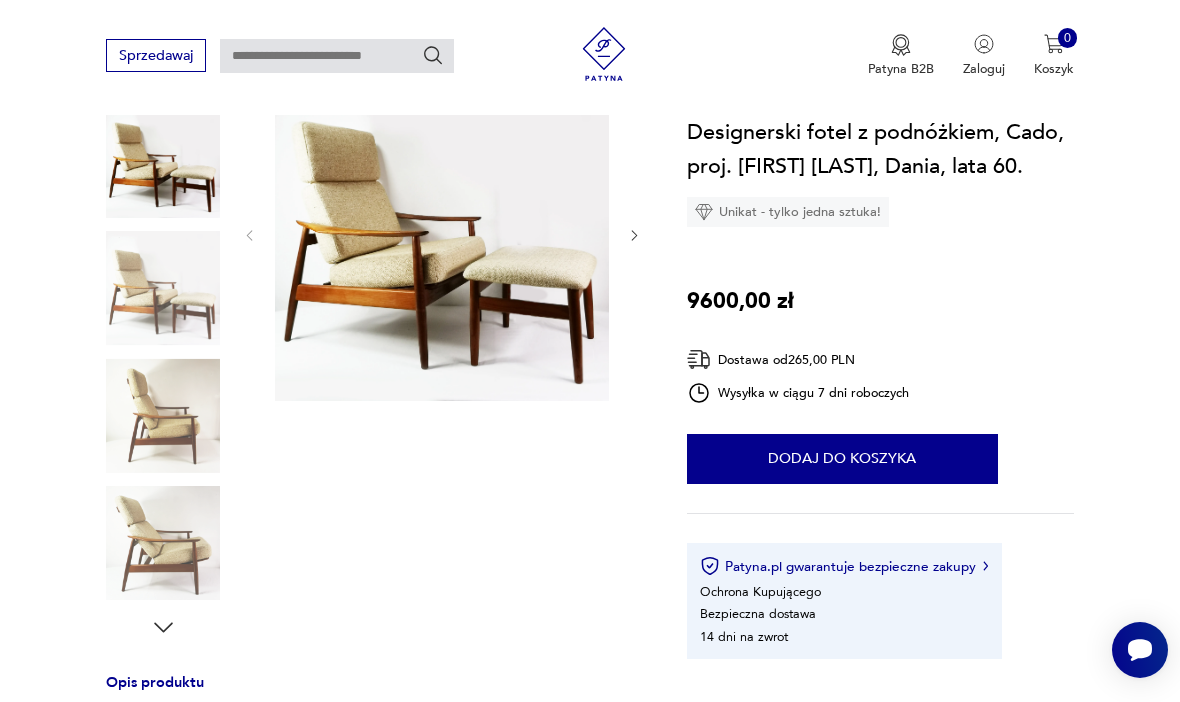 click at bounding box center [163, 416] 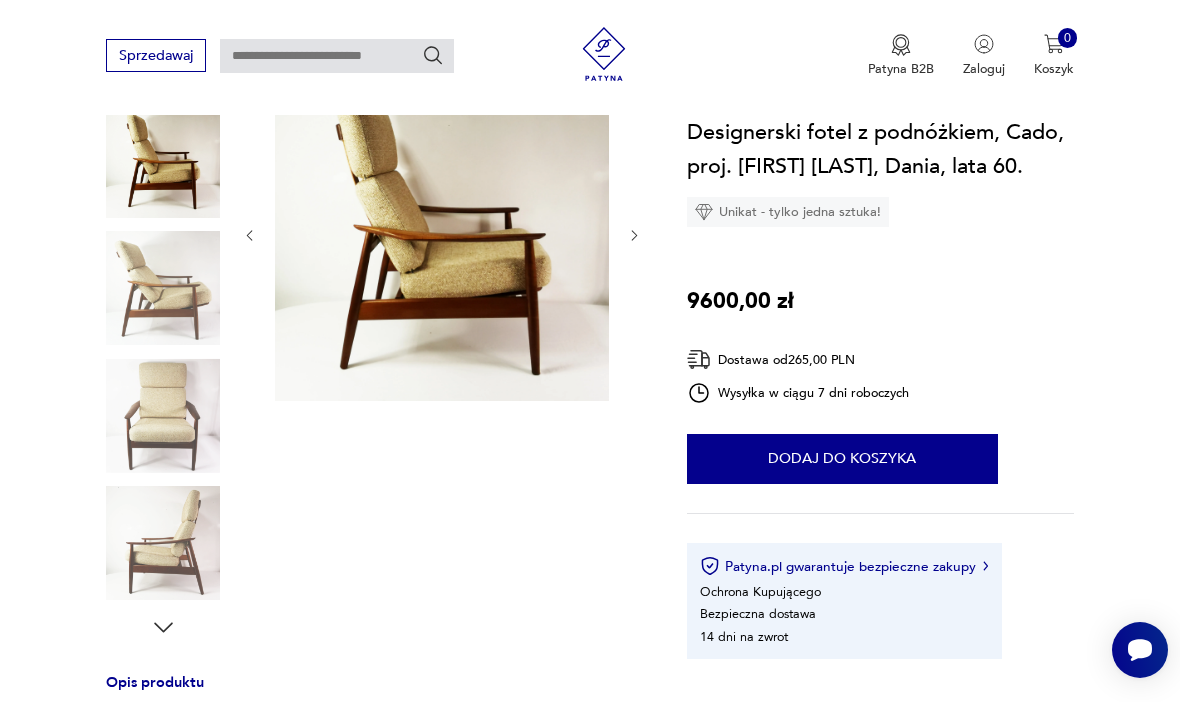 click at bounding box center (163, 543) 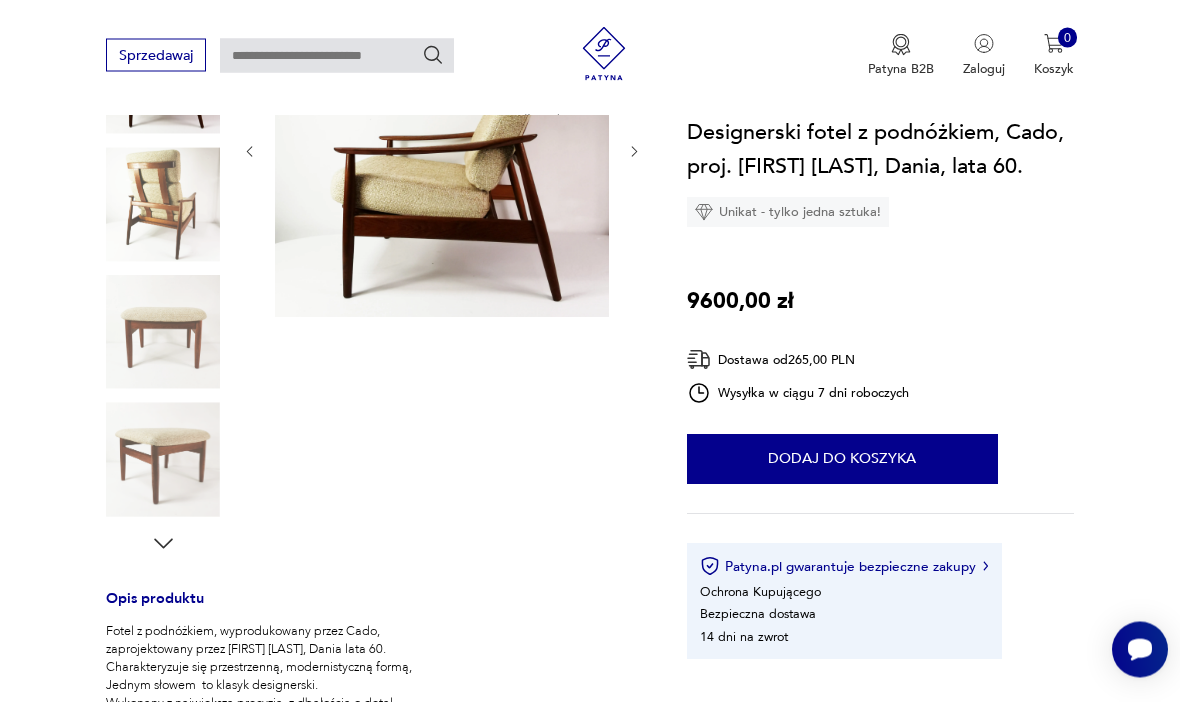 scroll, scrollTop: 328, scrollLeft: 0, axis: vertical 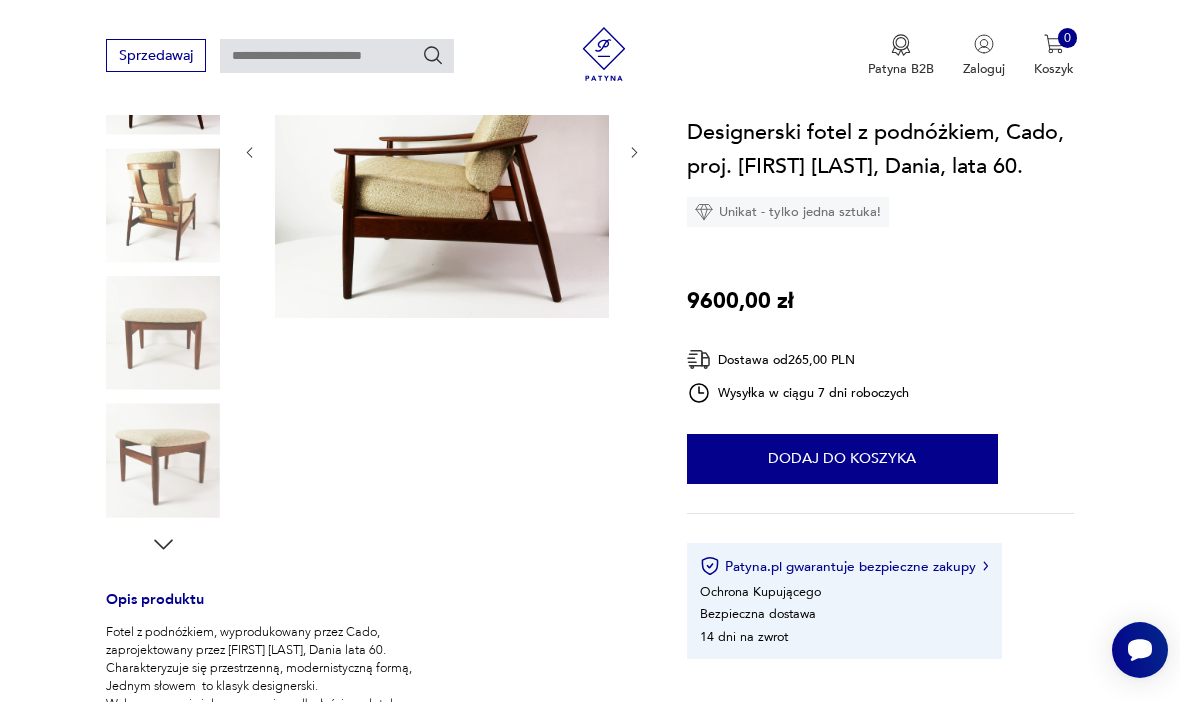 click at bounding box center [163, 460] 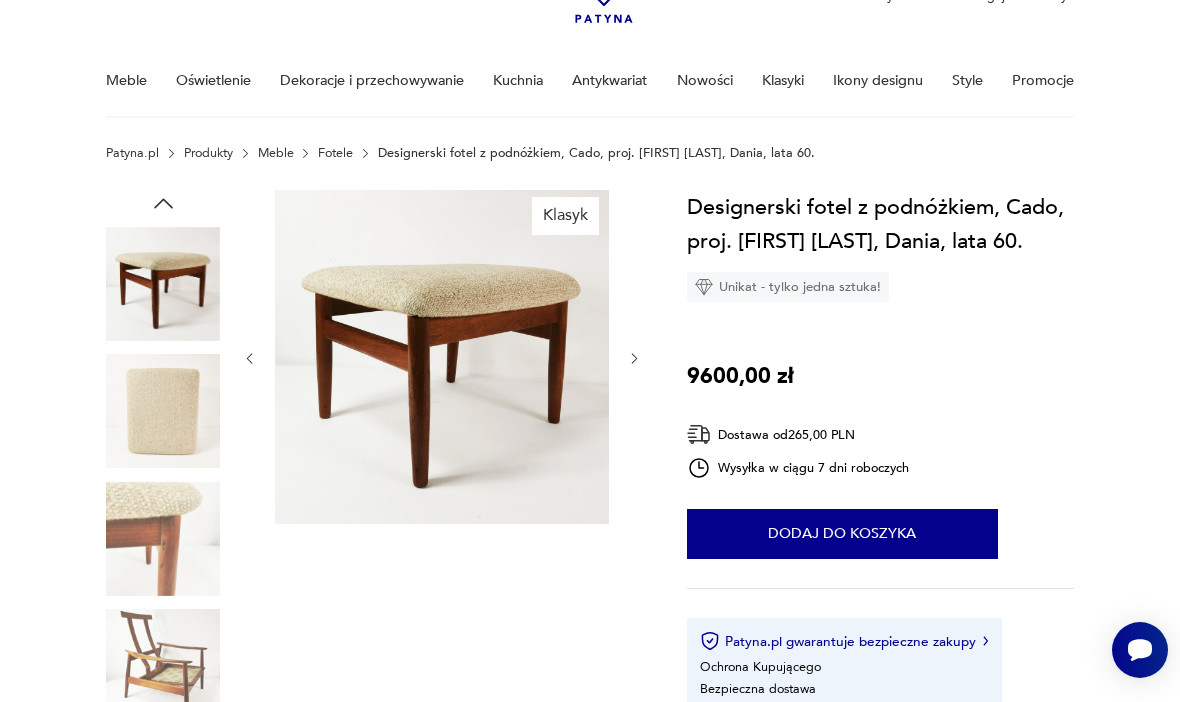 scroll, scrollTop: 0, scrollLeft: 0, axis: both 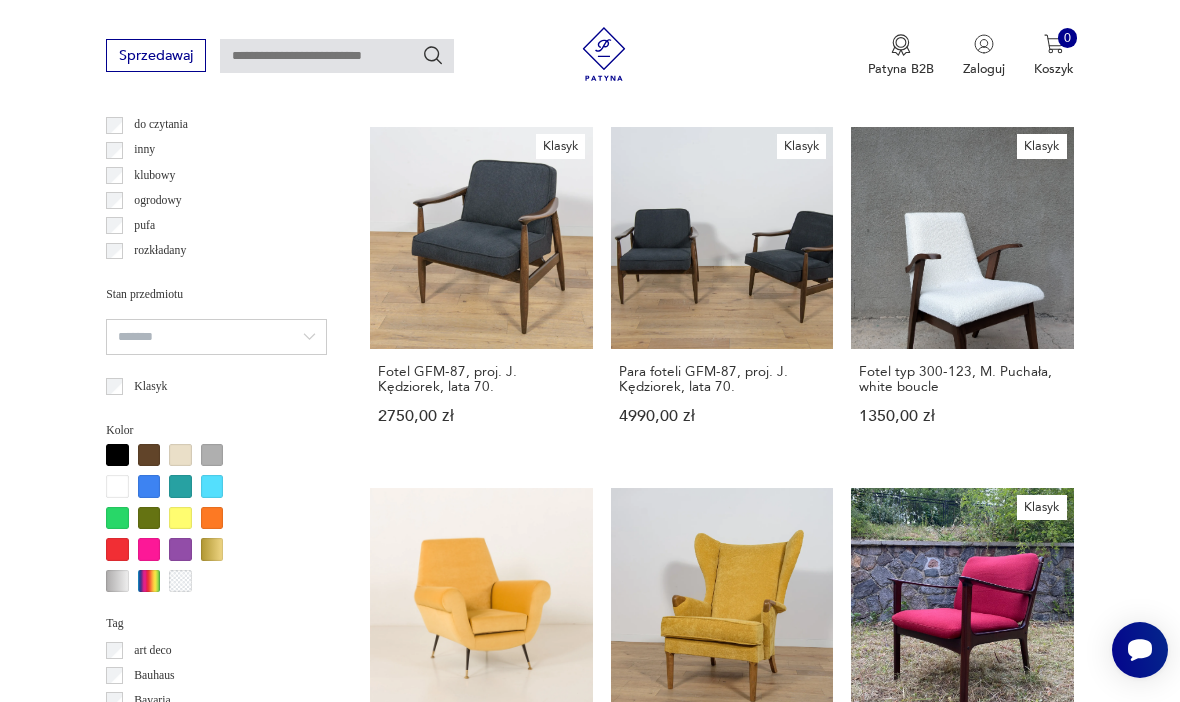 click on "Fotel wypoczynkowy, duński design, lata [YEAR], produkcja: Dania [PRICE] zł" at bounding box center (722, 1056) 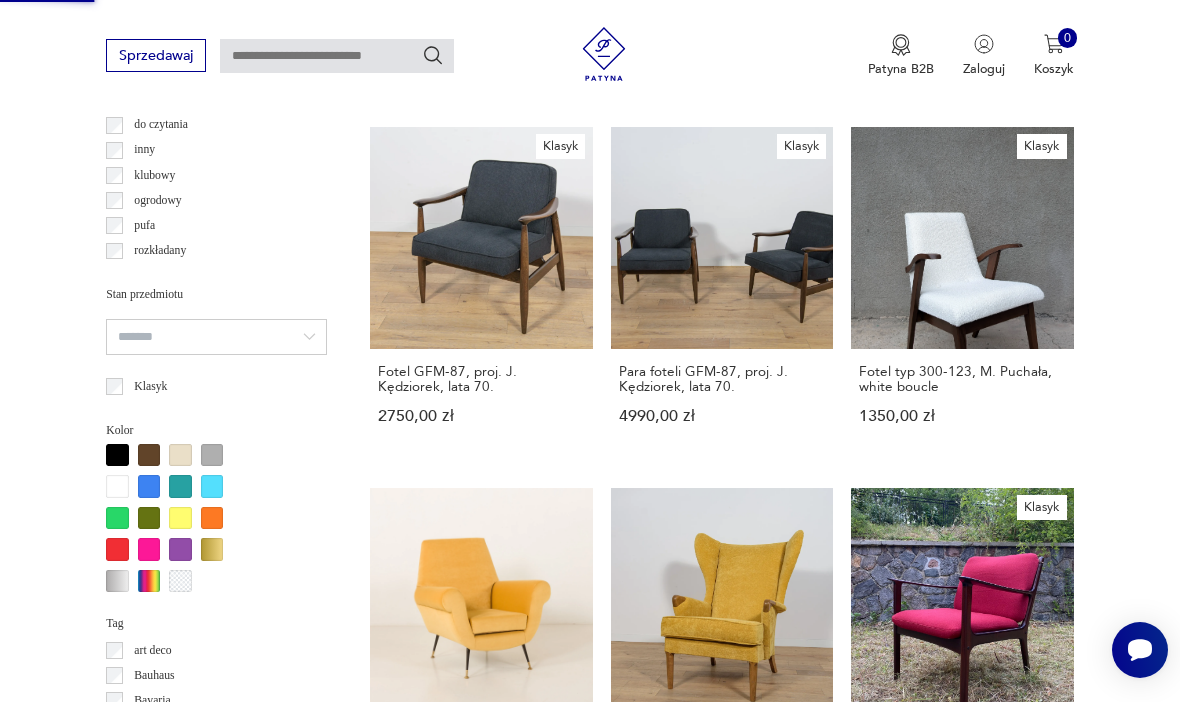 scroll, scrollTop: 173, scrollLeft: 0, axis: vertical 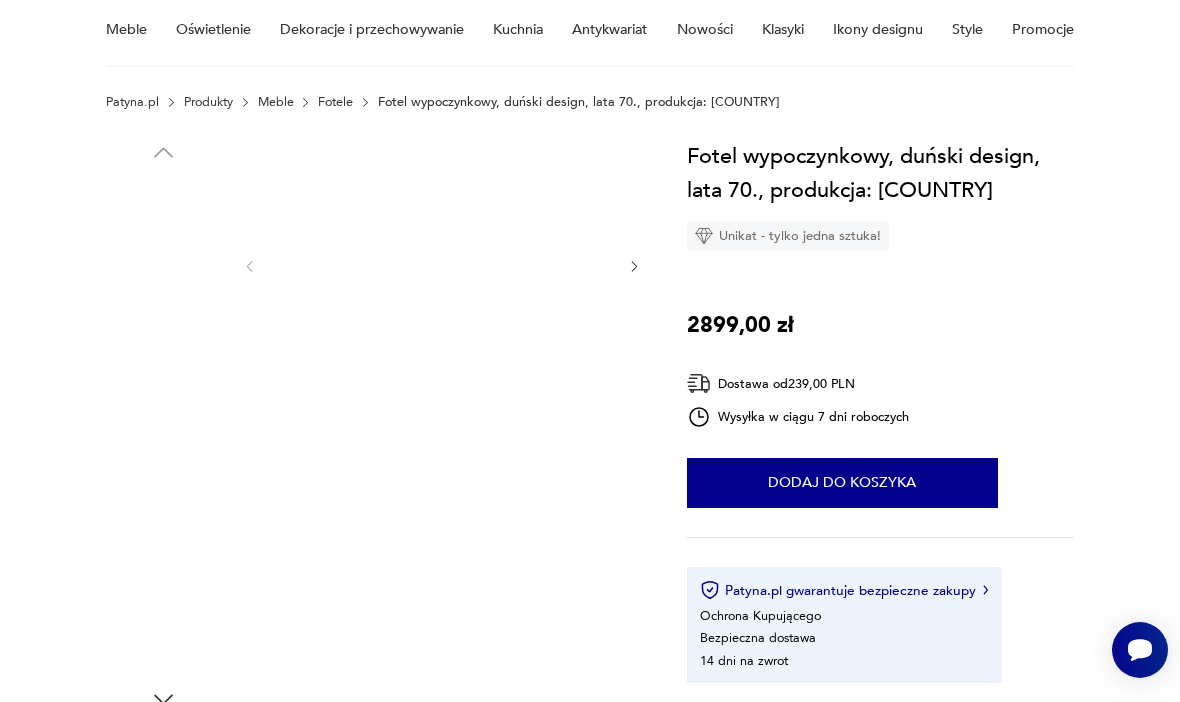 click at bounding box center [163, 360] 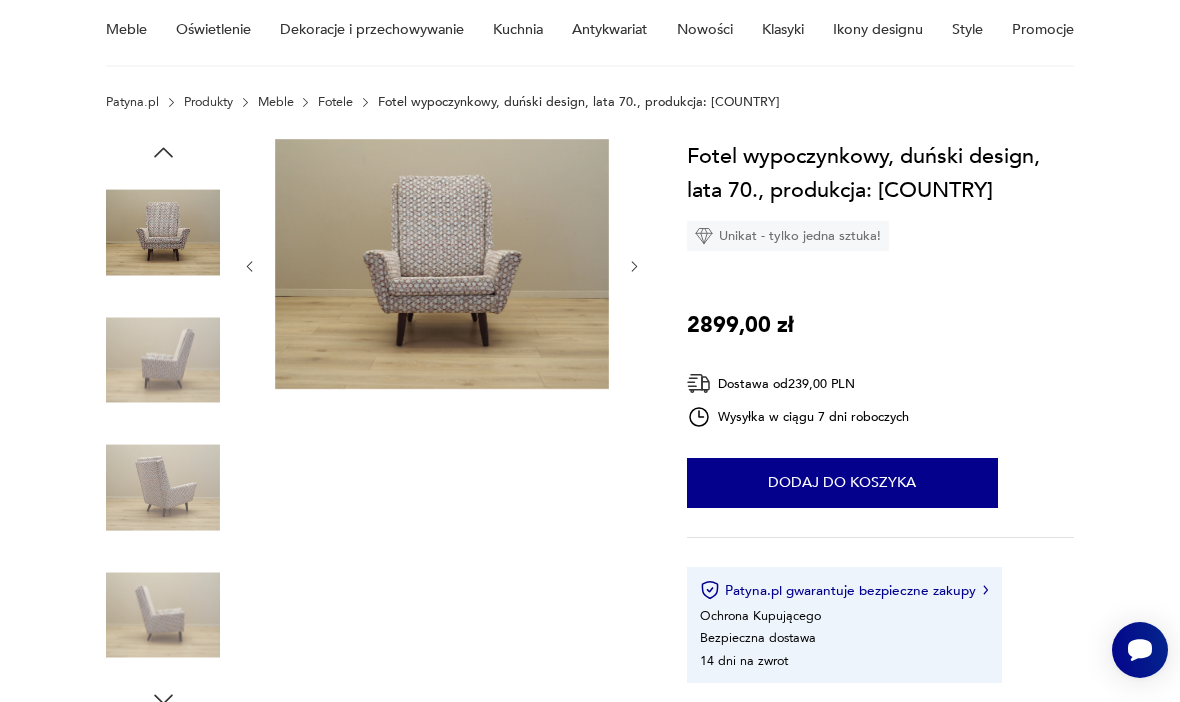click at bounding box center (163, 488) 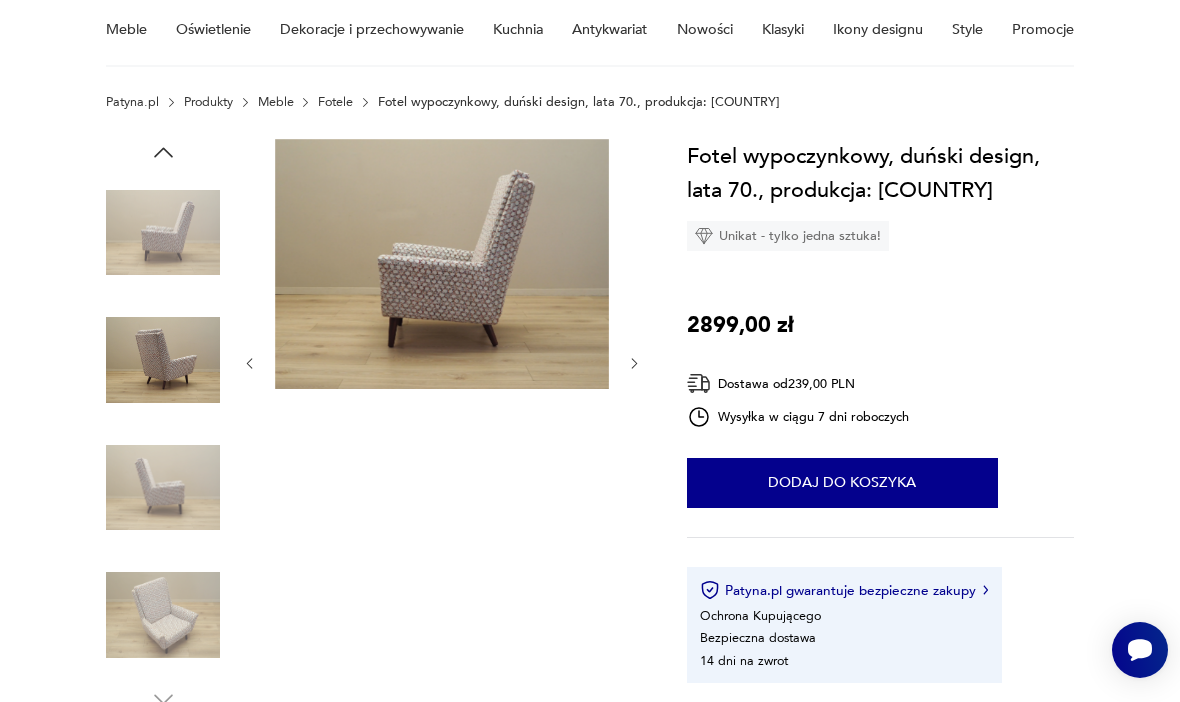 click at bounding box center [163, 615] 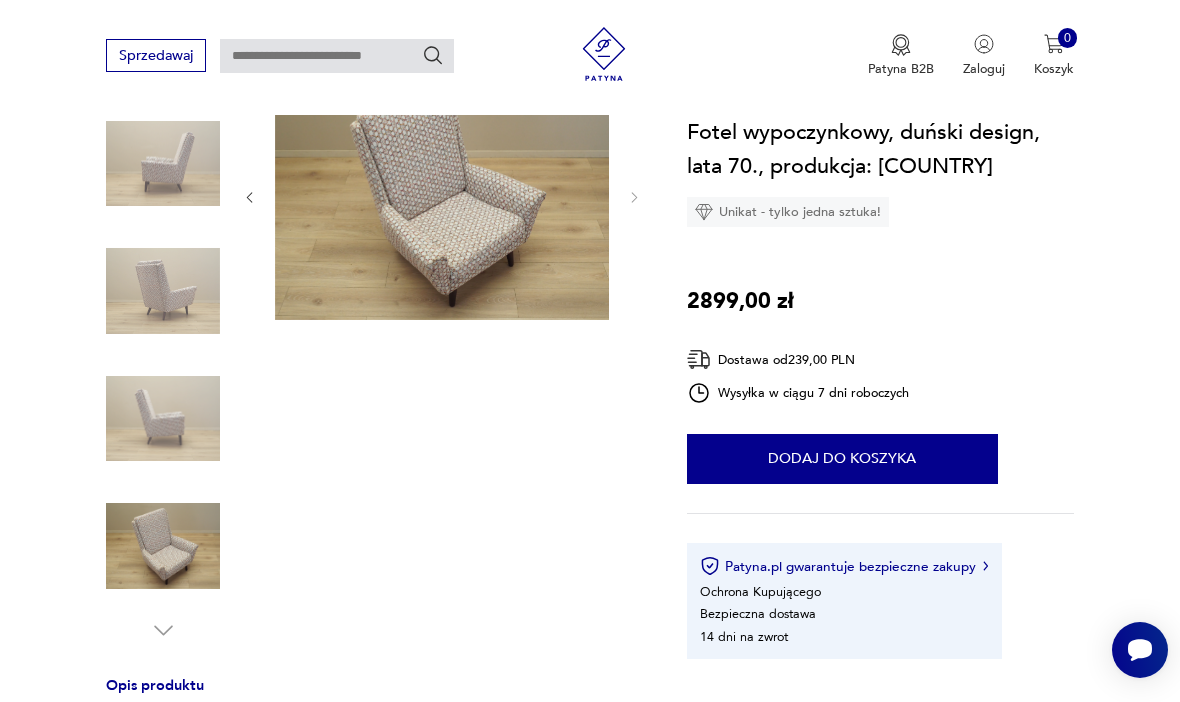 scroll, scrollTop: 243, scrollLeft: 0, axis: vertical 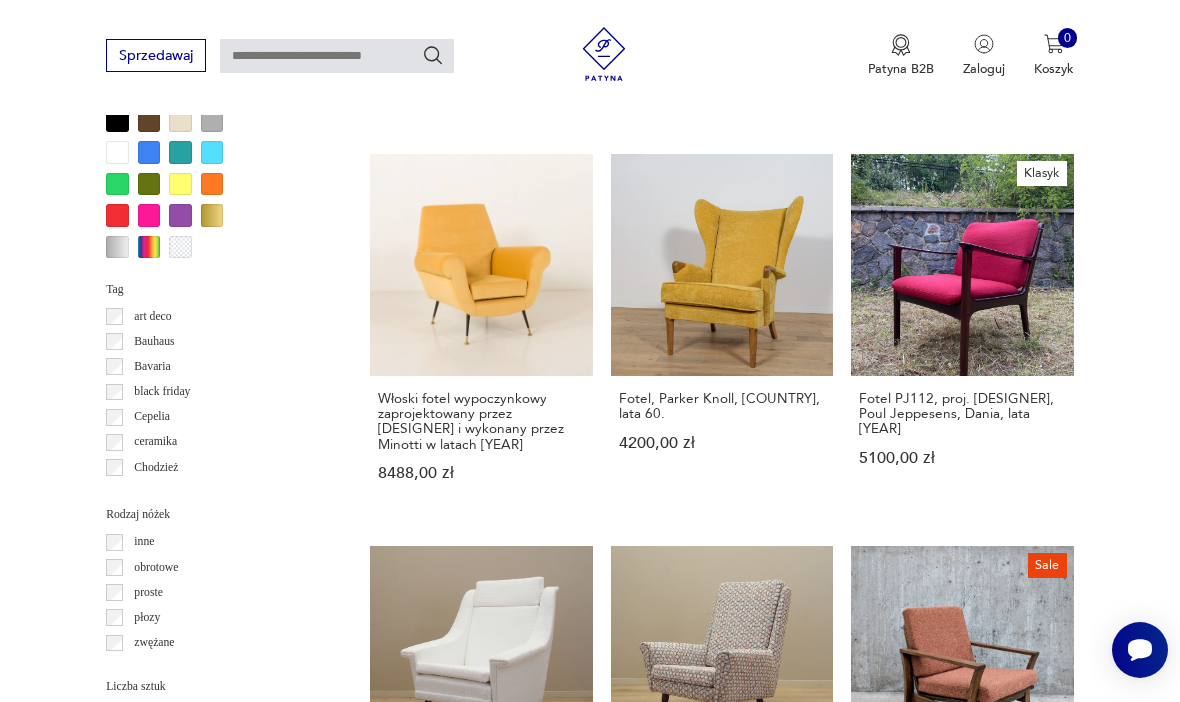 click on "3" at bounding box center [741, 1324] 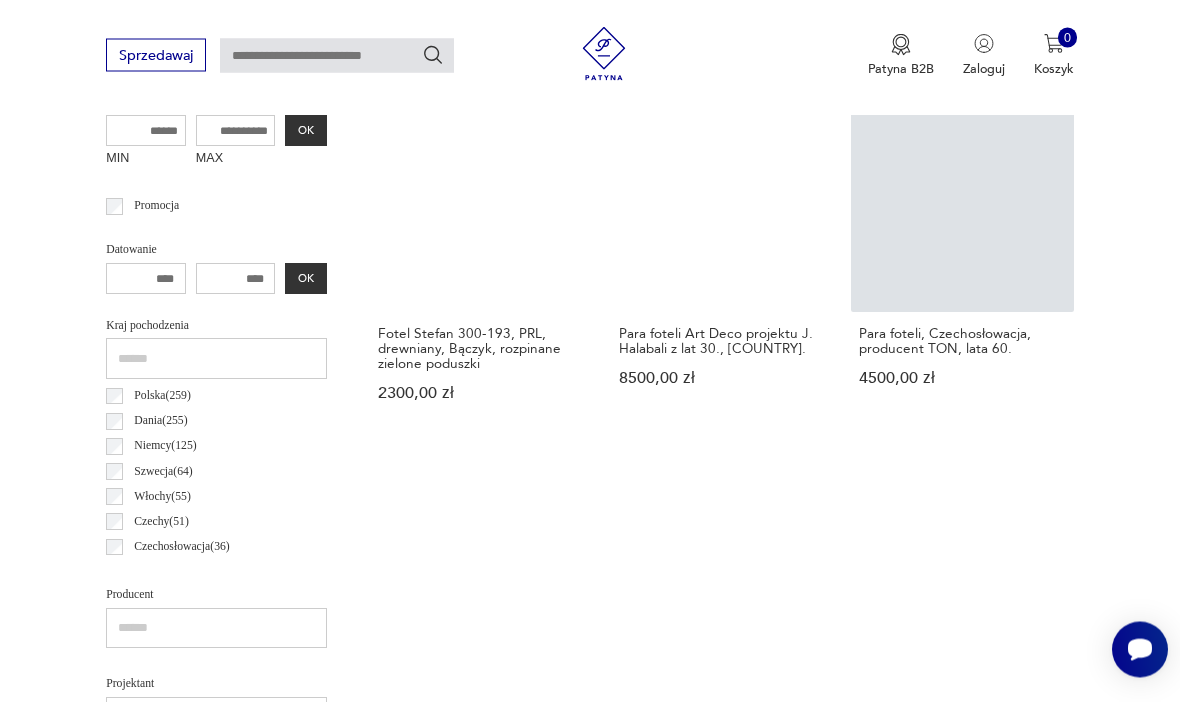 scroll, scrollTop: 740, scrollLeft: 0, axis: vertical 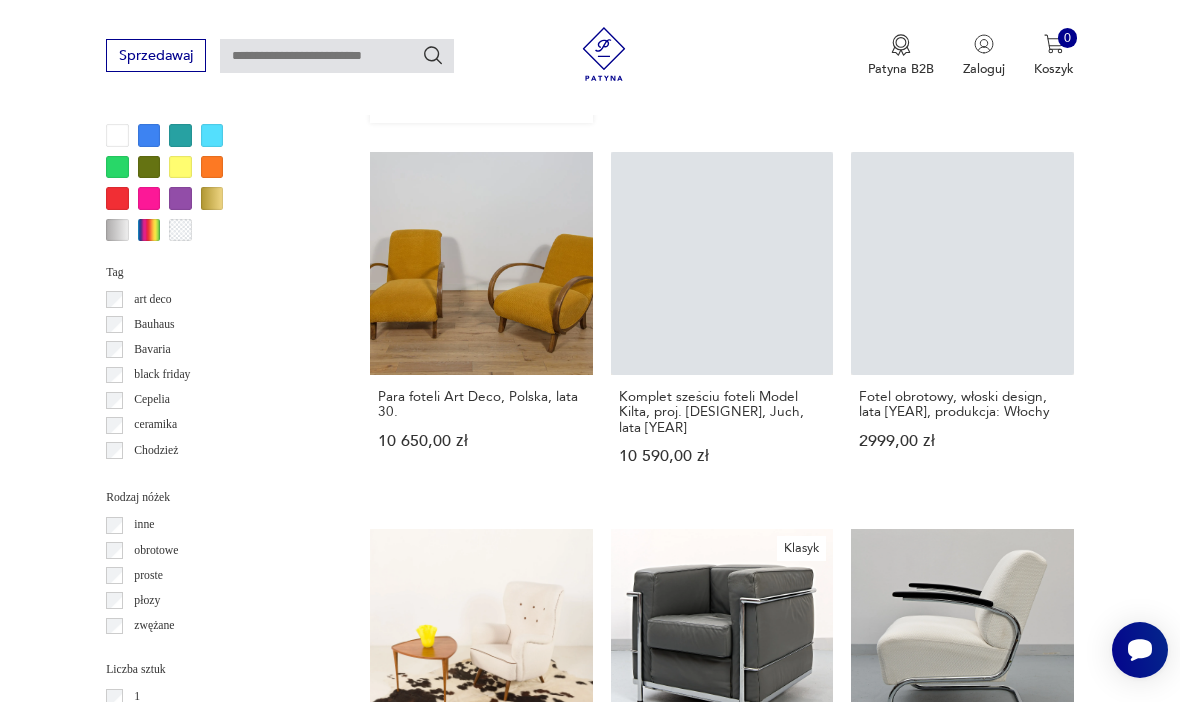 click 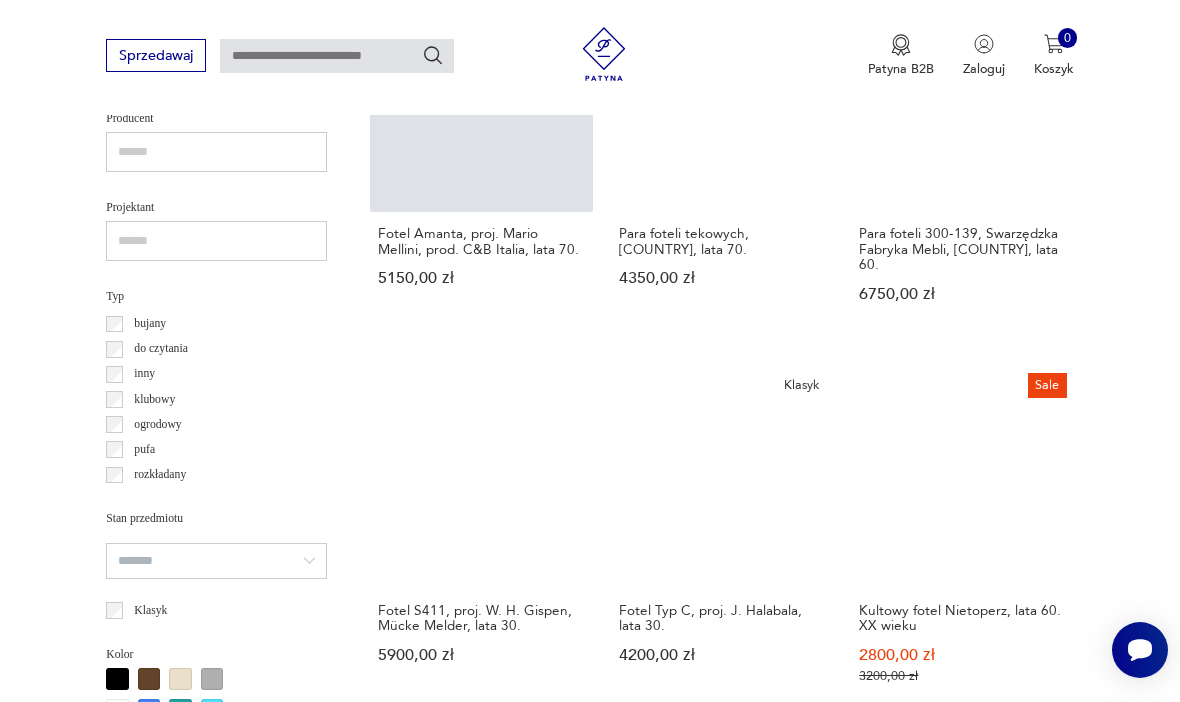 scroll, scrollTop: 1262, scrollLeft: 0, axis: vertical 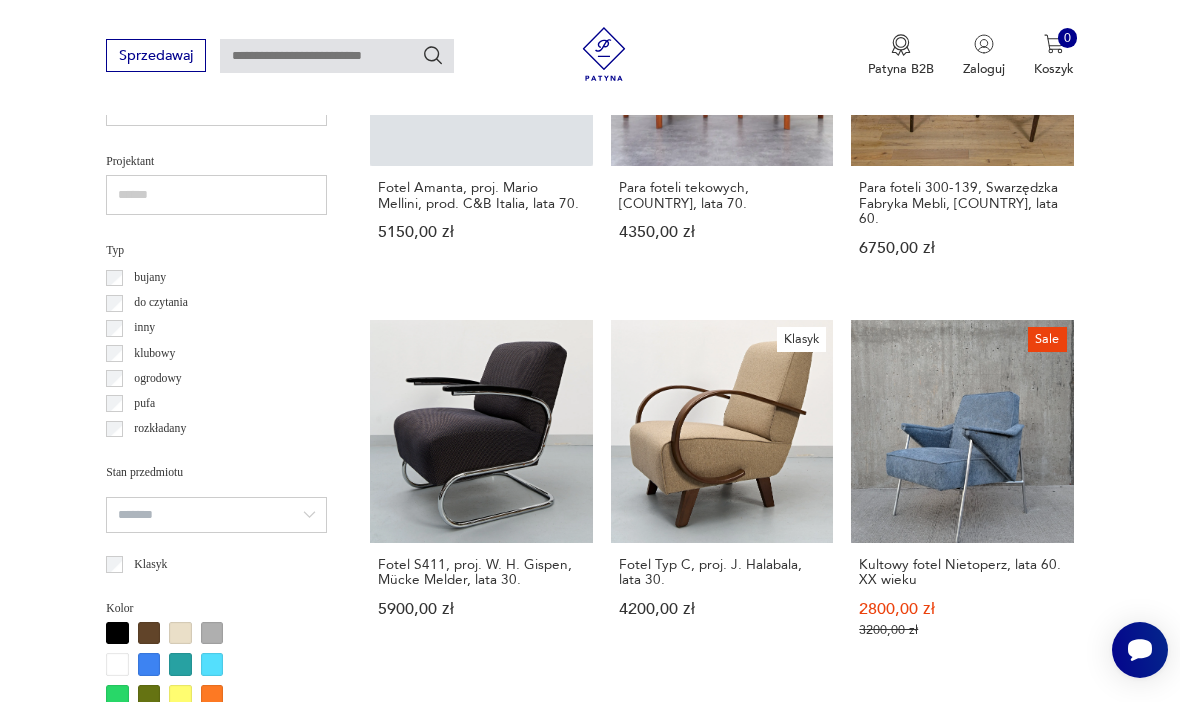 click on "Para modernistycznych foteli Balloon, Niemcy, lata 60. 3500,00 zł" at bounding box center [481, 868] 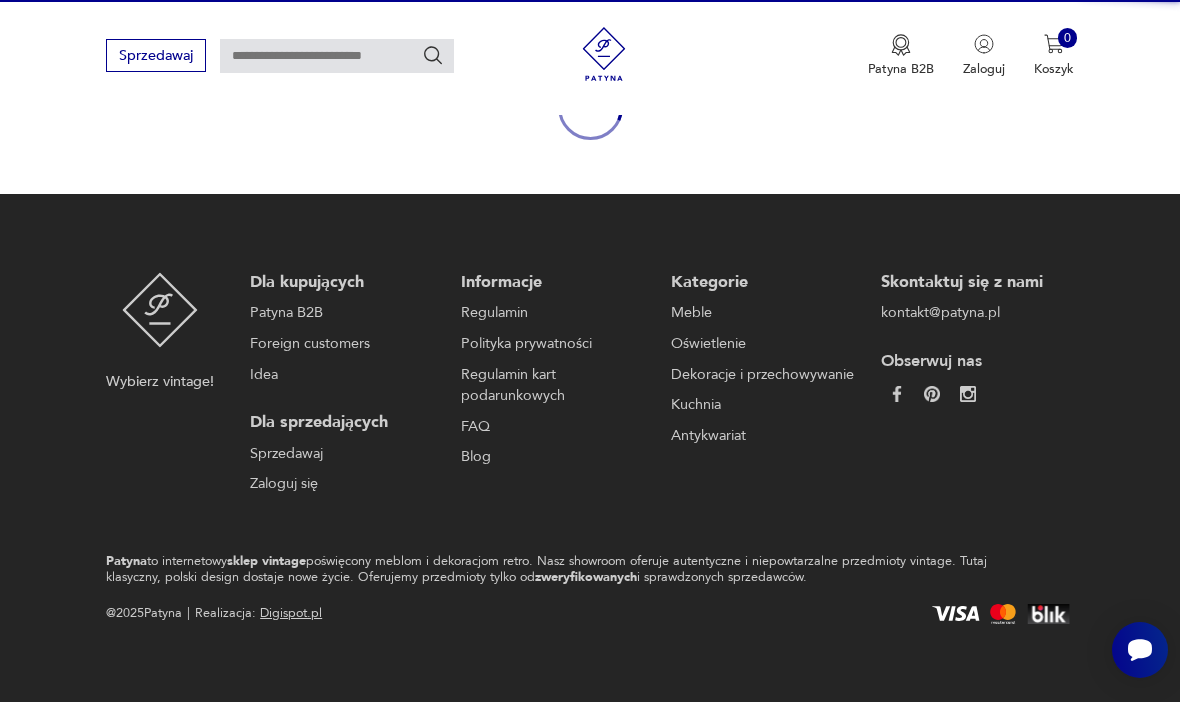 scroll, scrollTop: 173, scrollLeft: 0, axis: vertical 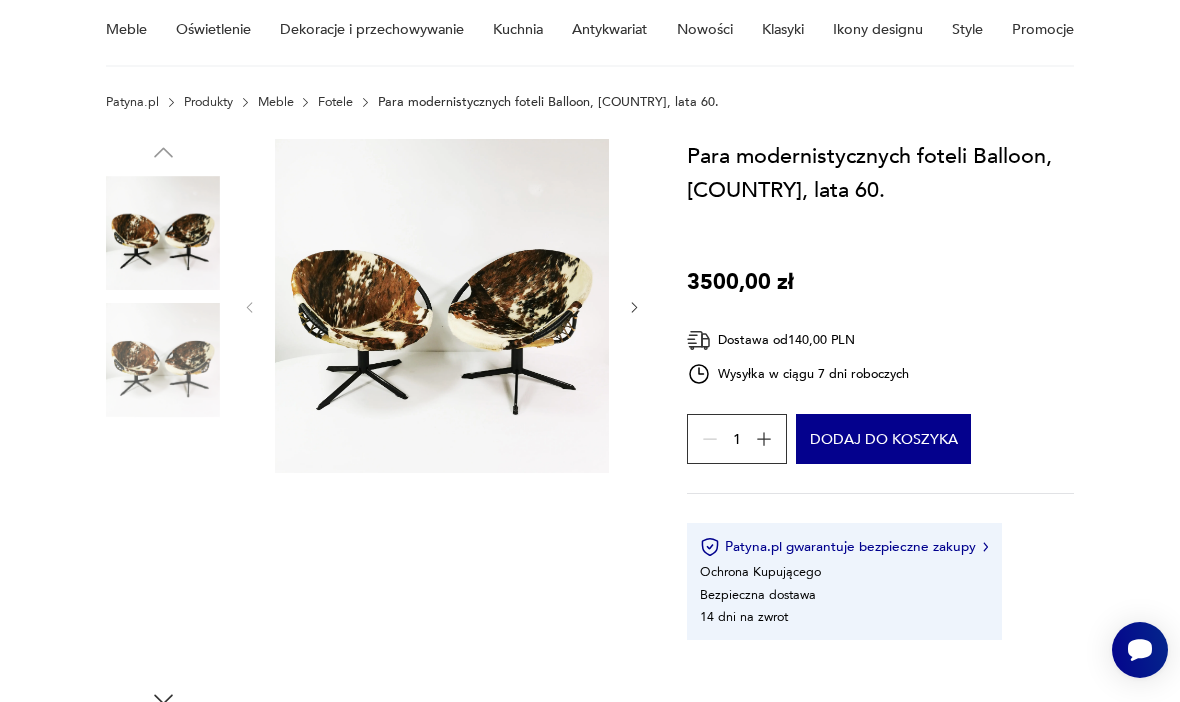 click at bounding box center (163, 360) 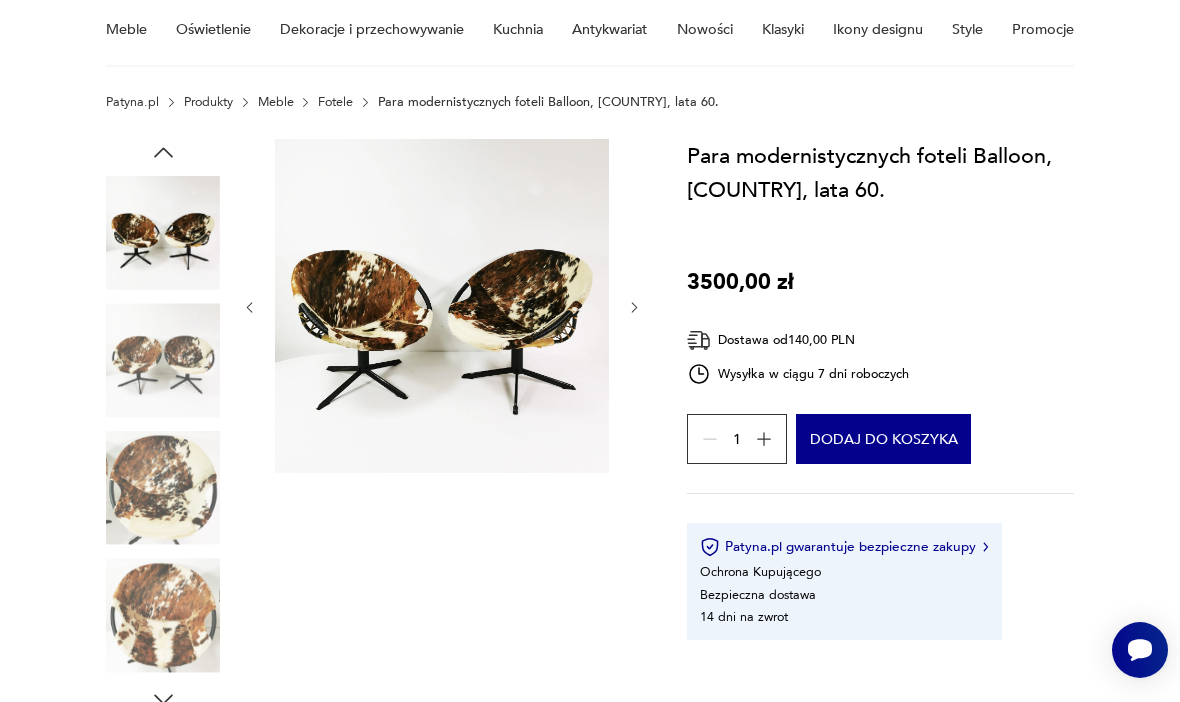 click at bounding box center (163, 488) 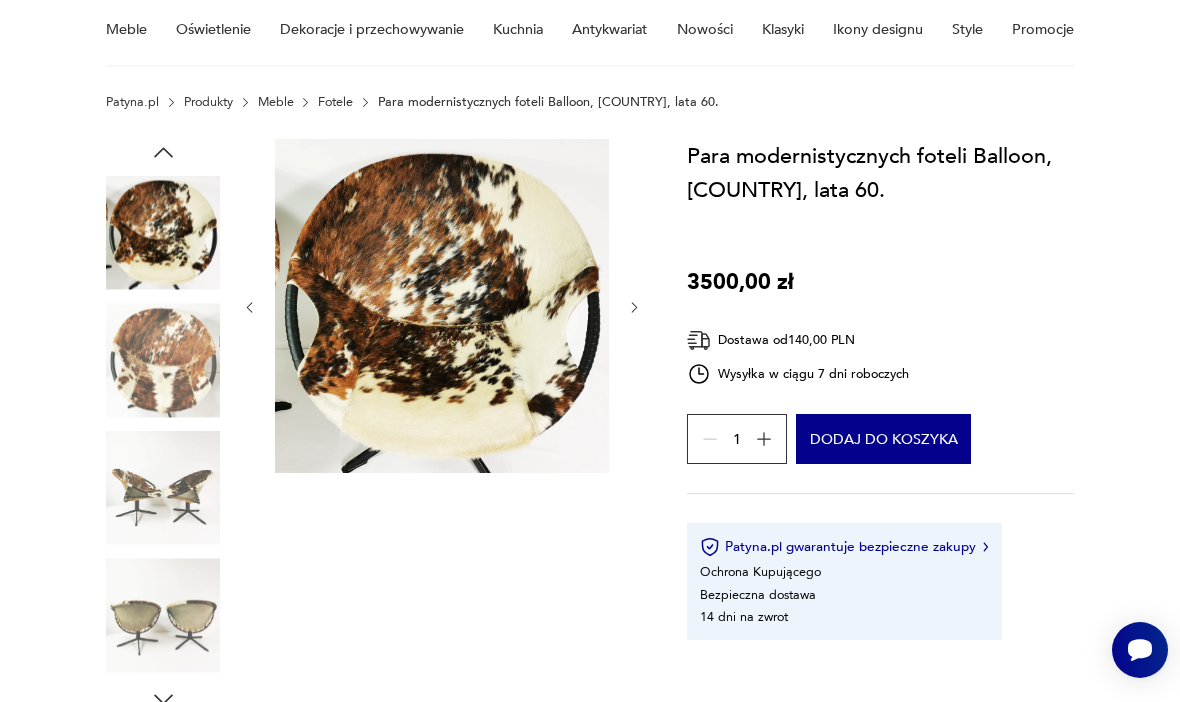click at bounding box center [163, 488] 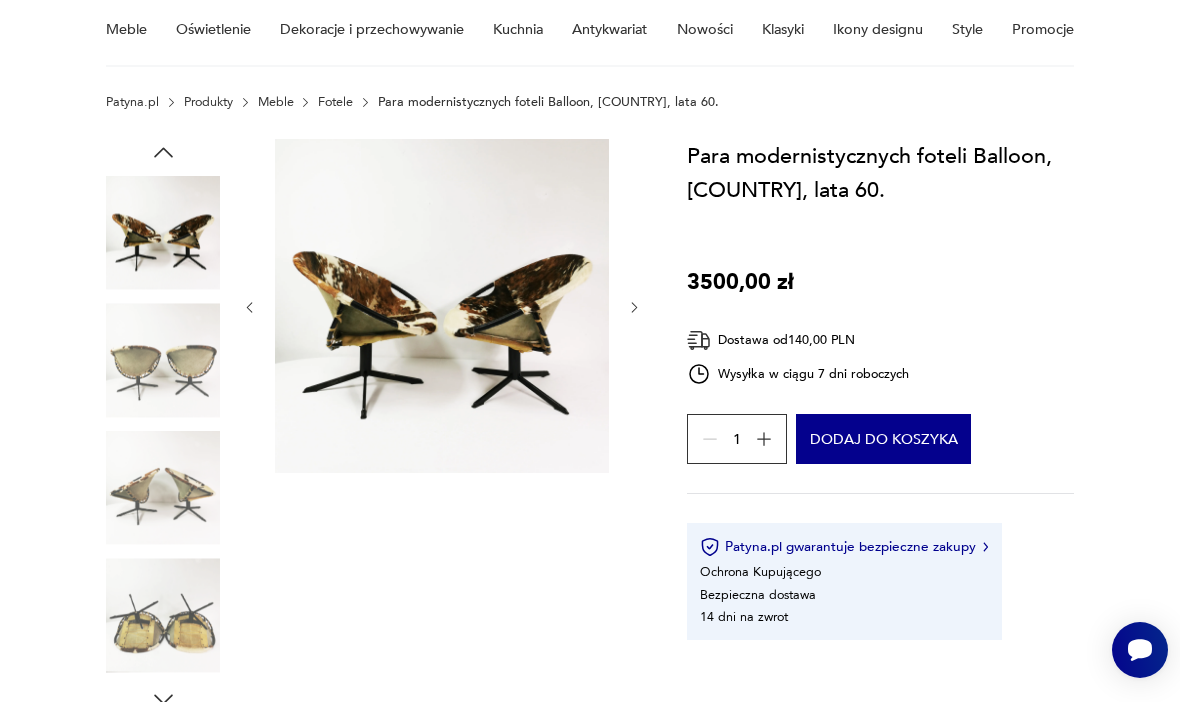 click at bounding box center (163, 615) 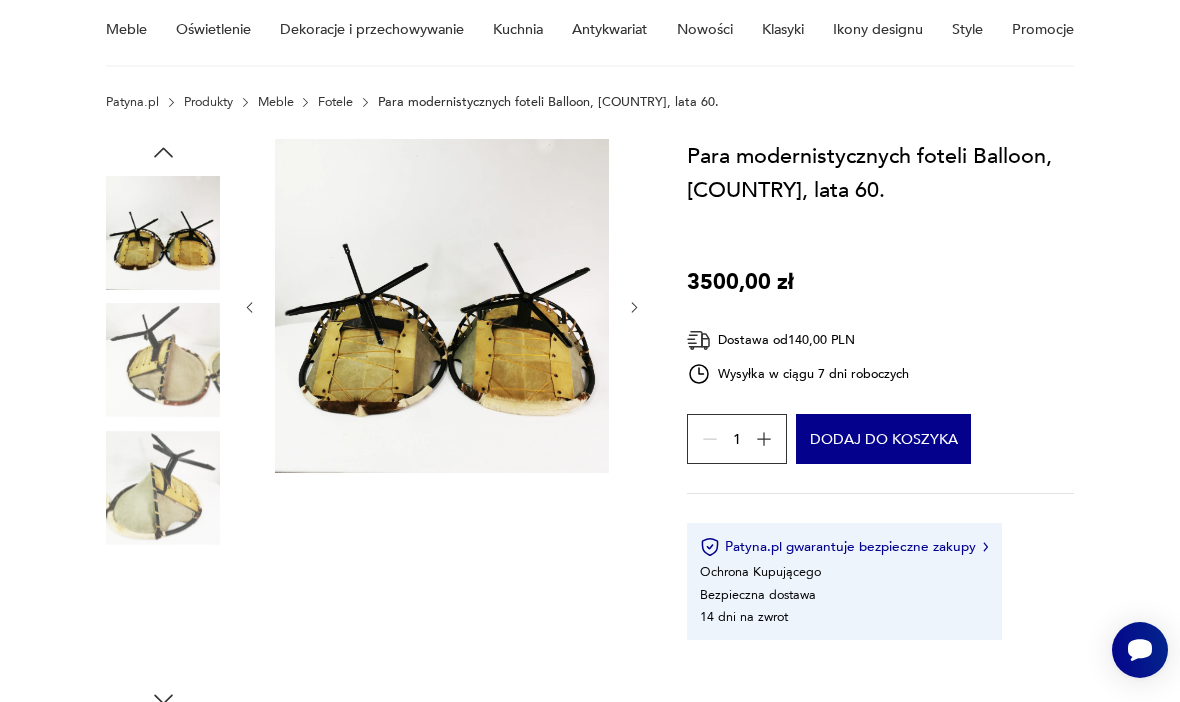 click at bounding box center (163, 615) 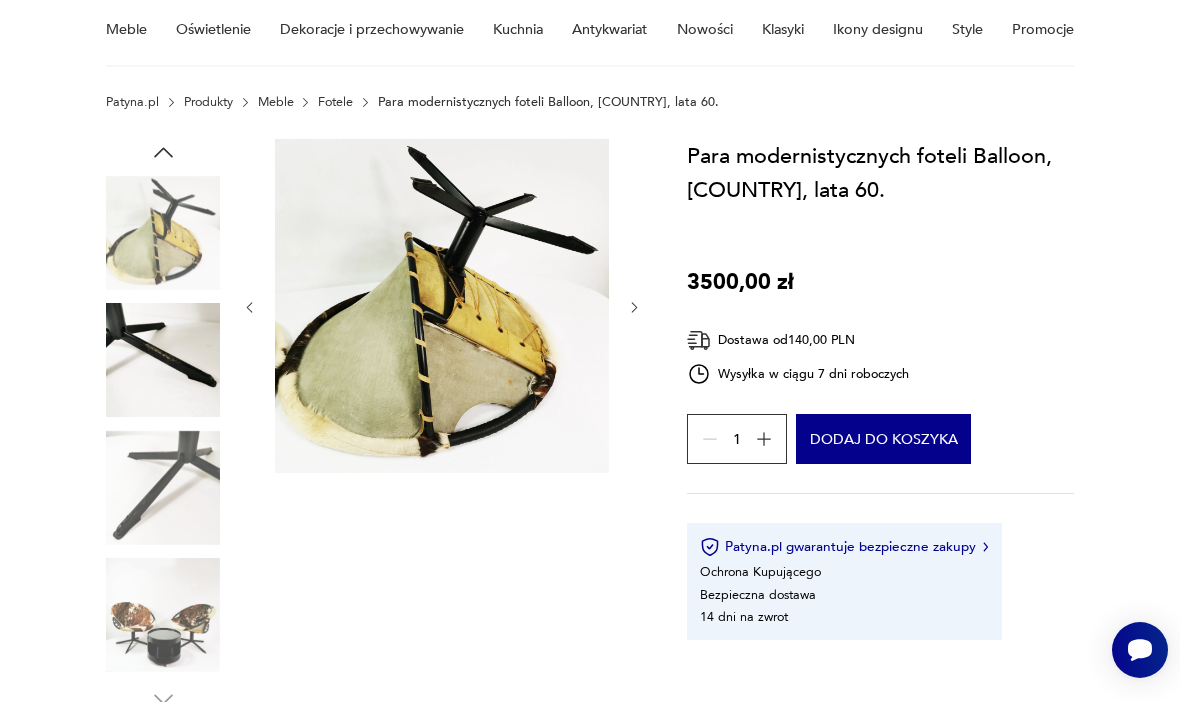 click at bounding box center [163, 615] 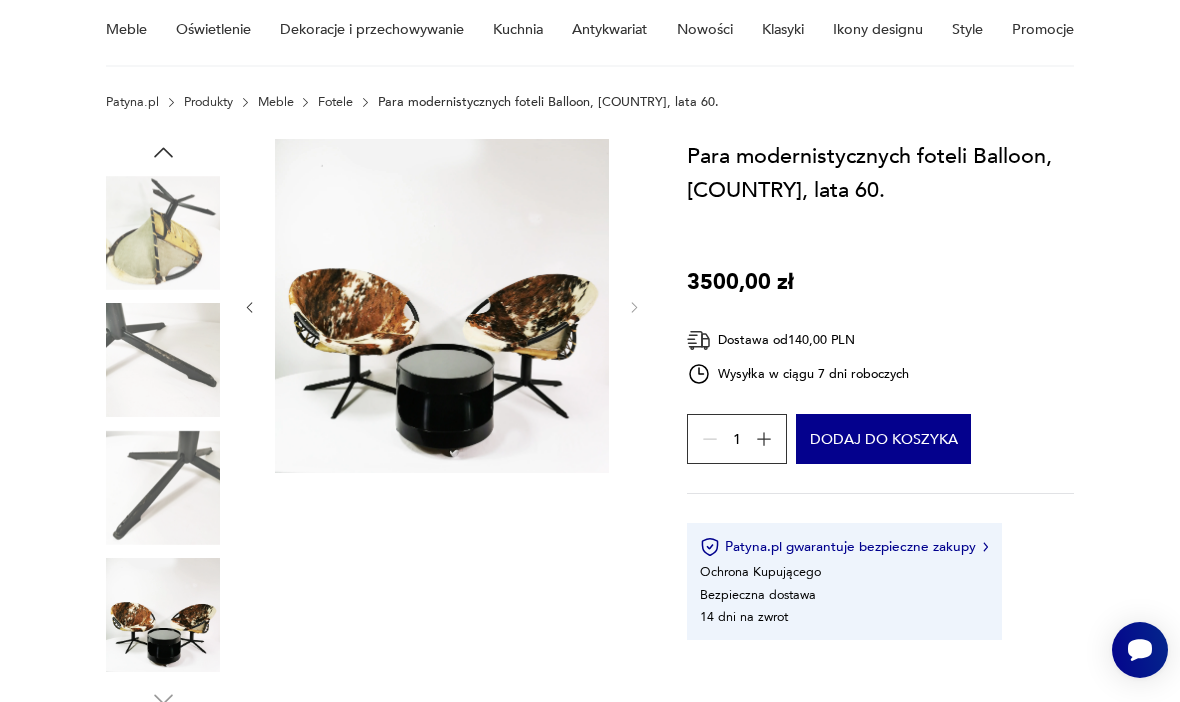 click at bounding box center (163, 488) 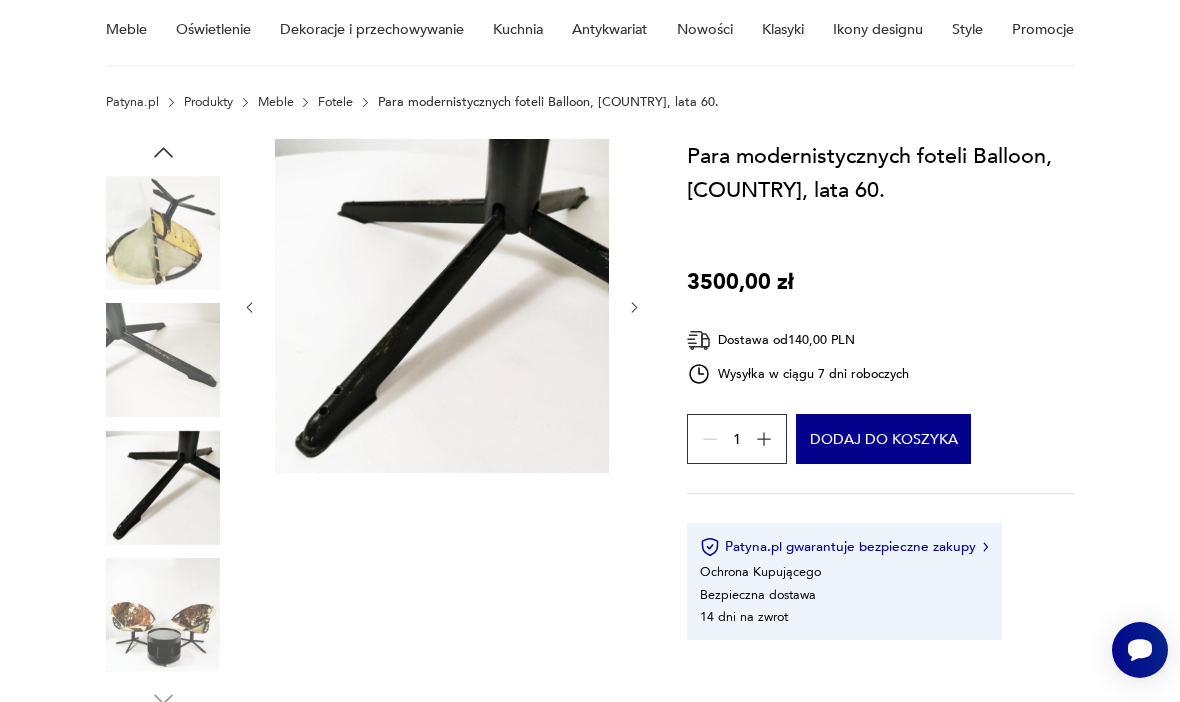 click at bounding box center (163, 360) 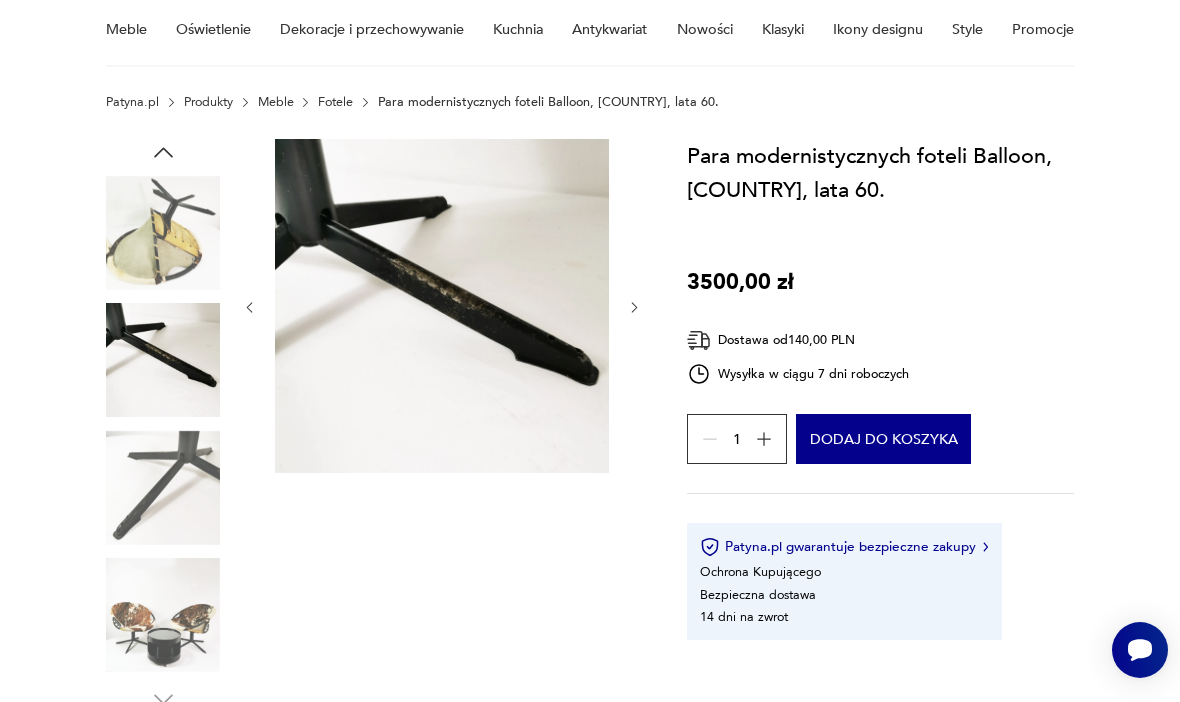 click at bounding box center (163, 360) 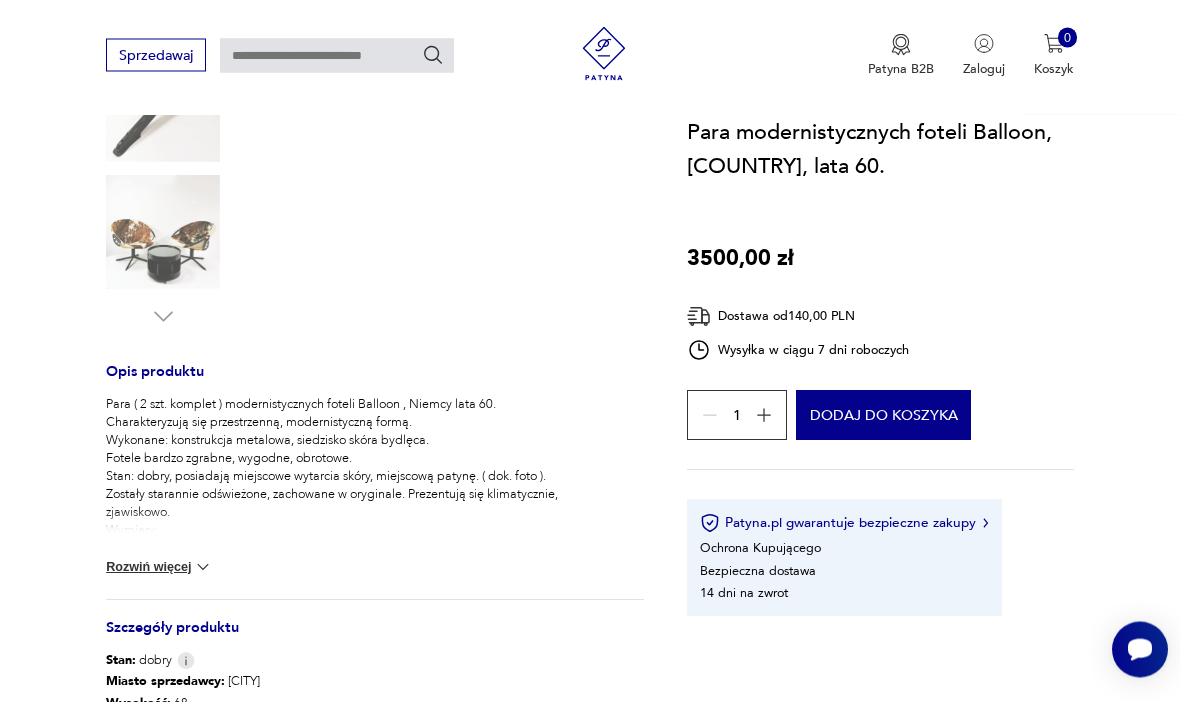 scroll, scrollTop: 558, scrollLeft: 0, axis: vertical 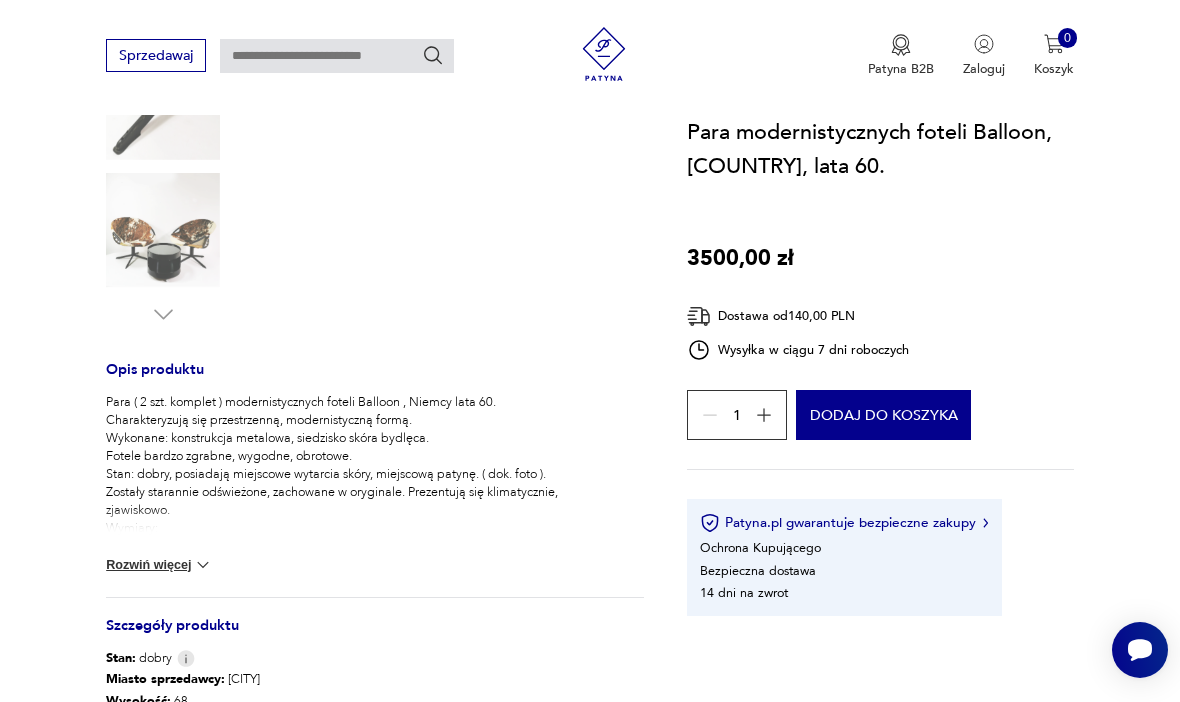 click on "Dodaj do koszyka" at bounding box center [883, 416] 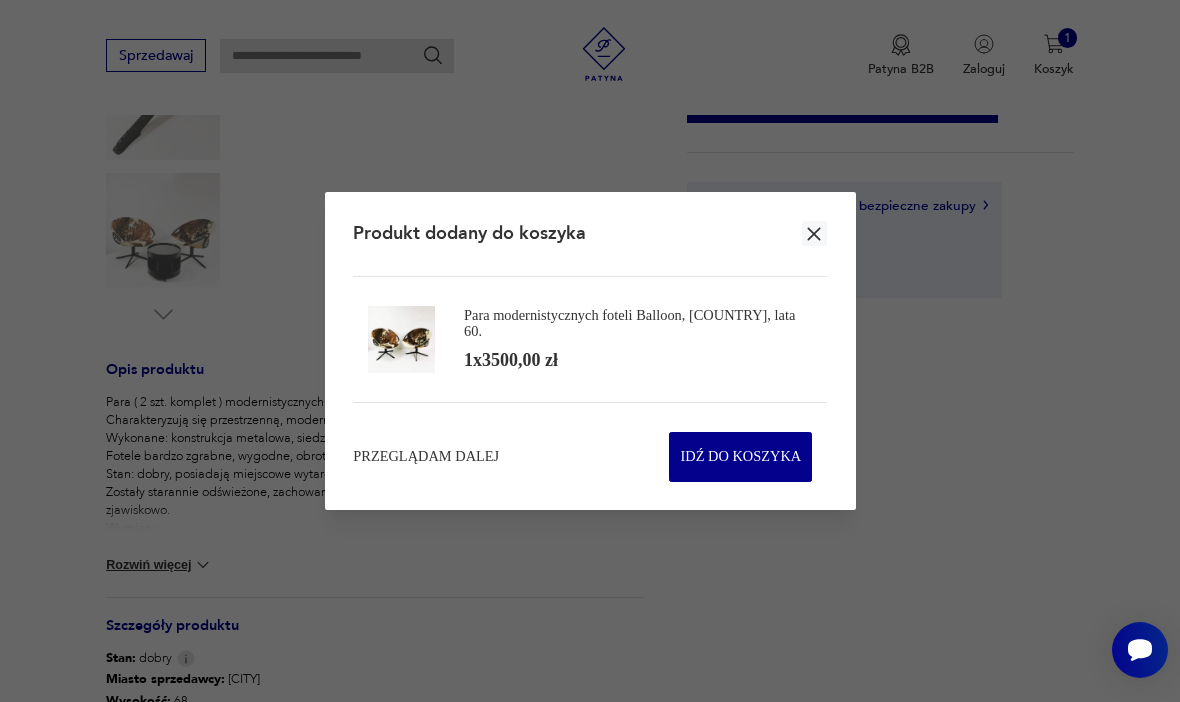 click at bounding box center [814, 233] 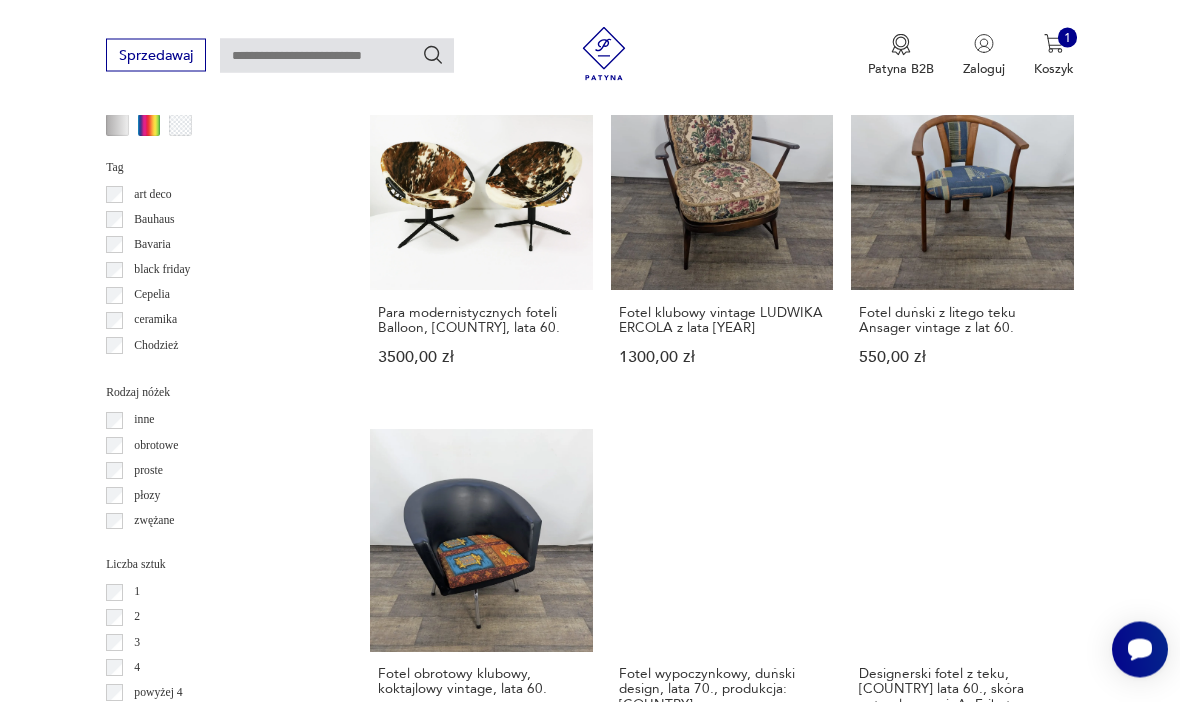 scroll, scrollTop: 1906, scrollLeft: 0, axis: vertical 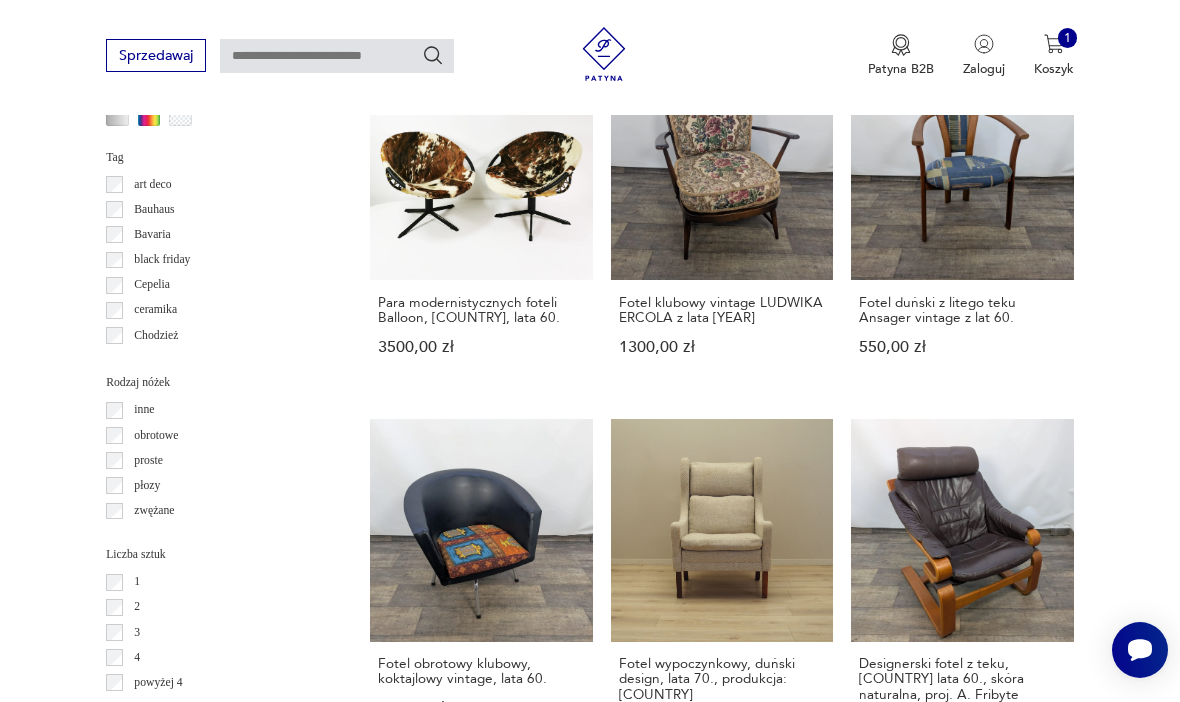 click on "5" at bounding box center (823, 1222) 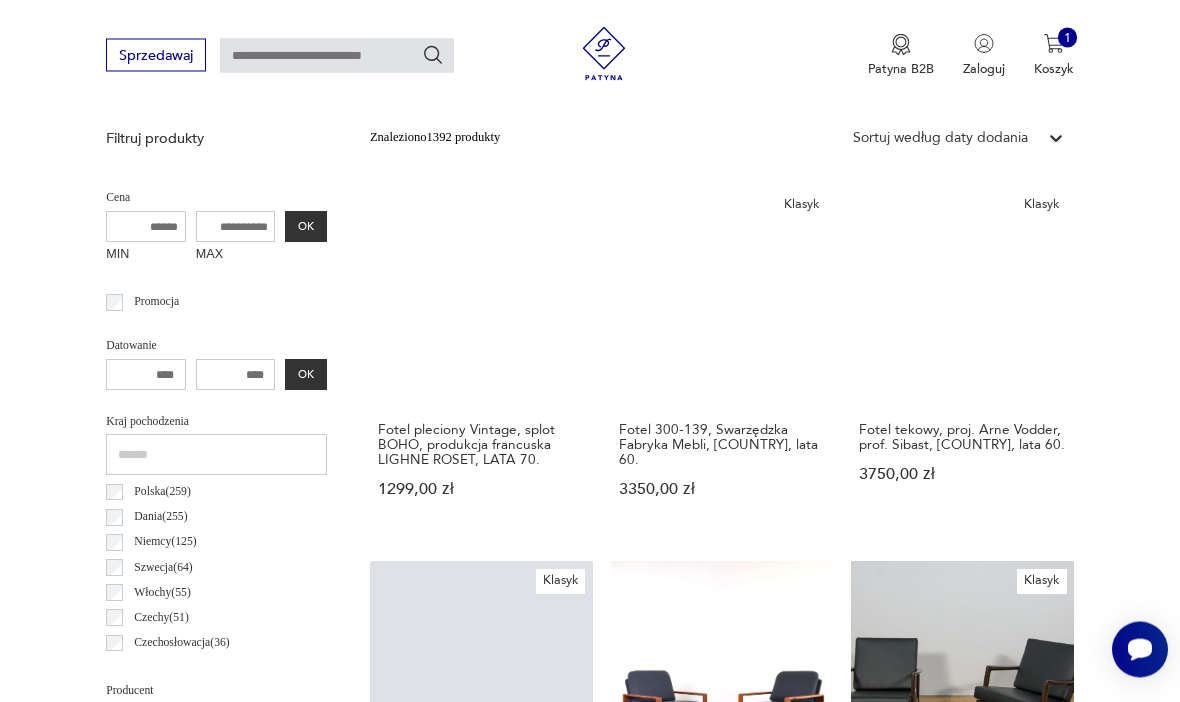 scroll, scrollTop: 462, scrollLeft: 0, axis: vertical 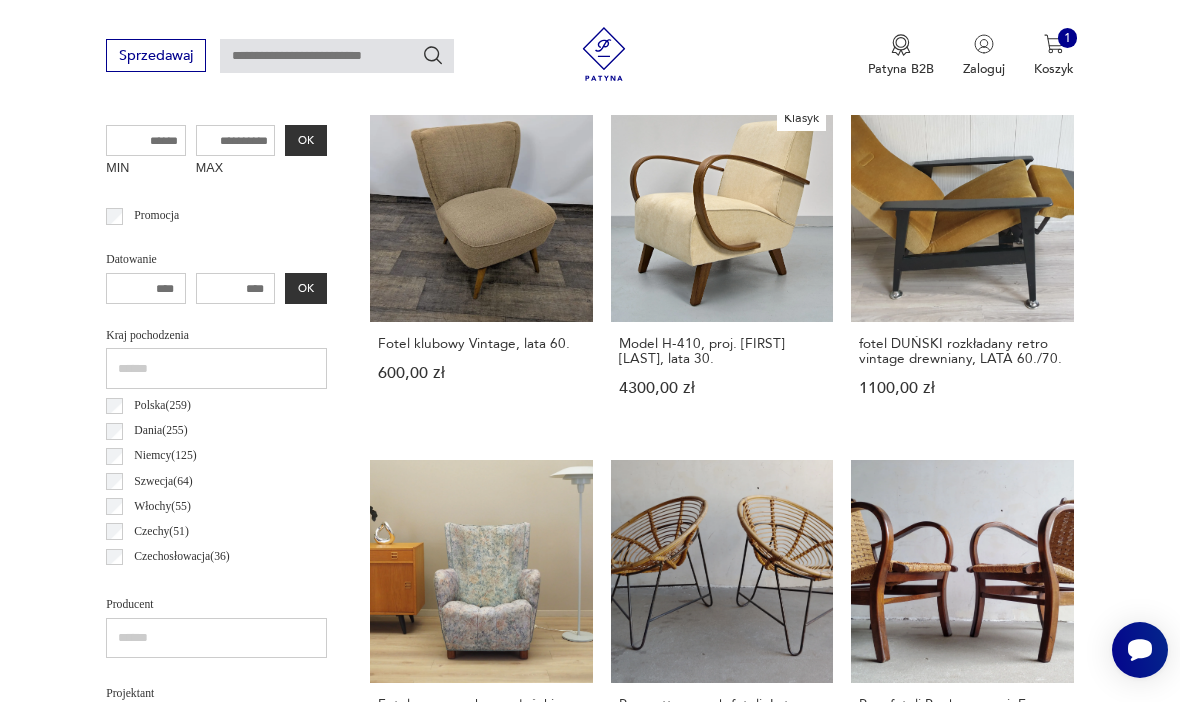 click on "fotel DUŃSKI rozkładany retro vintage drewniany, LATA 60./70. 1100,00 zł" at bounding box center [962, 265] 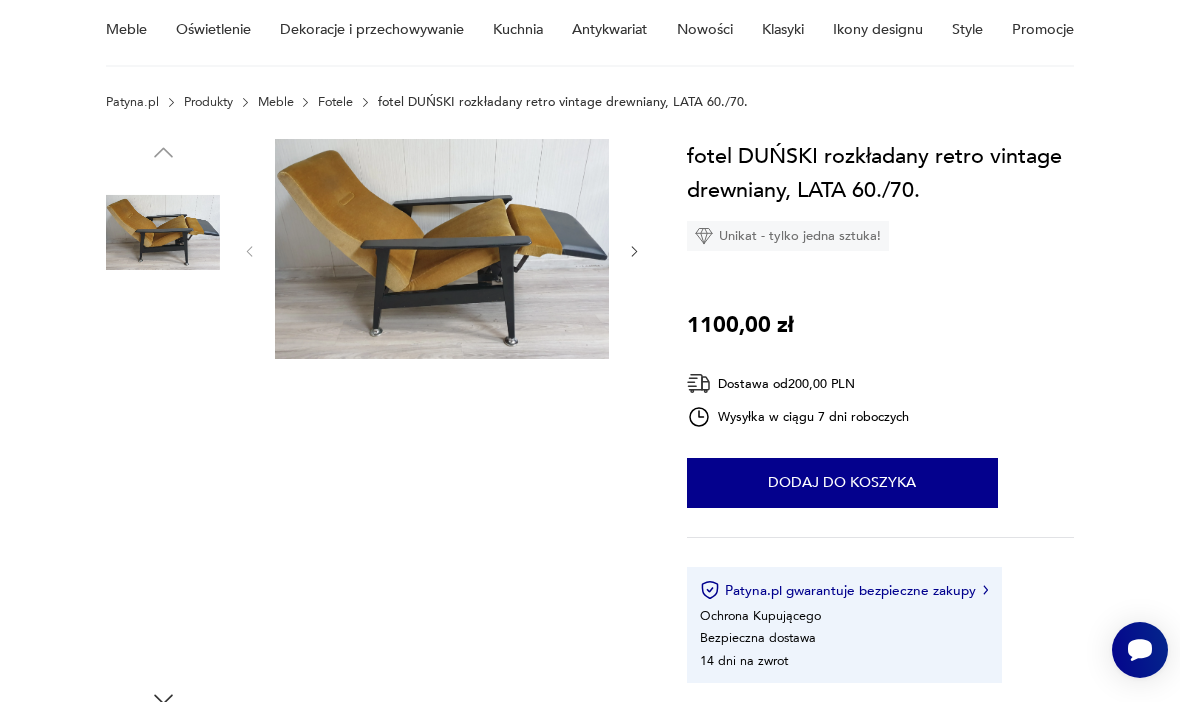 click at bounding box center [163, 488] 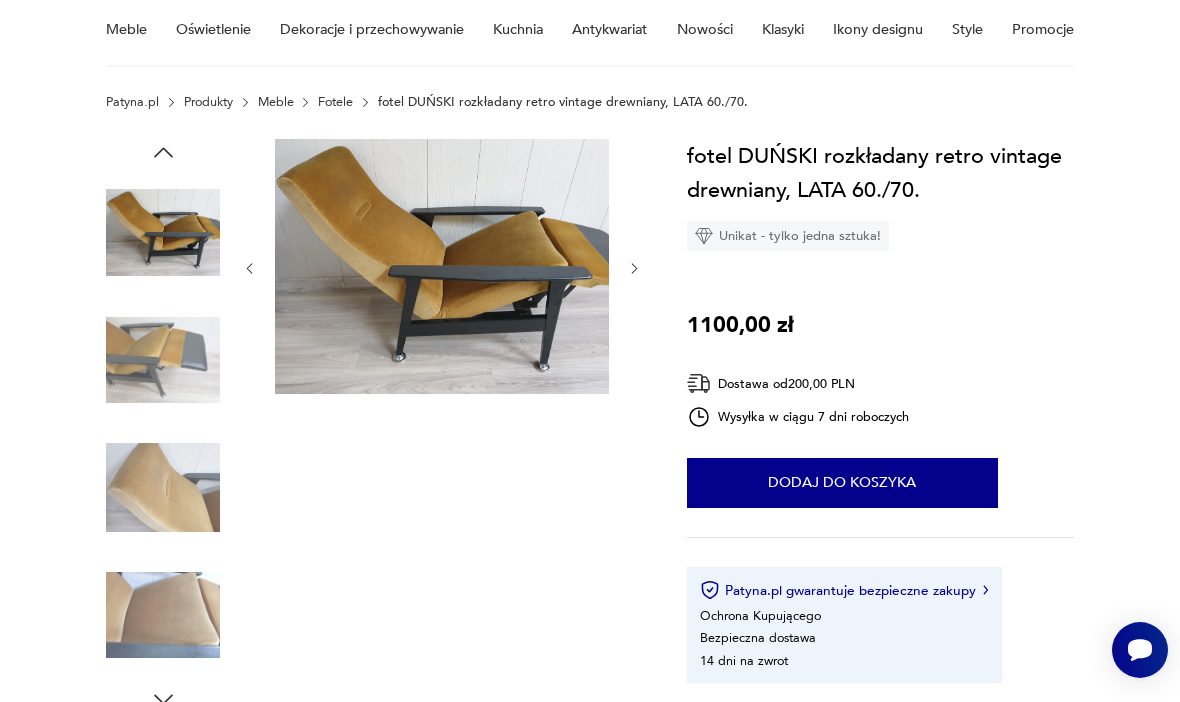click at bounding box center (163, 615) 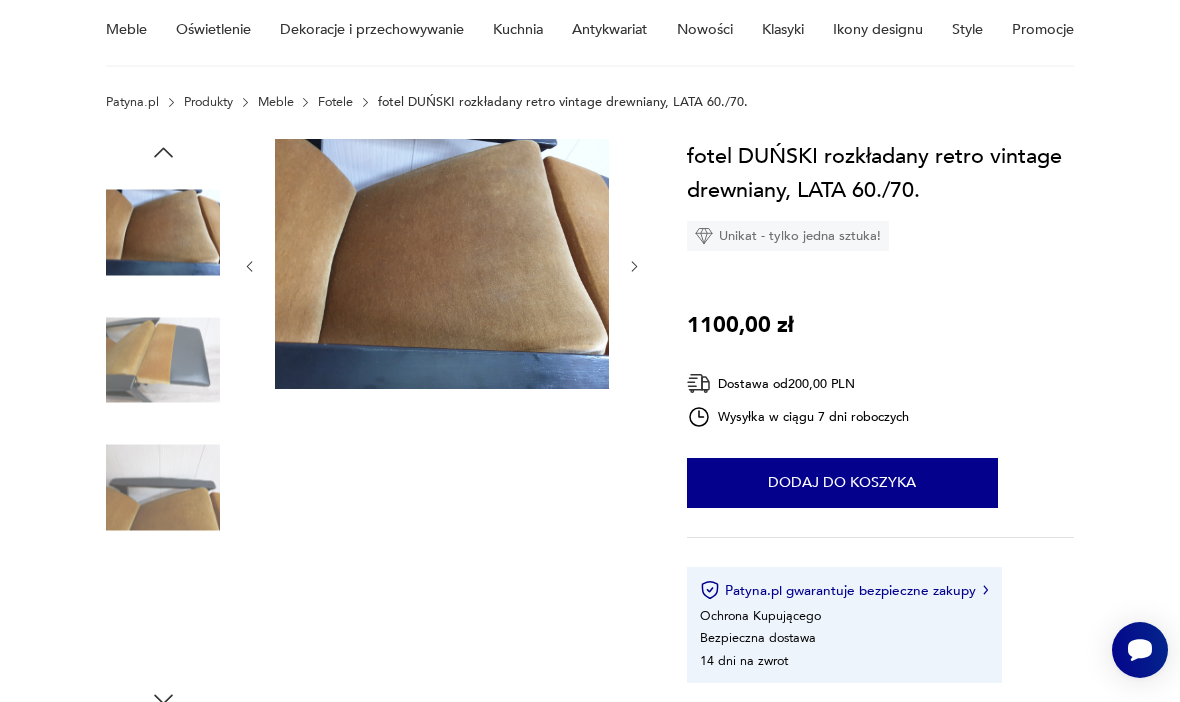 click at bounding box center (163, 615) 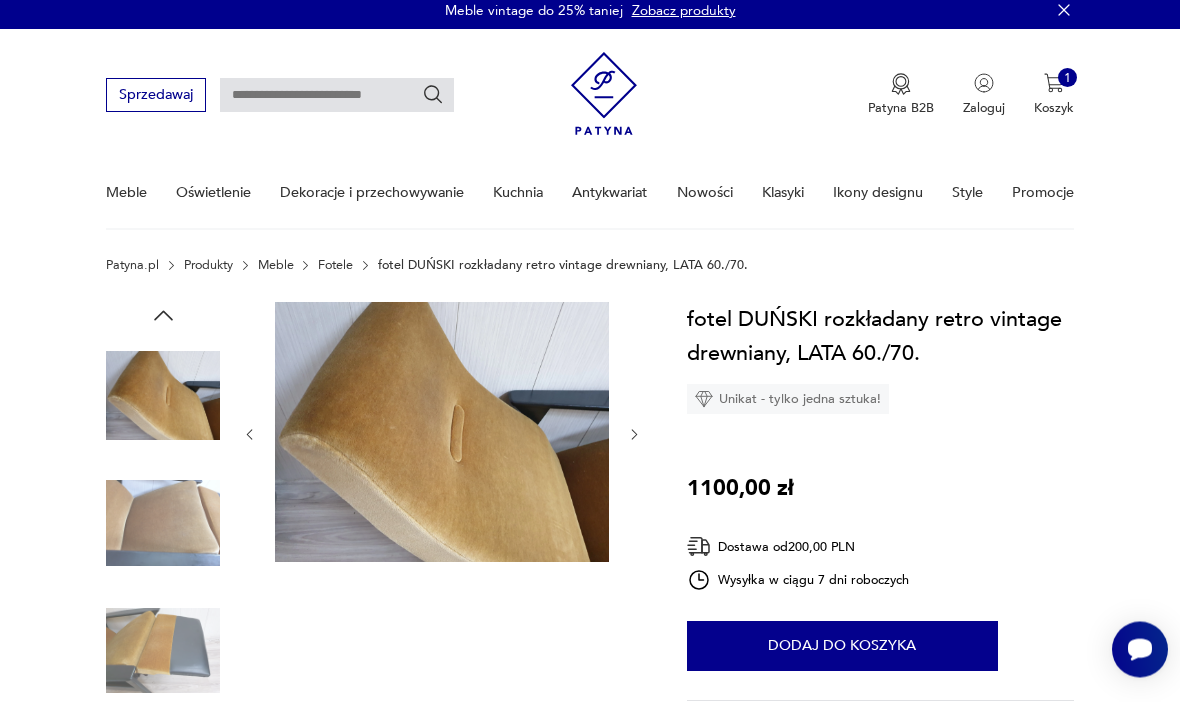 scroll, scrollTop: 0, scrollLeft: 0, axis: both 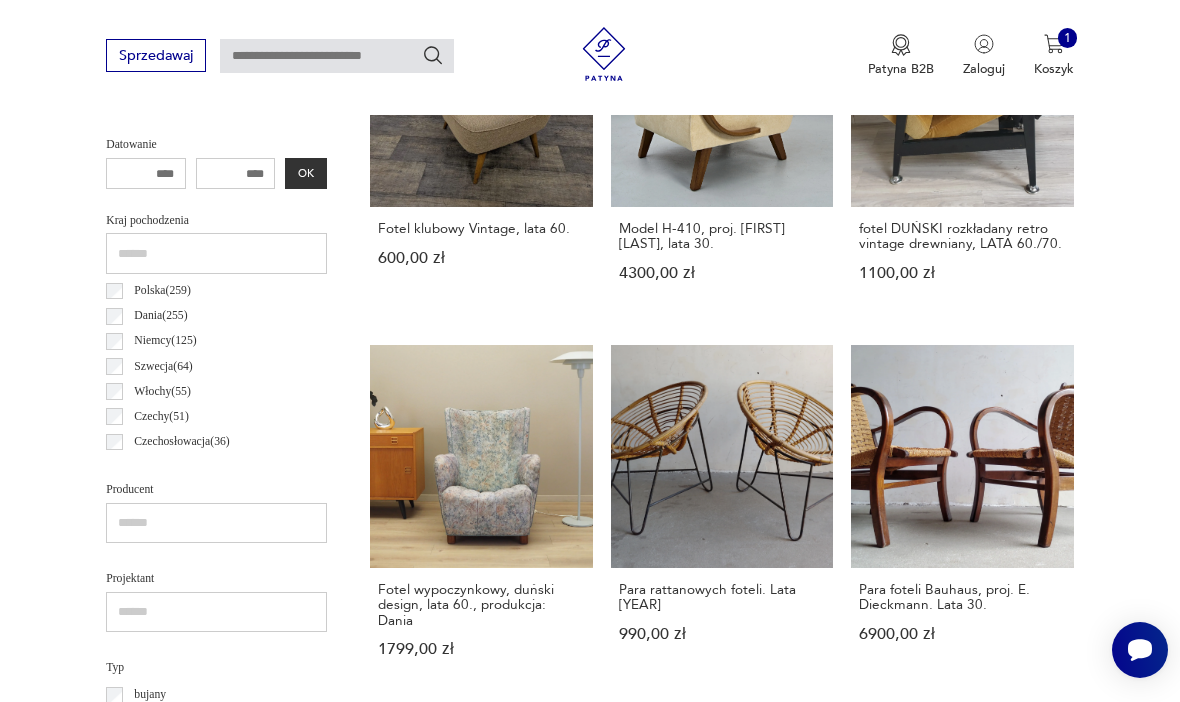 click on "Fotel zielony melanż, duński design, lata 70., produkcja: Dania 3799,00 zł" at bounding box center [481, 896] 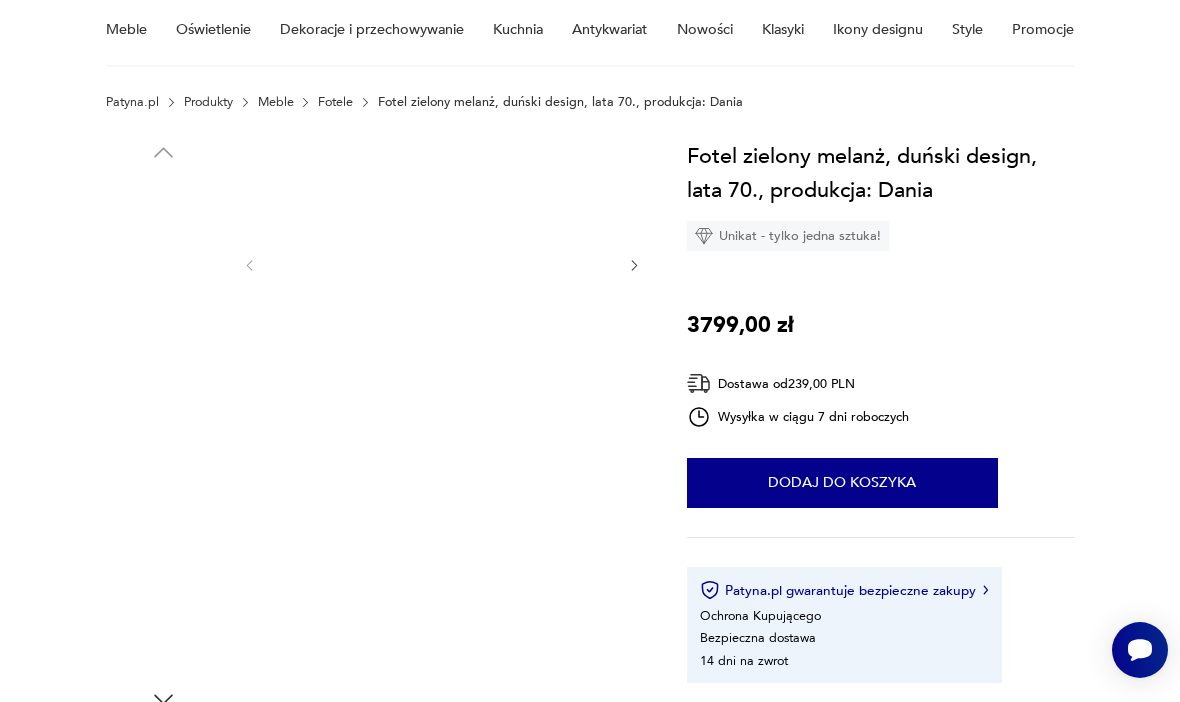 click at bounding box center (163, 360) 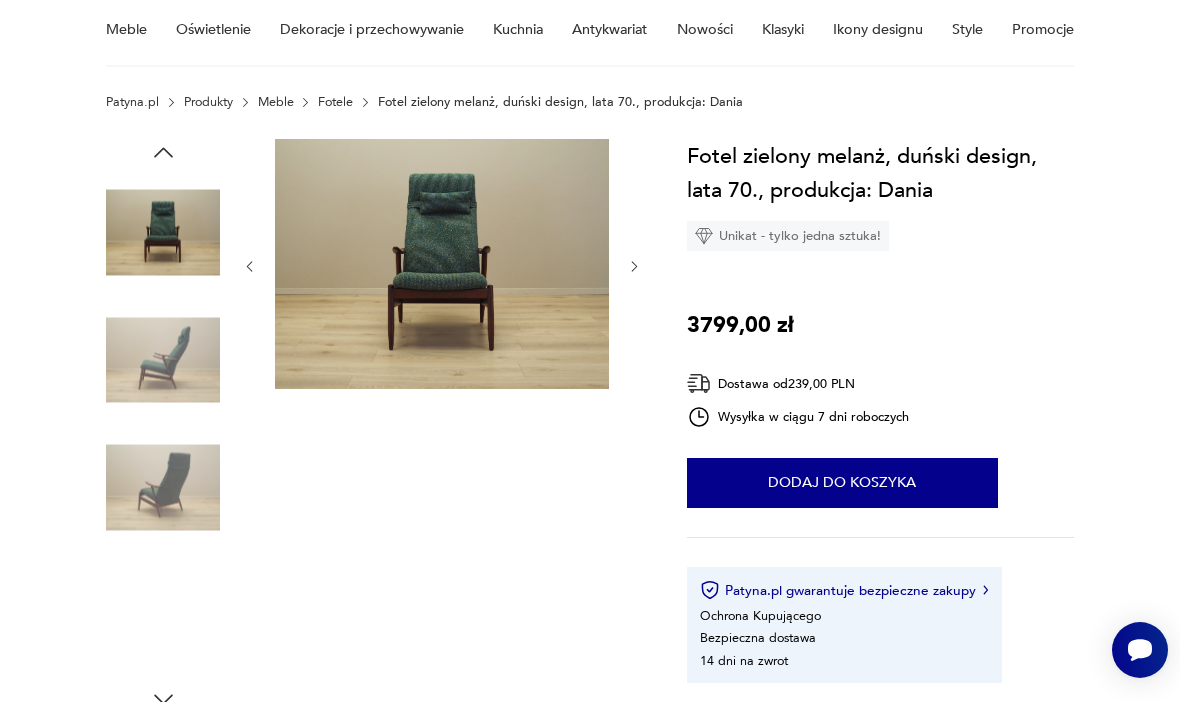 click at bounding box center (163, 615) 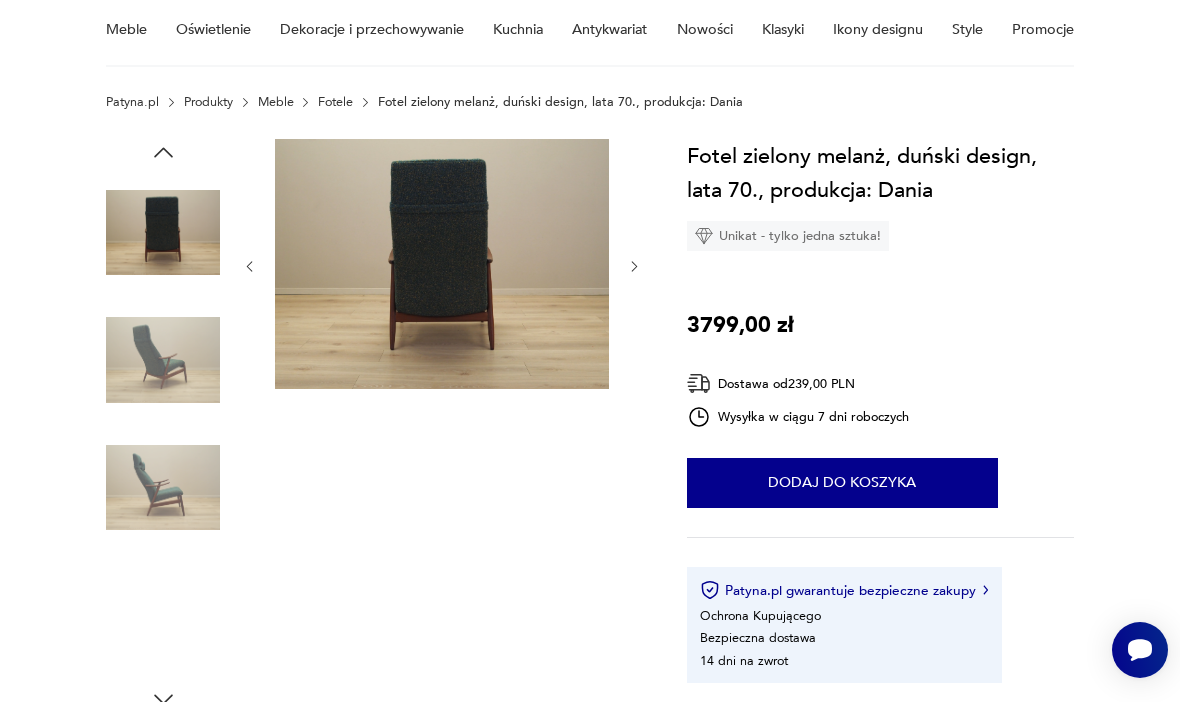 click at bounding box center (163, 615) 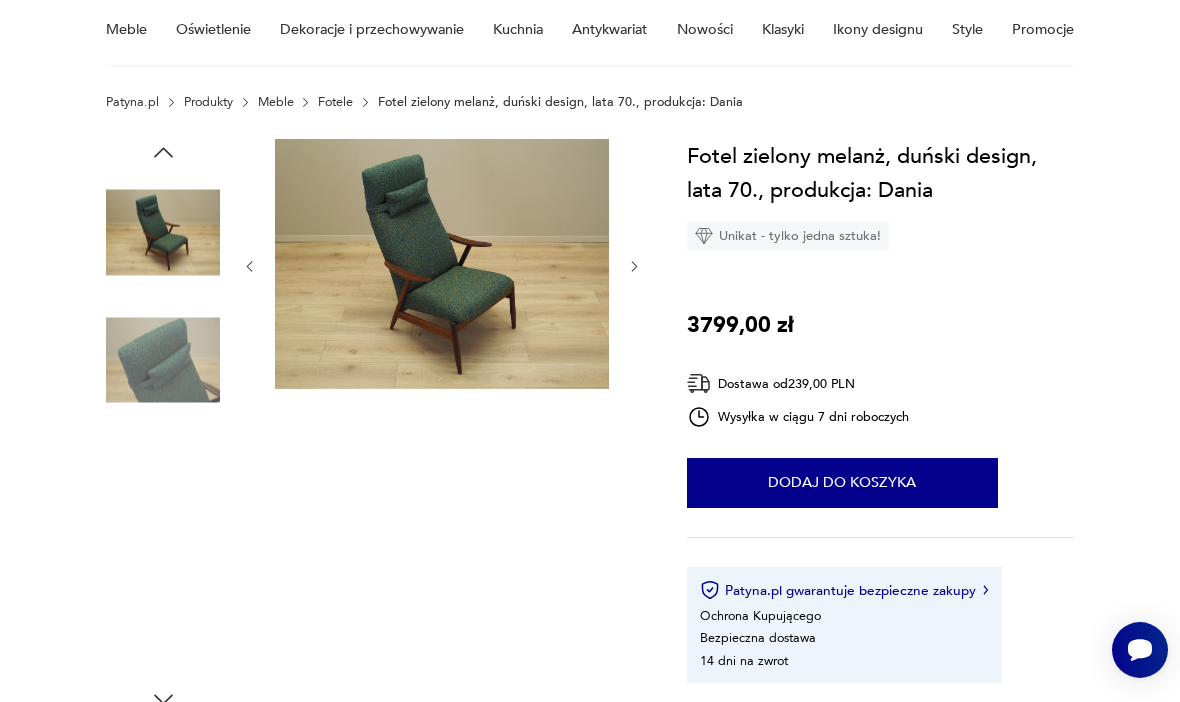click at bounding box center (163, 615) 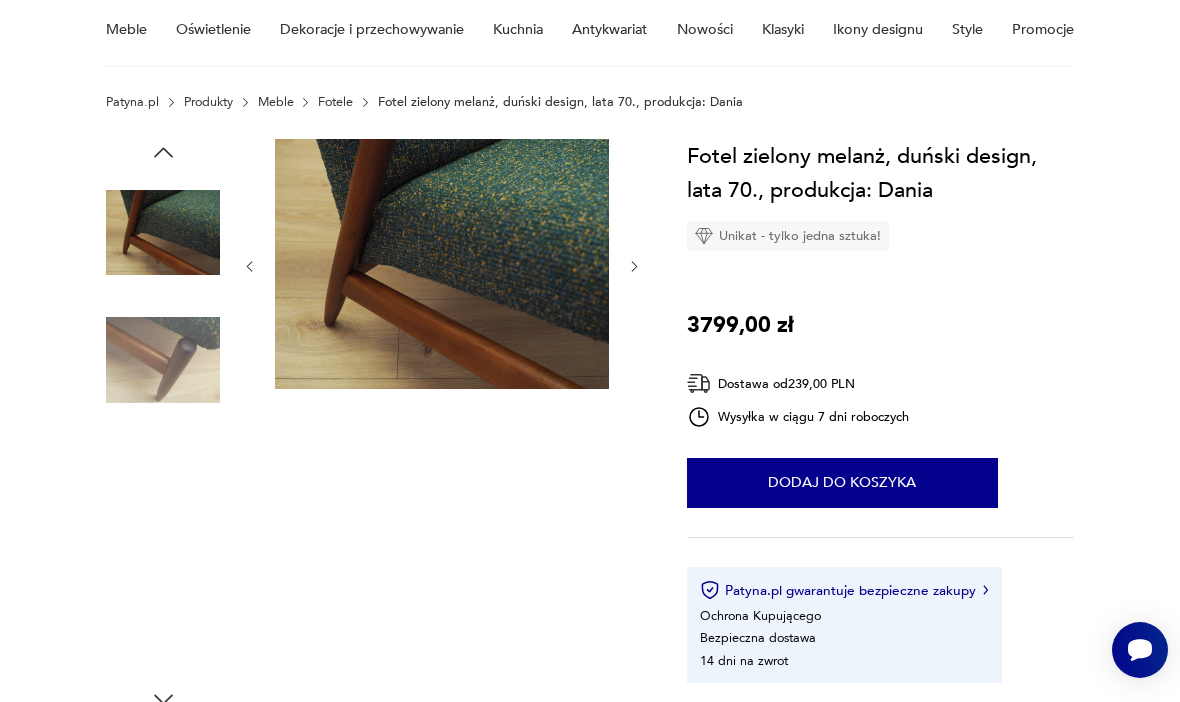 click at bounding box center [163, 615] 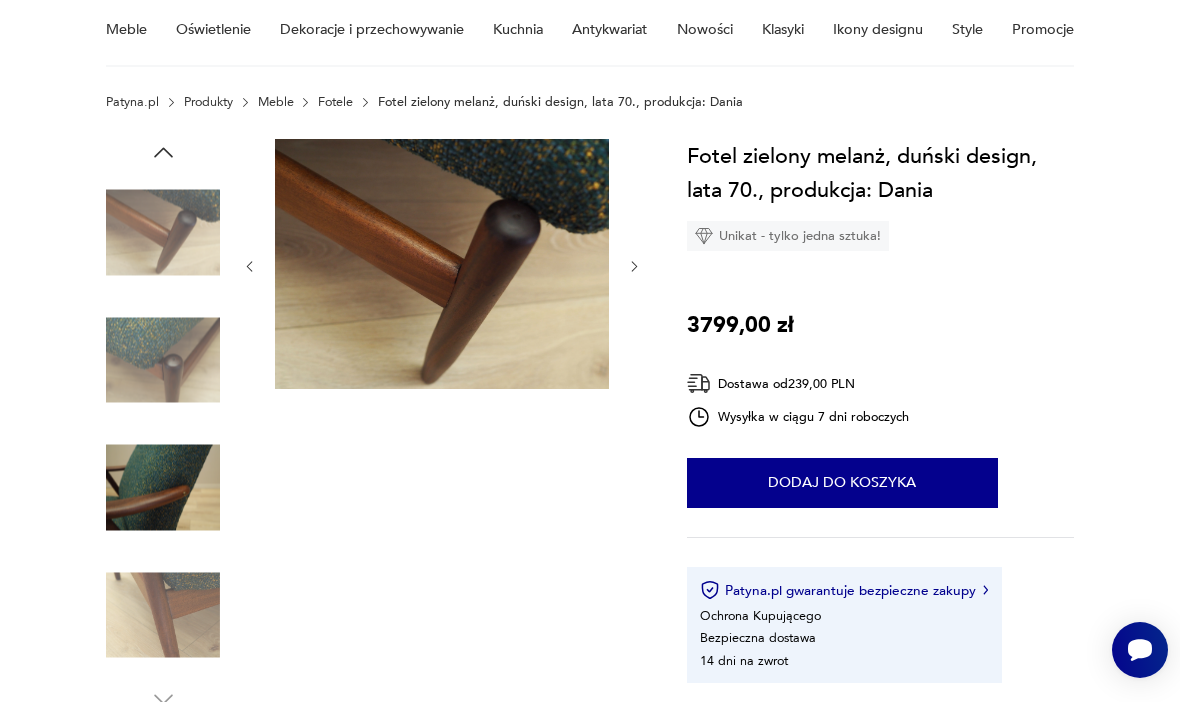 click on "Dodaj do koszyka" at bounding box center (842, 483) 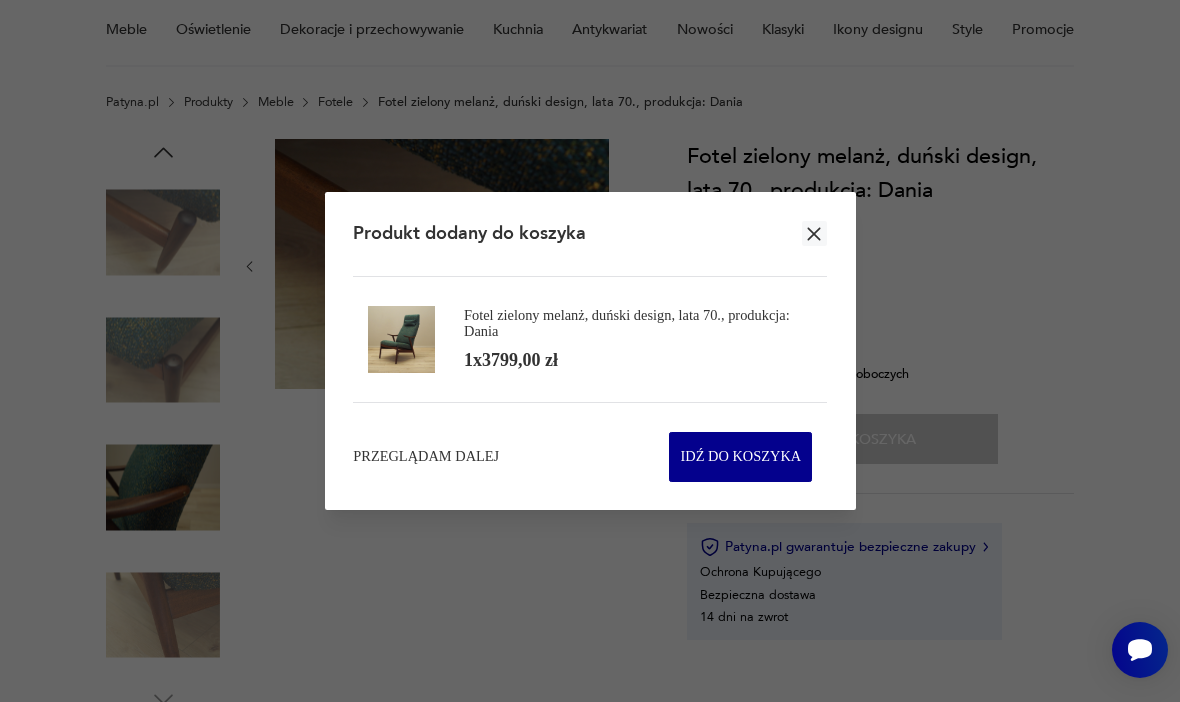 click 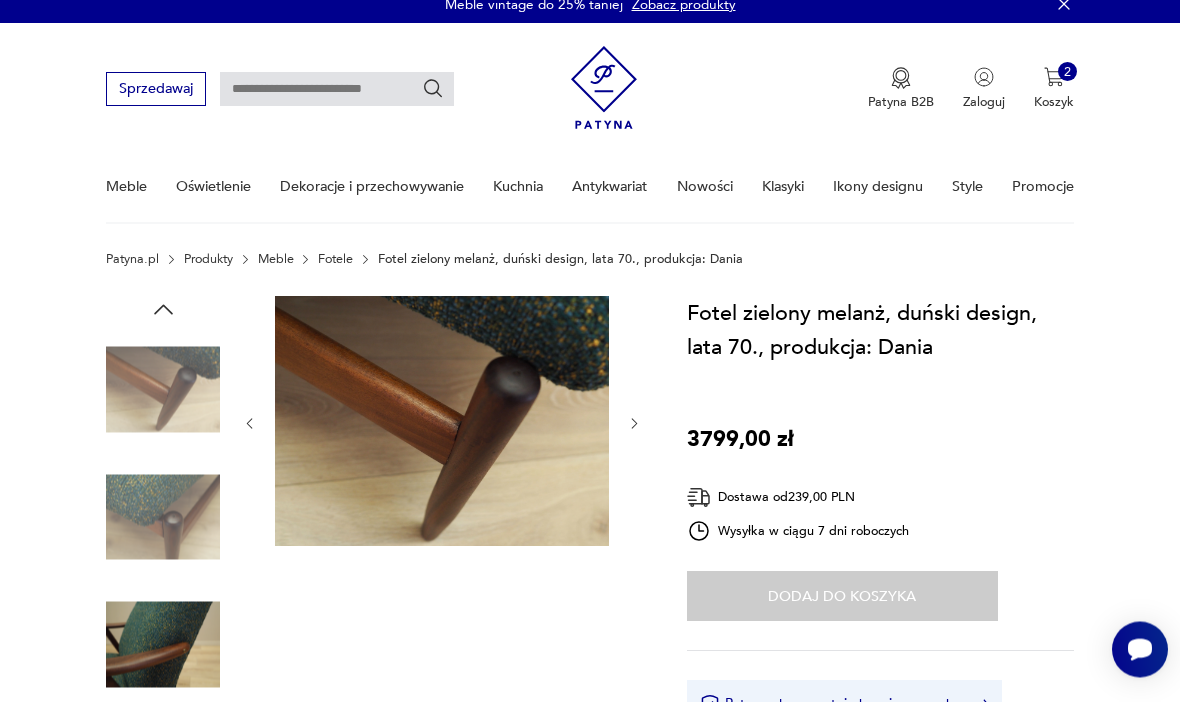 scroll, scrollTop: 0, scrollLeft: 0, axis: both 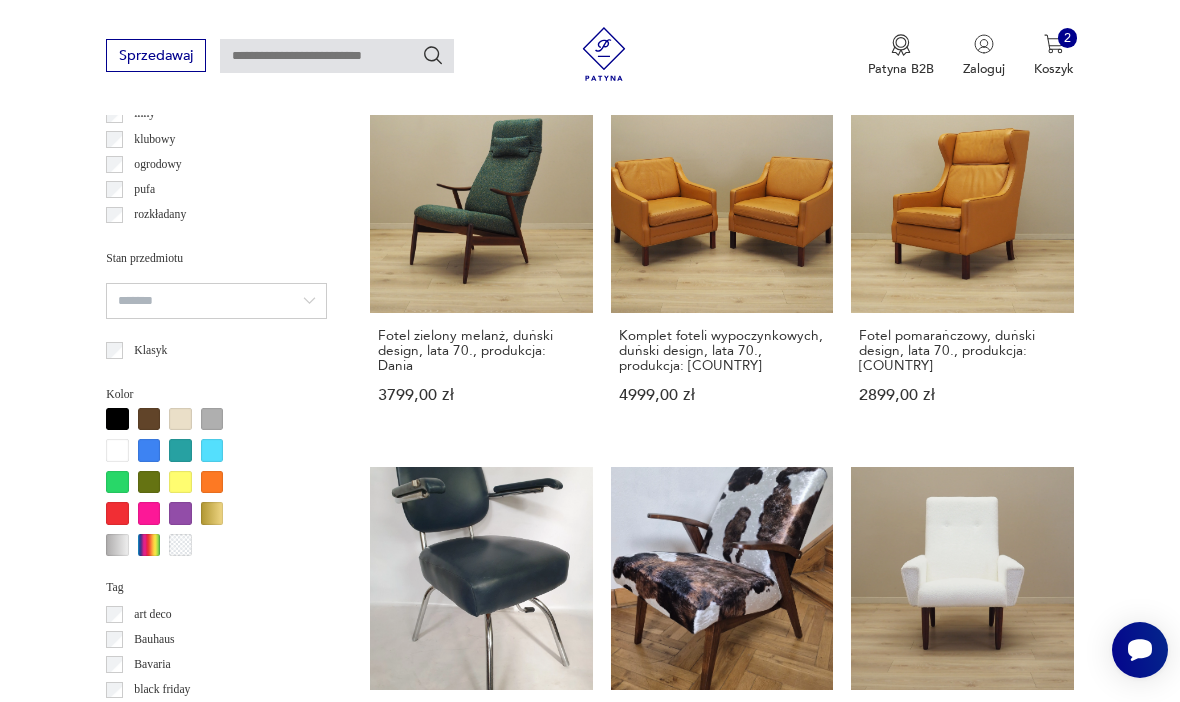 click on "Fotel dębowy, duński design, lata 70., produkcja: Dania 2999,00 zł" at bounding box center [481, 1371] 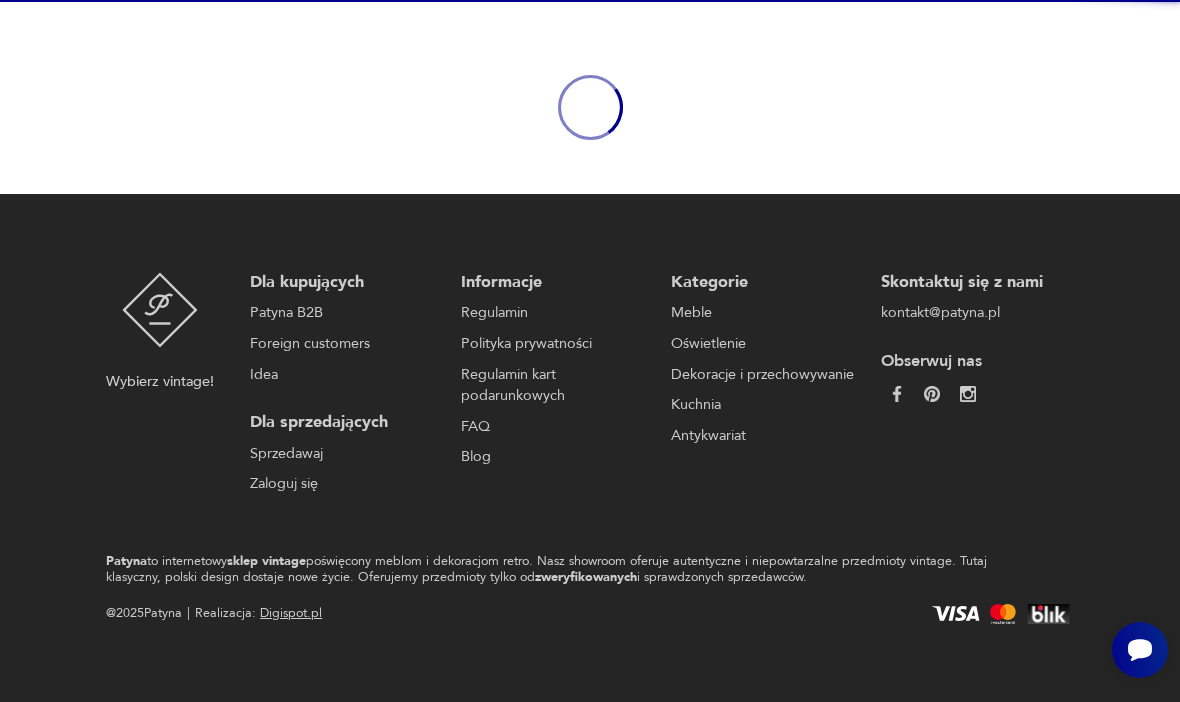 scroll, scrollTop: 173, scrollLeft: 0, axis: vertical 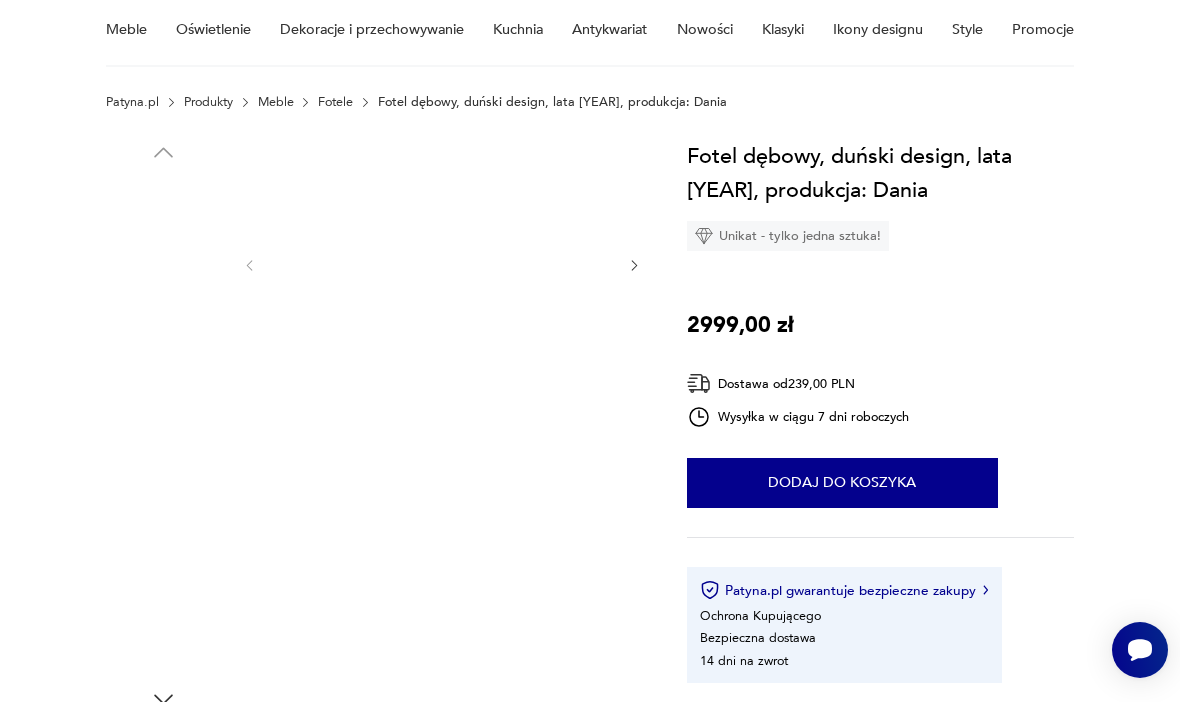 click at bounding box center (163, 360) 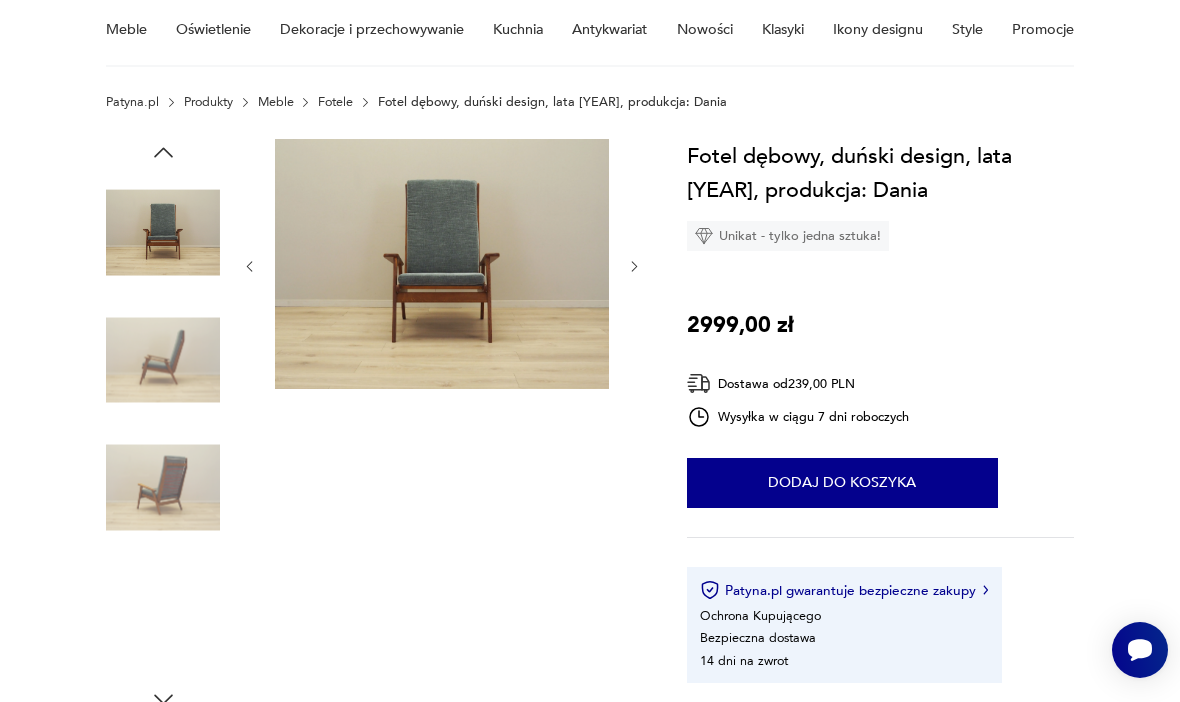 click at bounding box center [163, 488] 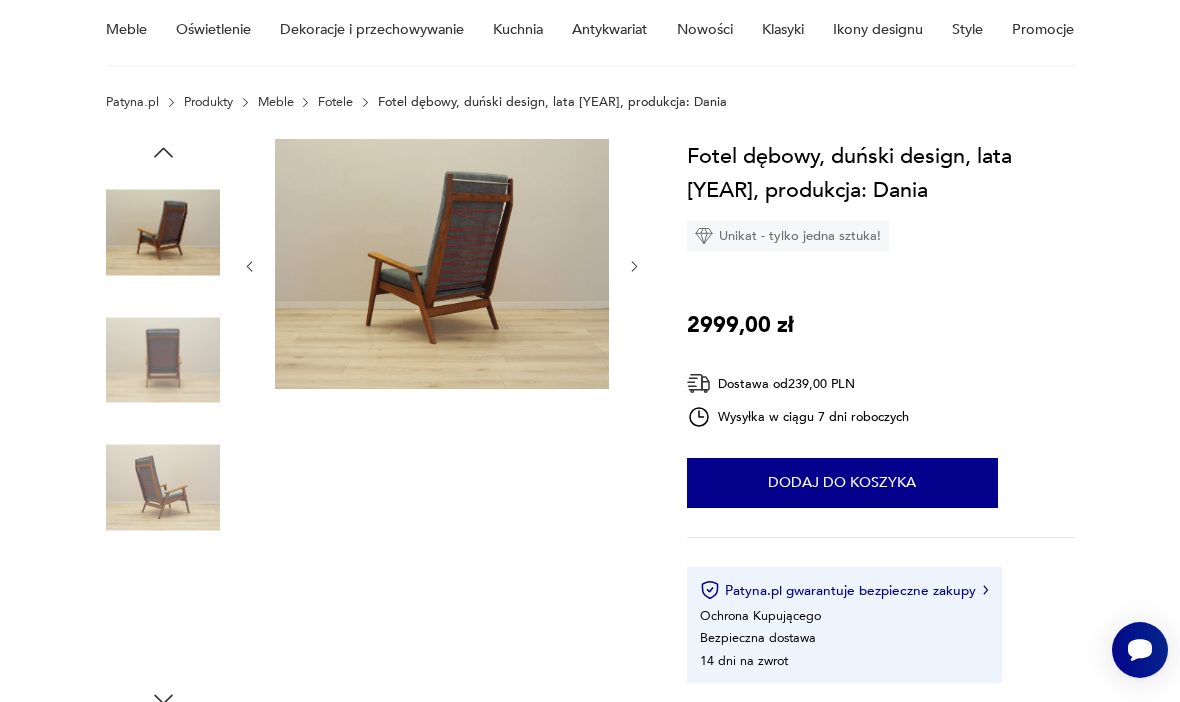 click at bounding box center [163, 488] 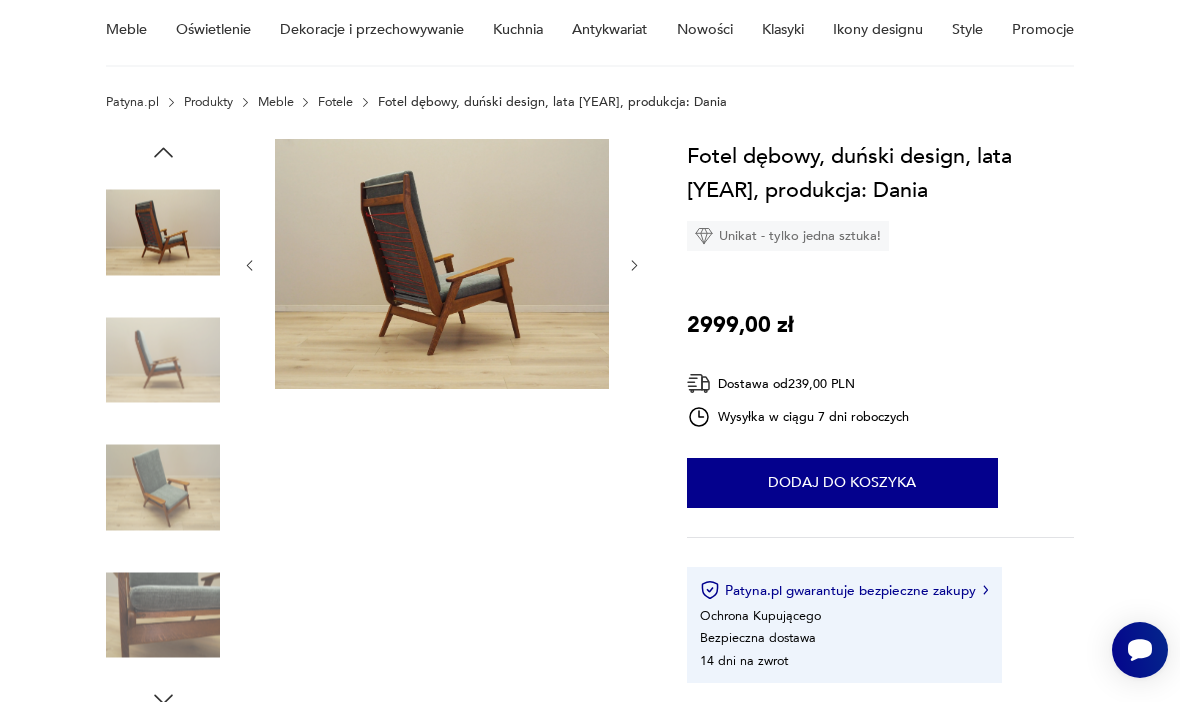 click at bounding box center (163, 615) 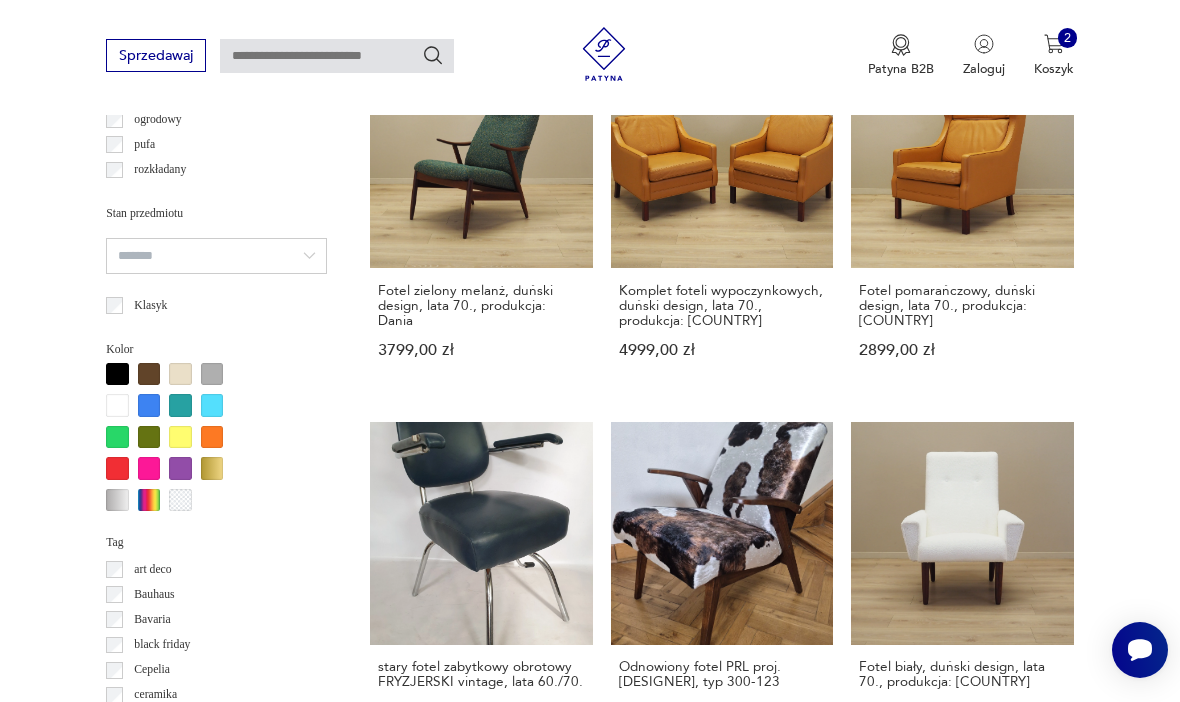 scroll, scrollTop: 1514, scrollLeft: 0, axis: vertical 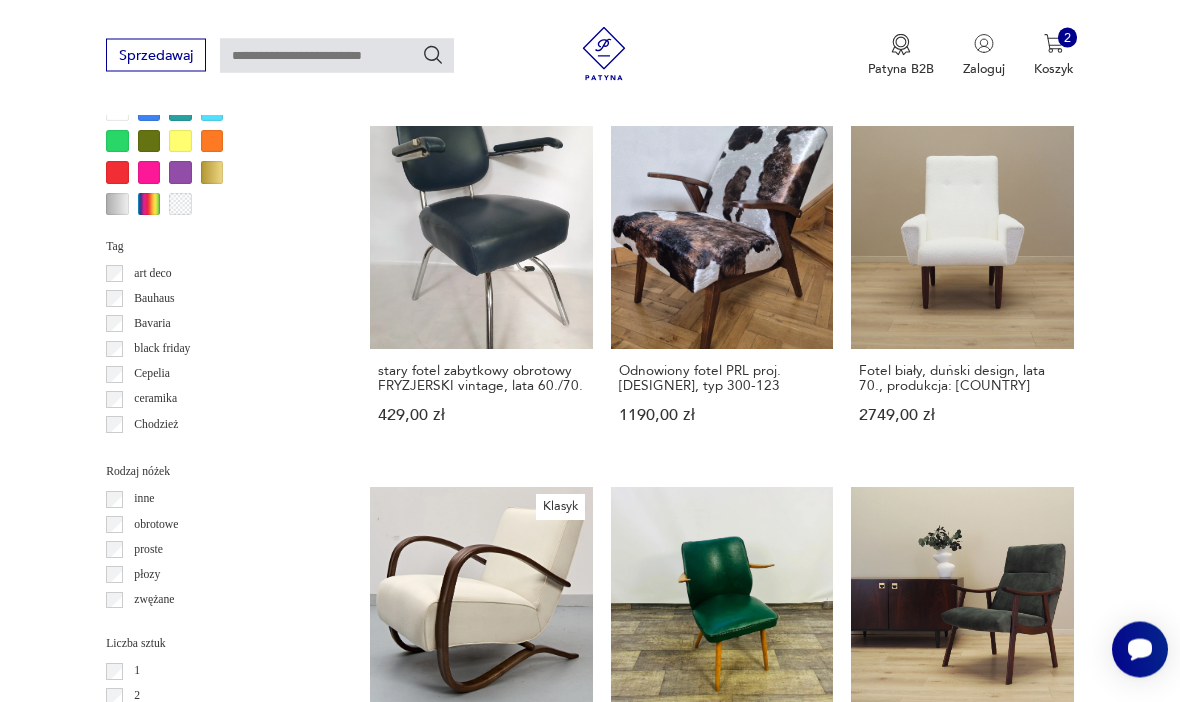 click 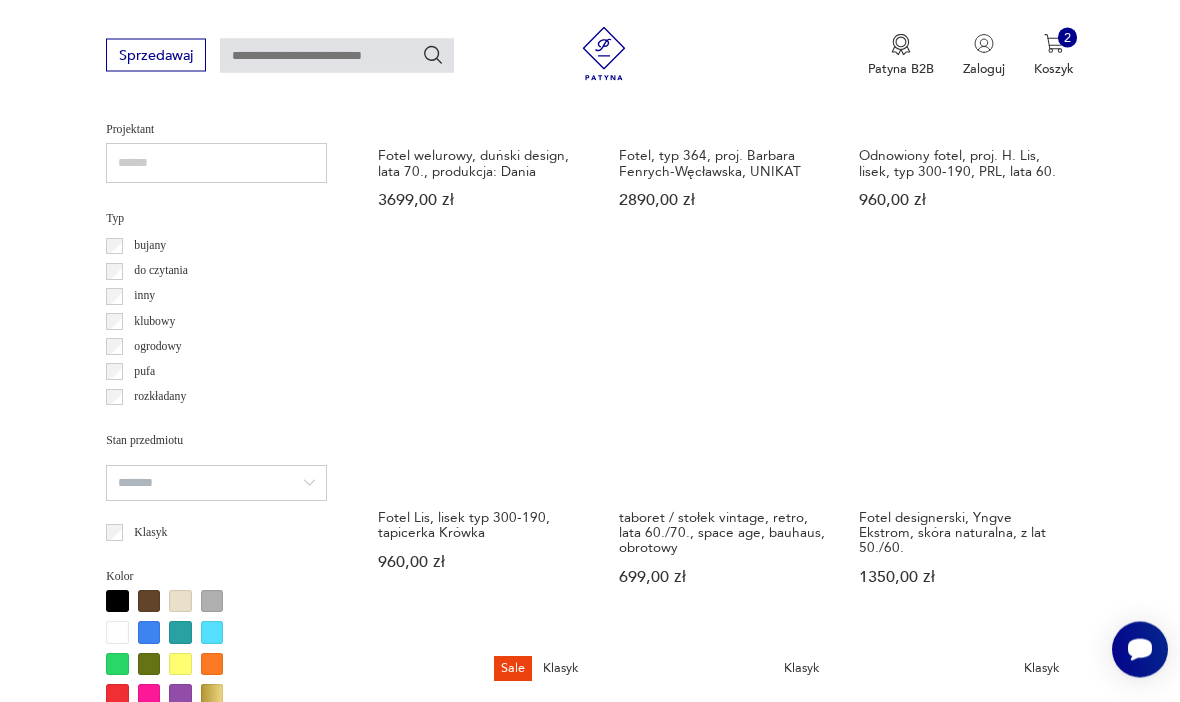 scroll, scrollTop: 1294, scrollLeft: 0, axis: vertical 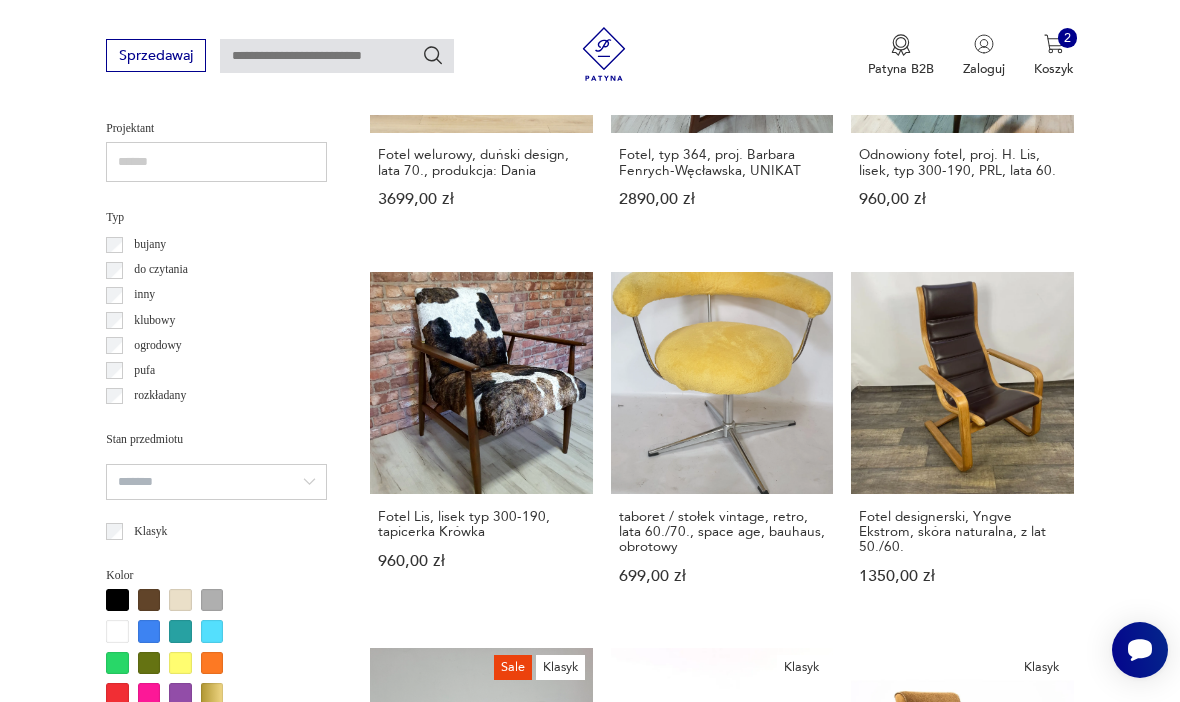 click on "Klasyk Fotel w stylu Art Deco, Czechy, proj. [INITIAL] [LAST], lata 30. 4500,00 zł" at bounding box center (962, 832) 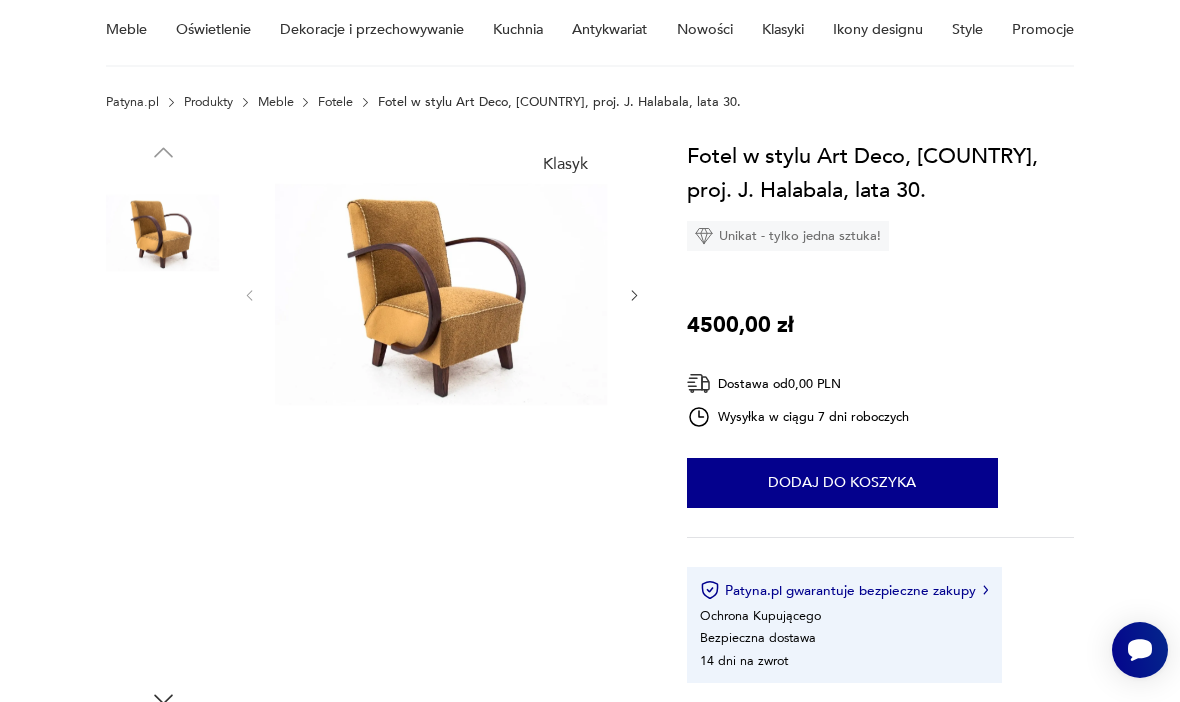 click at bounding box center (163, 360) 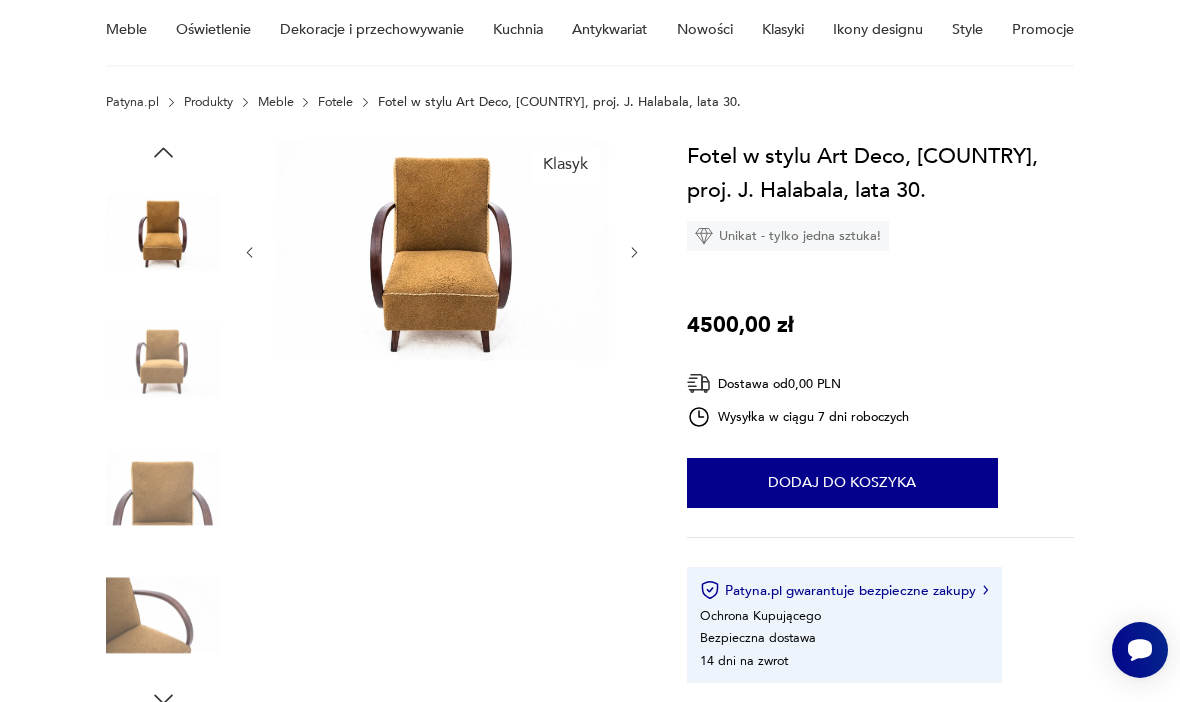 click at bounding box center (163, 488) 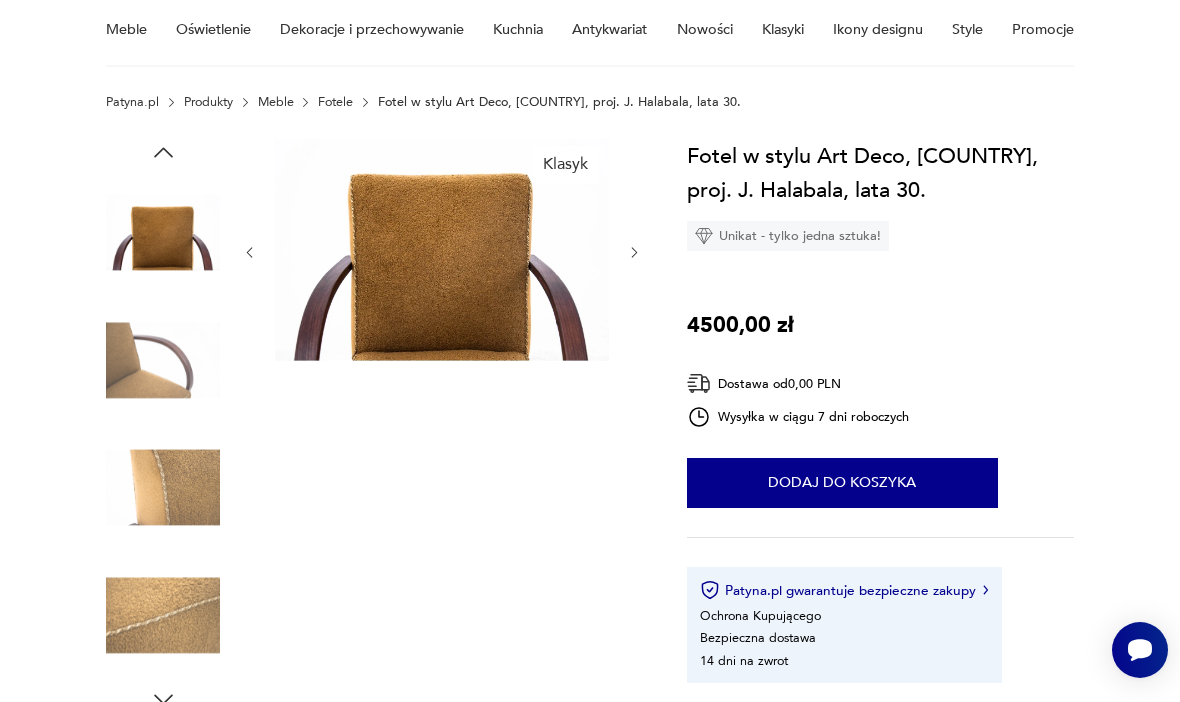 click at bounding box center [163, 488] 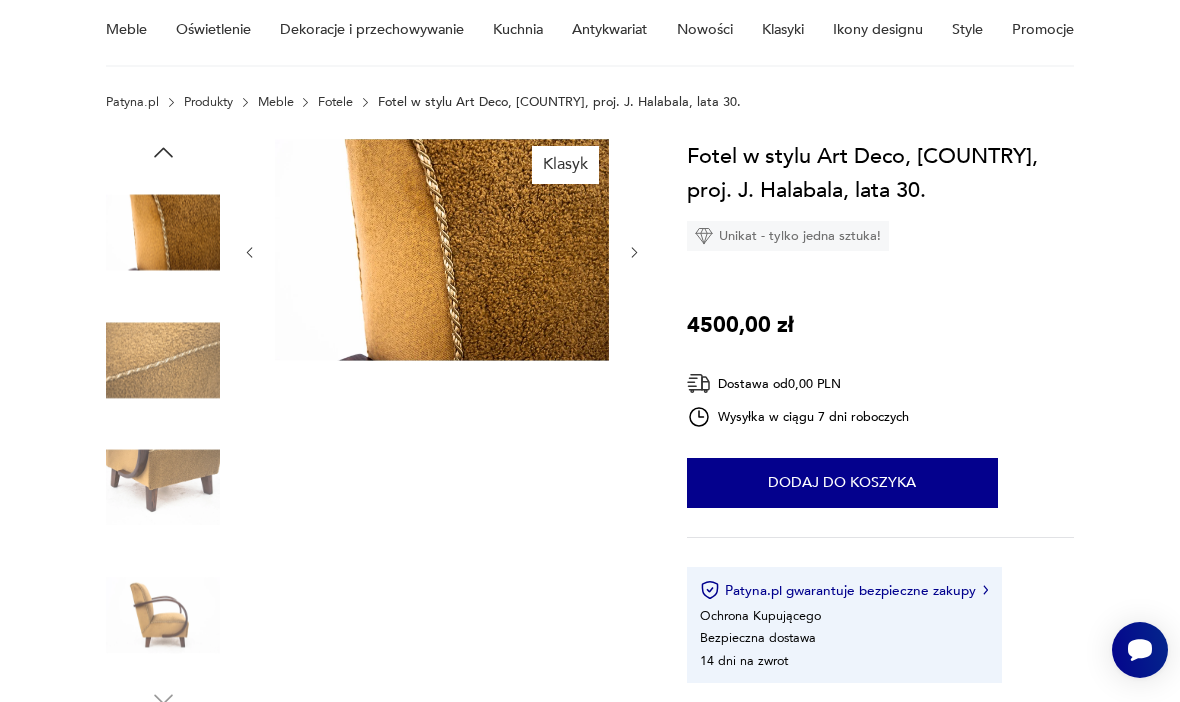 click at bounding box center (163, 488) 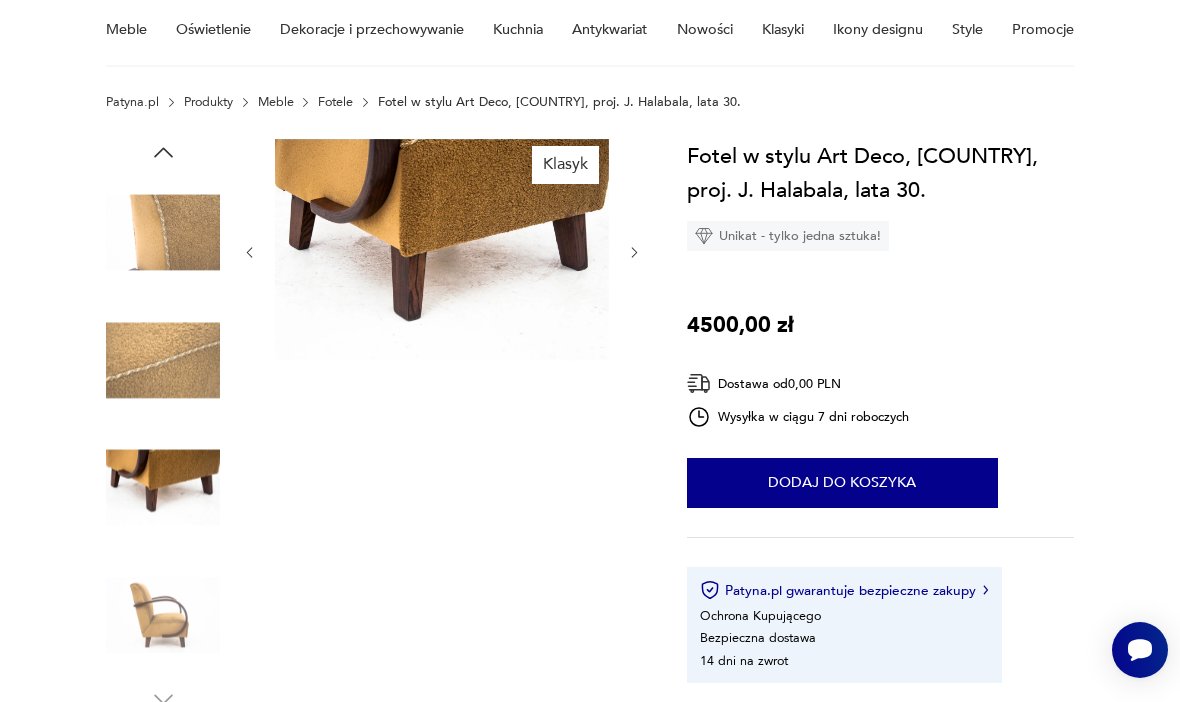 click on "Dodaj do koszyka" at bounding box center (842, 483) 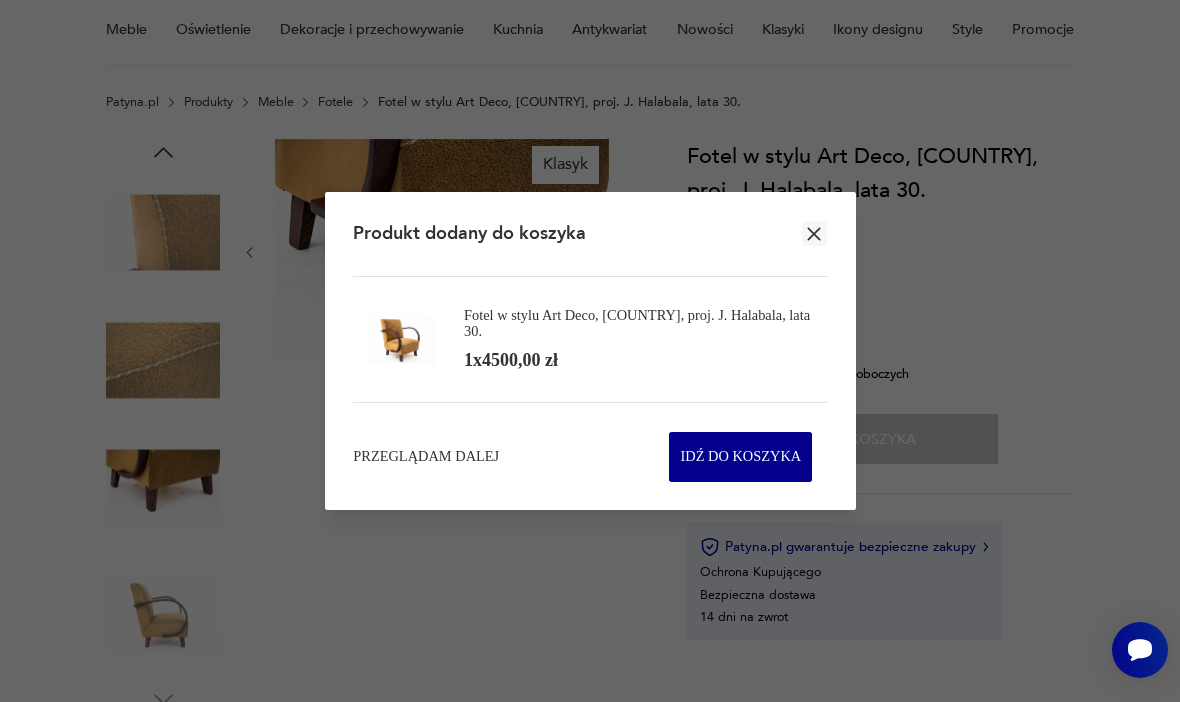 click 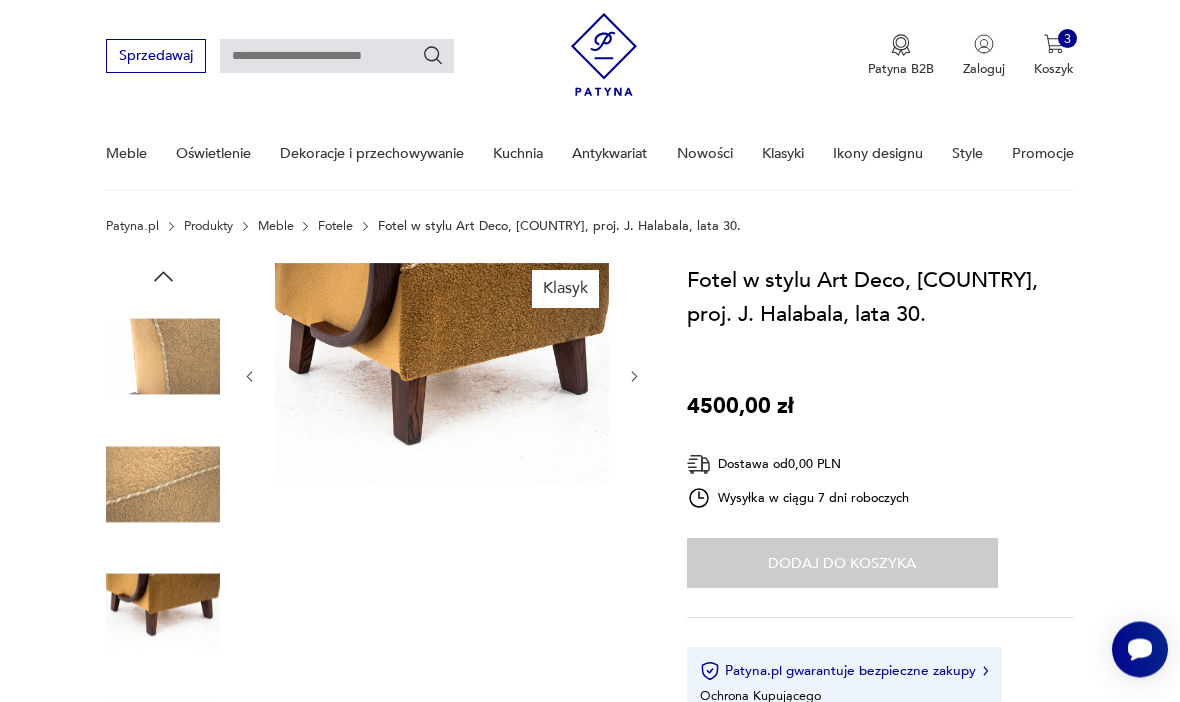 scroll, scrollTop: 0, scrollLeft: 0, axis: both 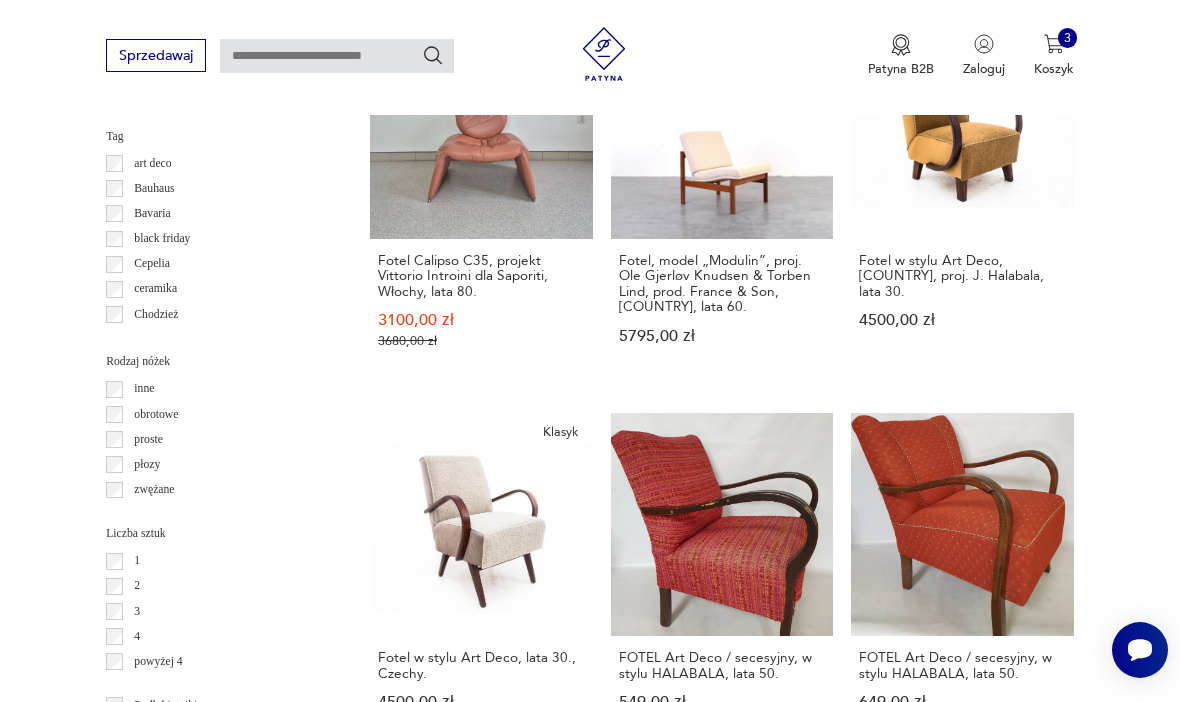 click 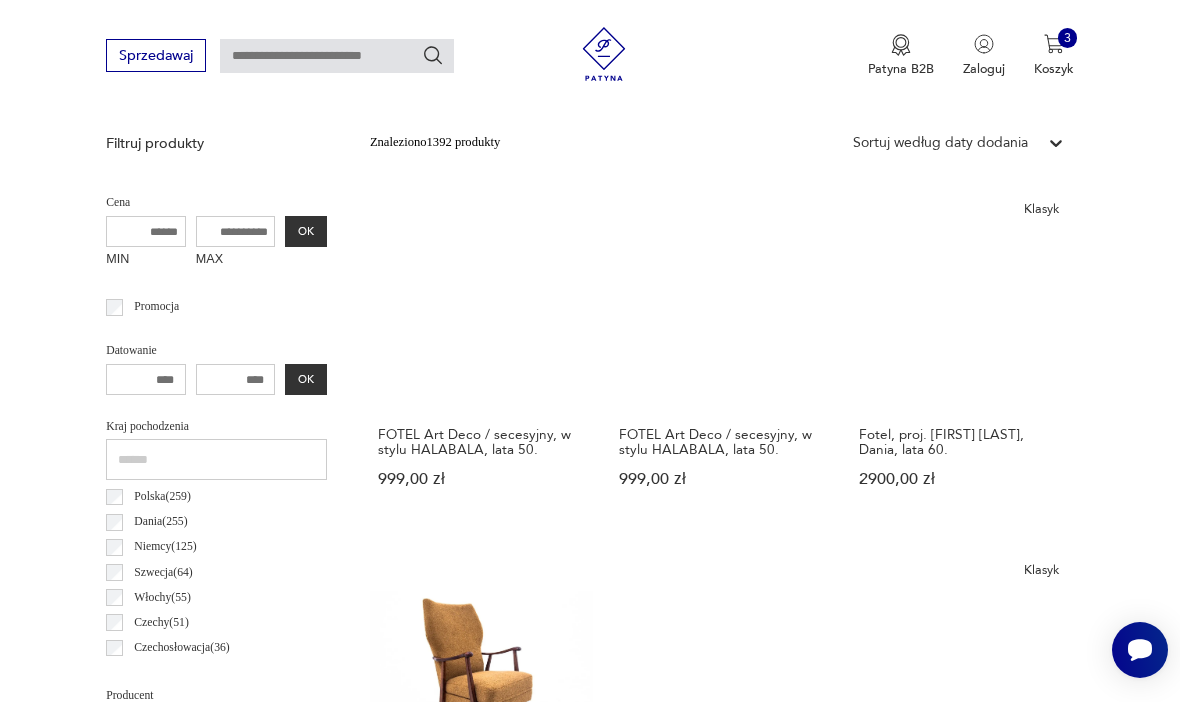 scroll, scrollTop: 640, scrollLeft: 0, axis: vertical 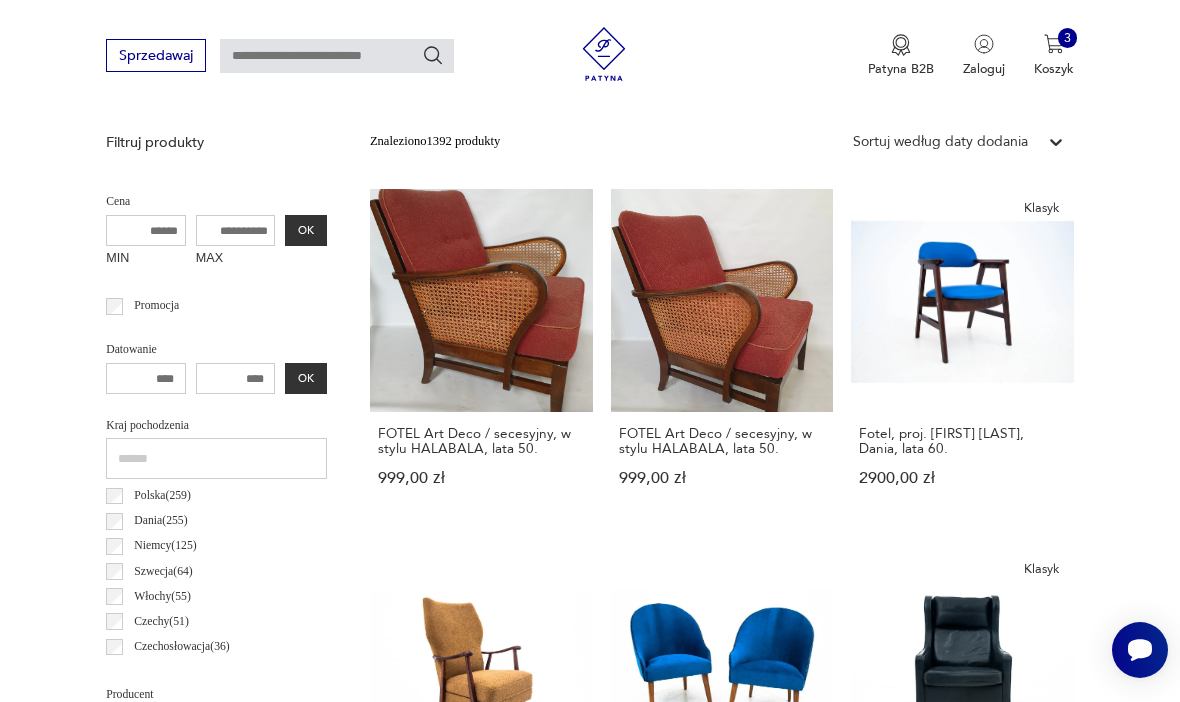 click on "Żółty fotel vintage z tkaniny bouclé, Dania, lata [YEAR] [PRICE] zł" at bounding box center (481, 716) 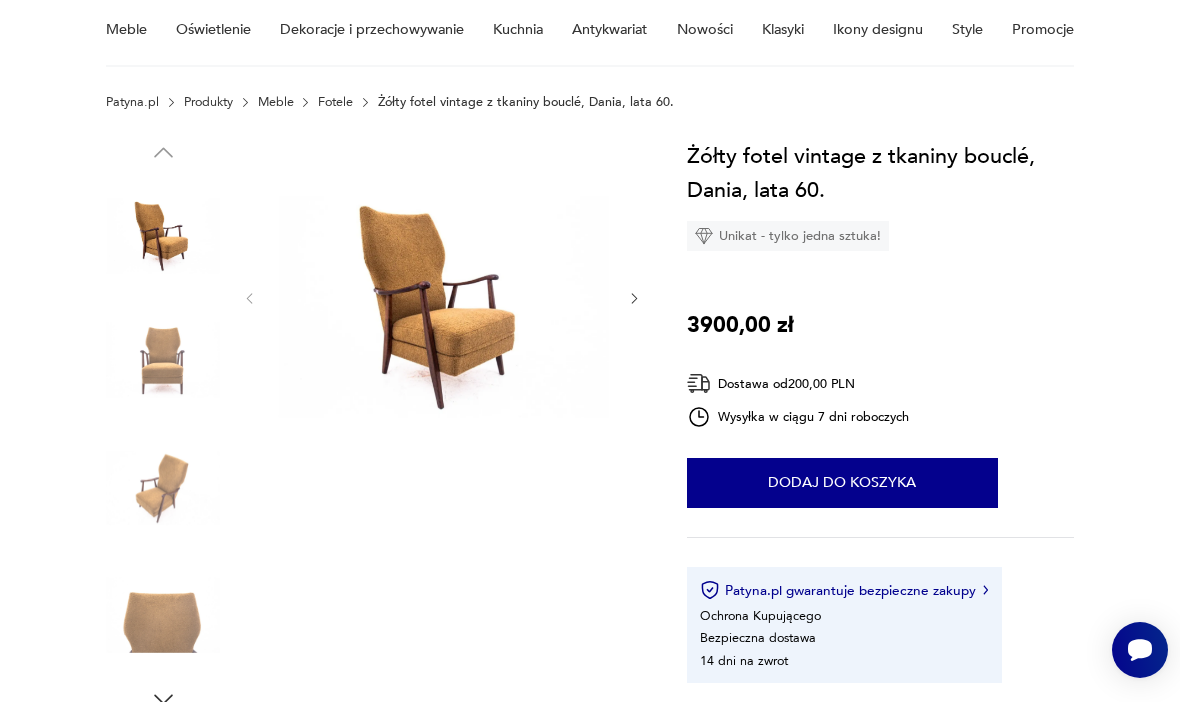 click at bounding box center [163, 360] 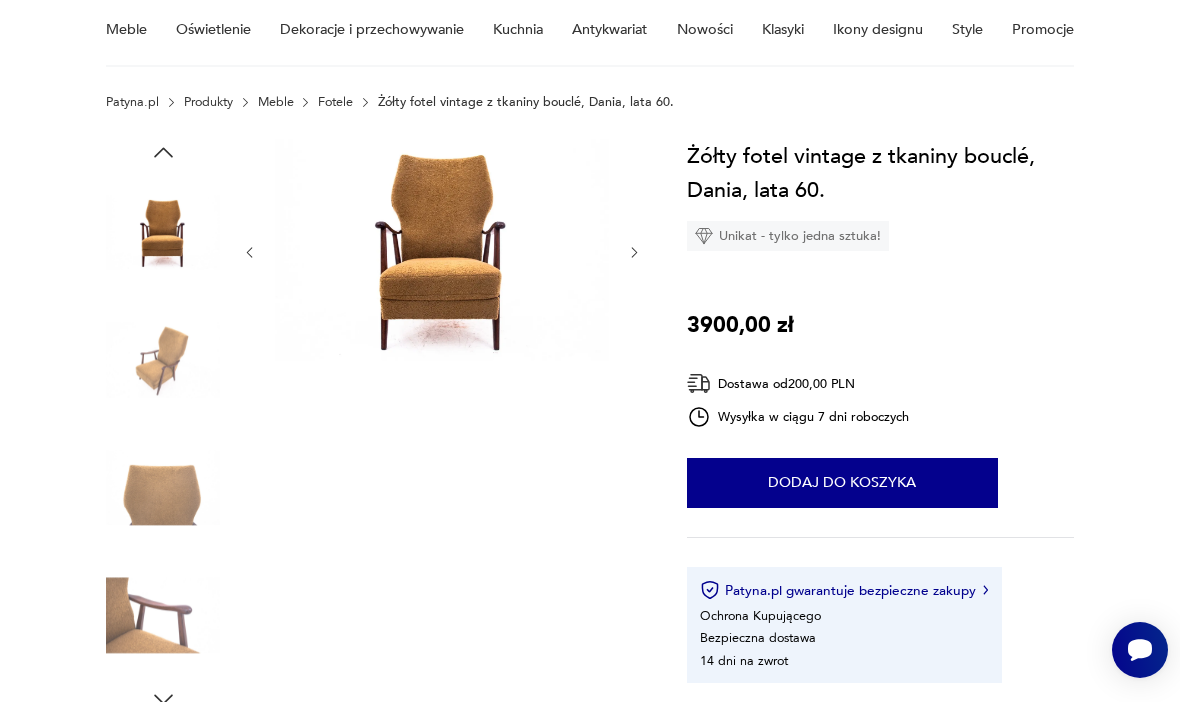 click at bounding box center [163, 488] 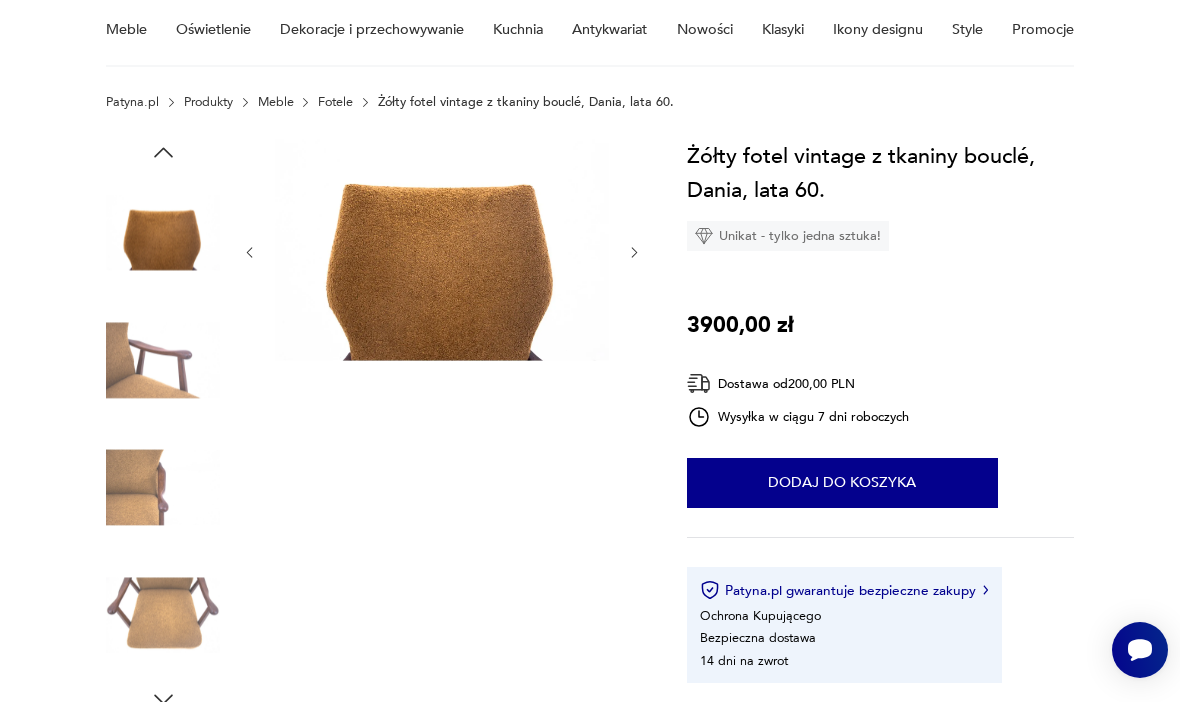 click at bounding box center [163, 488] 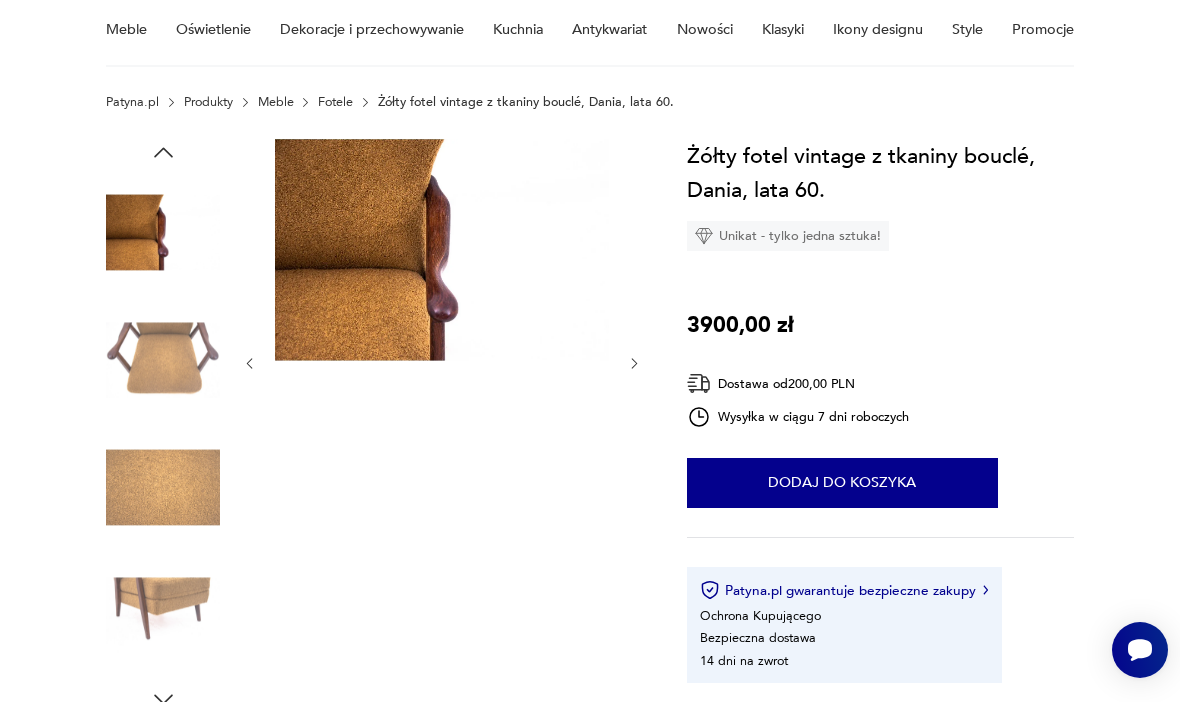 click on "Dodaj do koszyka" at bounding box center [842, 483] 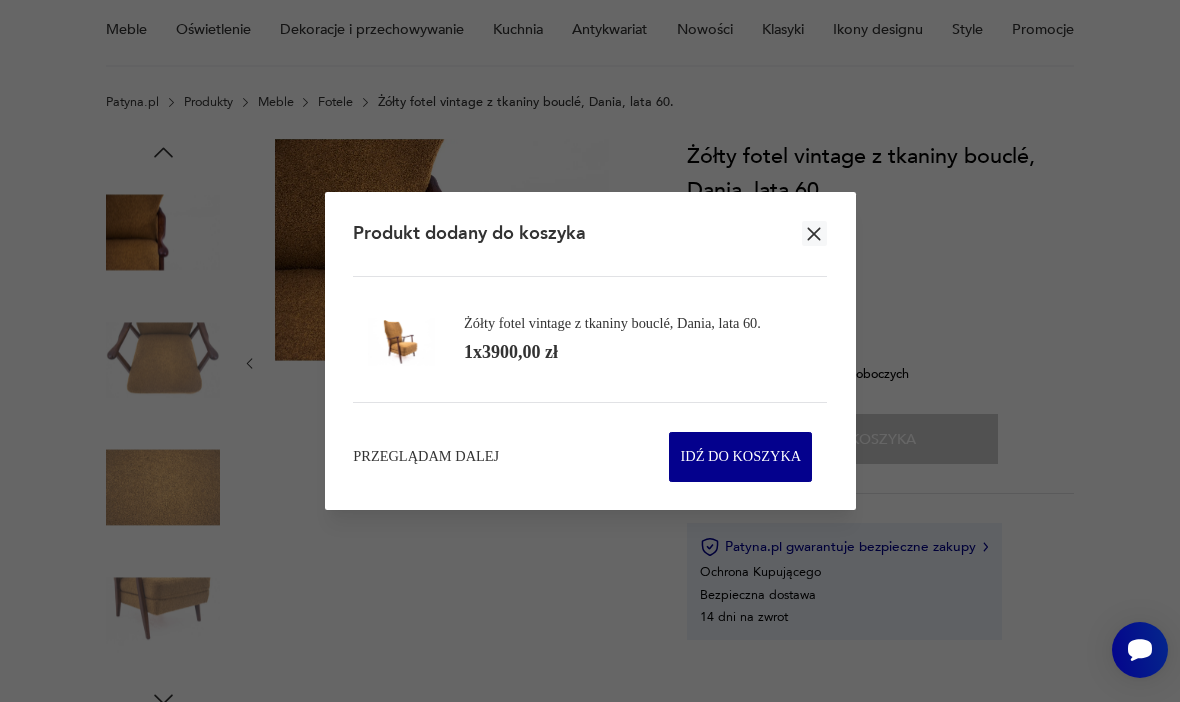 click 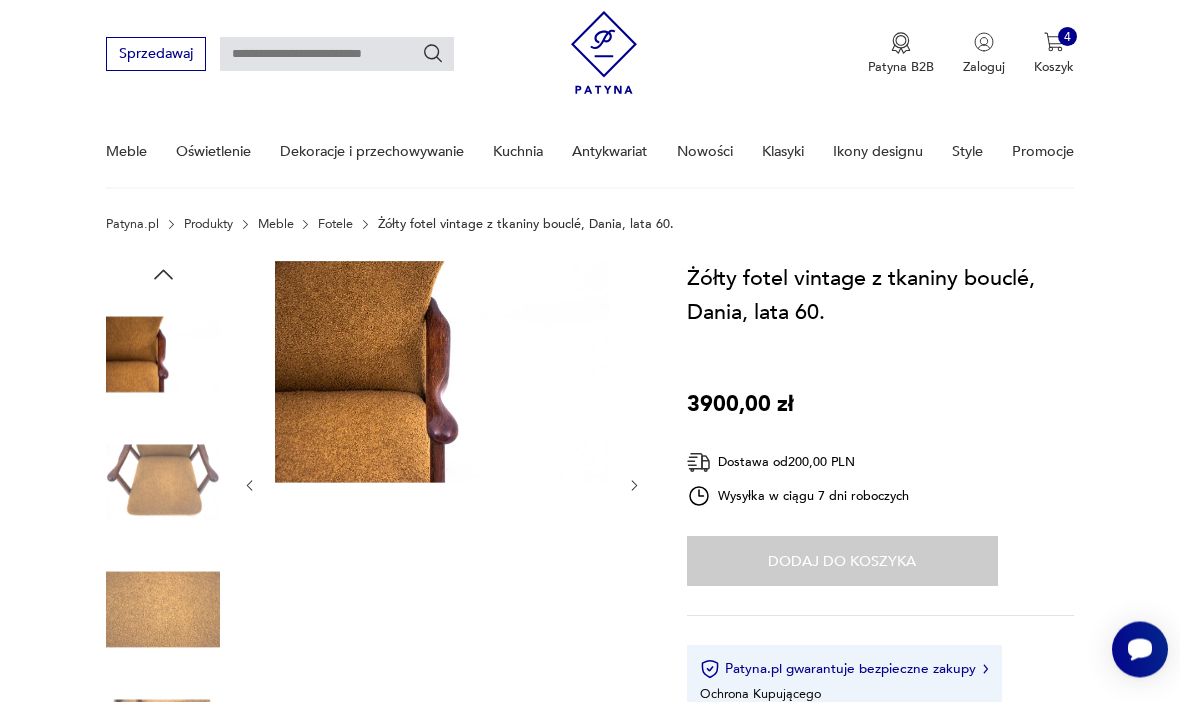 scroll, scrollTop: 0, scrollLeft: 0, axis: both 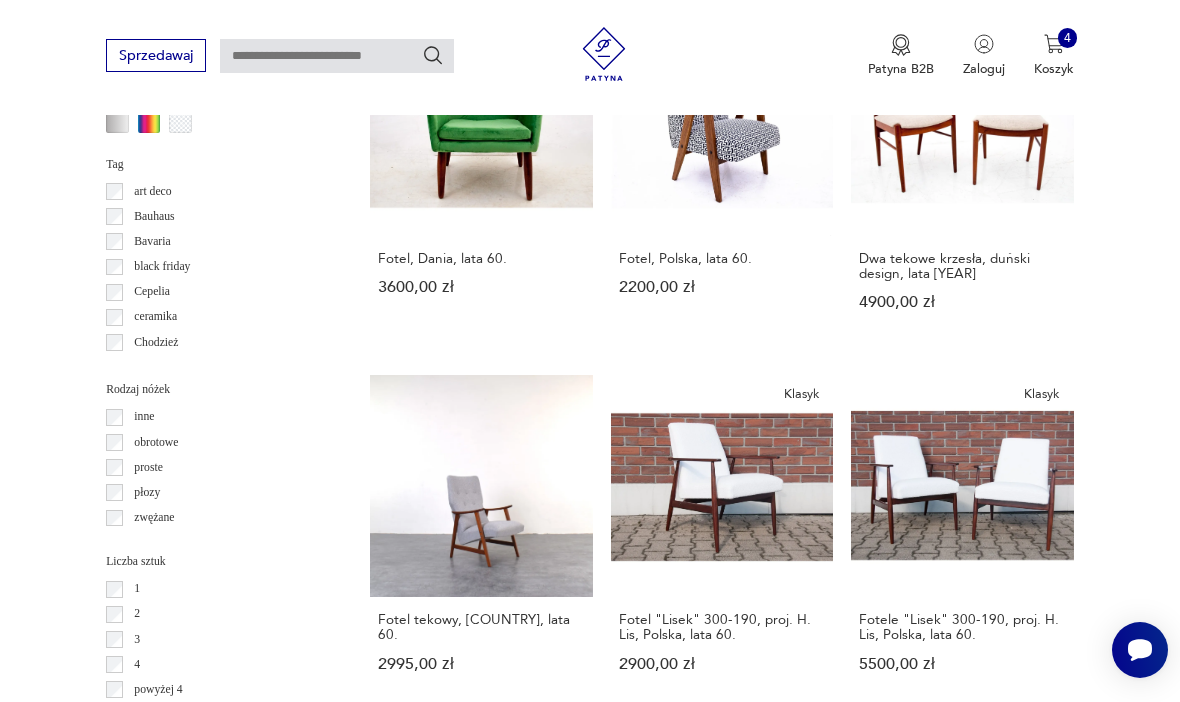 click 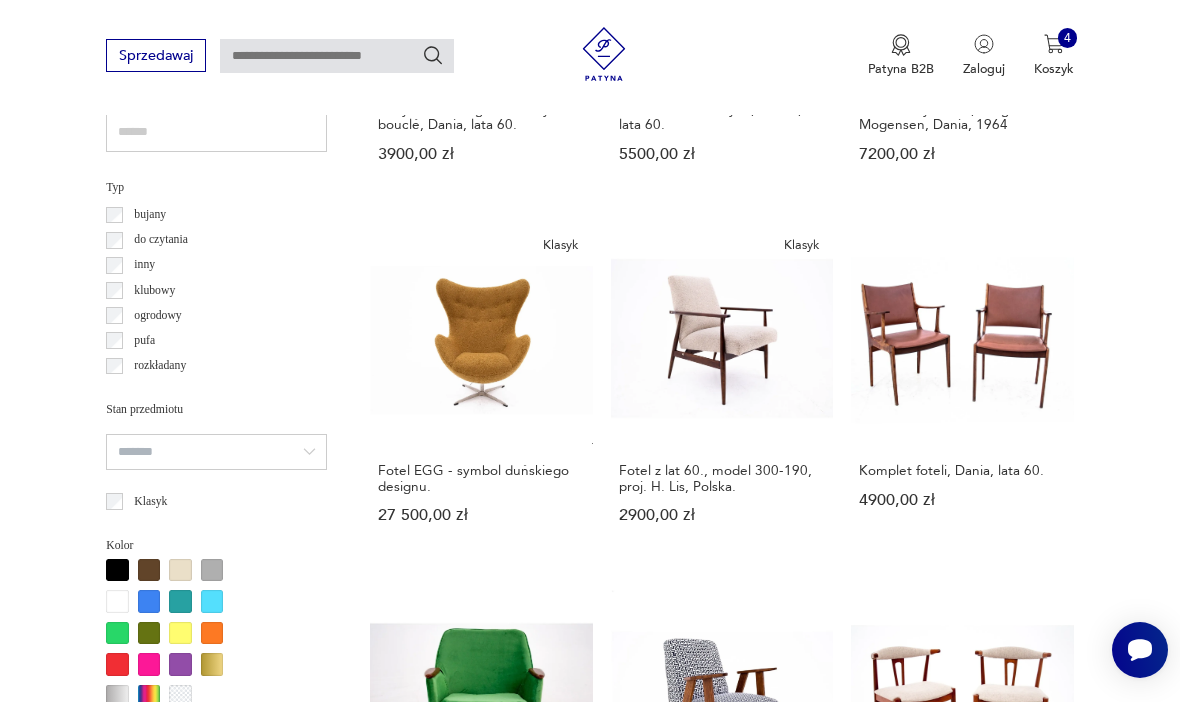 click on "Dwa tekowe krzesła, duński design, lata 60. 4900,00 zł" at bounding box center [962, 753] 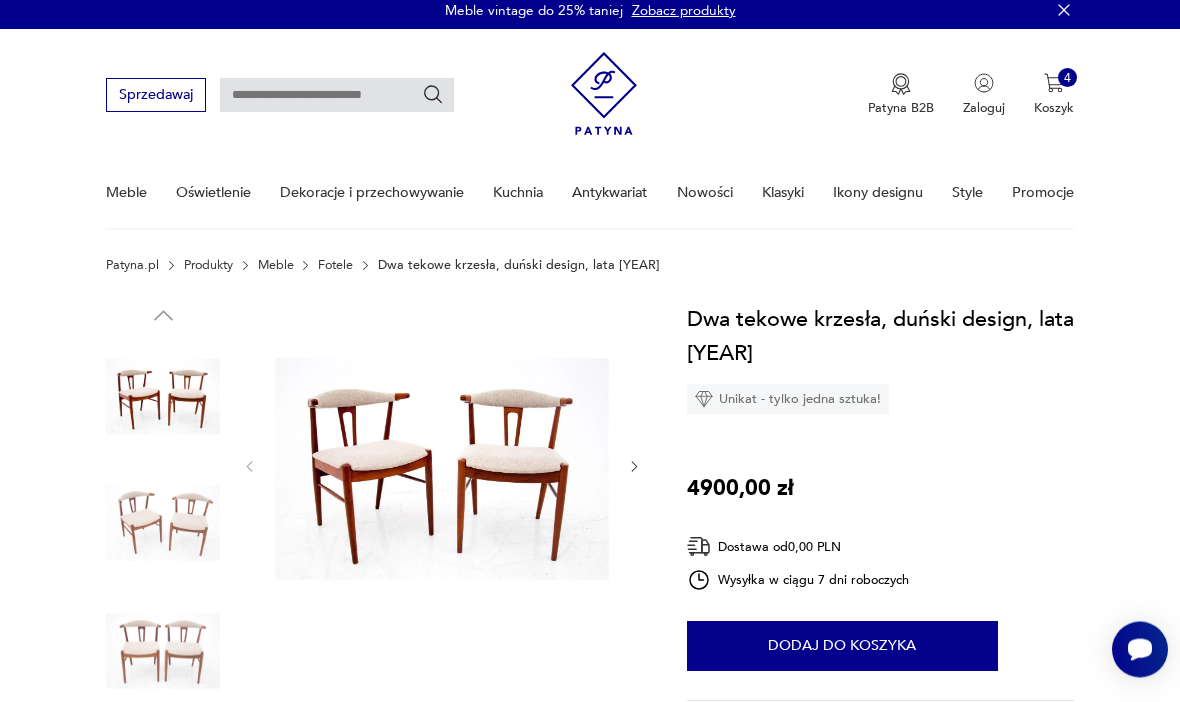 scroll, scrollTop: 0, scrollLeft: 0, axis: both 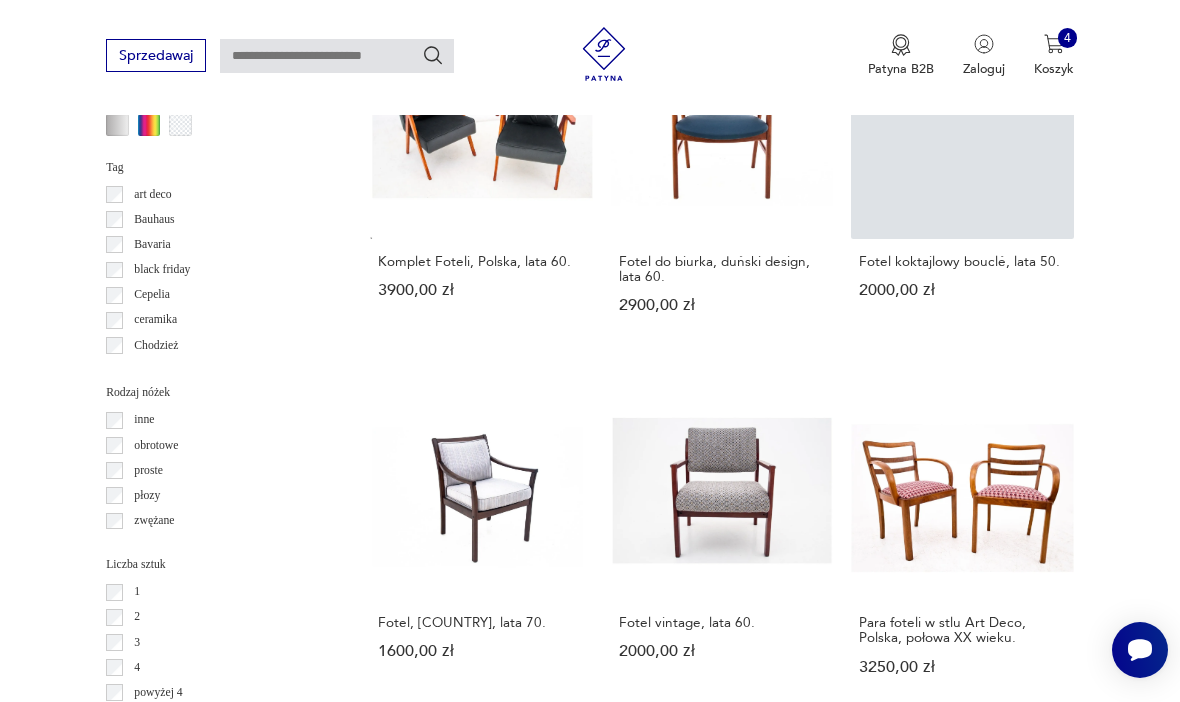 click 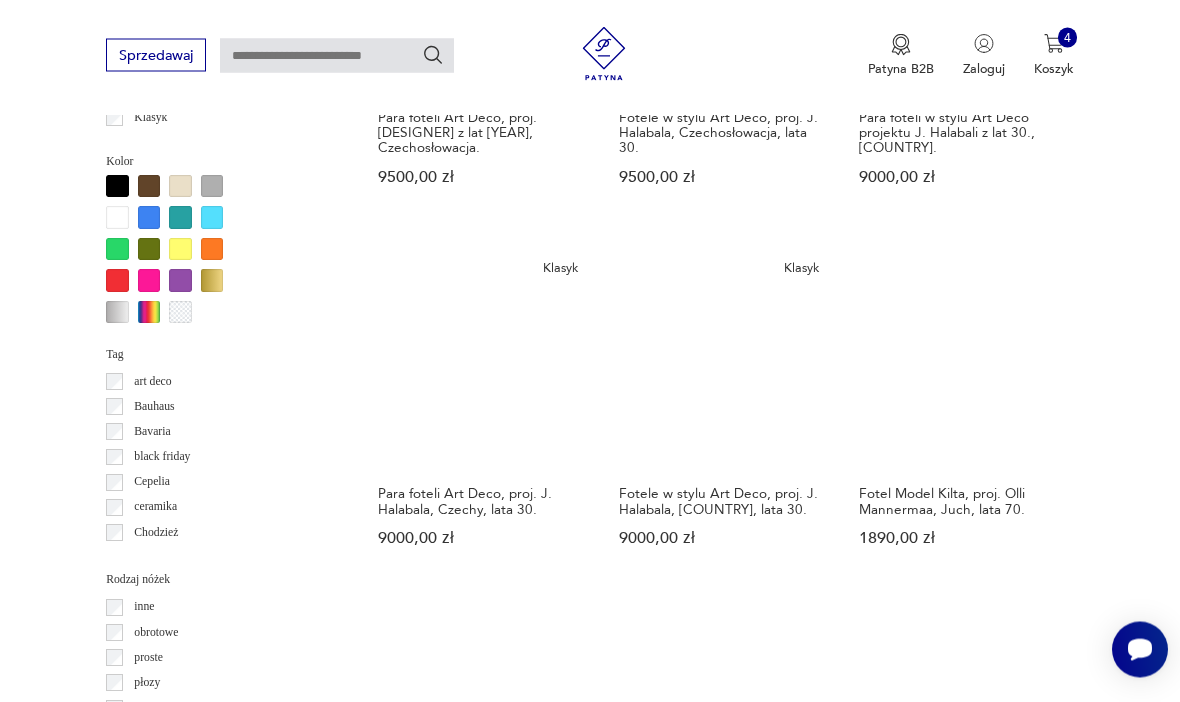 scroll, scrollTop: 1709, scrollLeft: 0, axis: vertical 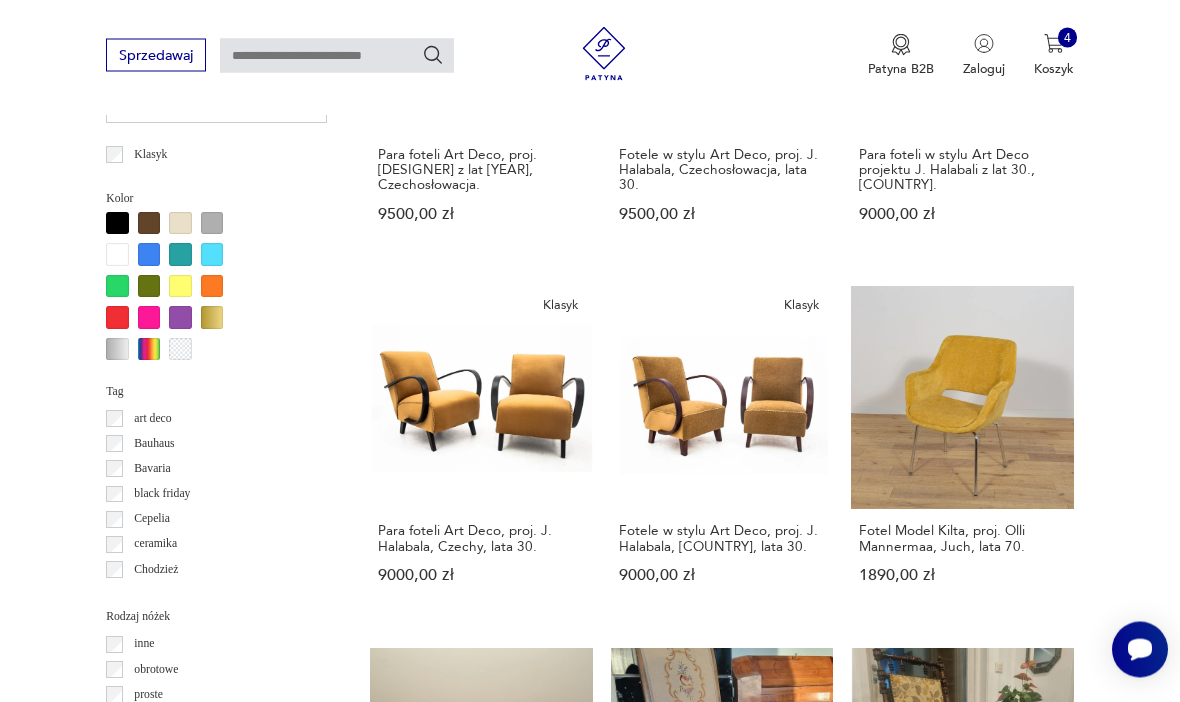 click on "Fotel uszak, proj. Walter Knoll, Knoll Antimott, [COUNTRY], lata 50. 7900,00 zł" at bounding box center [481, 1199] 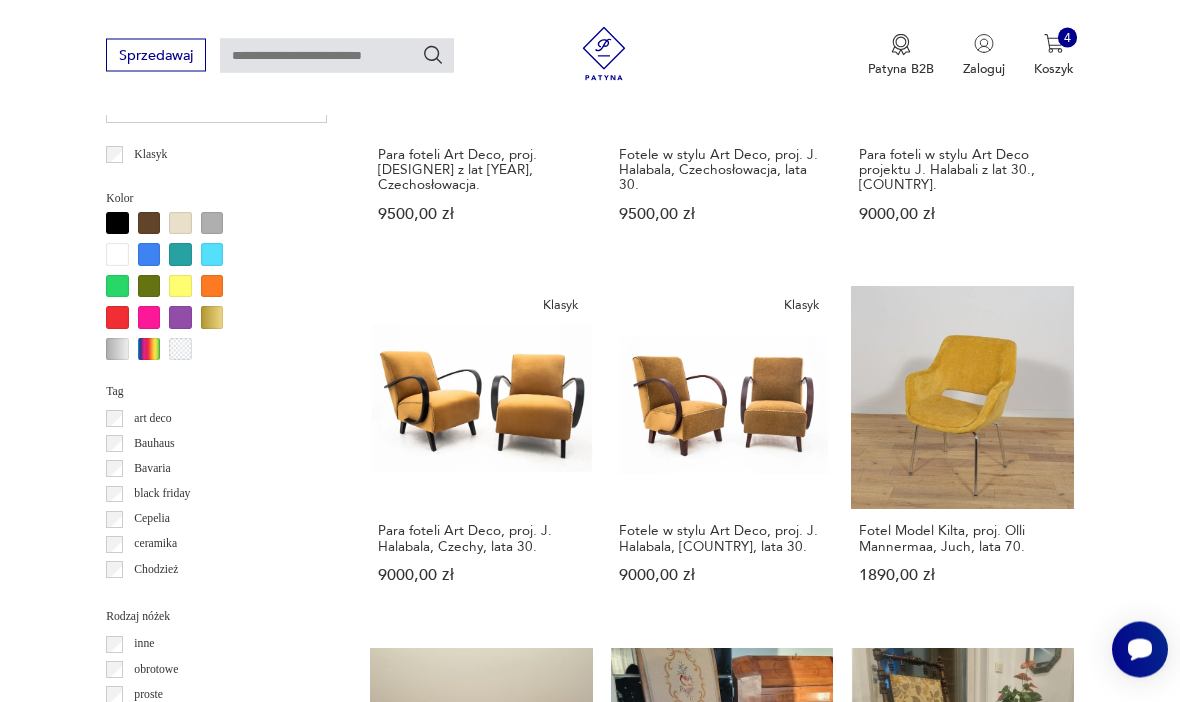 scroll, scrollTop: 173, scrollLeft: 0, axis: vertical 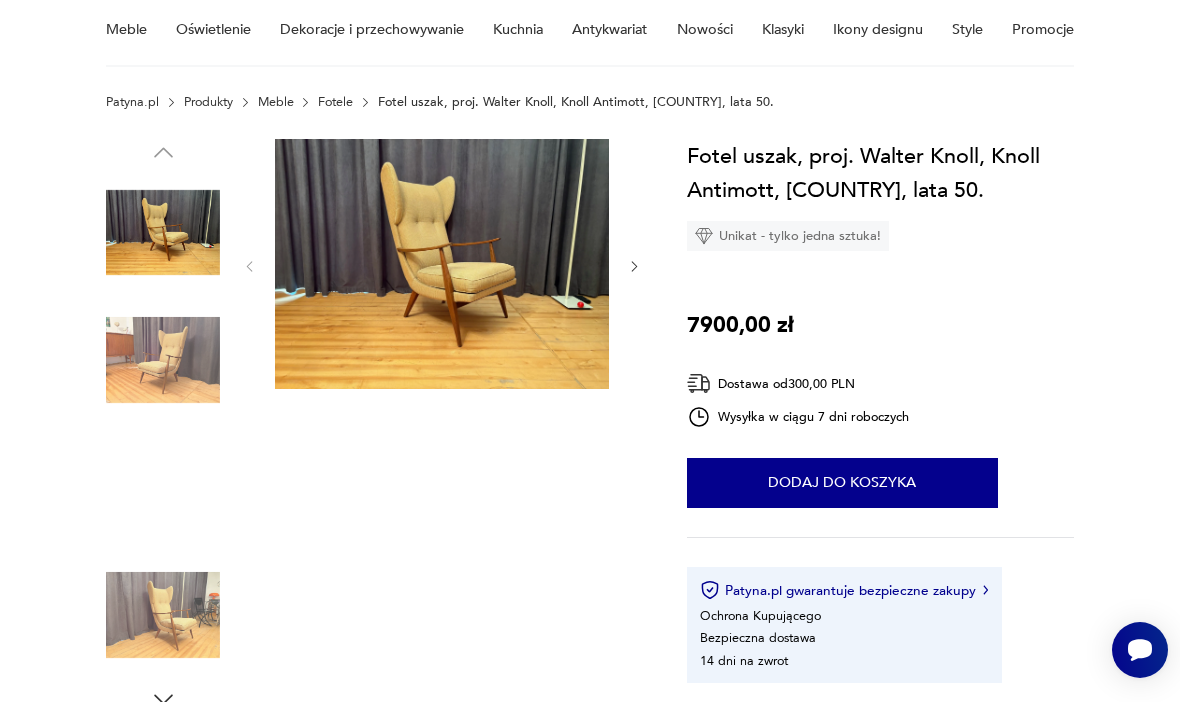 click at bounding box center (163, 233) 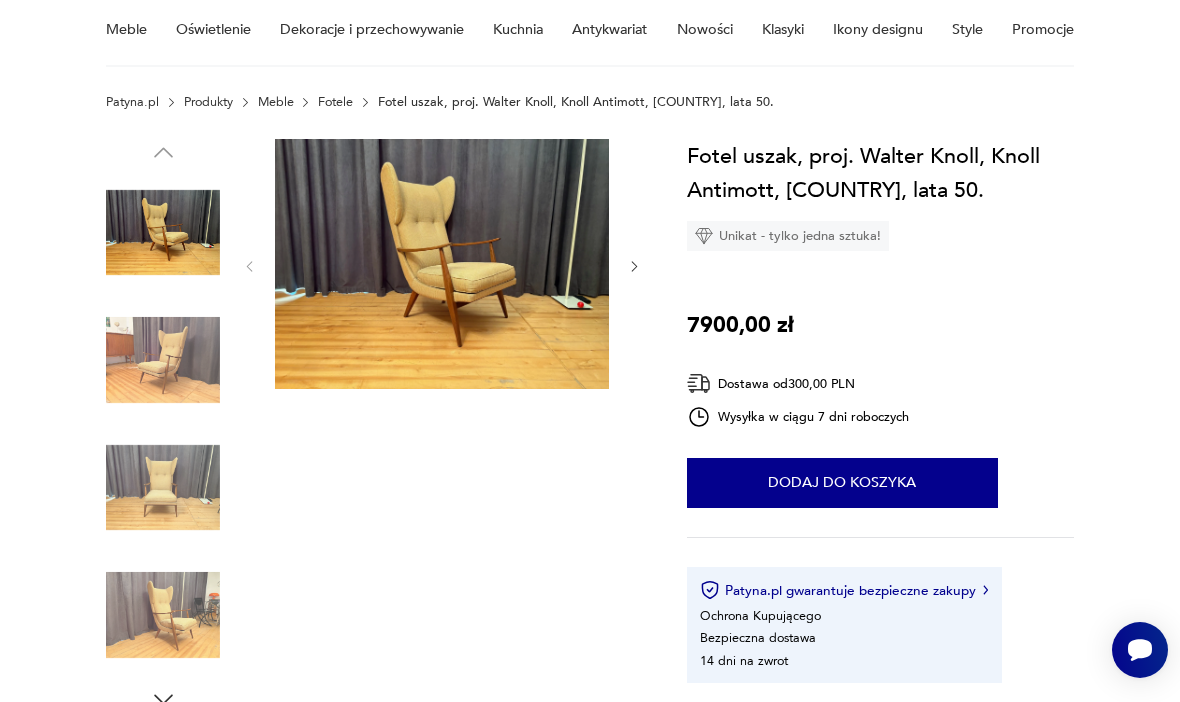 click at bounding box center [163, 233] 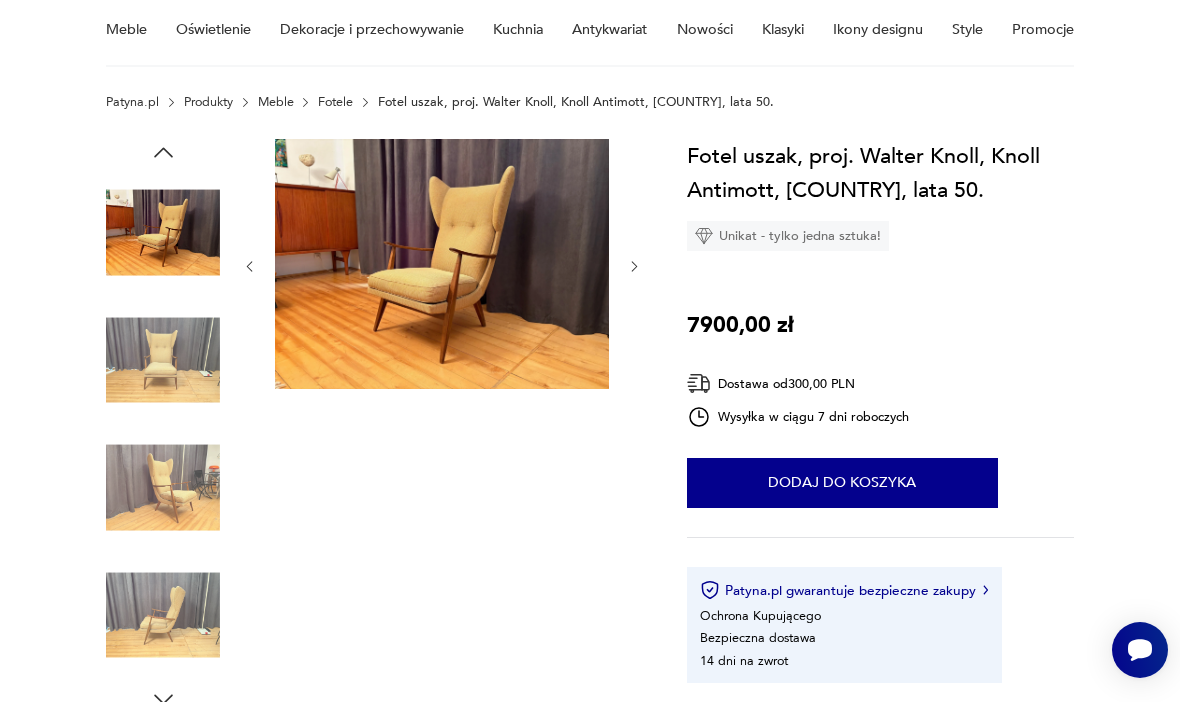 click at bounding box center [163, 360] 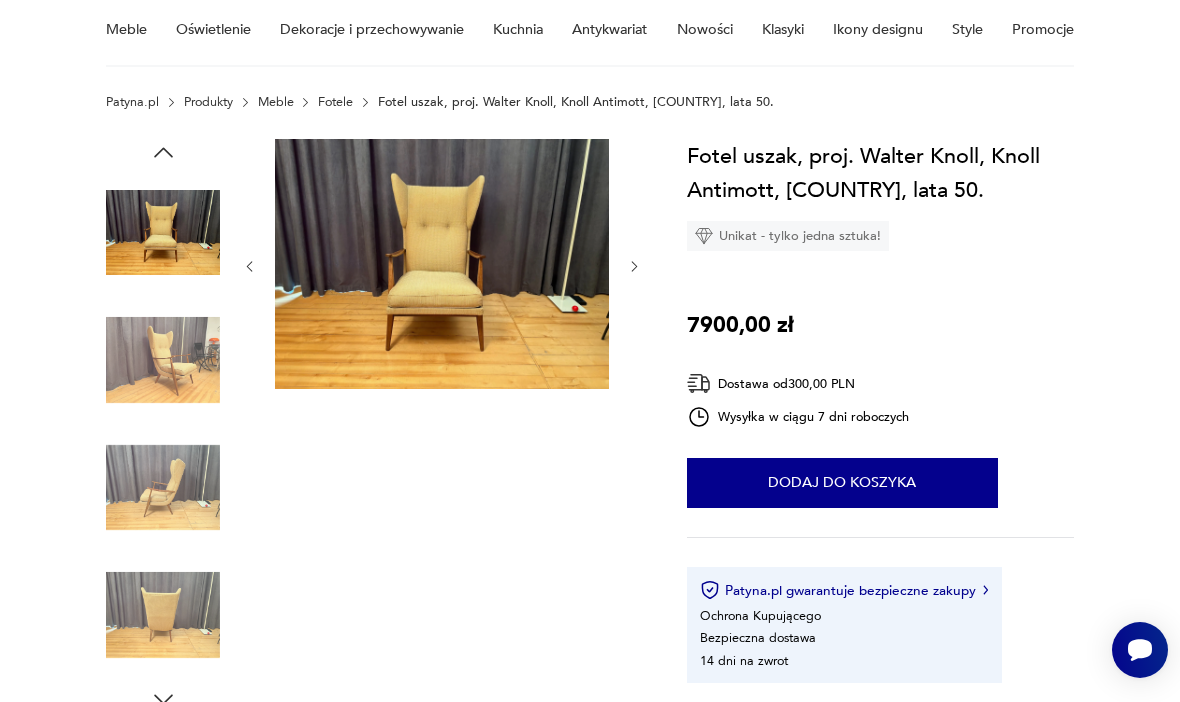 click at bounding box center [442, 264] 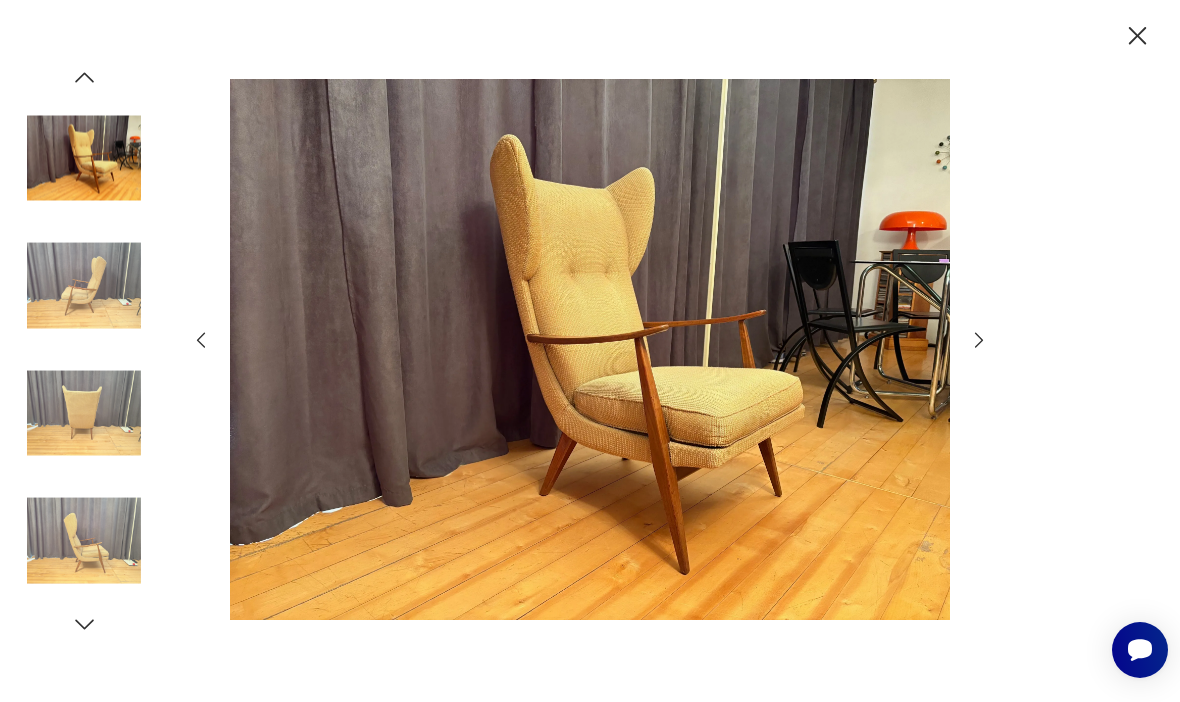 click 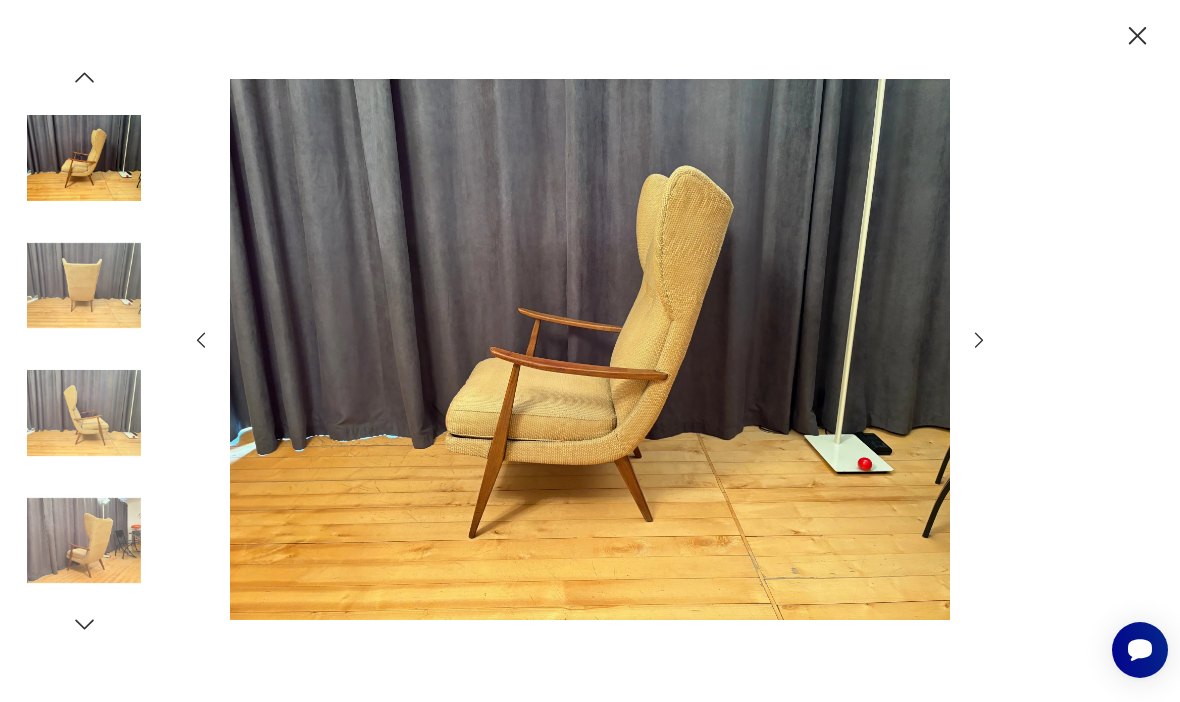 click 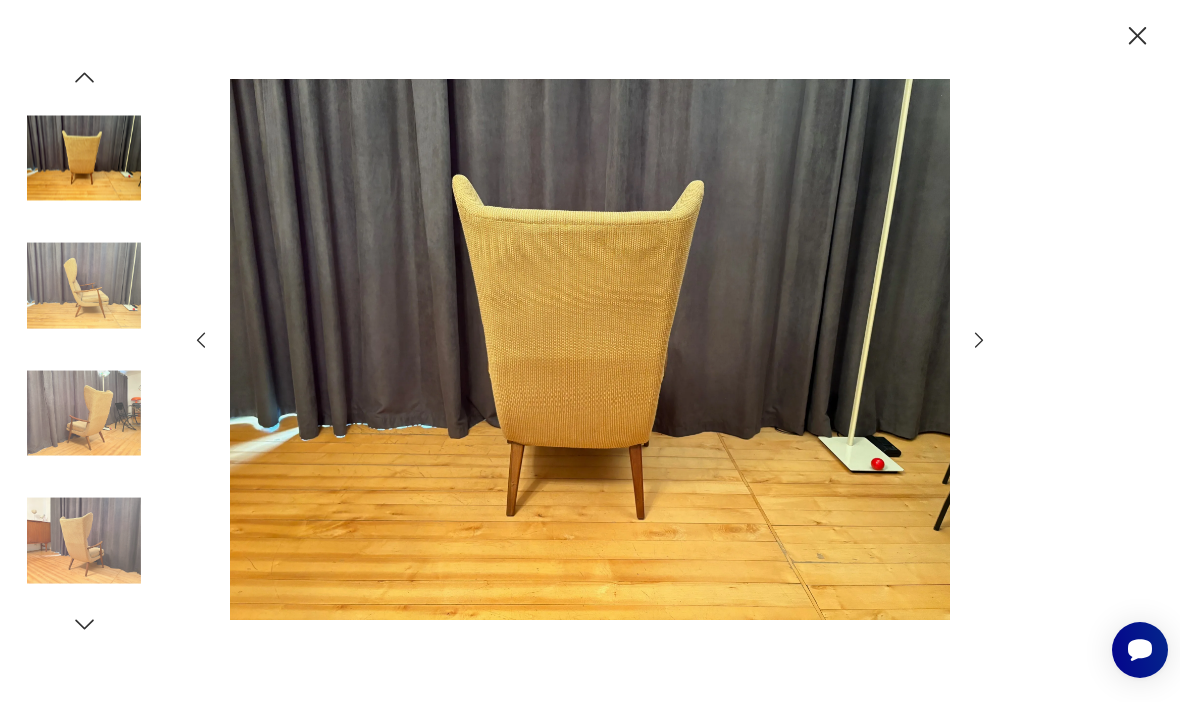 click 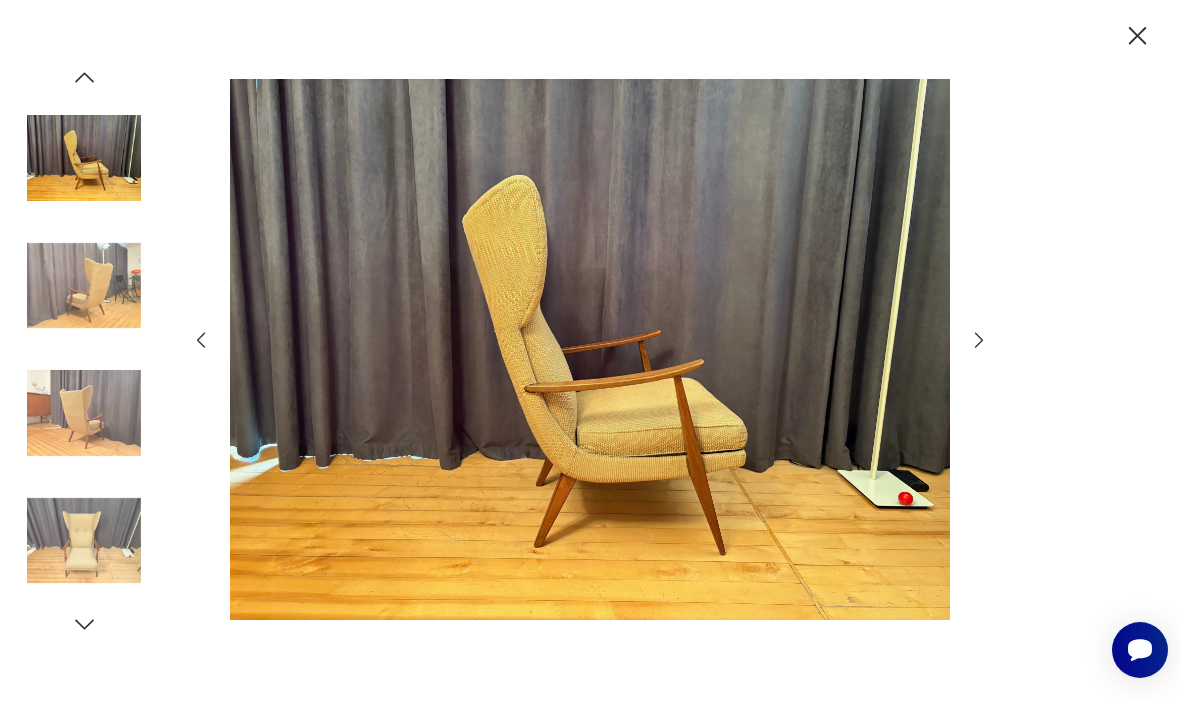 click at bounding box center (590, 351) 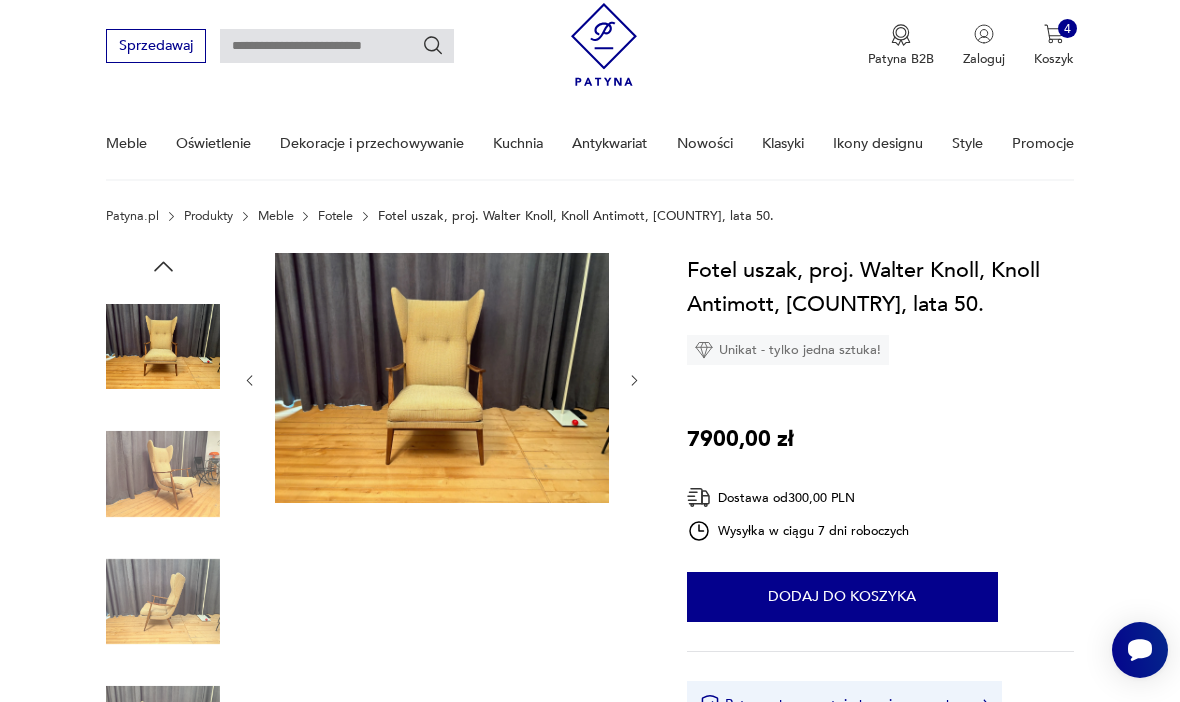 scroll, scrollTop: 0, scrollLeft: 0, axis: both 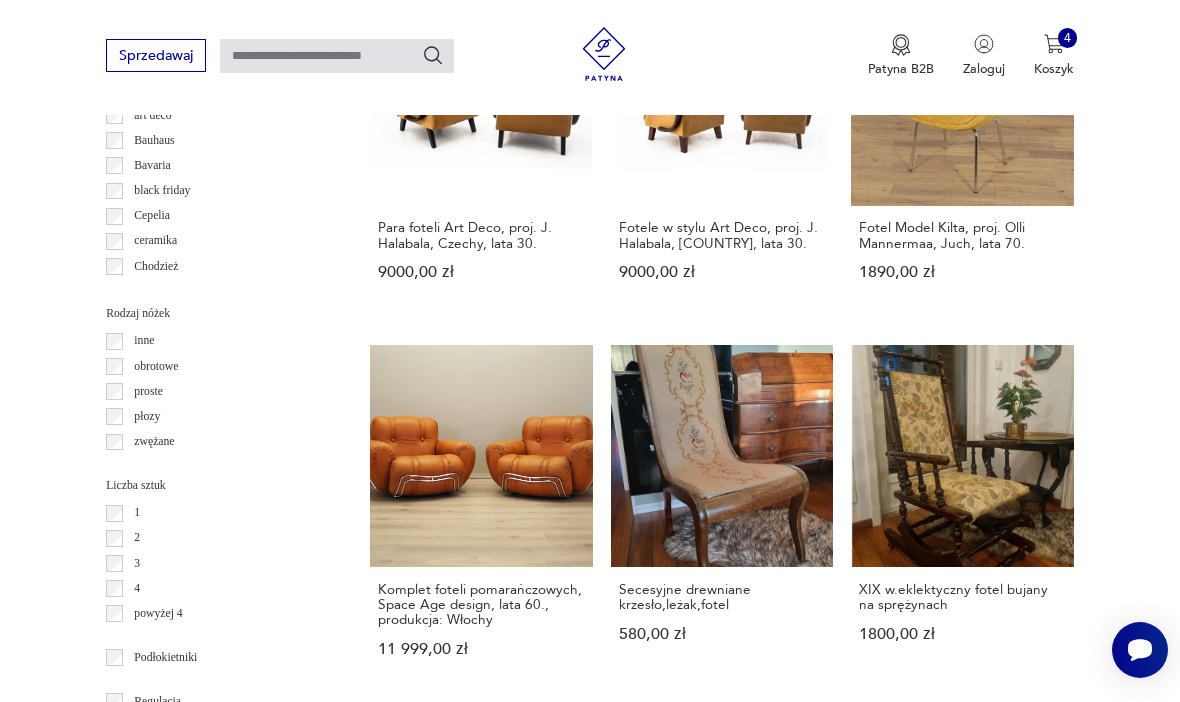 click 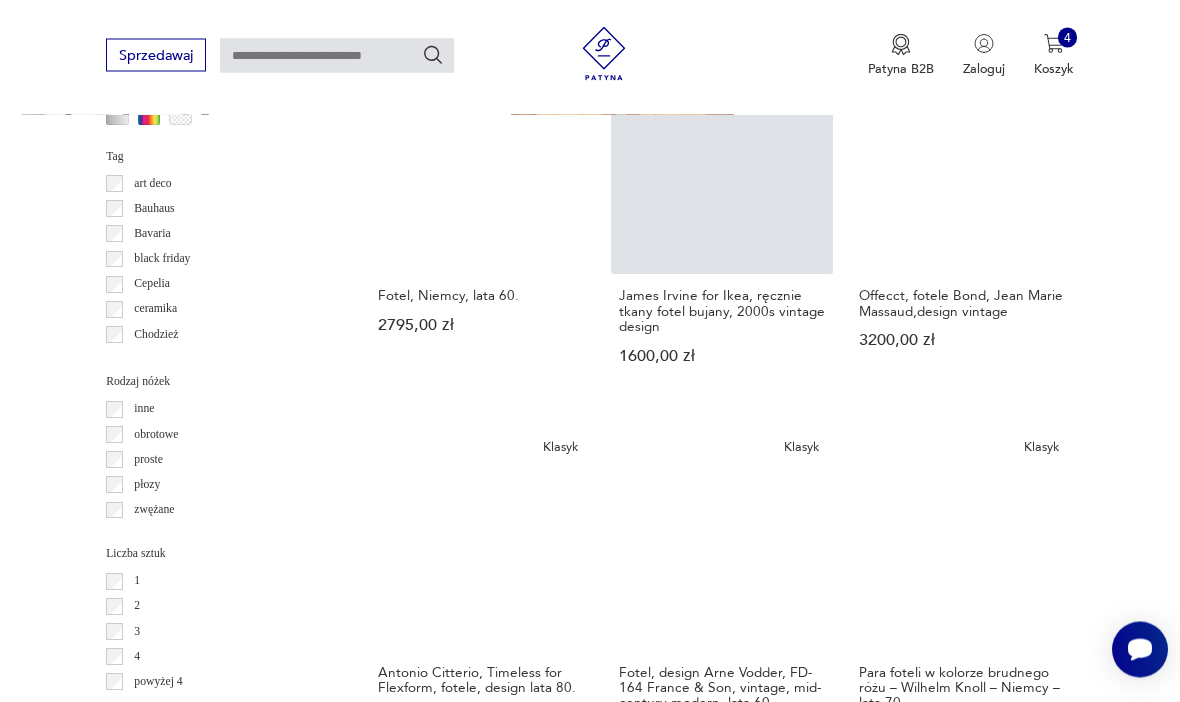 scroll, scrollTop: 1919, scrollLeft: 0, axis: vertical 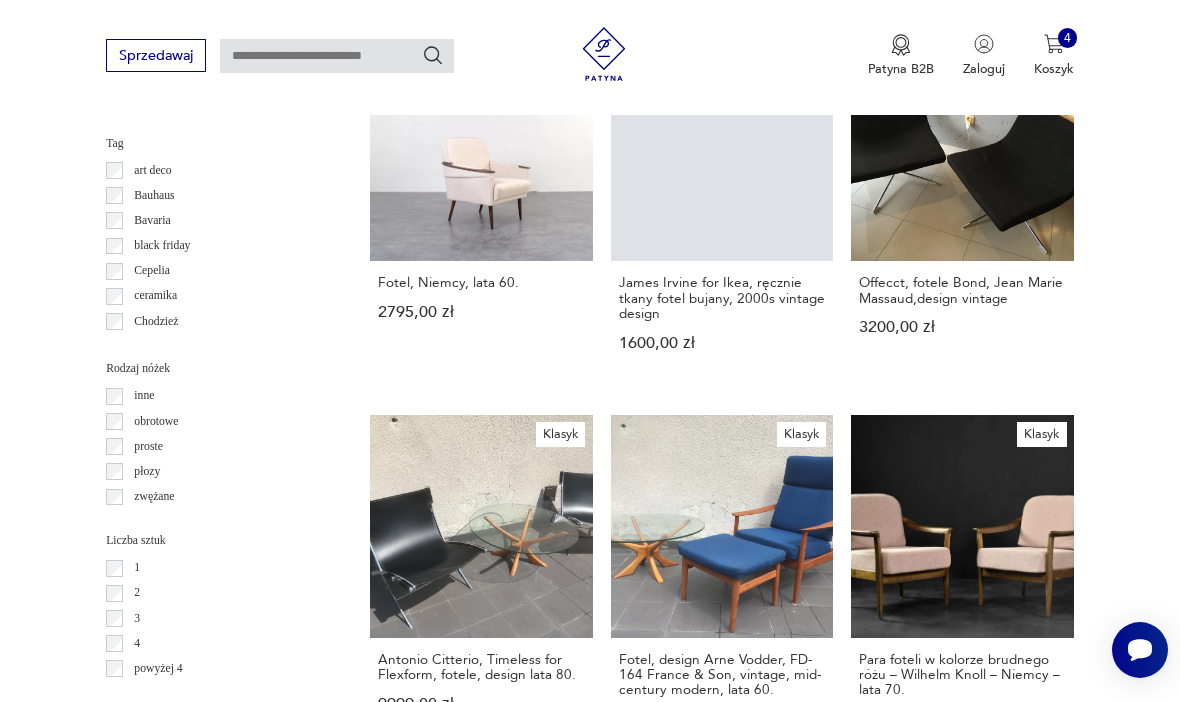 click 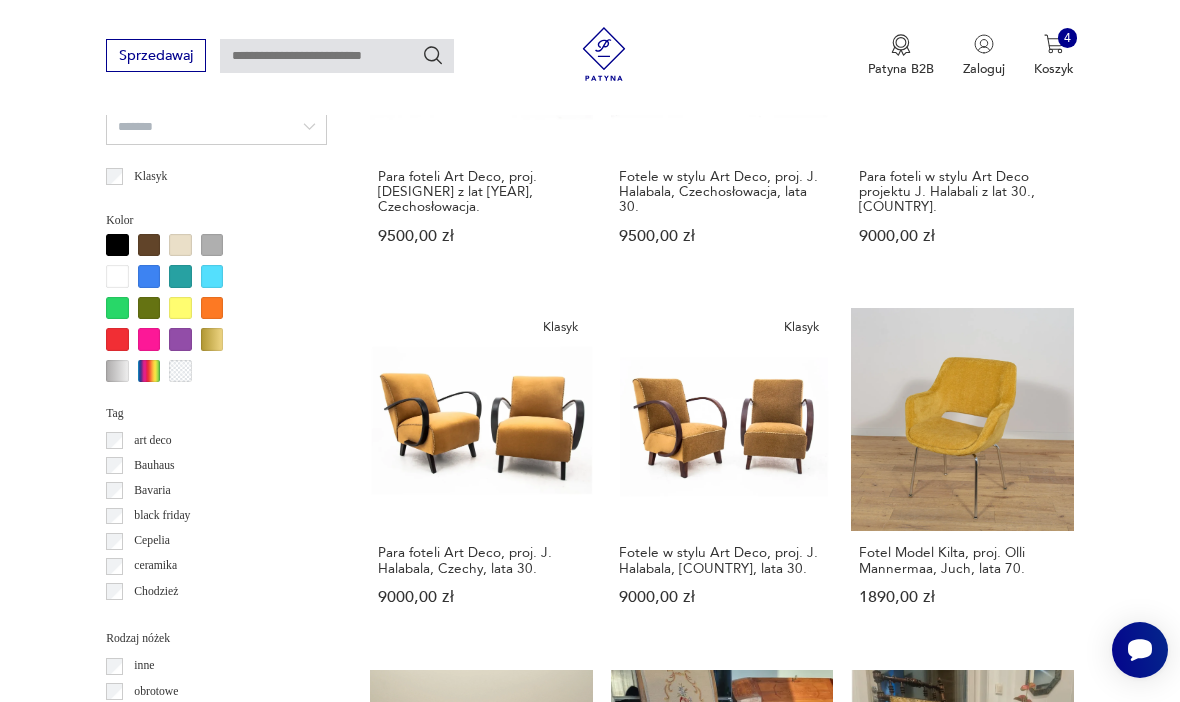 click on "Fotel uszak, proj. Walter Knoll, Knoll Antimott, [COUNTRY], lata 50. 7900,00 zł" at bounding box center (481, 1220) 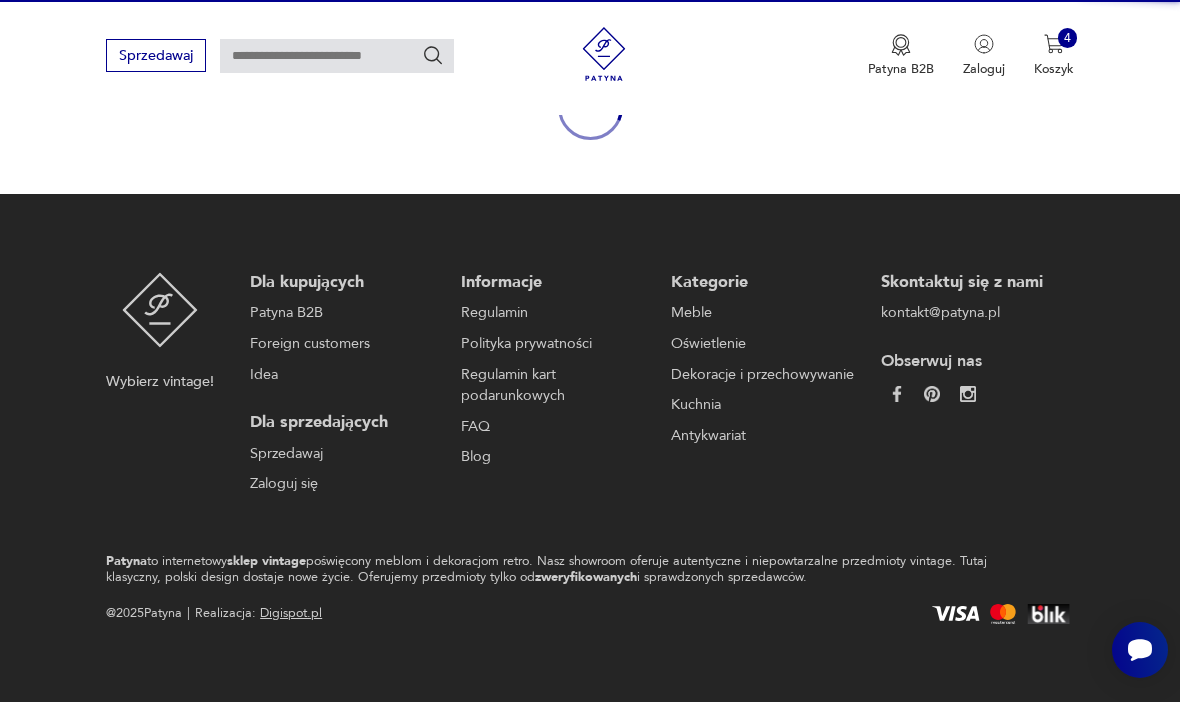 scroll, scrollTop: 173, scrollLeft: 0, axis: vertical 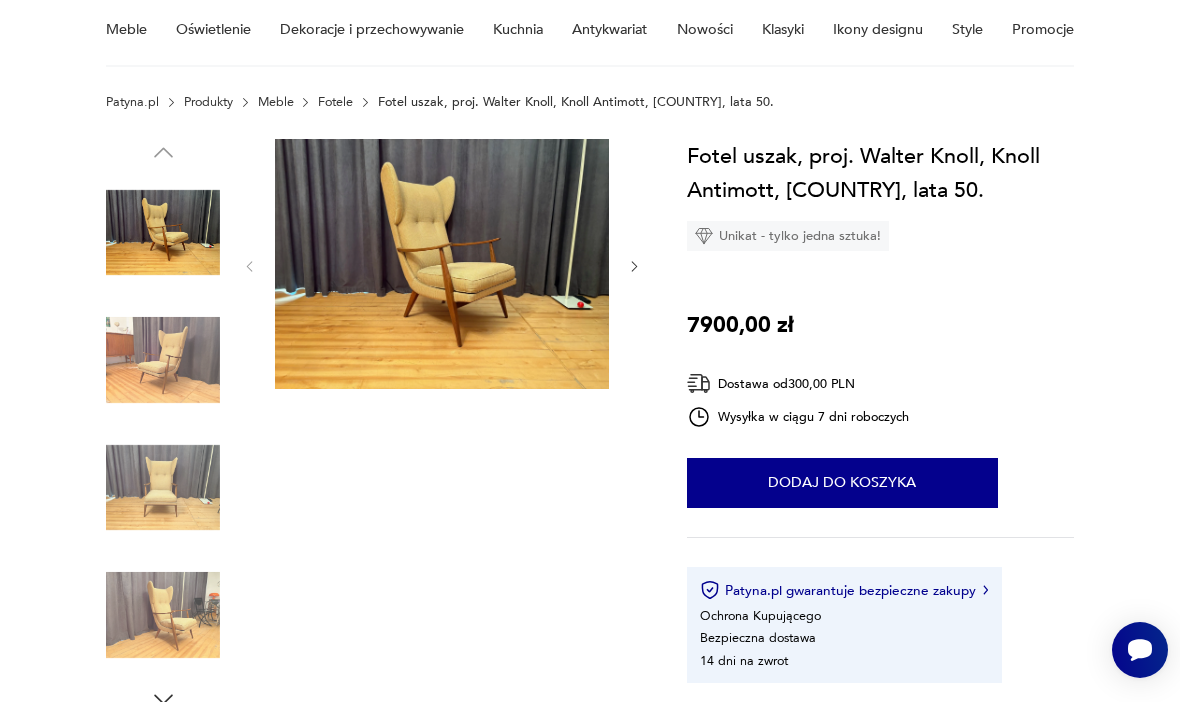 click on "Dodaj do koszyka" at bounding box center (842, 483) 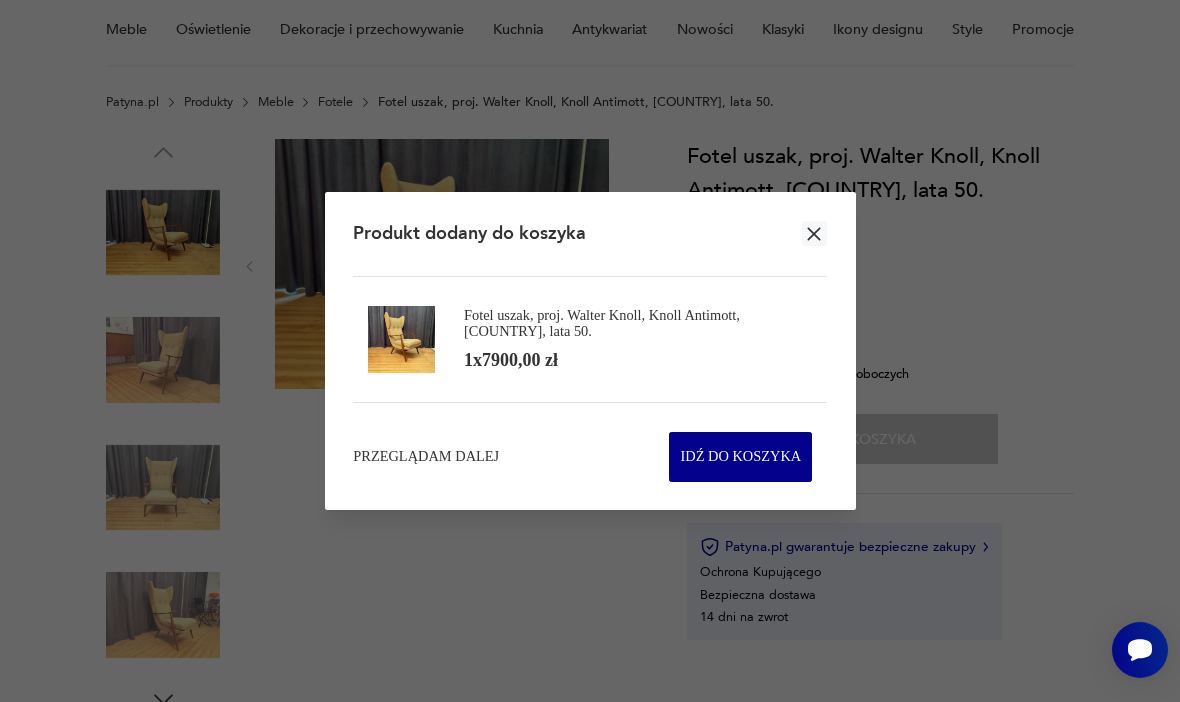 click 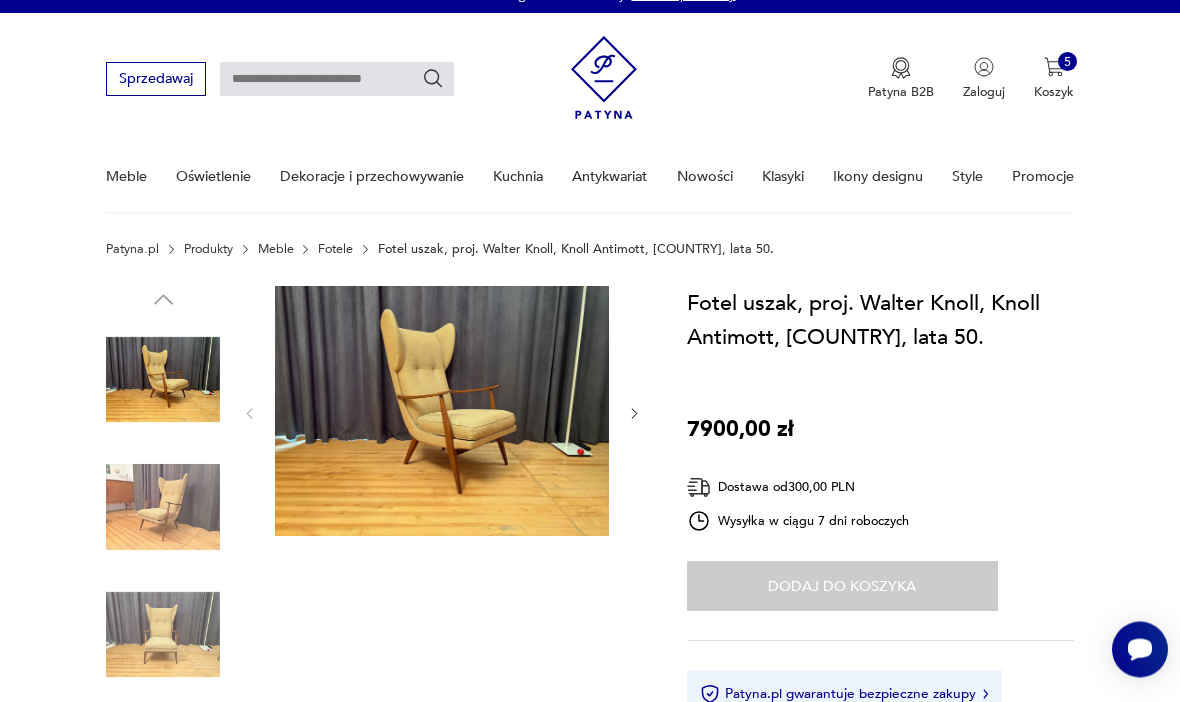 scroll, scrollTop: 0, scrollLeft: 0, axis: both 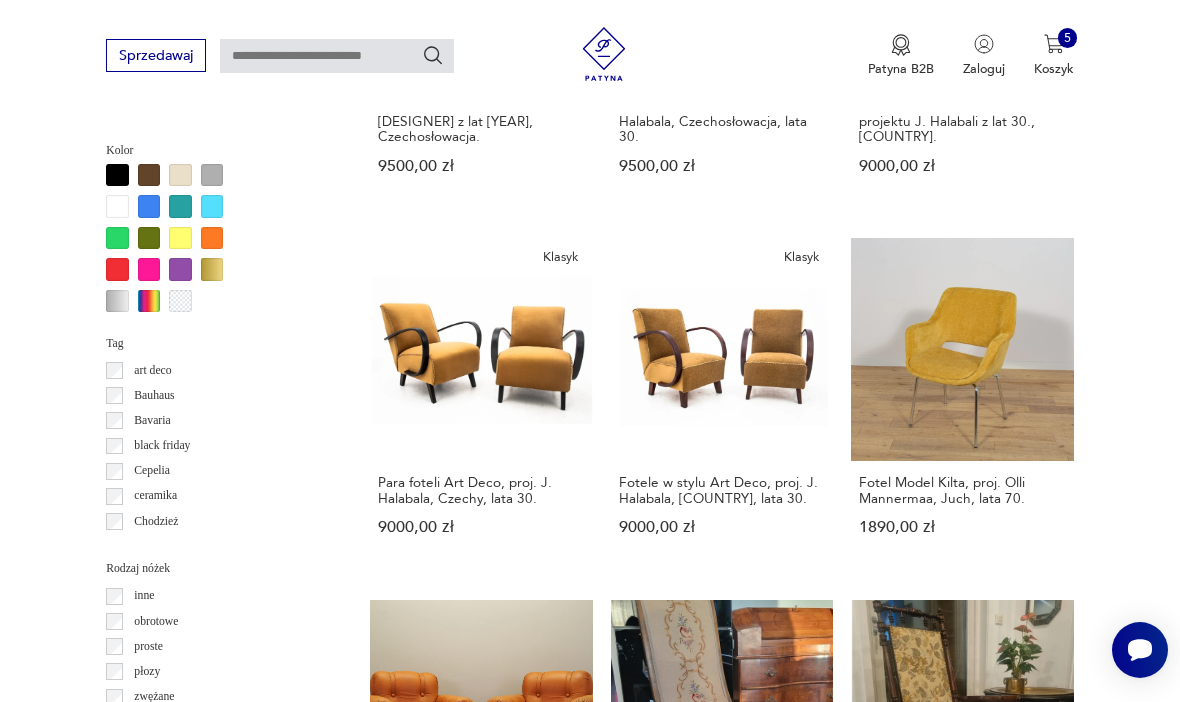 click 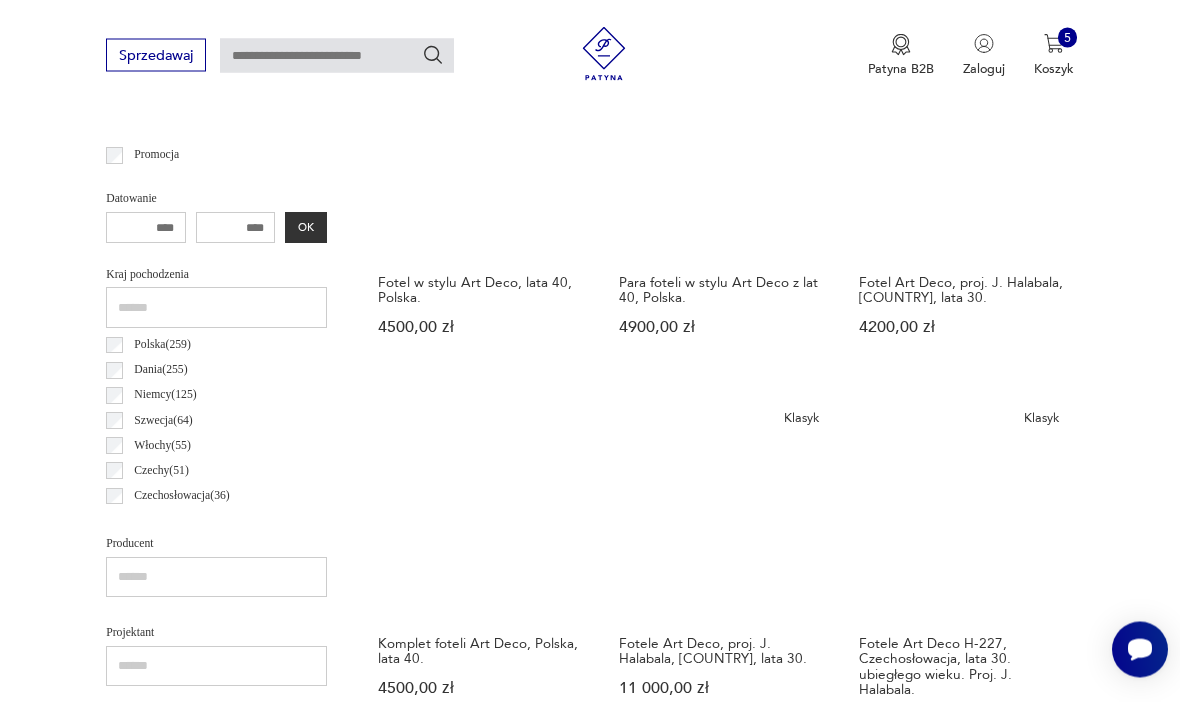 scroll, scrollTop: 462, scrollLeft: 0, axis: vertical 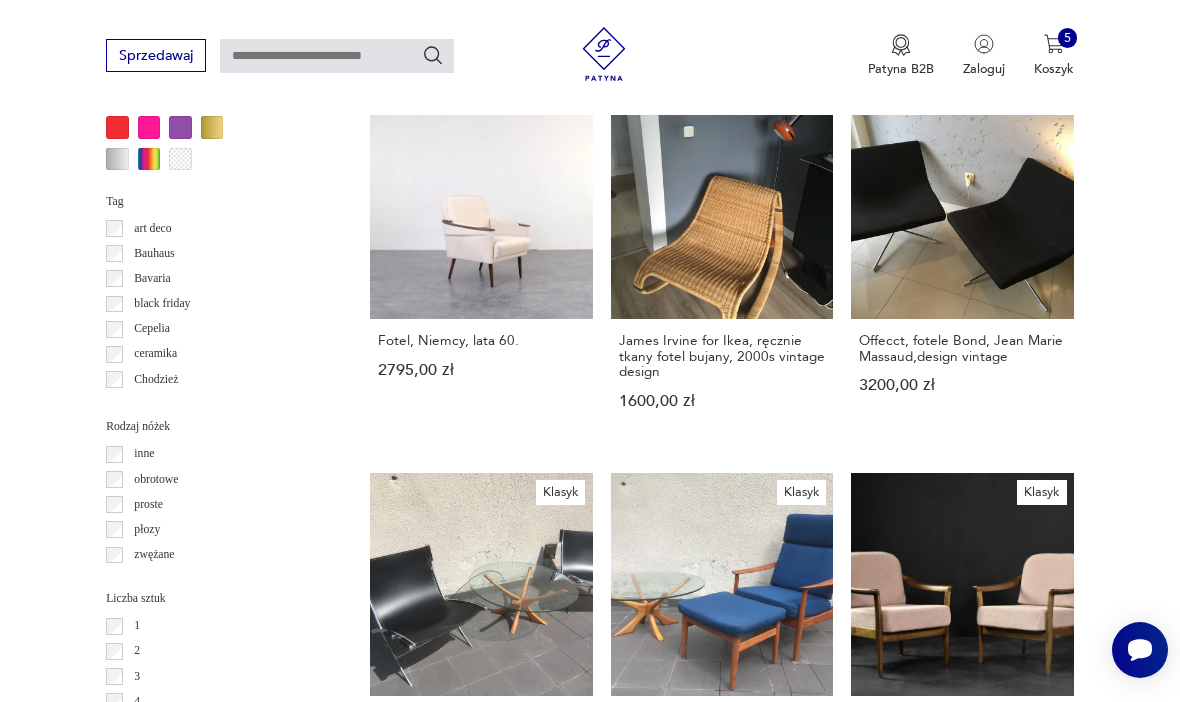 click at bounding box center [1016, 1245] 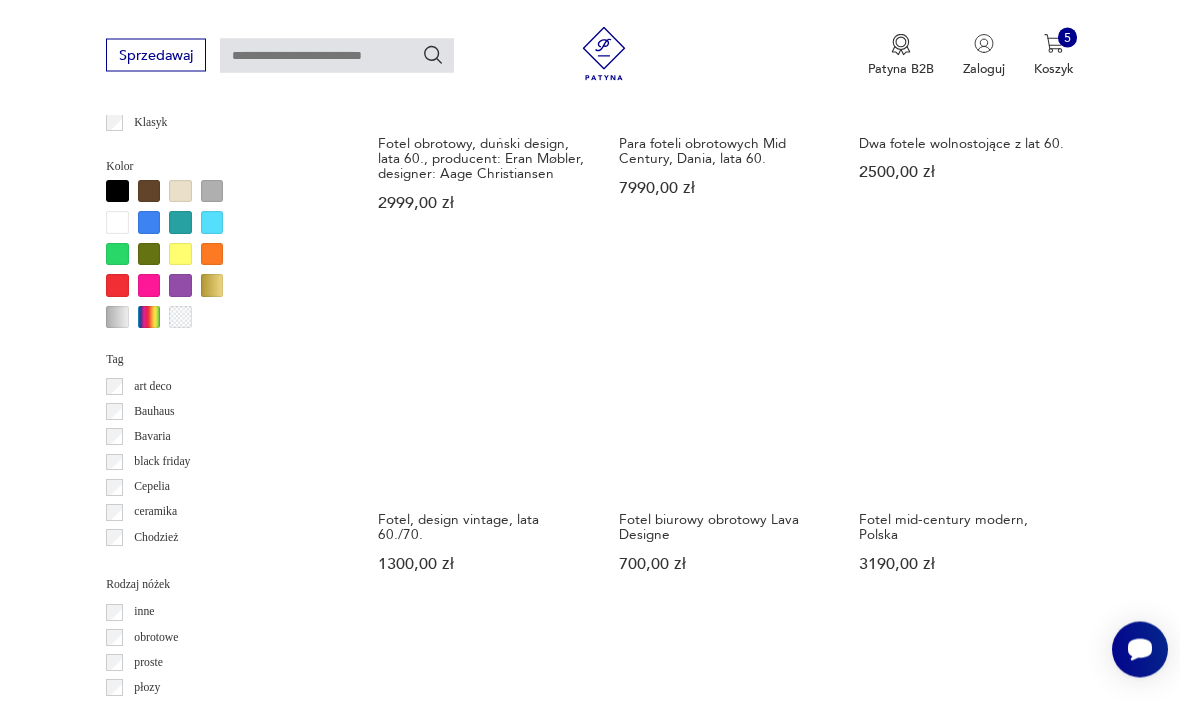 scroll, scrollTop: 1704, scrollLeft: 0, axis: vertical 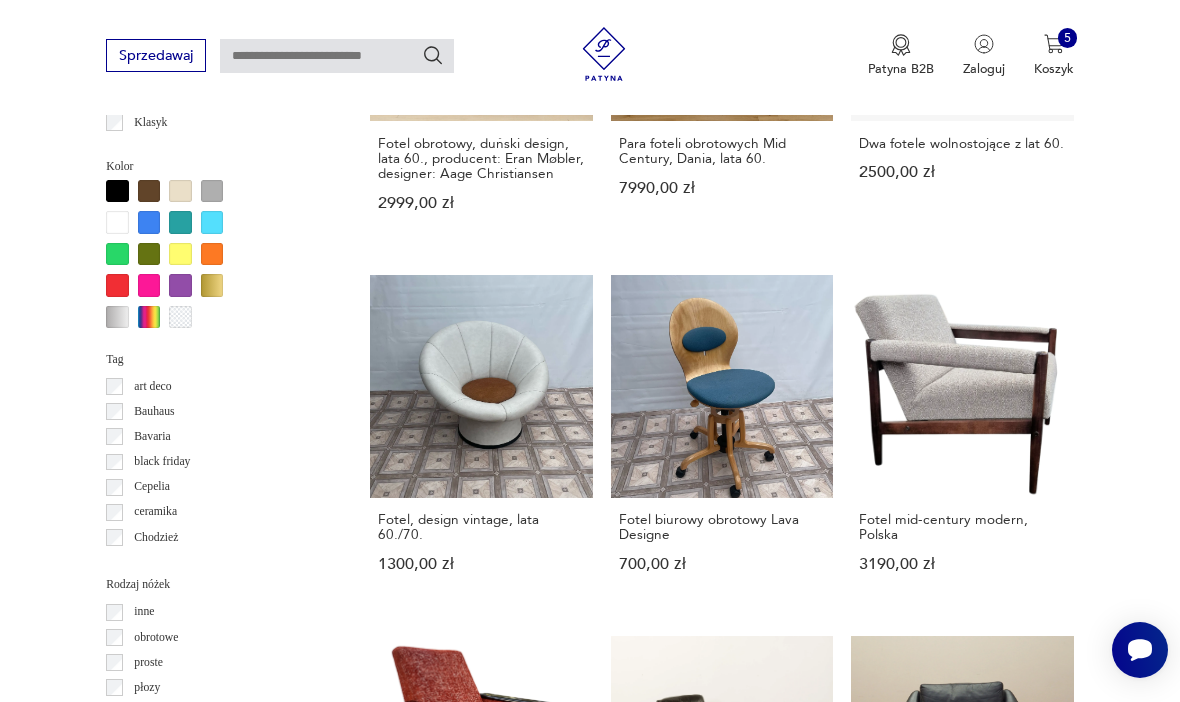 click on "Fotel klubowy Gera [PRICE] zł" at bounding box center (481, 817) 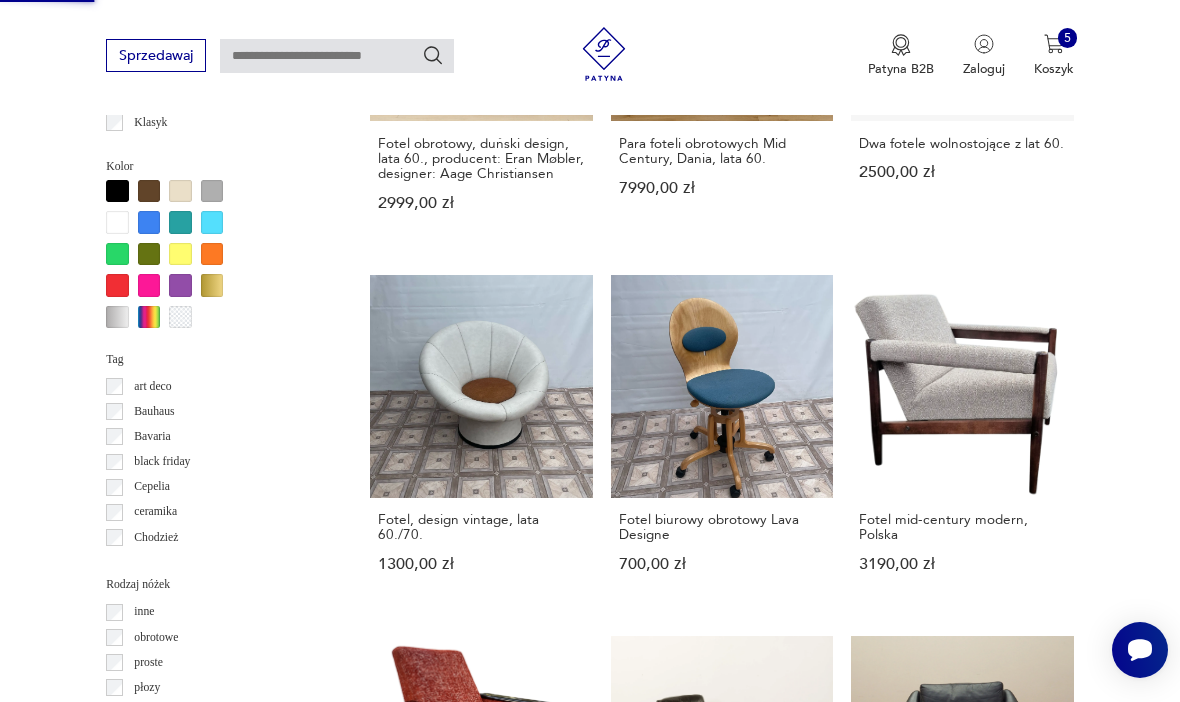 scroll, scrollTop: 173, scrollLeft: 0, axis: vertical 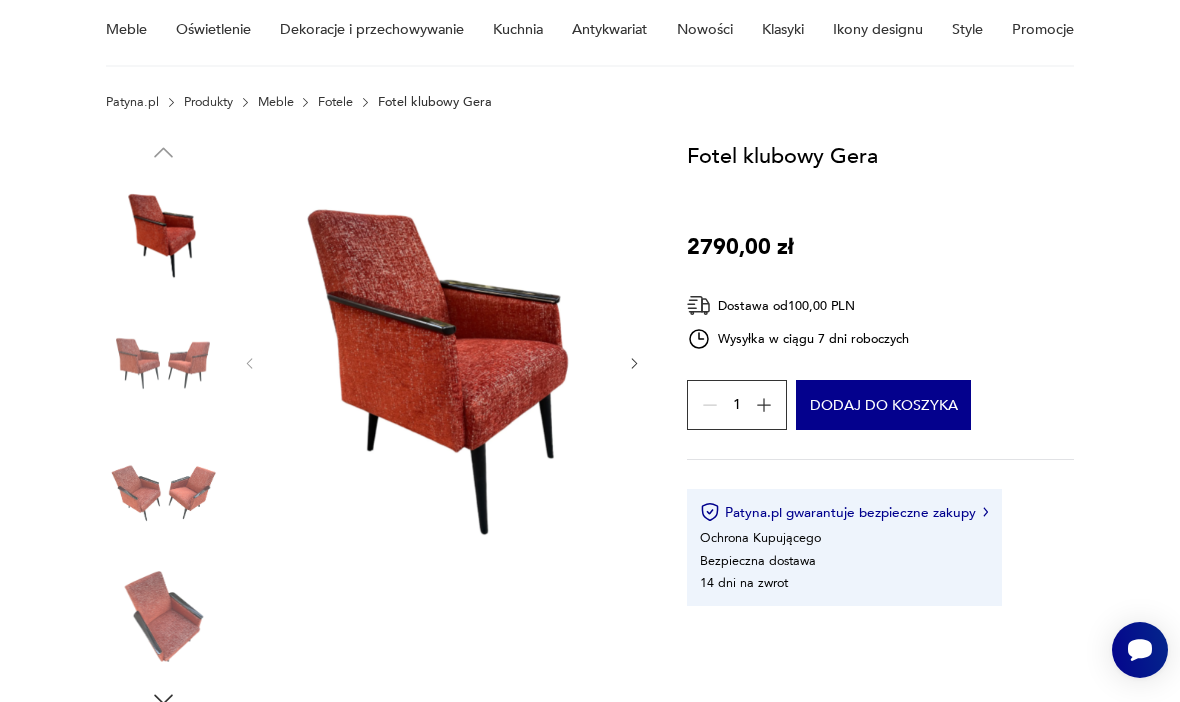 click at bounding box center (163, 360) 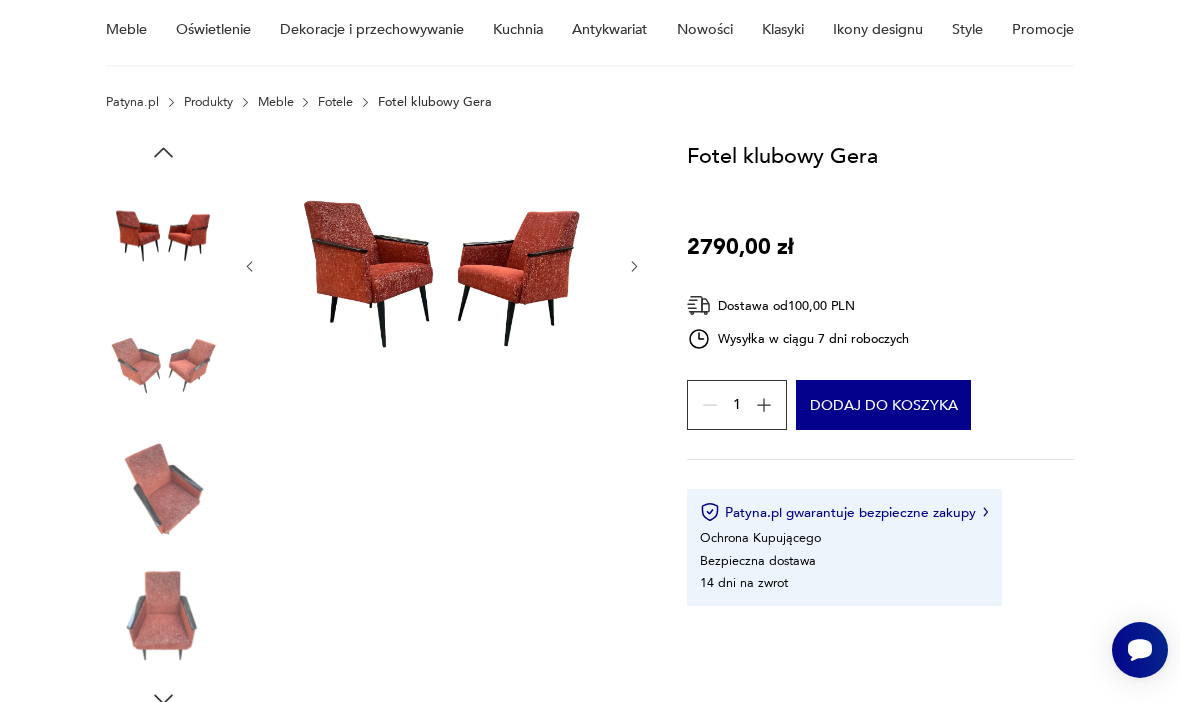 click at bounding box center [163, 488] 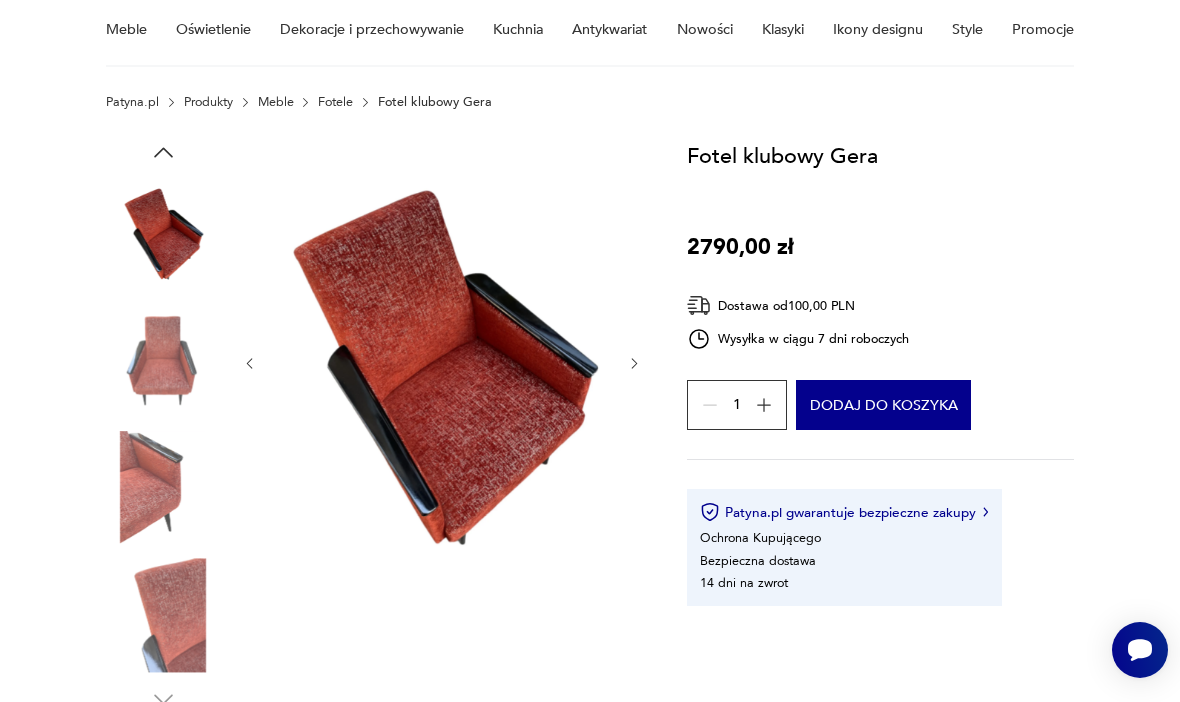 click at bounding box center (163, 615) 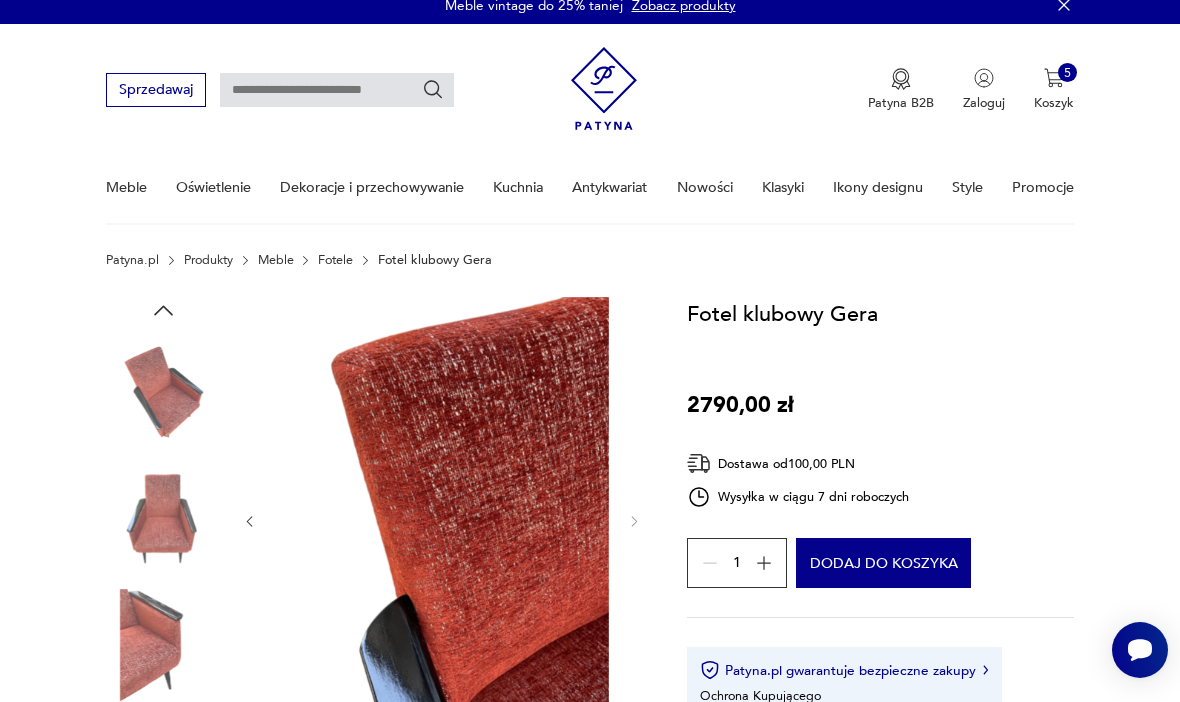 scroll, scrollTop: 0, scrollLeft: 0, axis: both 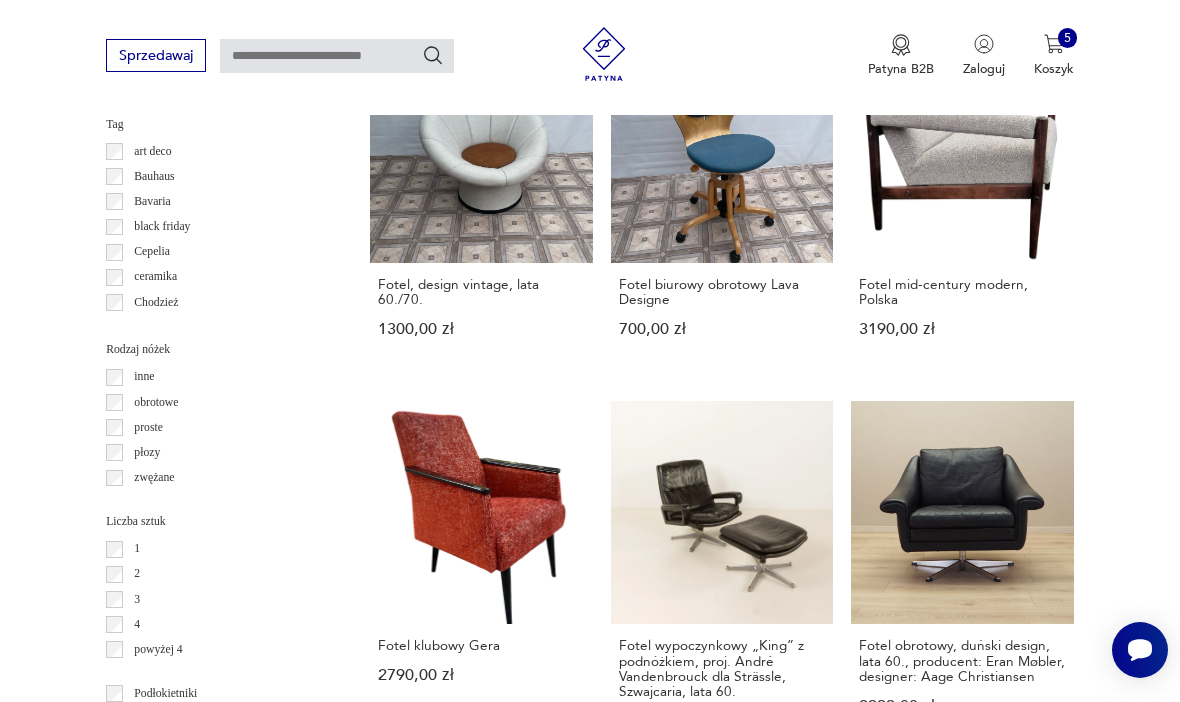 click 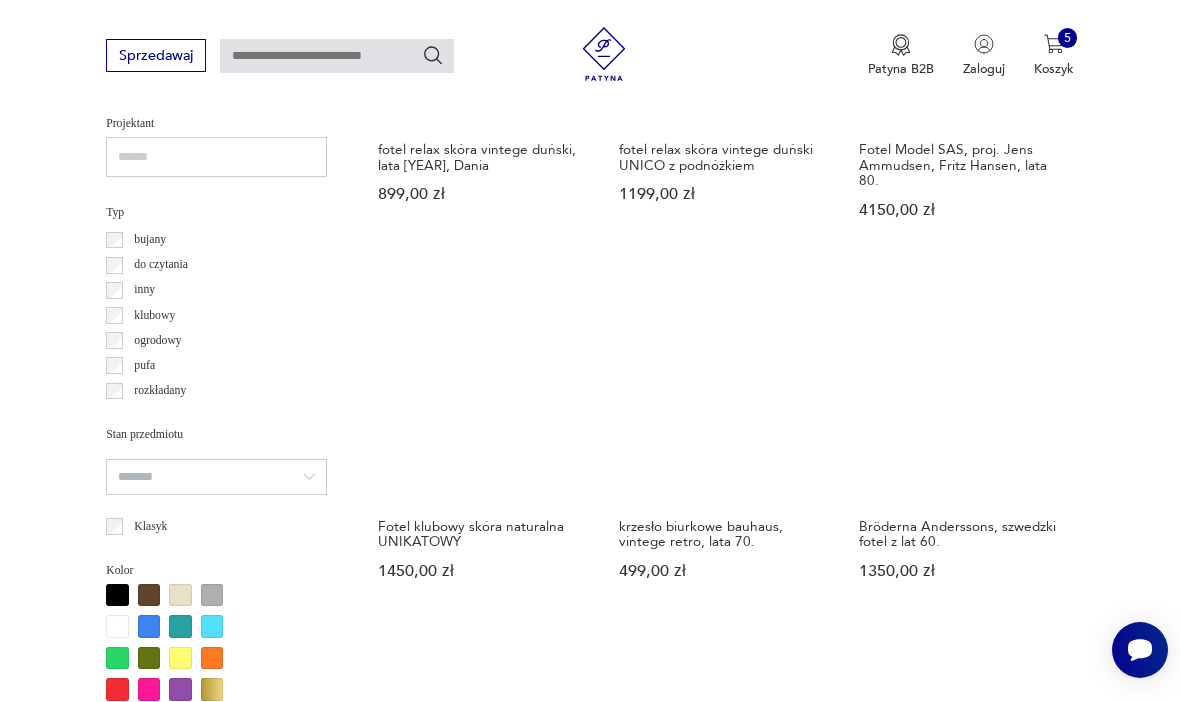 scroll, scrollTop: 1292, scrollLeft: 0, axis: vertical 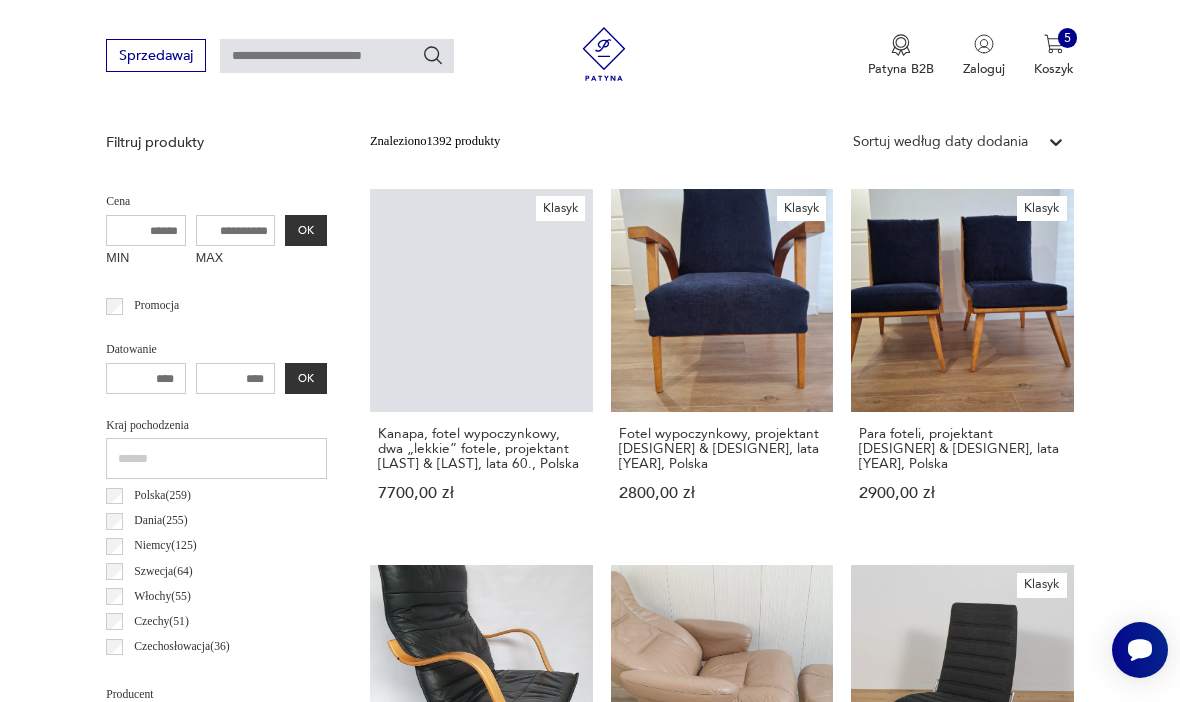 click on "Klasyk Kanapa, fotel wypoczynkowy, dwa „lekkie” fotele, projektant [DESIGNER] & [DESIGNER], lata [YEAR], Polska [PRICE] zł" at bounding box center (481, 363) 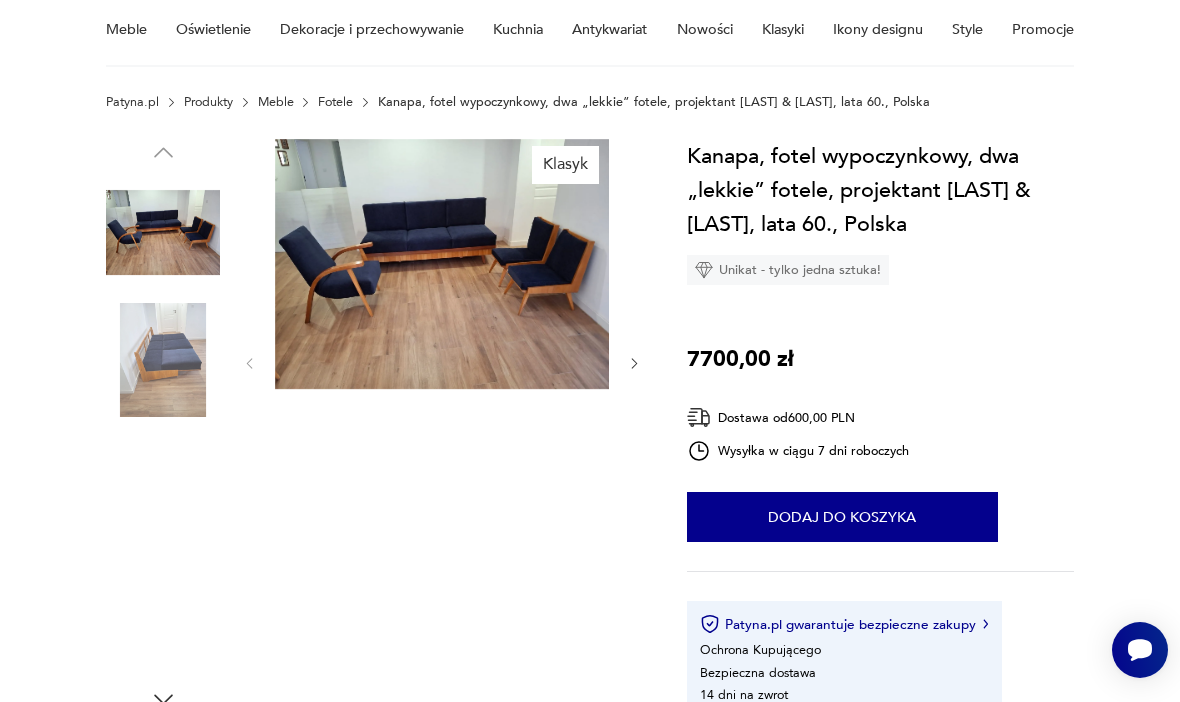 click at bounding box center [163, 360] 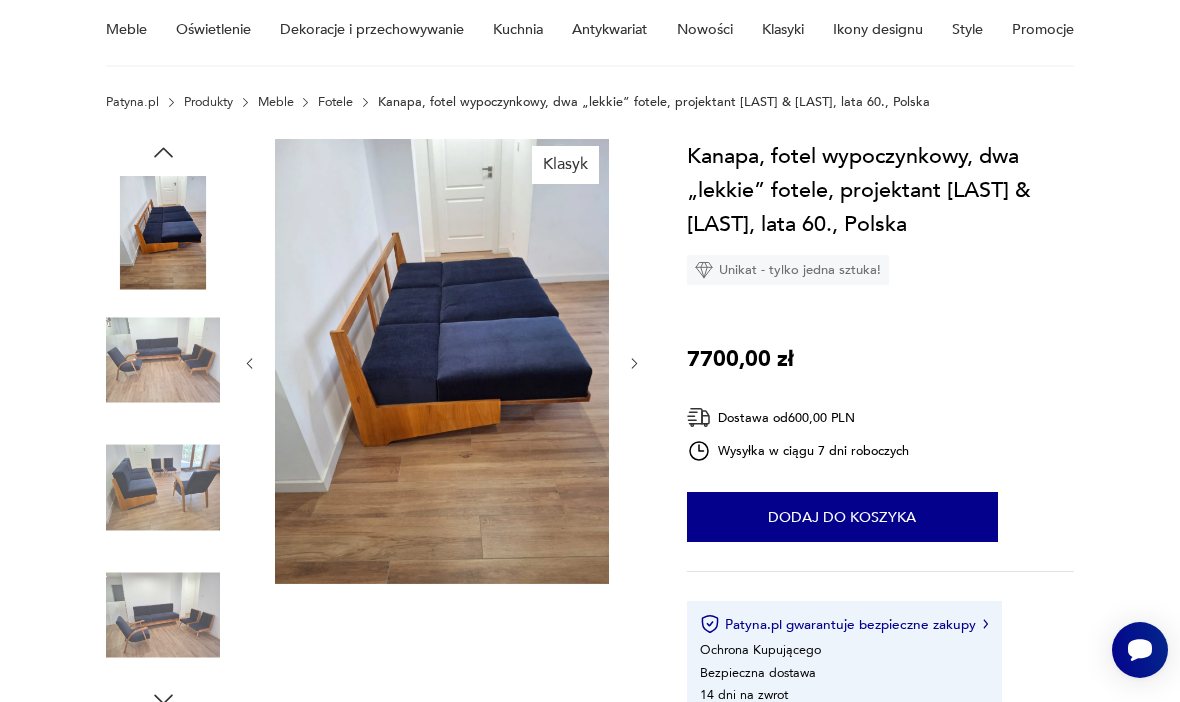 click at bounding box center [163, 488] 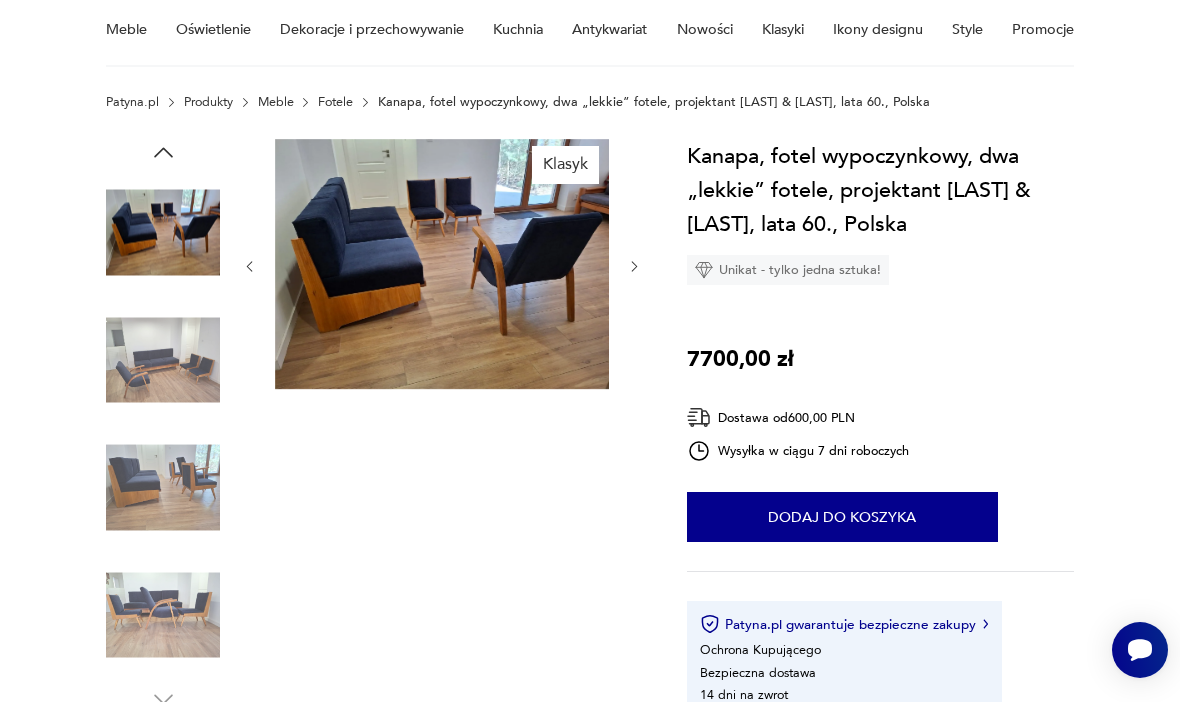 click at bounding box center (163, 615) 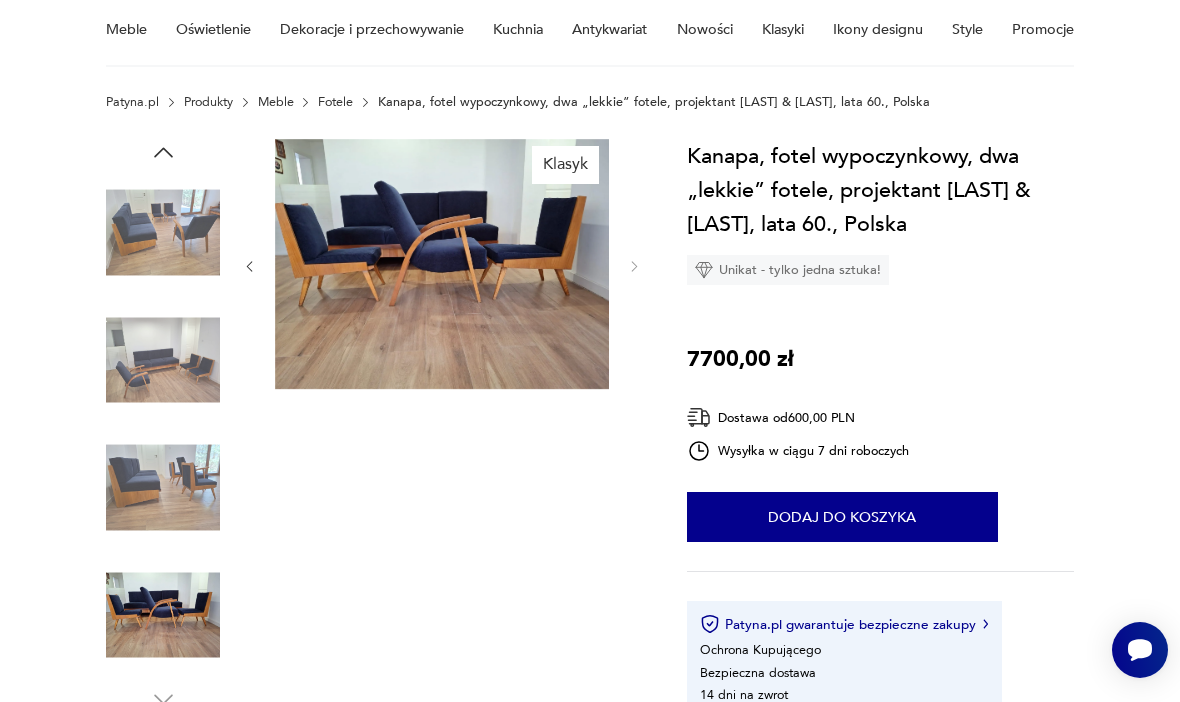 click at bounding box center (163, 488) 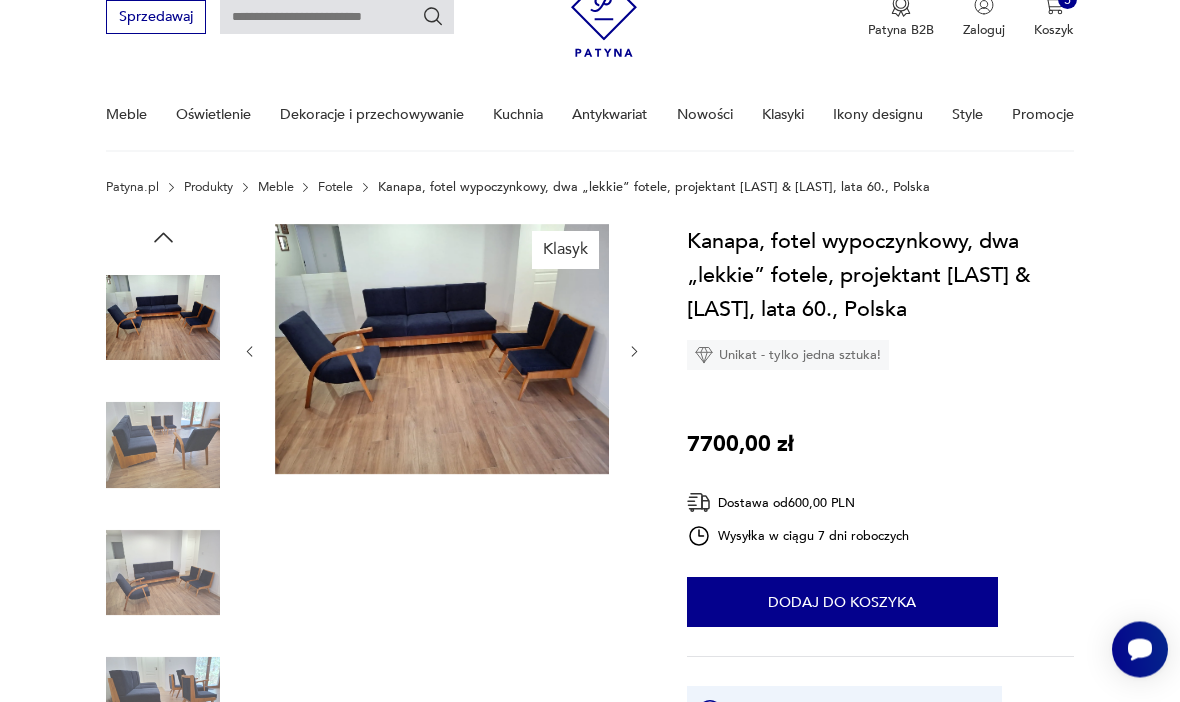 scroll, scrollTop: 0, scrollLeft: 0, axis: both 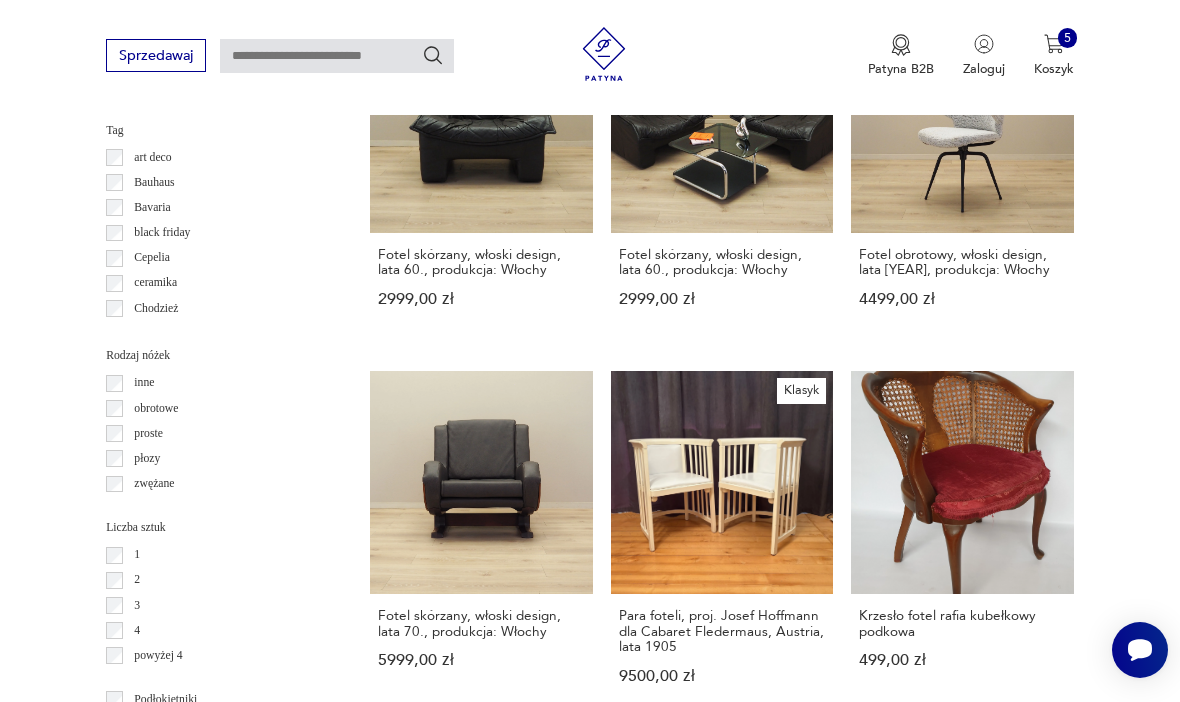 click 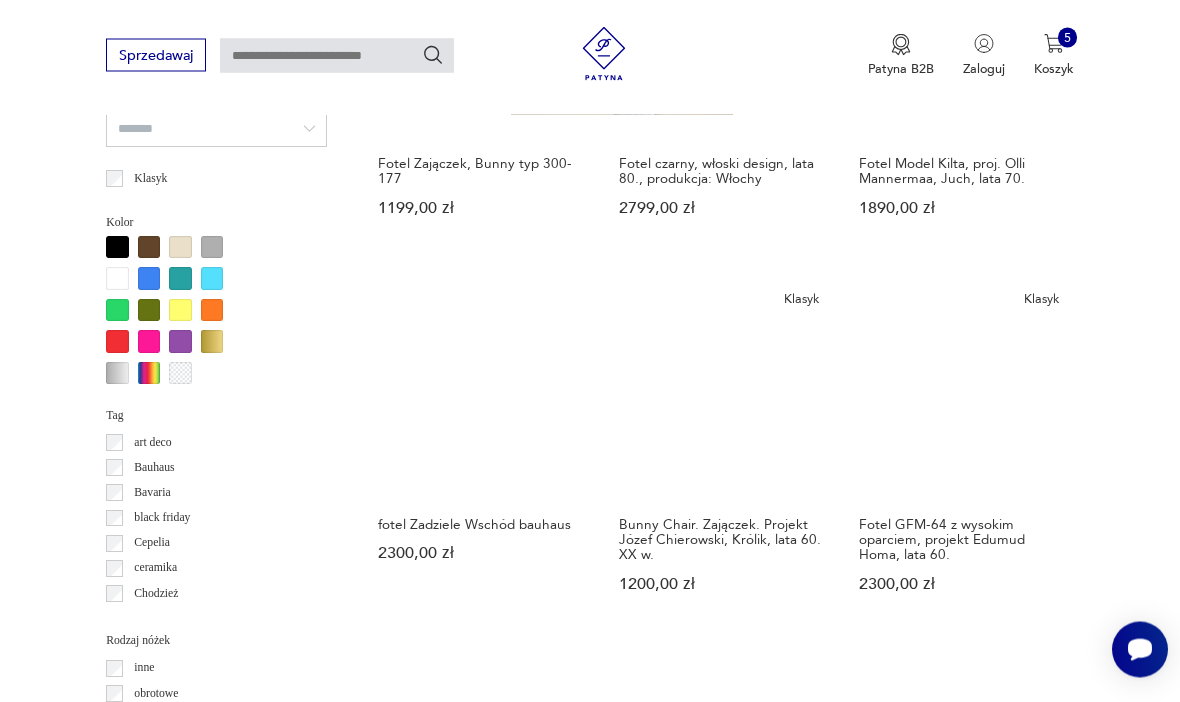 scroll, scrollTop: 1669, scrollLeft: 0, axis: vertical 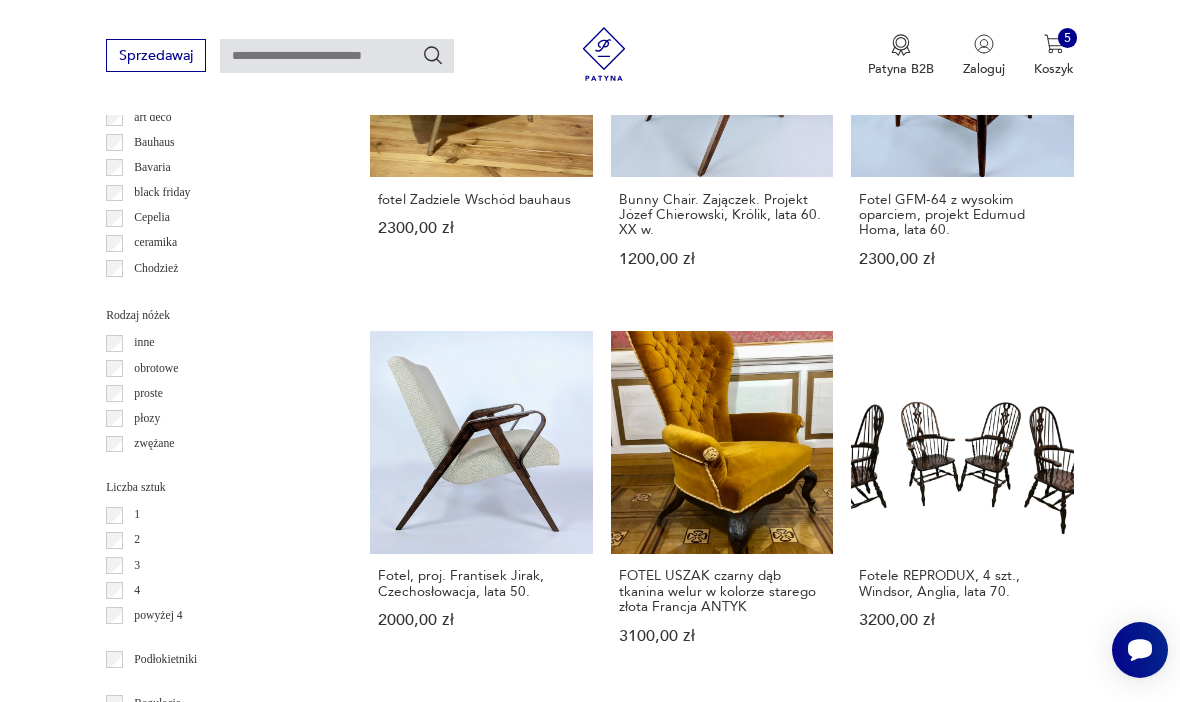 click 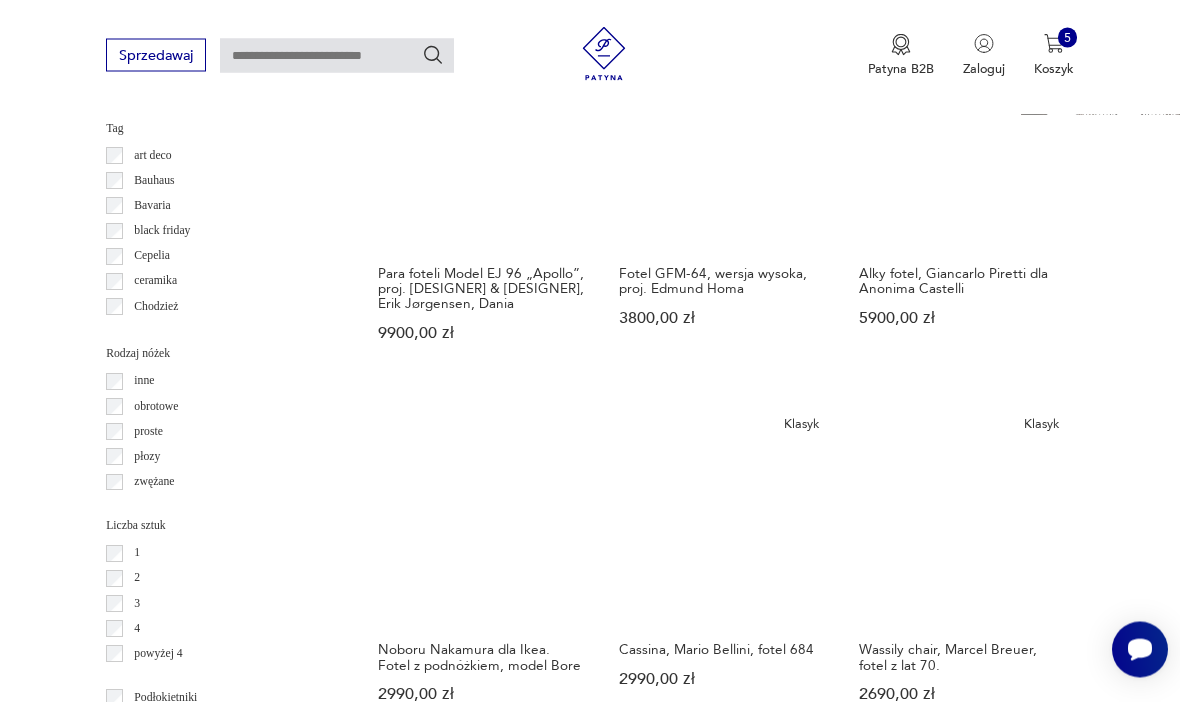 scroll, scrollTop: 1956, scrollLeft: 0, axis: vertical 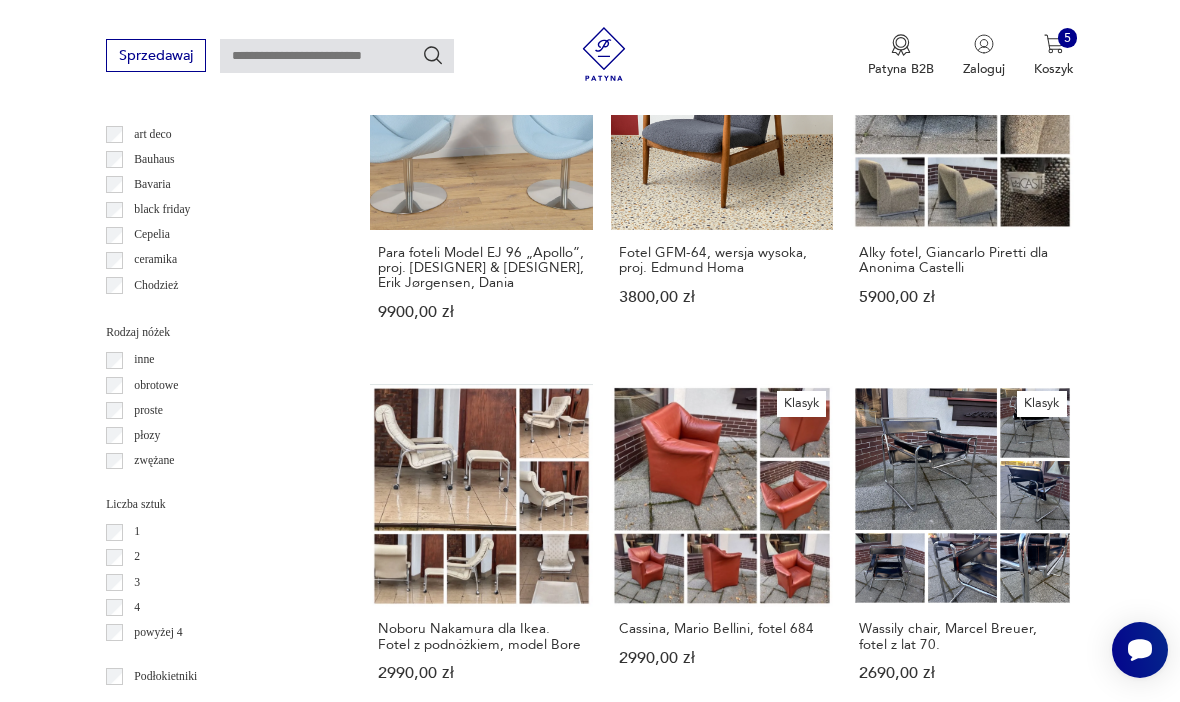 click 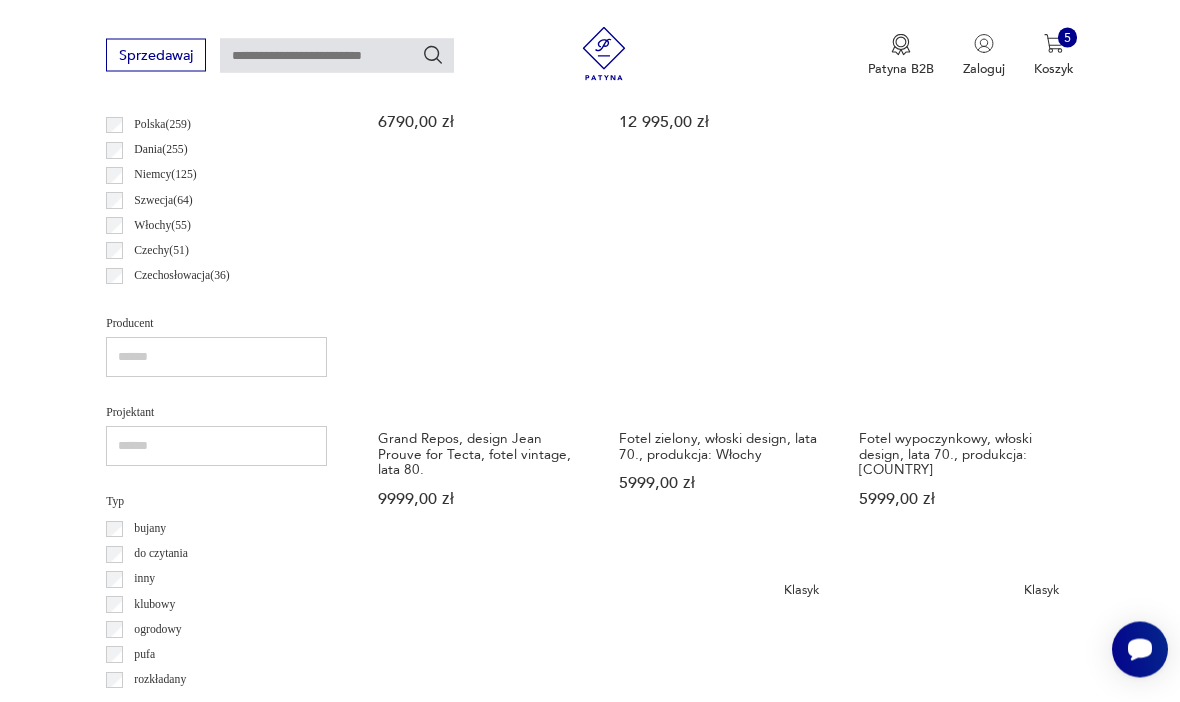 scroll, scrollTop: 1011, scrollLeft: 0, axis: vertical 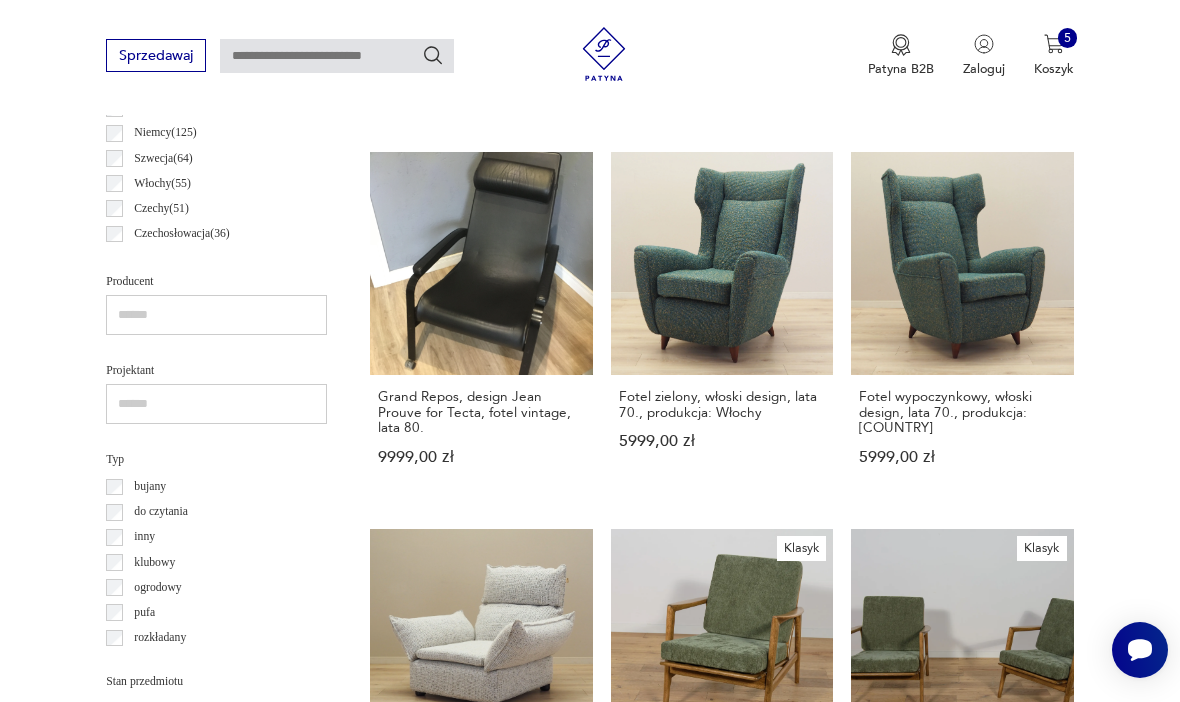 click on "Fotel wypoczynkowy, włoski design, lata 70., produkcja: [COUNTRY] 4499,00 zł" at bounding box center (481, 703) 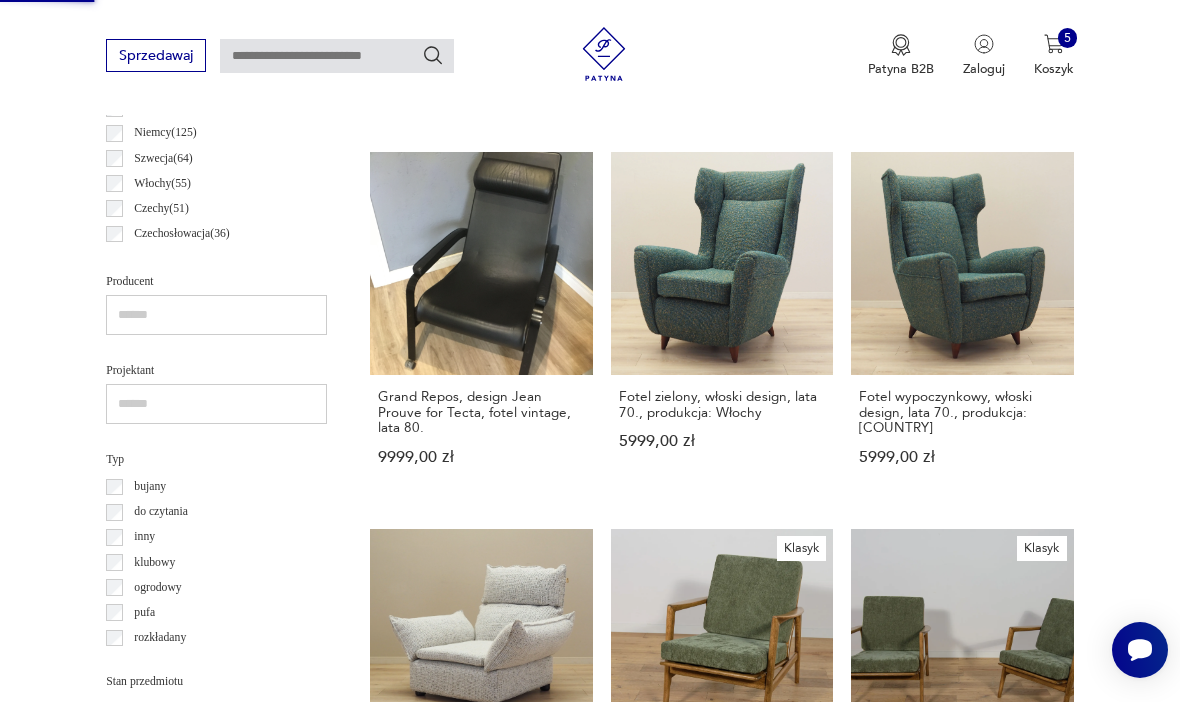 scroll, scrollTop: 173, scrollLeft: 0, axis: vertical 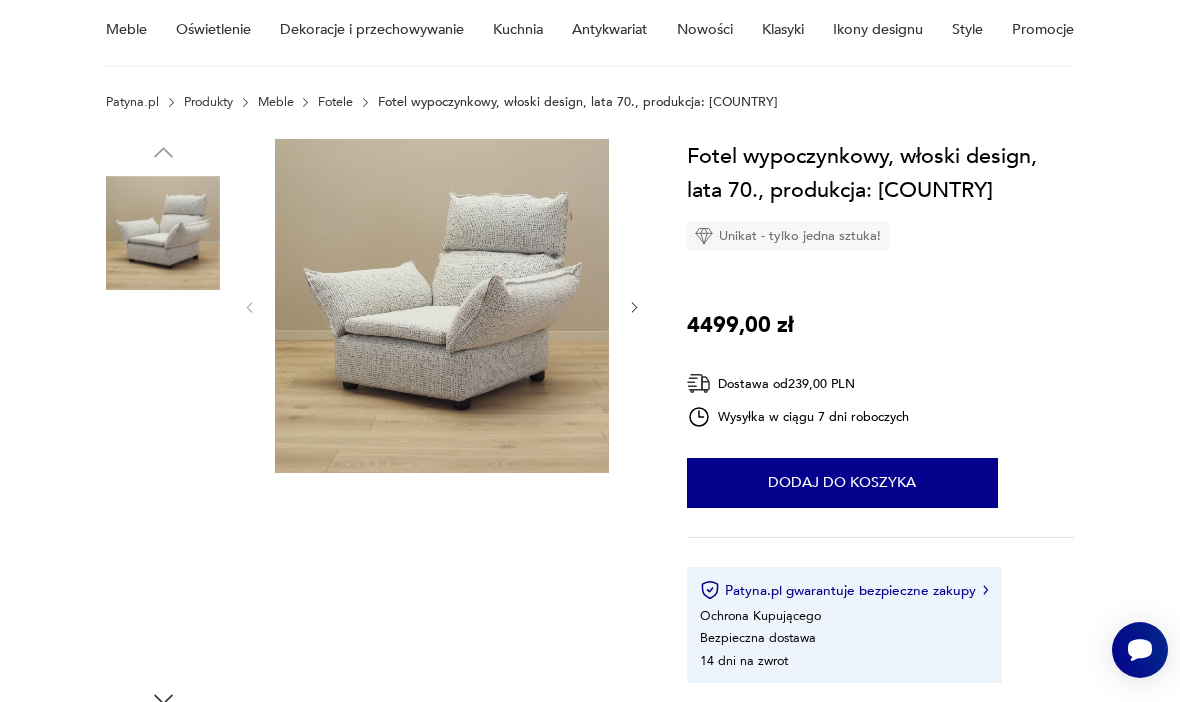 click at bounding box center (442, 306) 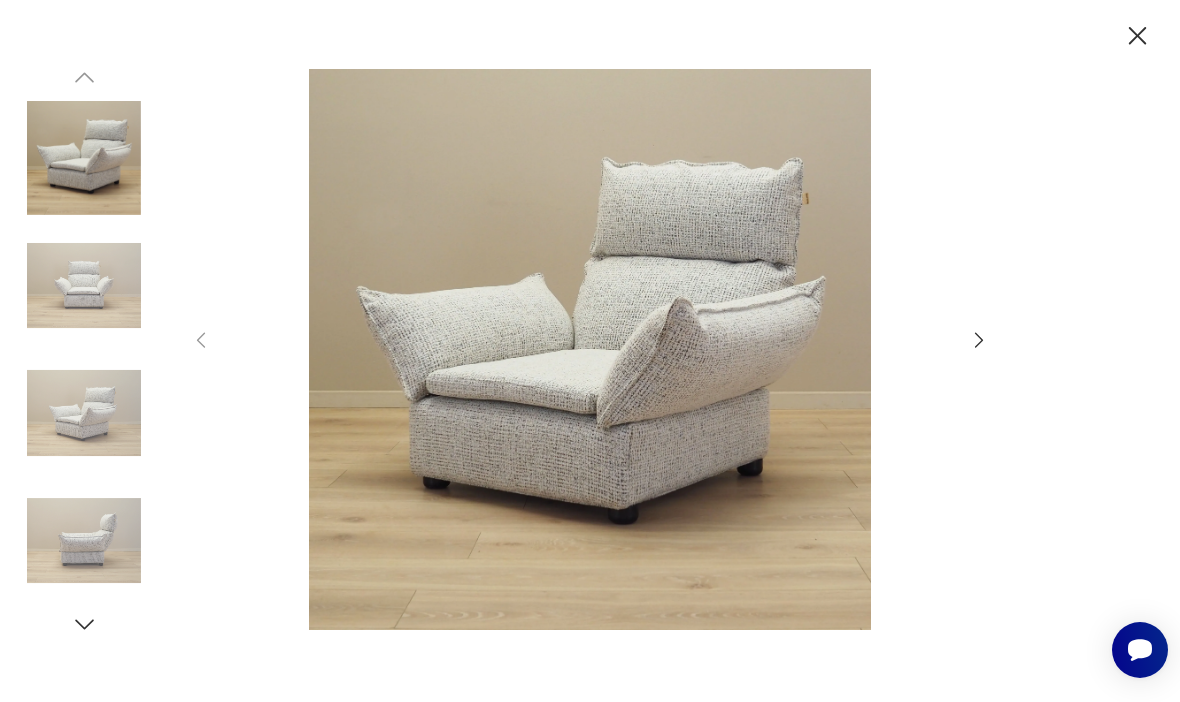 click 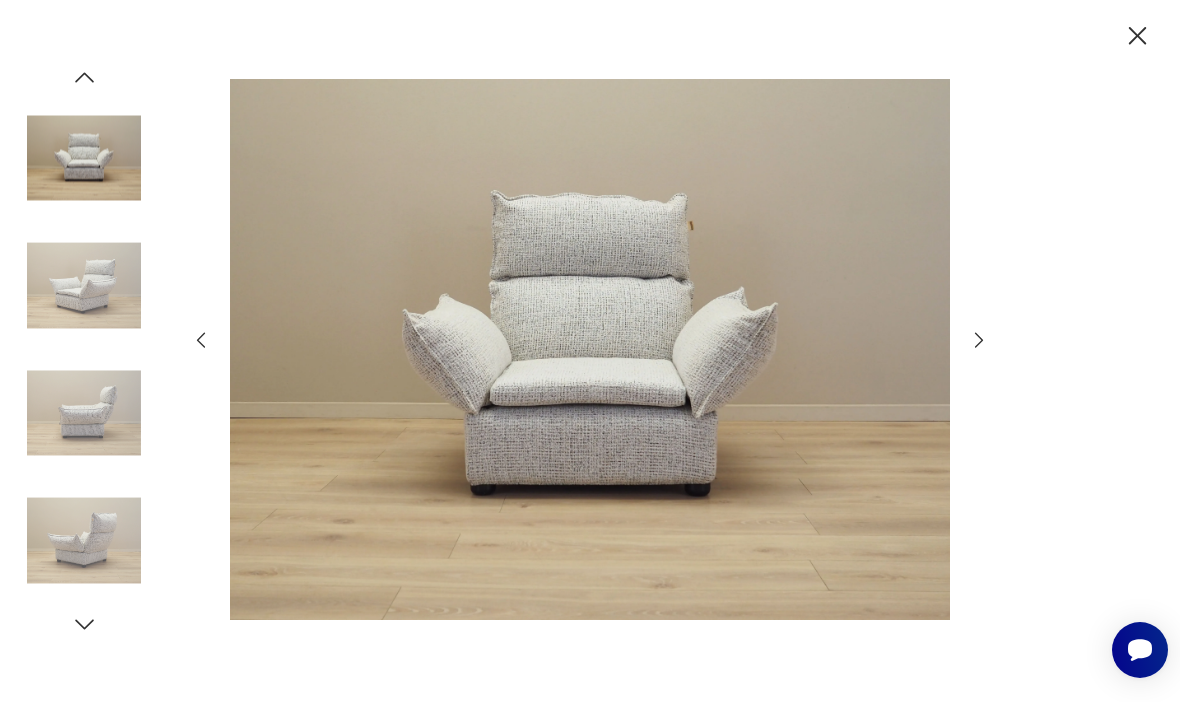 click 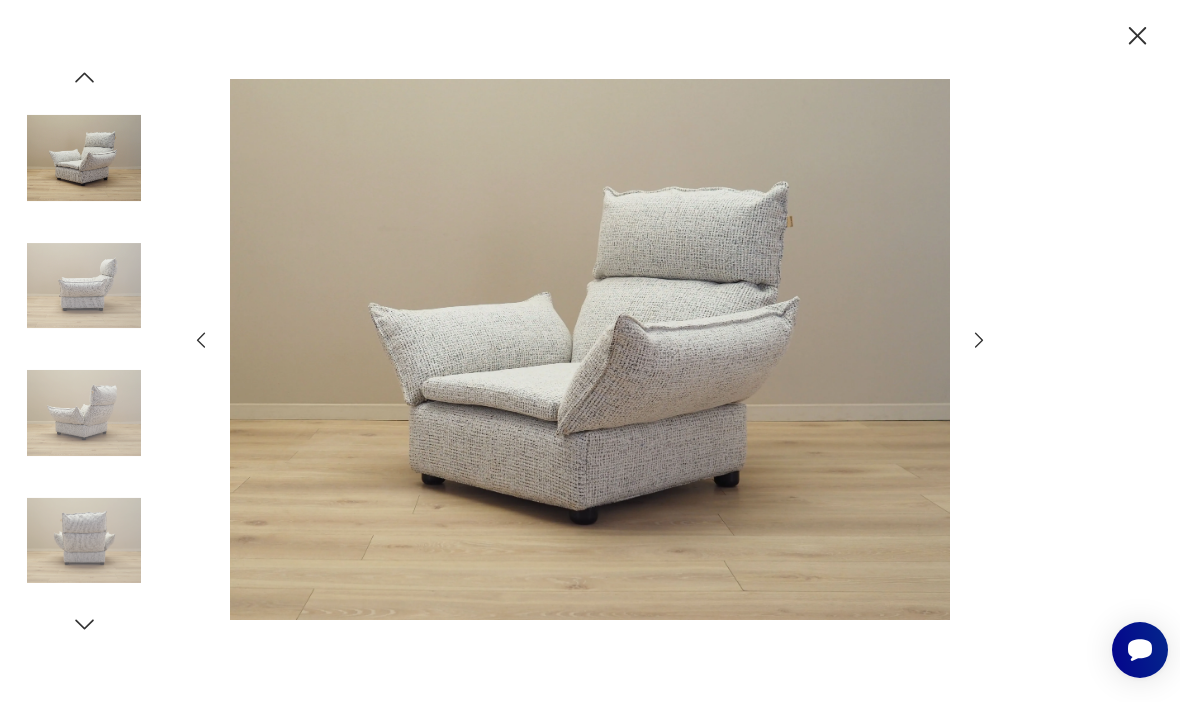click 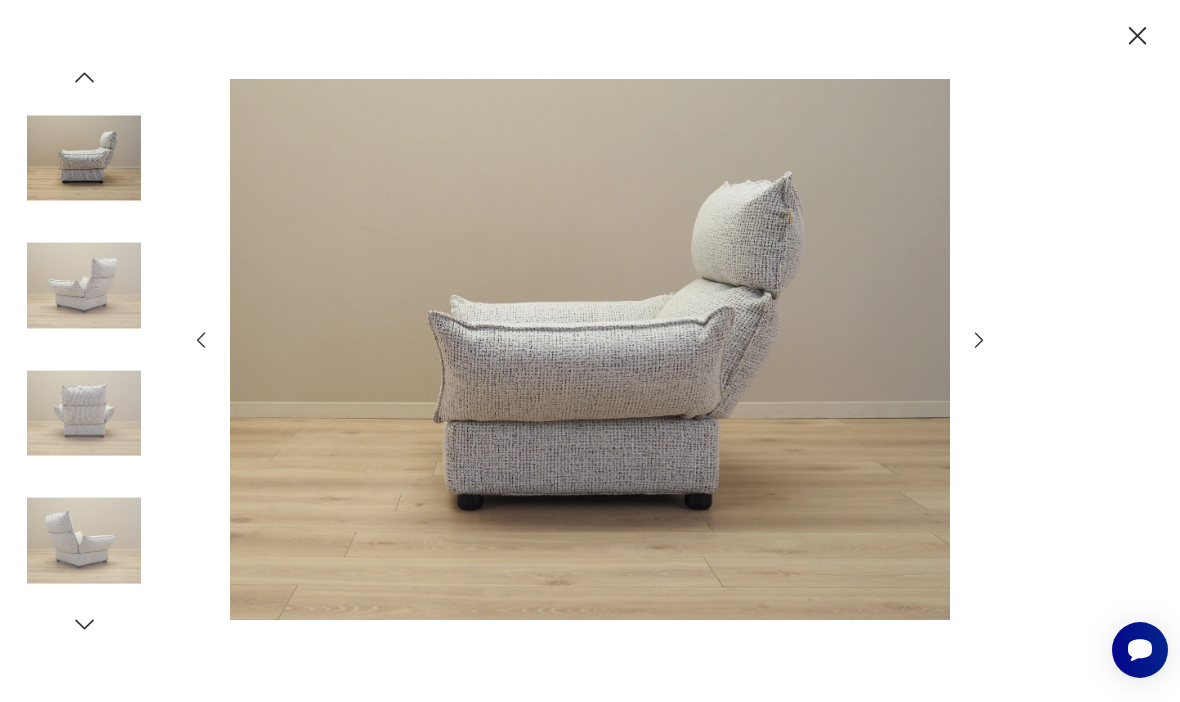 click 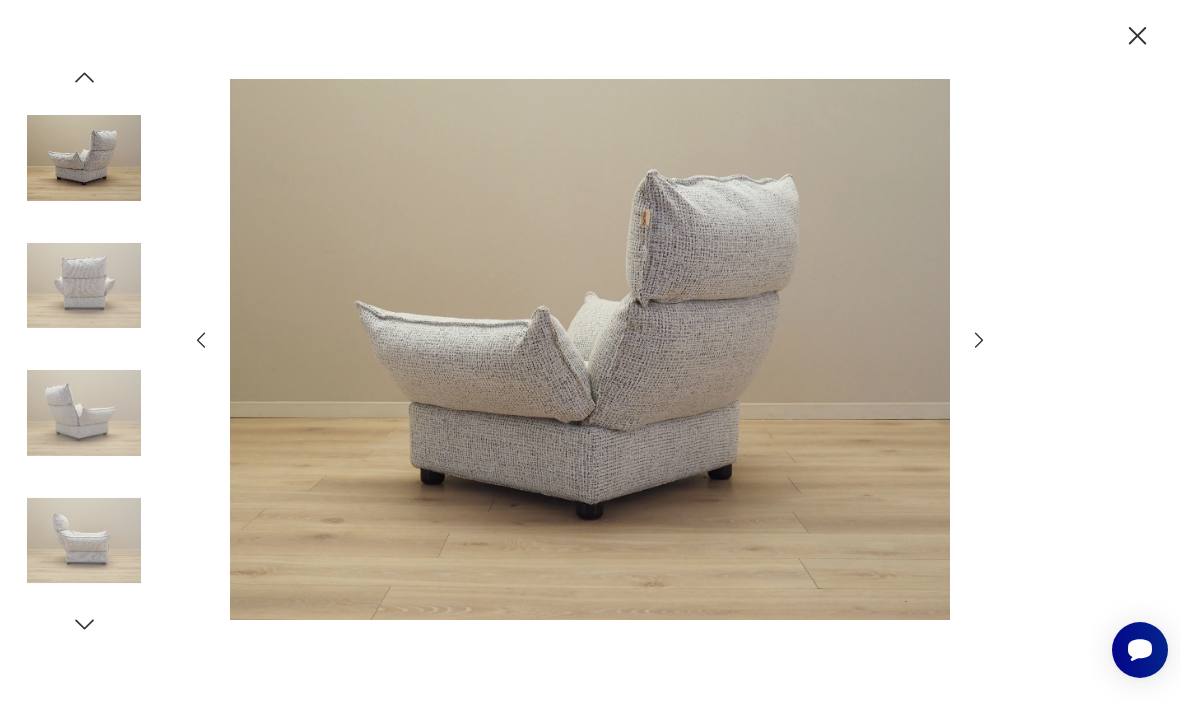 click 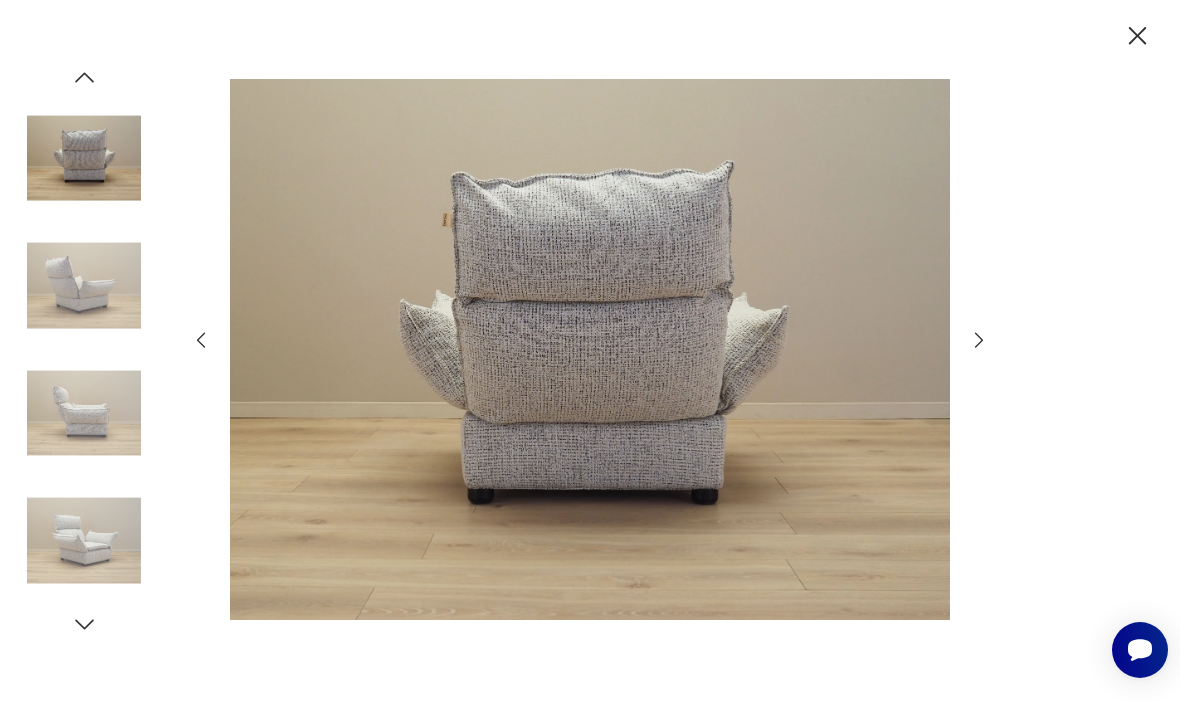 click 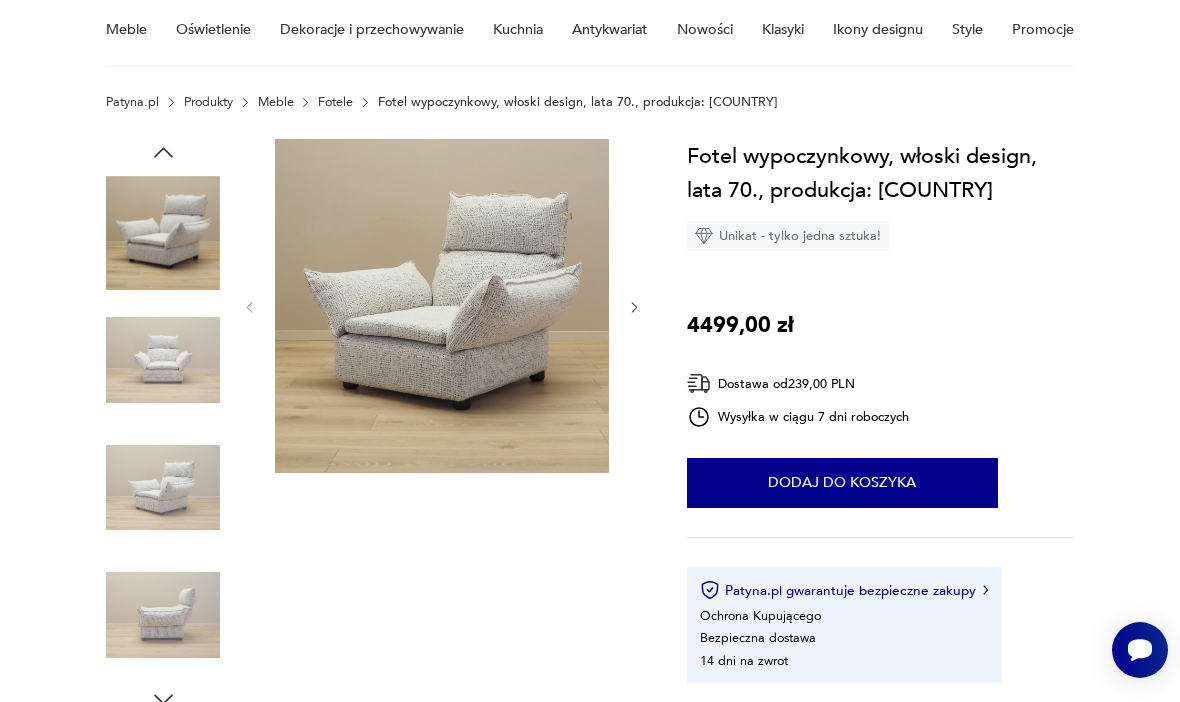 click on "Dodaj do koszyka" at bounding box center (842, 483) 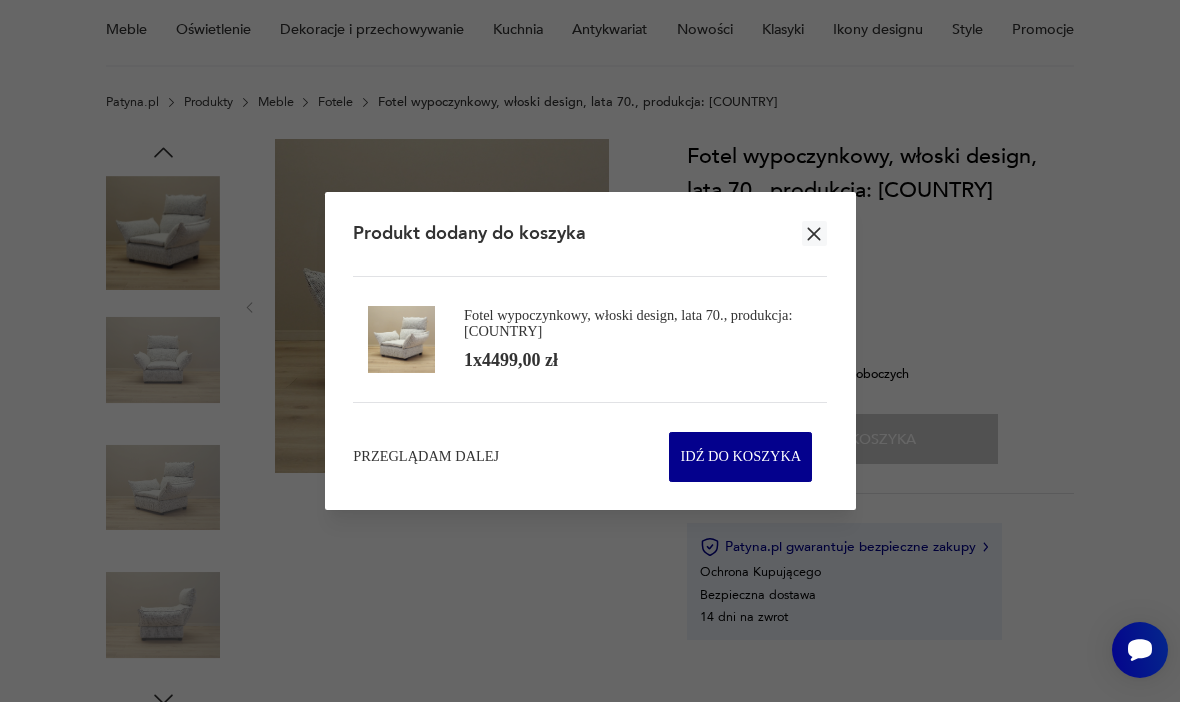 click at bounding box center (814, 233) 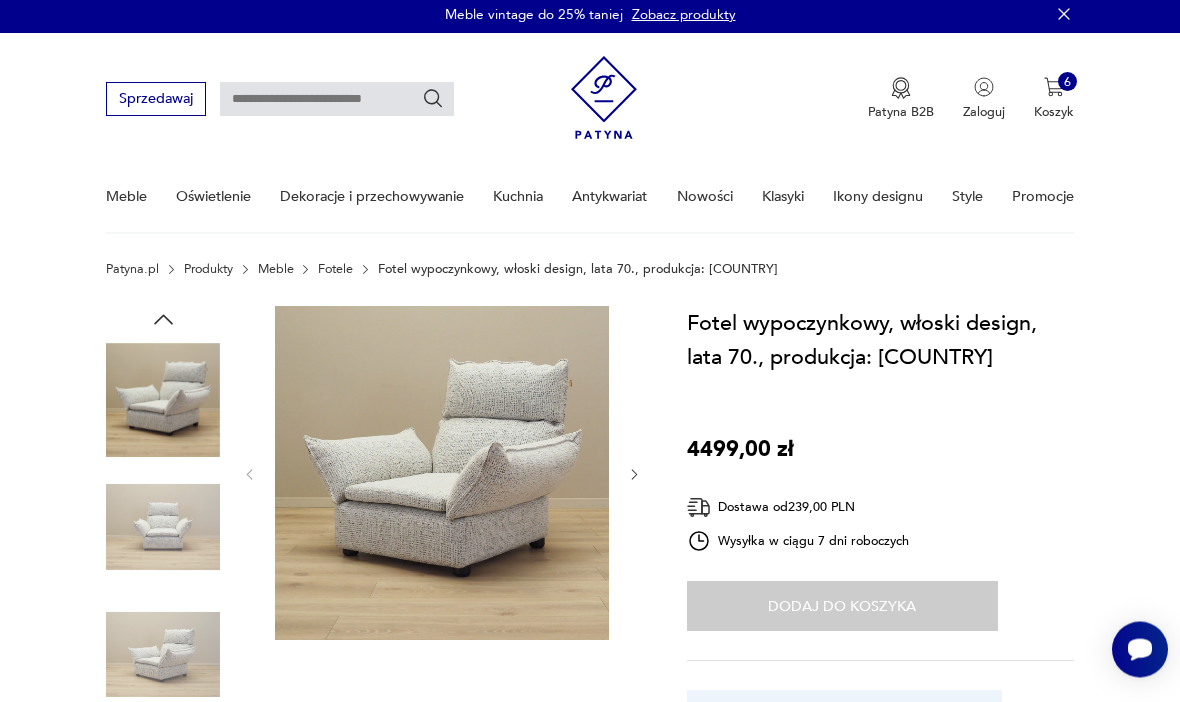 scroll, scrollTop: 0, scrollLeft: 0, axis: both 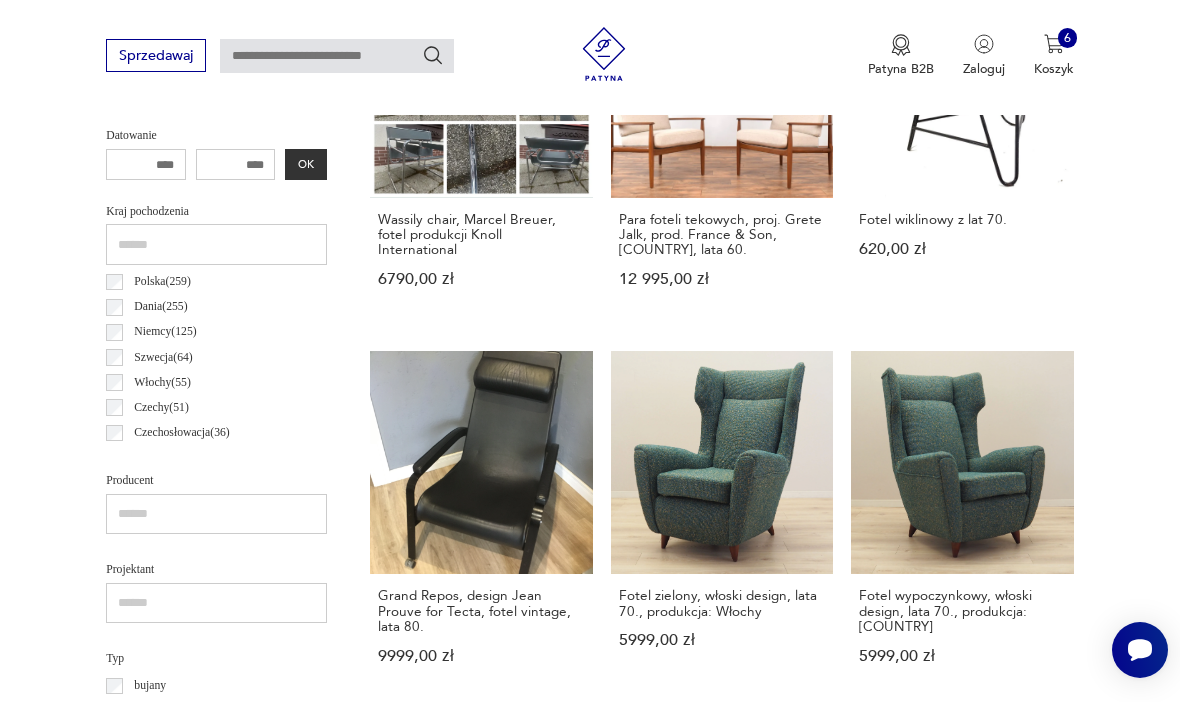 click on "Fotel zielony, włoski design, lata 70., produkcja: [COUNTRY] 5999,00 zł" at bounding box center (722, 525) 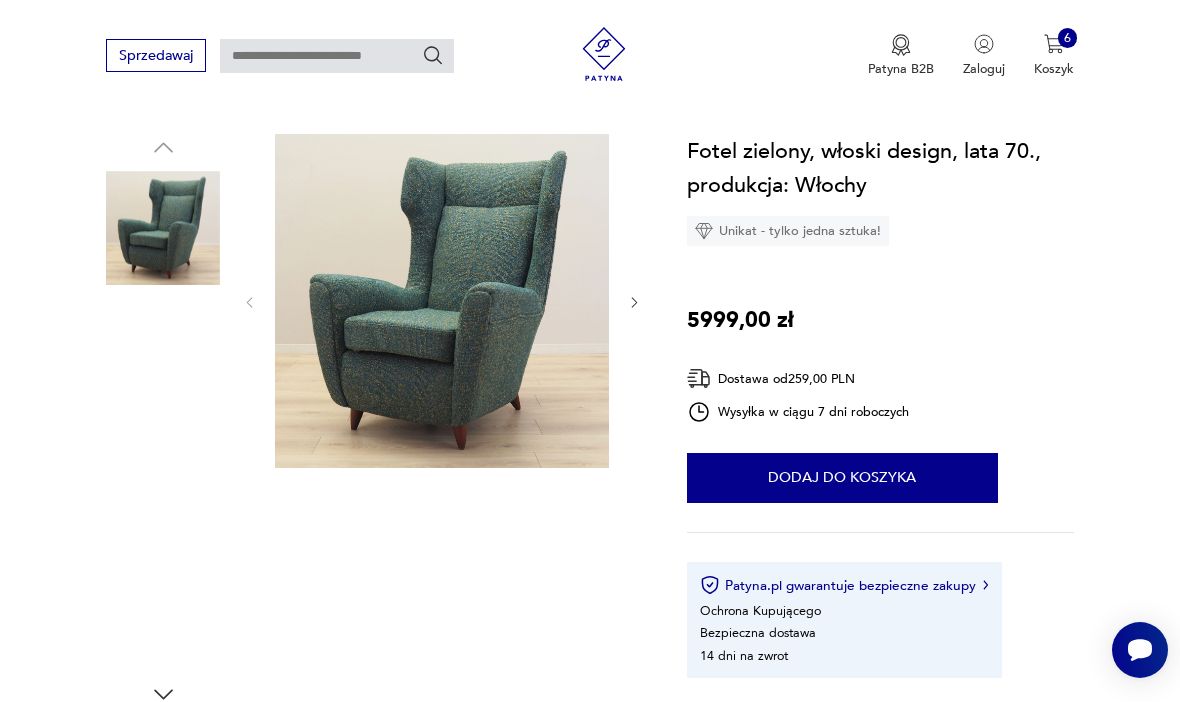scroll, scrollTop: 175, scrollLeft: 0, axis: vertical 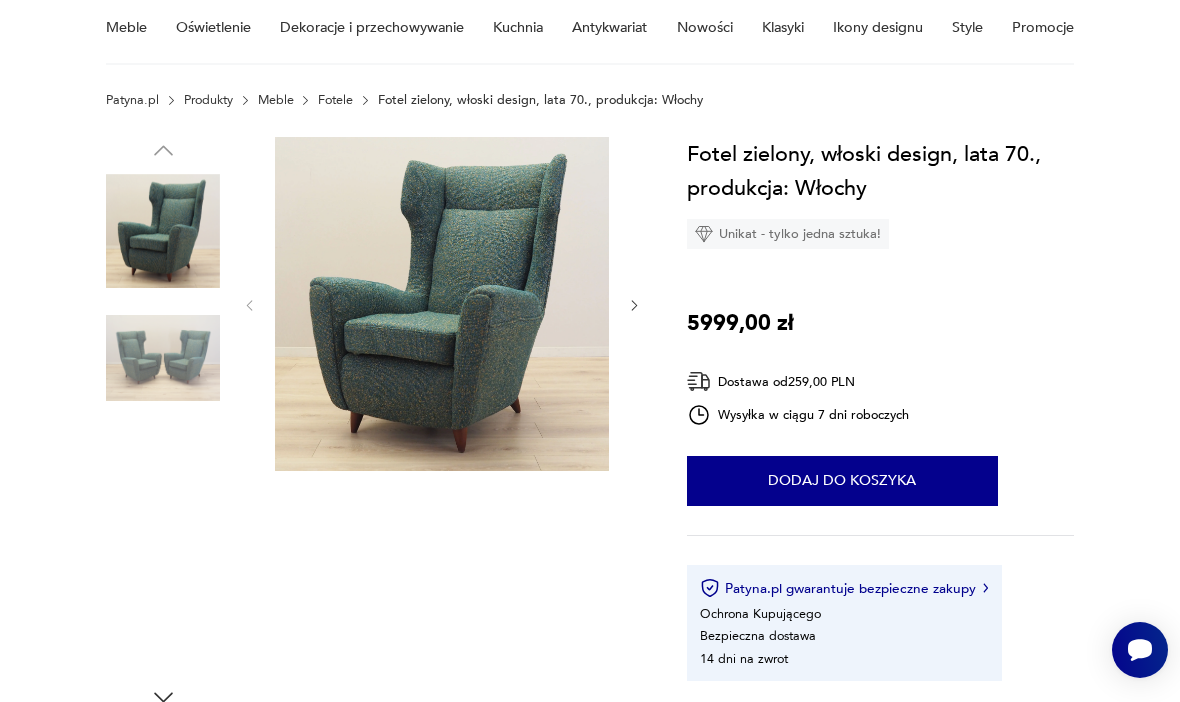 click at bounding box center (163, 231) 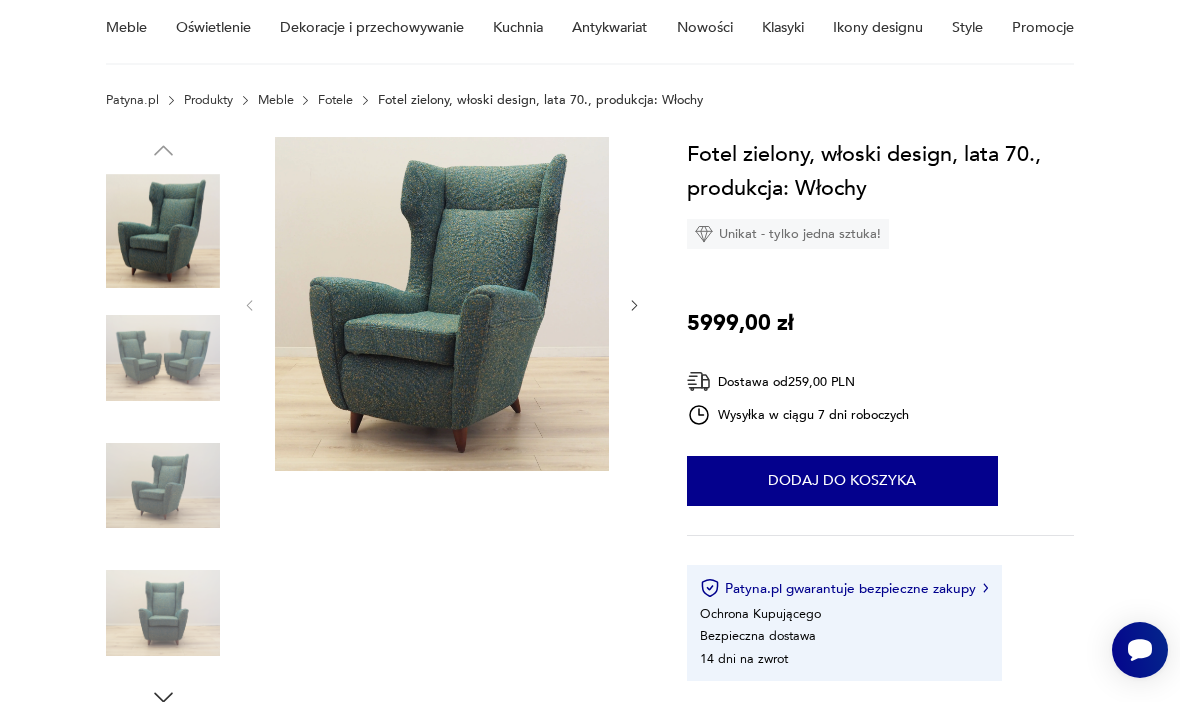 click on "Dodaj do koszyka" at bounding box center [842, 481] 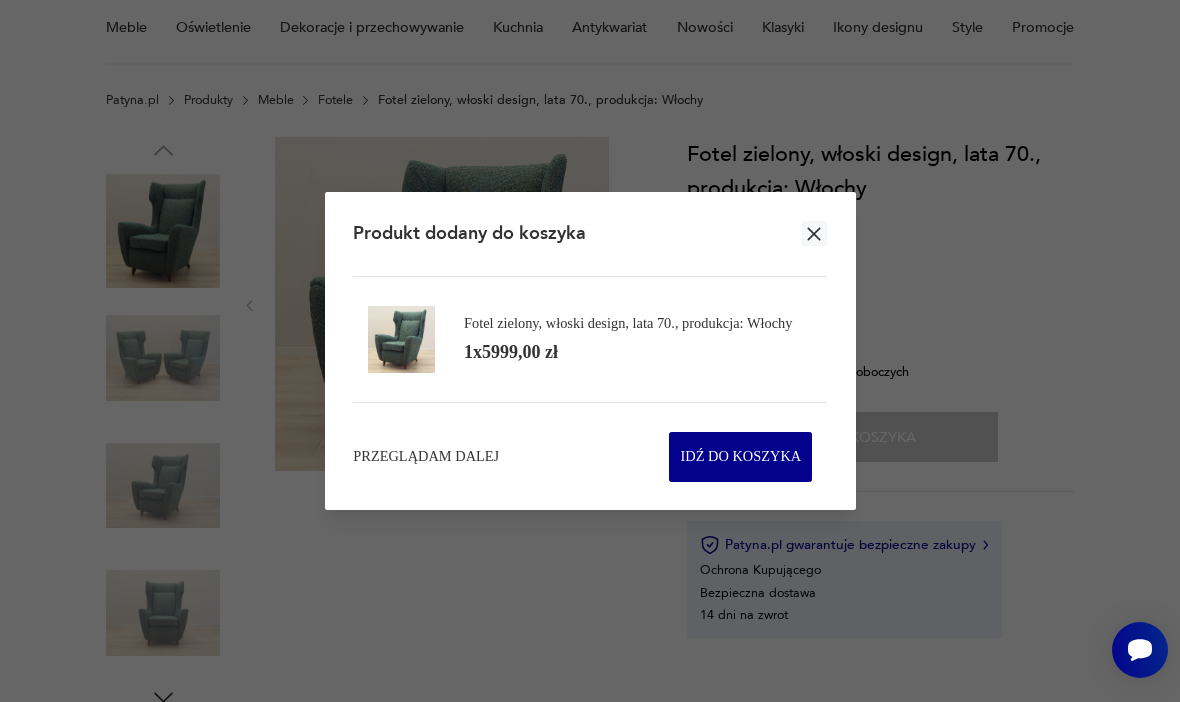 click 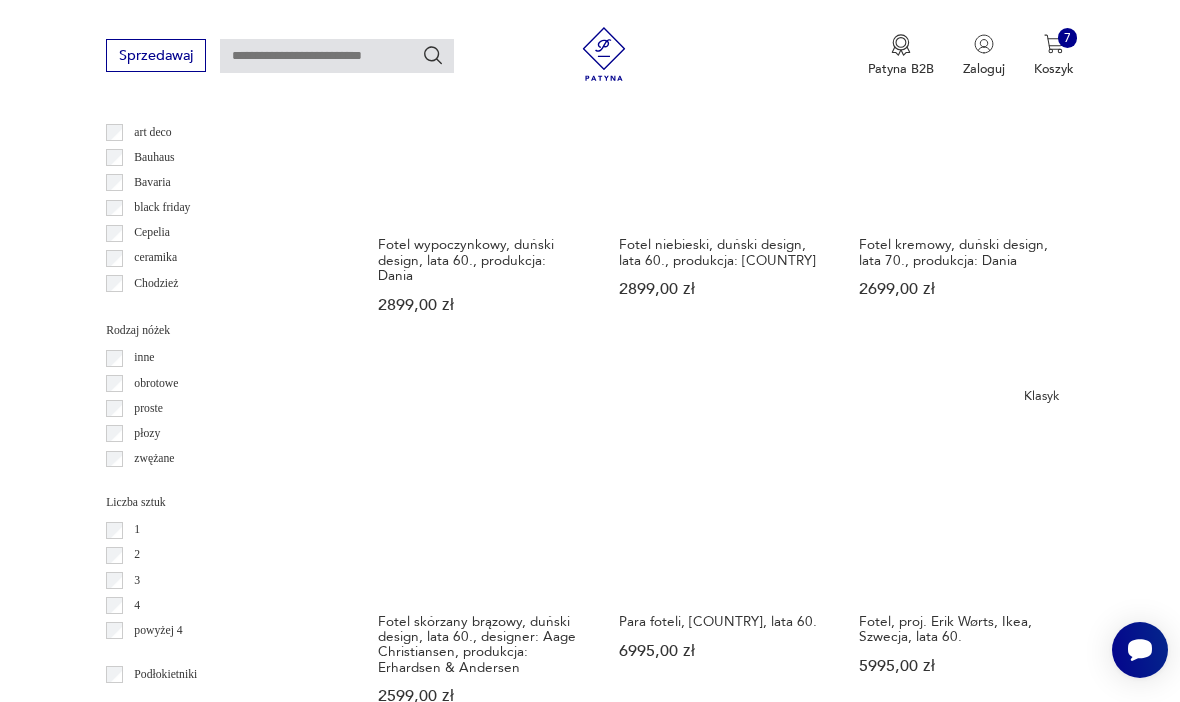 scroll, scrollTop: 1954, scrollLeft: 0, axis: vertical 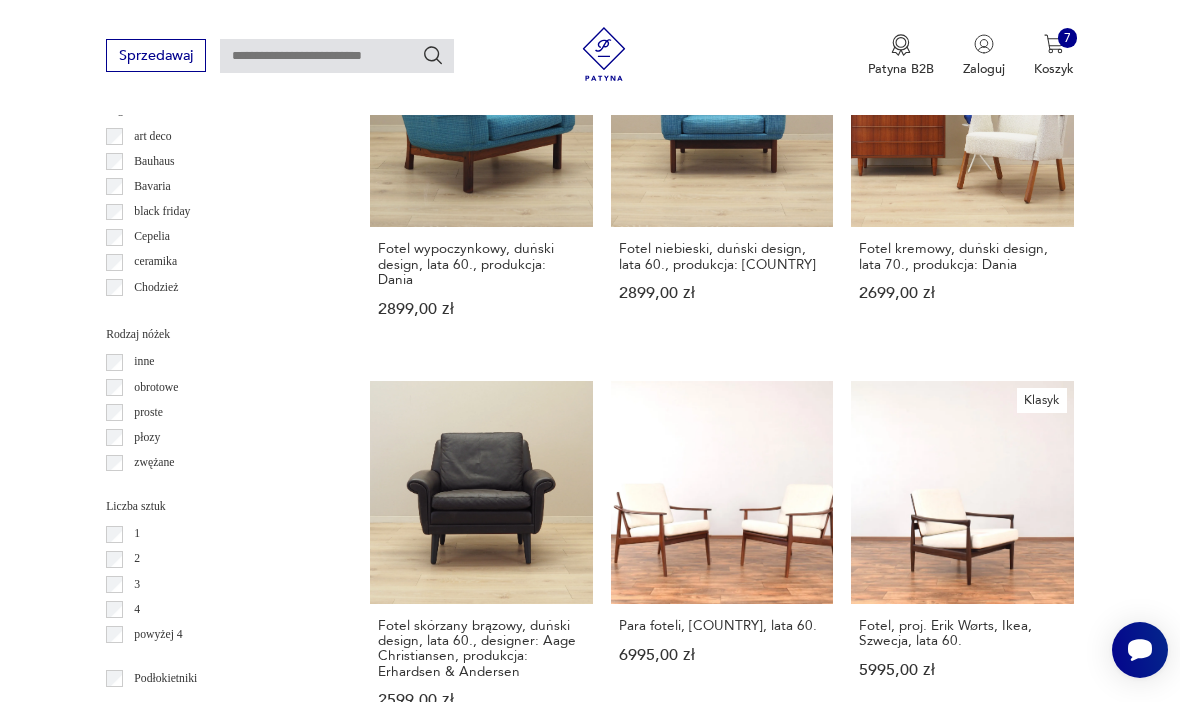 click 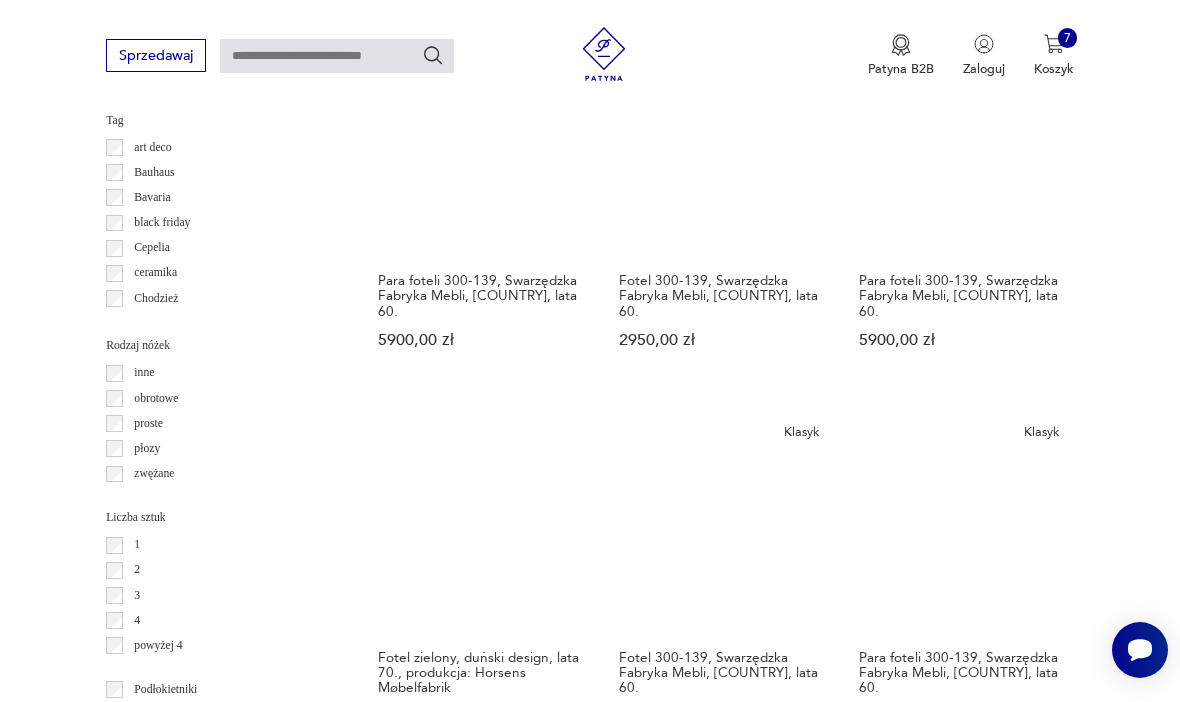 scroll, scrollTop: 1971, scrollLeft: 0, axis: vertical 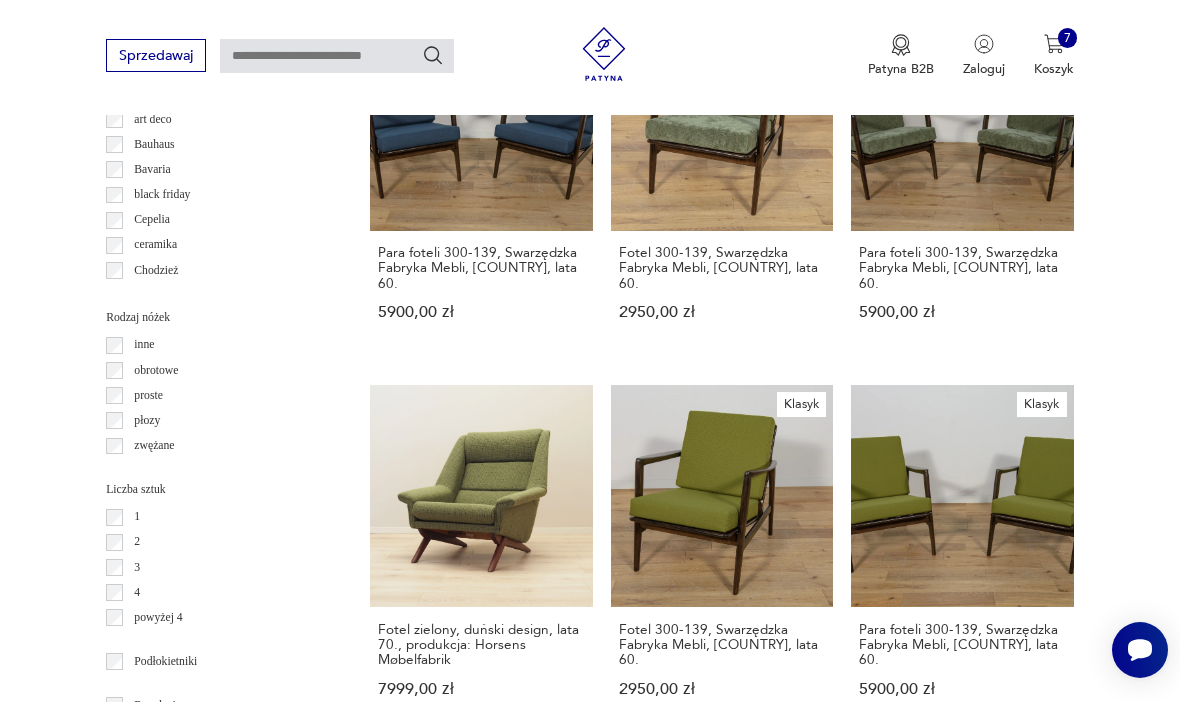 click 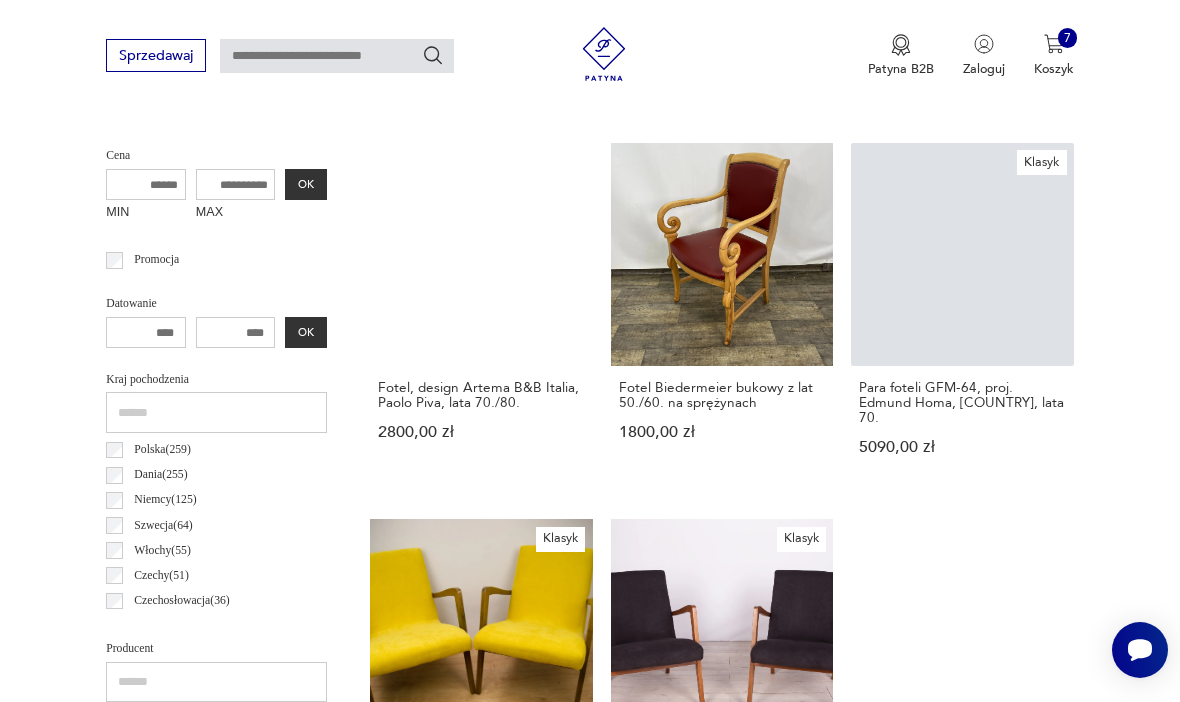 scroll, scrollTop: 682, scrollLeft: 0, axis: vertical 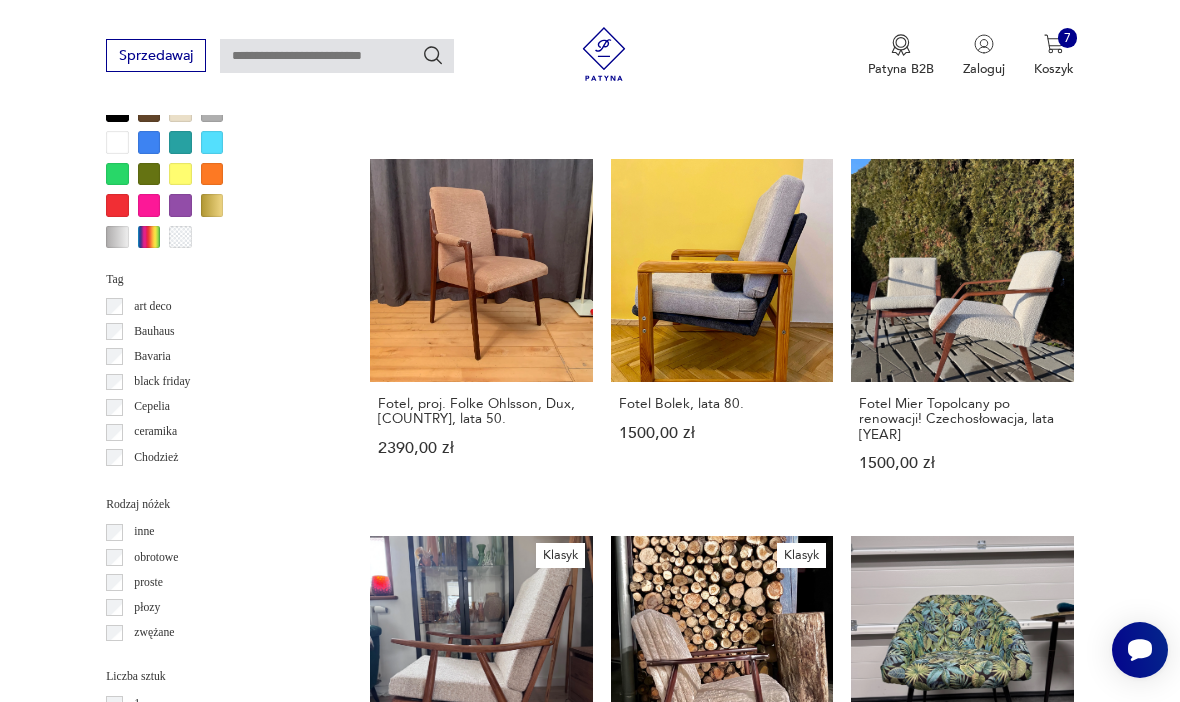 click 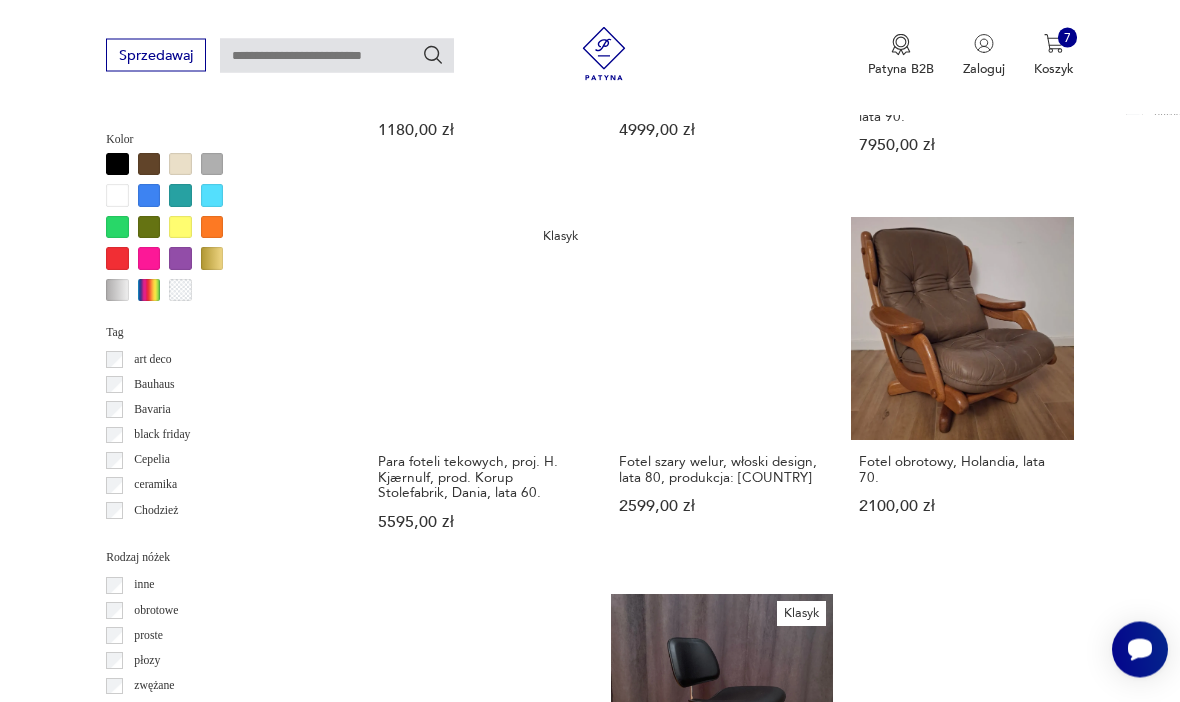 scroll, scrollTop: 1731, scrollLeft: 0, axis: vertical 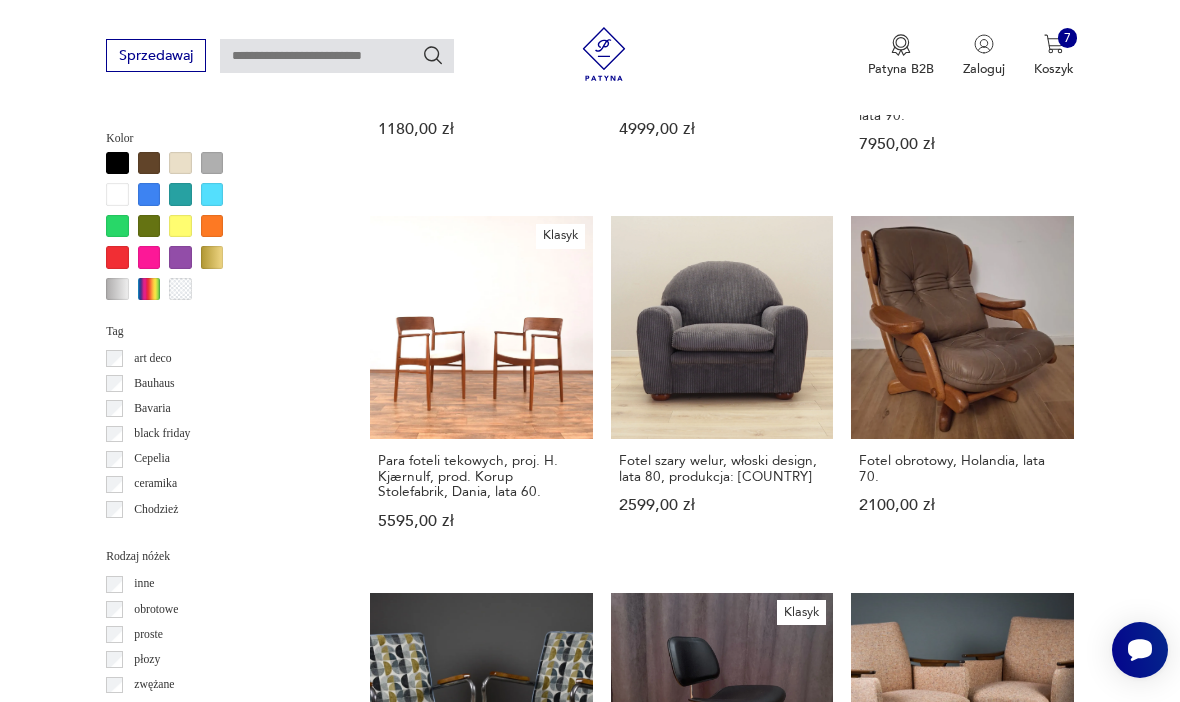 click on "Włoski aksamitny fotel wypoczynkowy w stylu [DESIGNER], lata [YEAR] [PRICE] zł" at bounding box center [481, 1143] 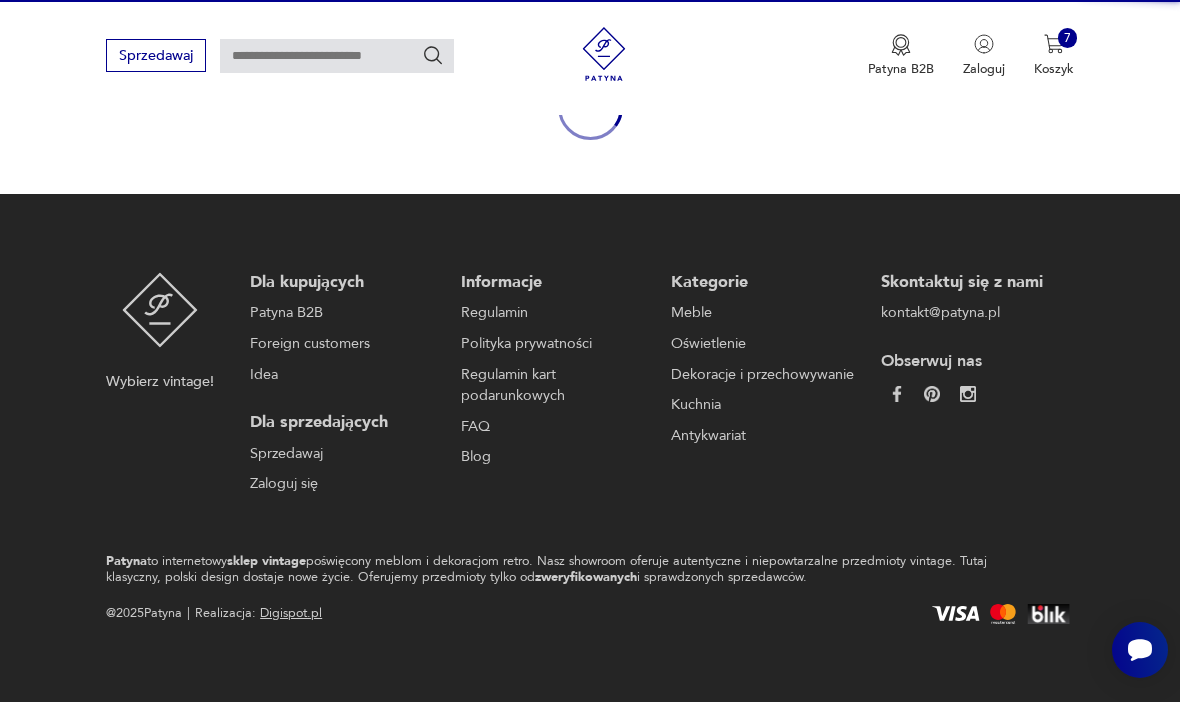 scroll, scrollTop: 173, scrollLeft: 0, axis: vertical 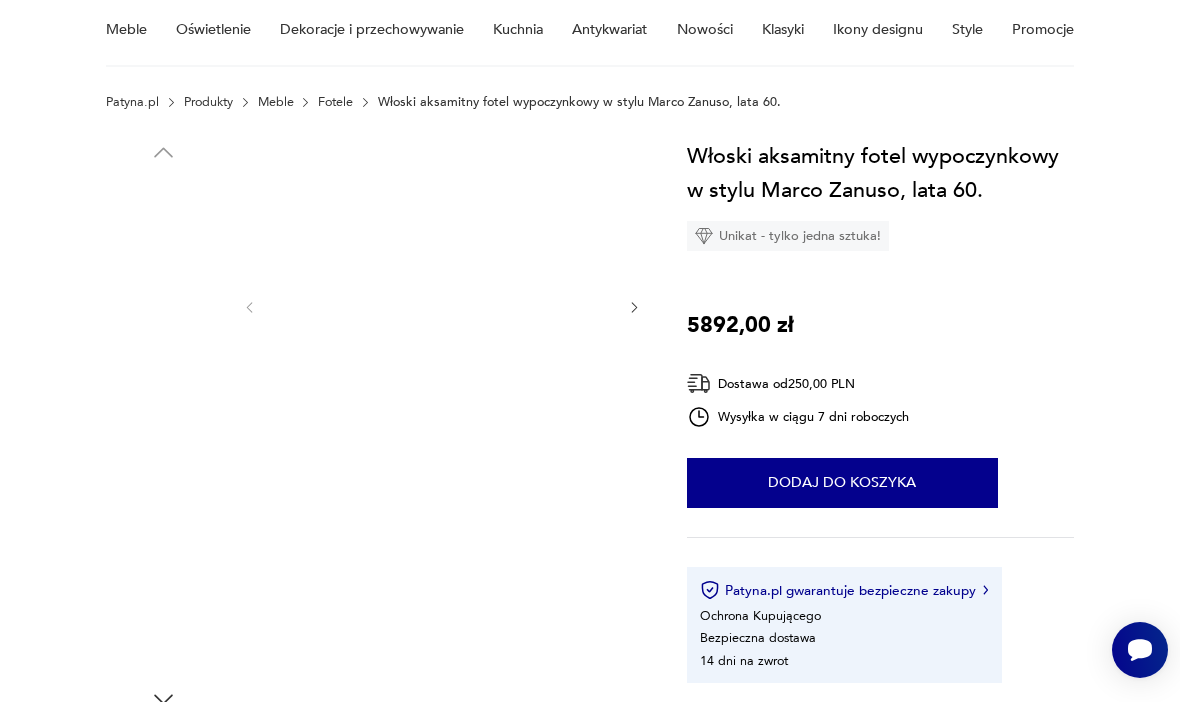 click at bounding box center (163, 488) 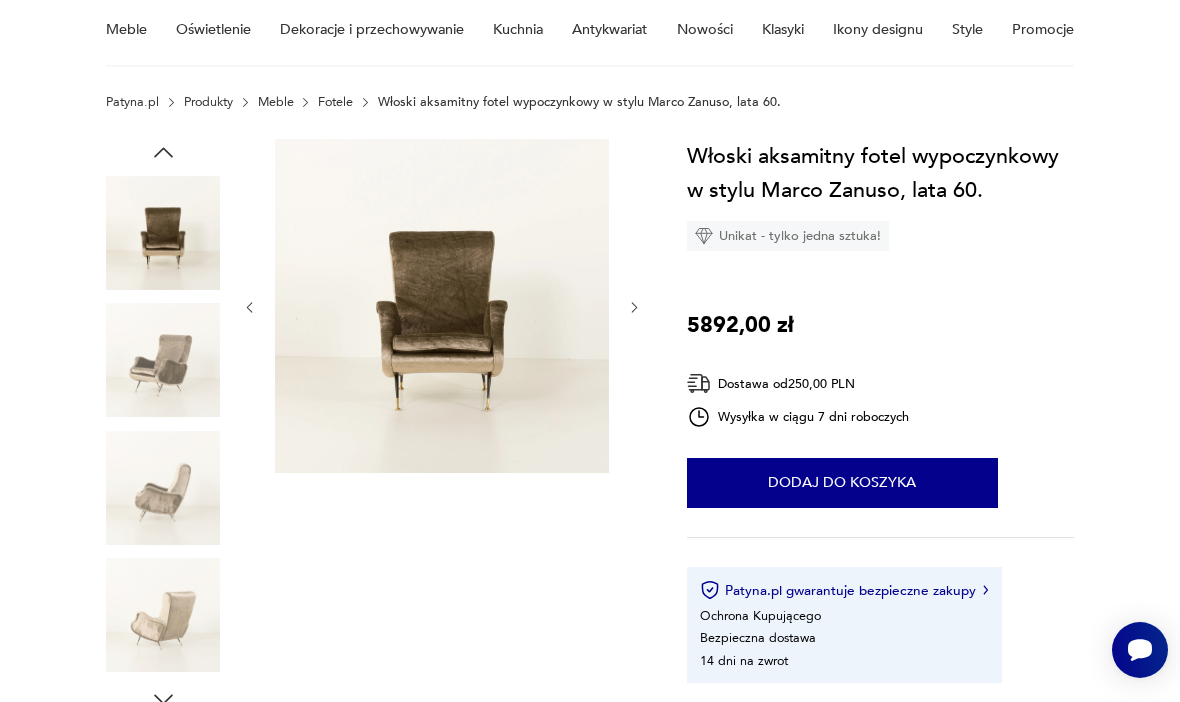 click at bounding box center (163, 615) 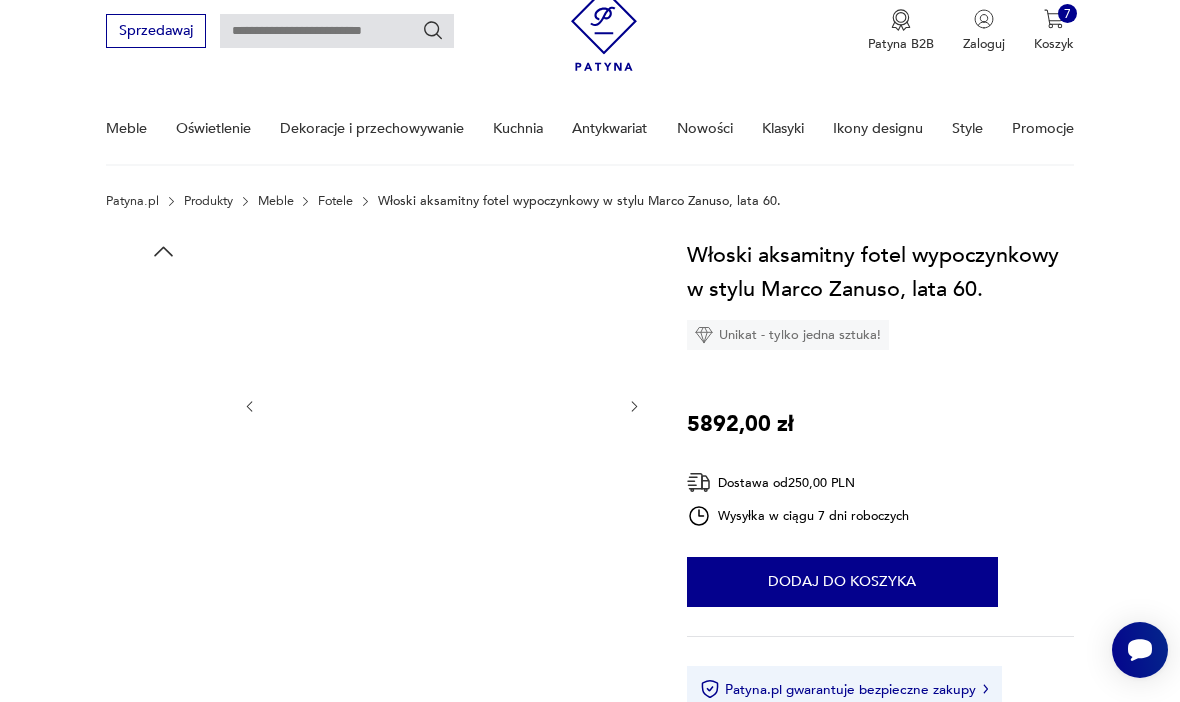 scroll, scrollTop: 0, scrollLeft: 0, axis: both 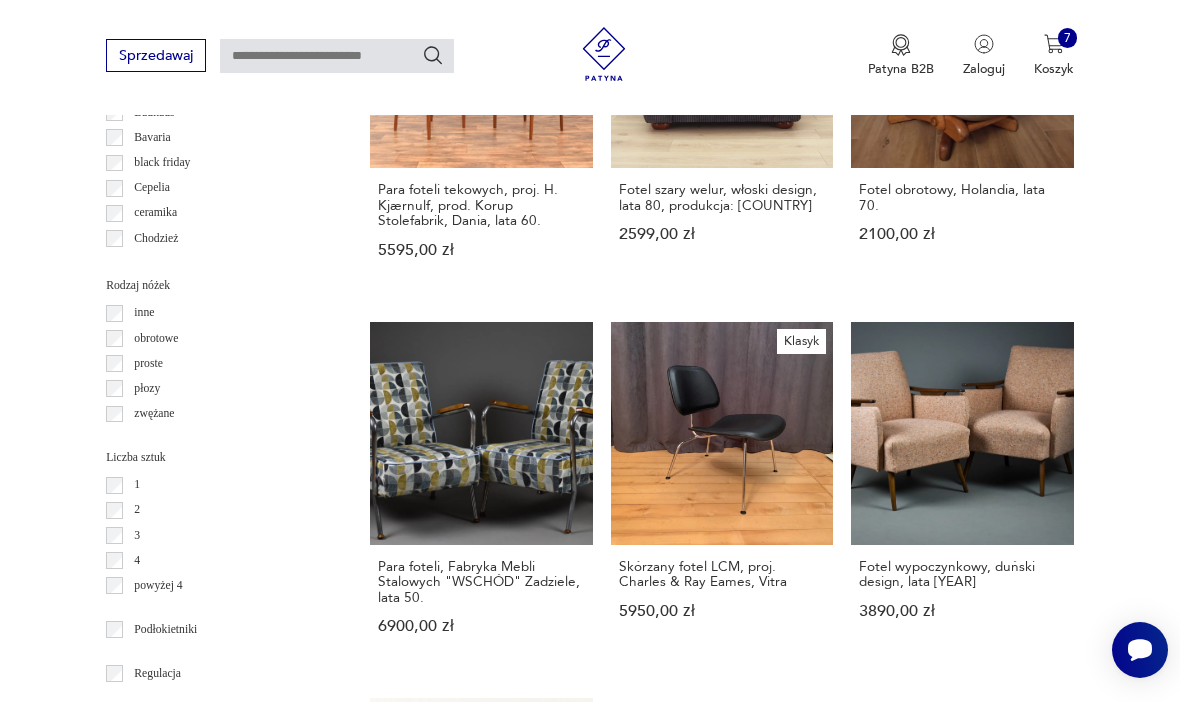 click 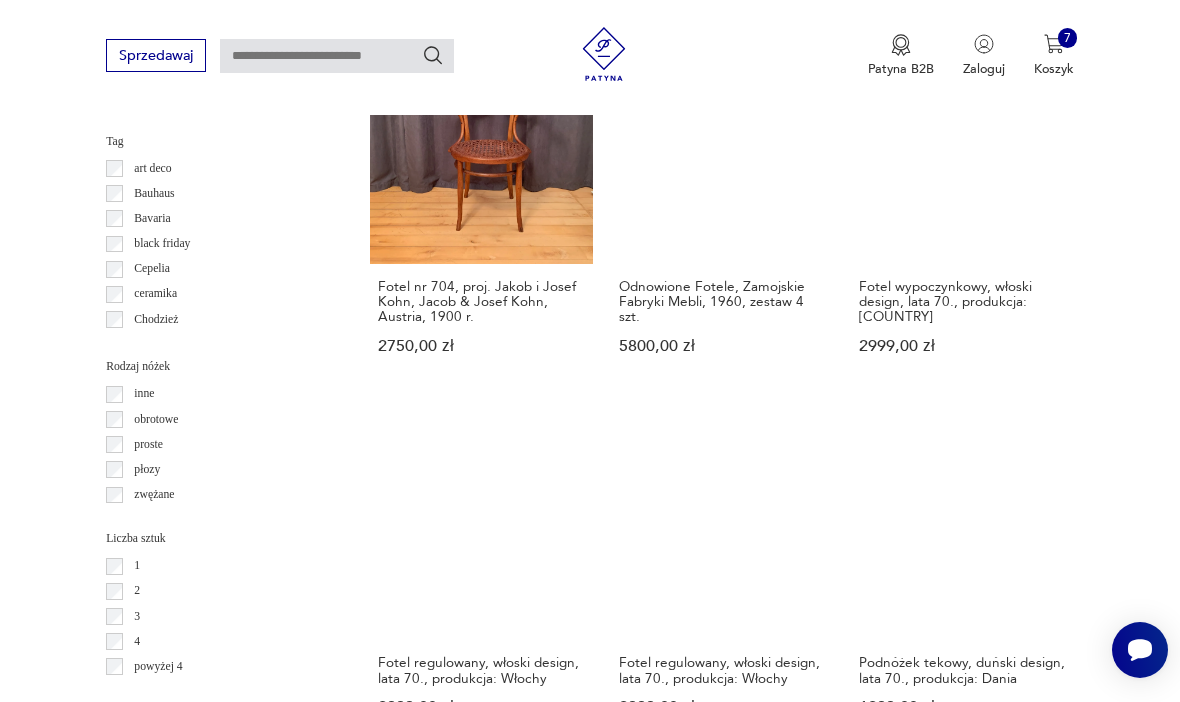 scroll, scrollTop: 1926, scrollLeft: 0, axis: vertical 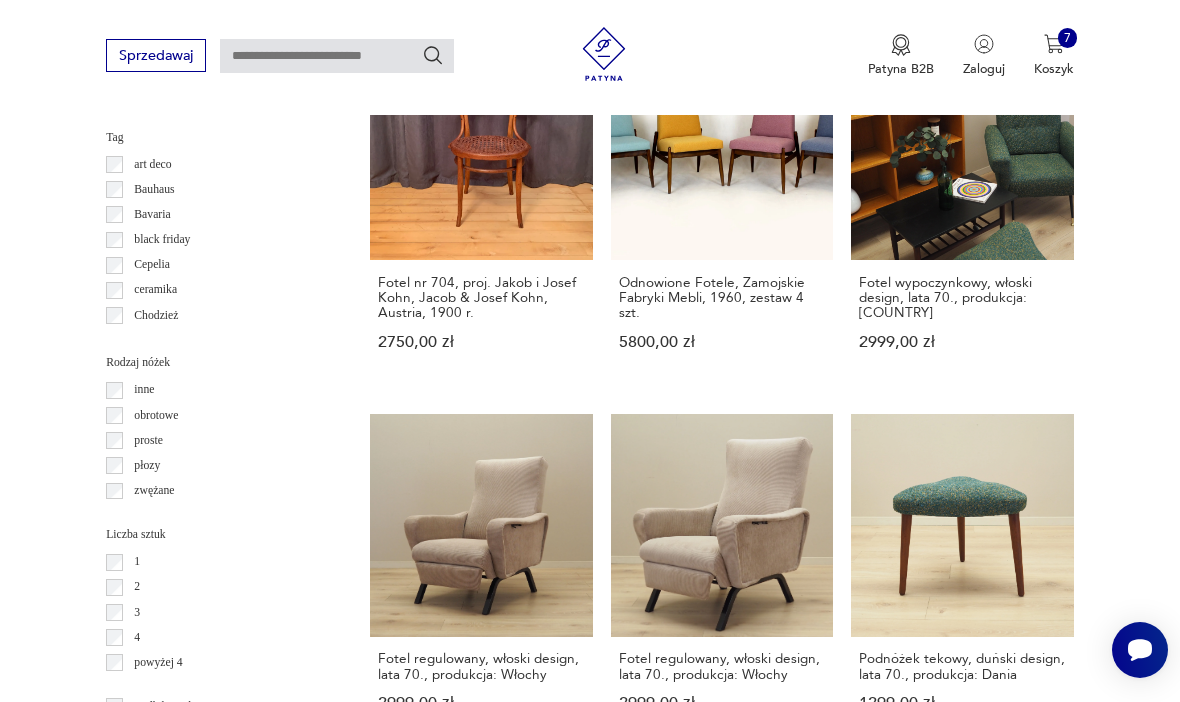 click 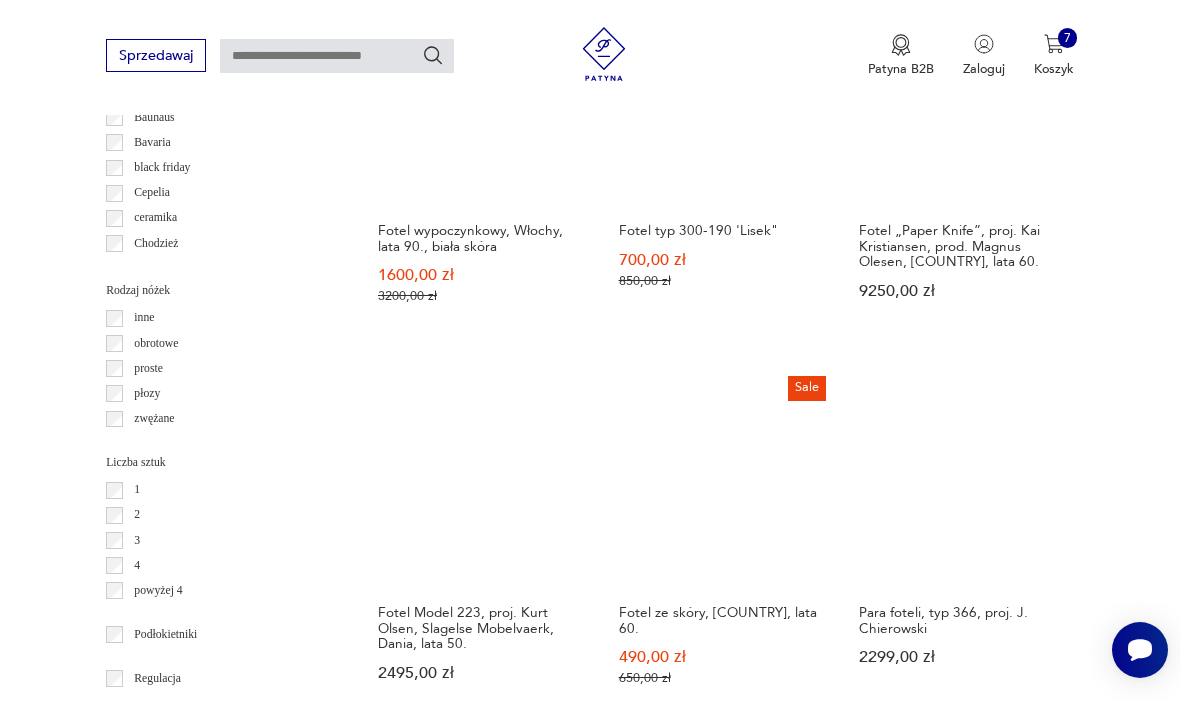 scroll, scrollTop: 2046, scrollLeft: 0, axis: vertical 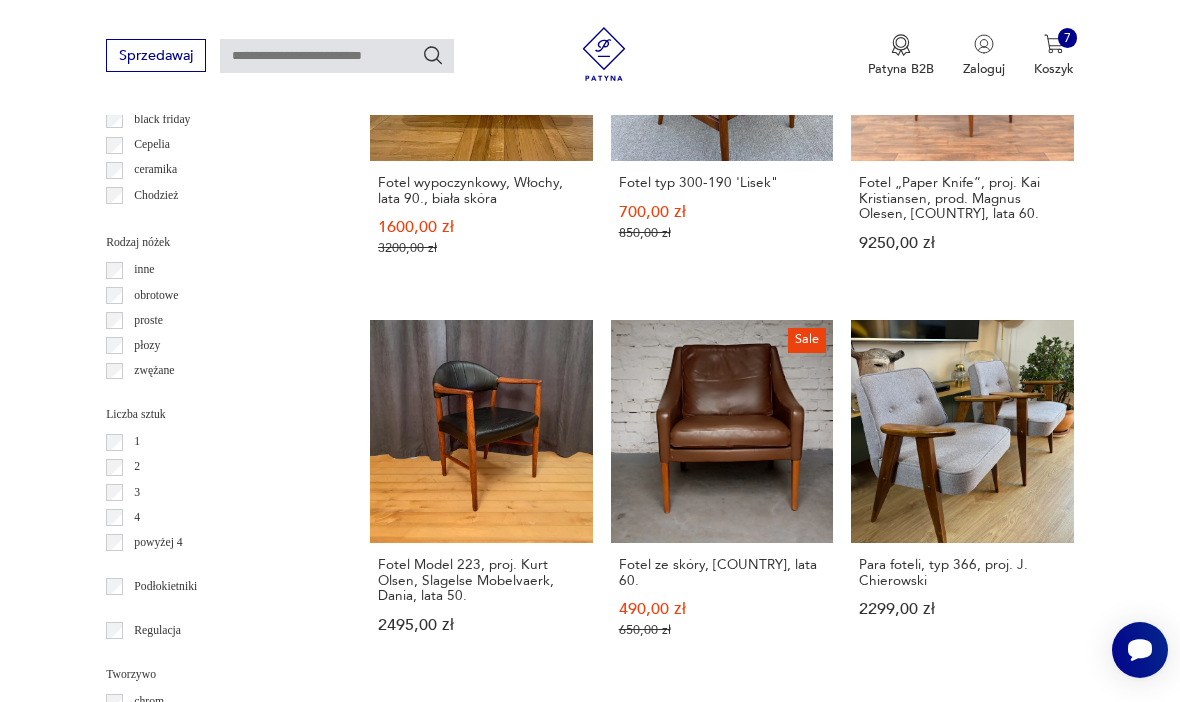 click 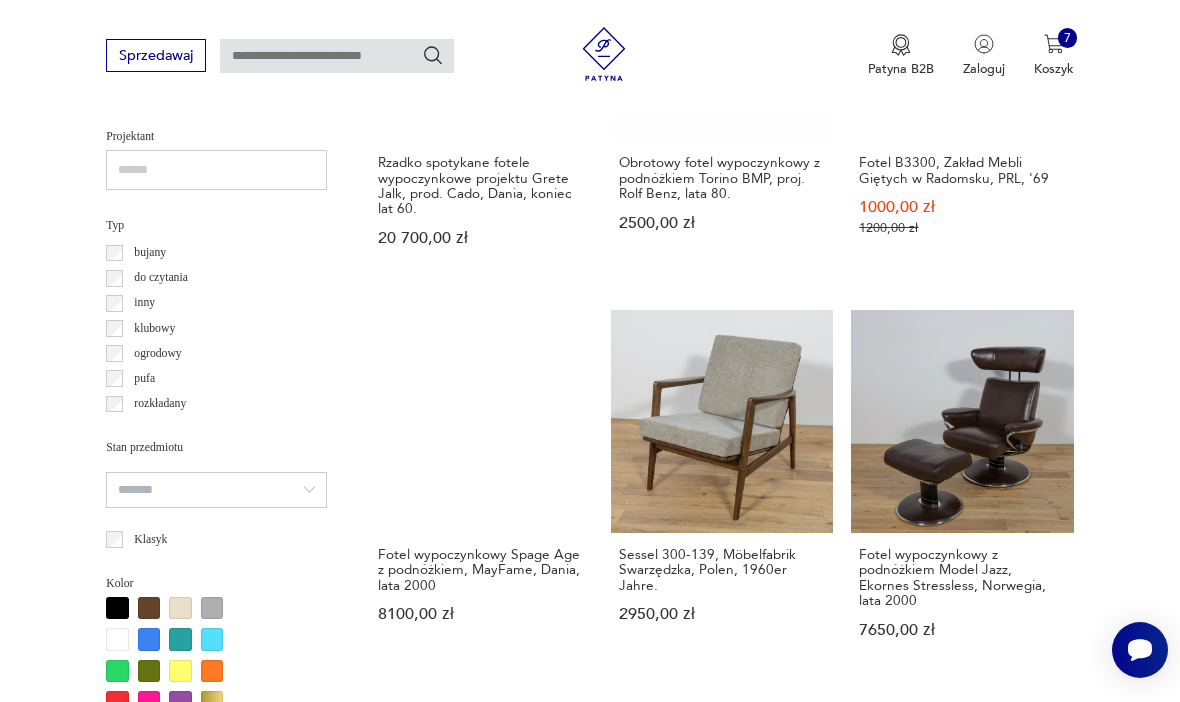 scroll, scrollTop: 1288, scrollLeft: 0, axis: vertical 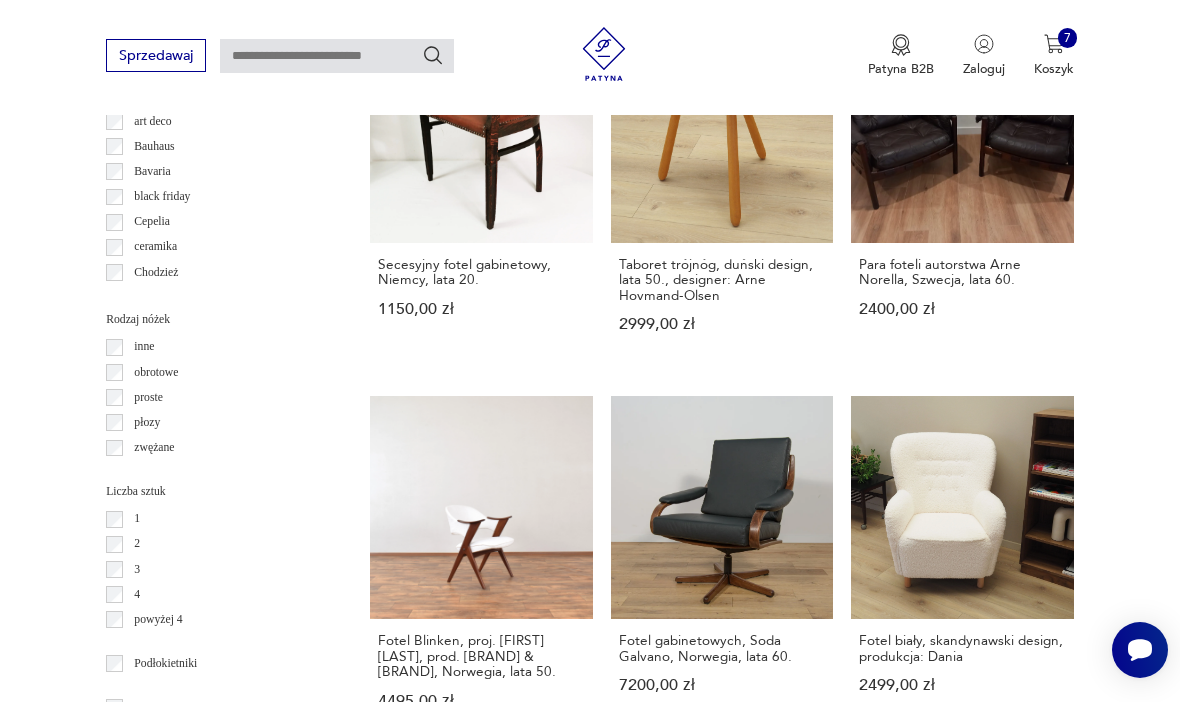 click at bounding box center [1016, 1169] 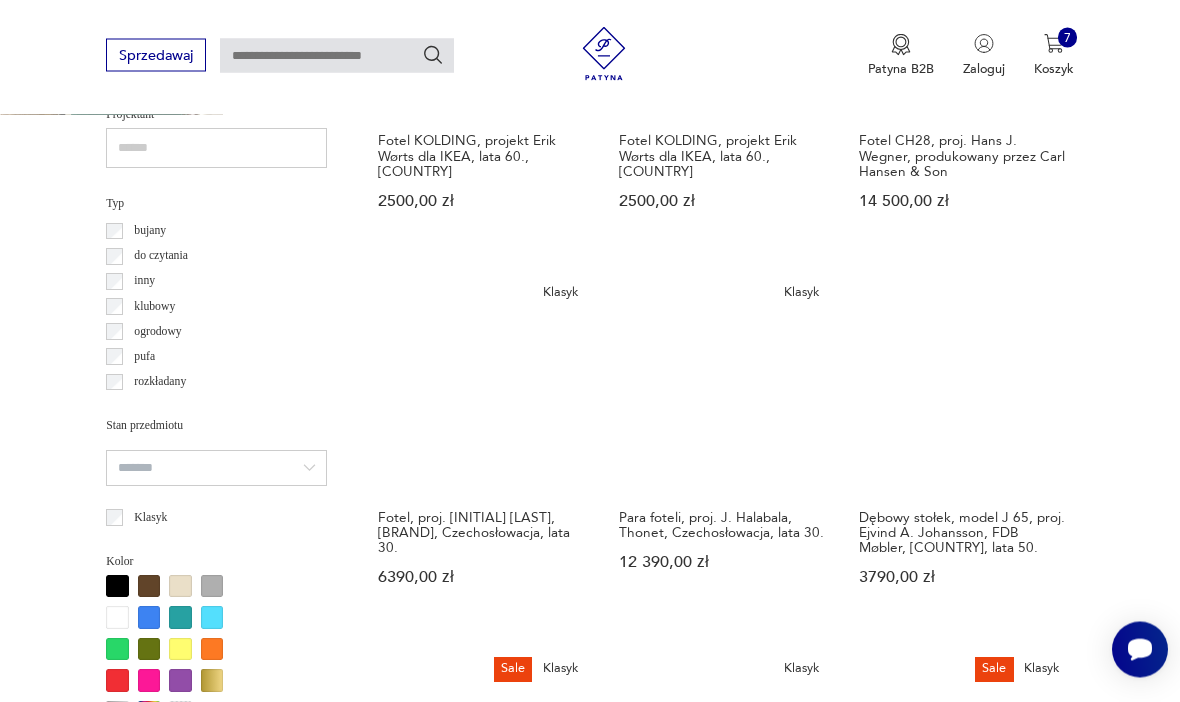 scroll, scrollTop: 1311, scrollLeft: 0, axis: vertical 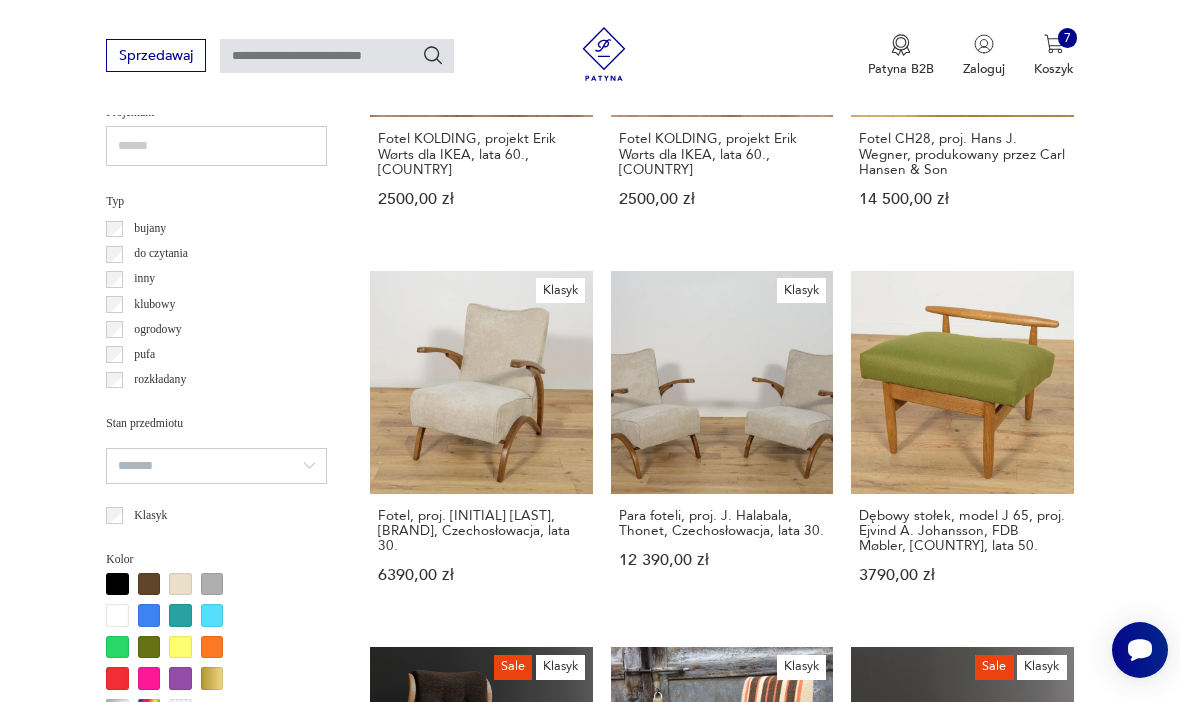 click on "Sale Klasyk Fotel obrotowy Space Age, proj. [DESIGNER] i [DESIGNER] dla DUX, lata [YEAR] [PRICE] zł [PRICE] zł" at bounding box center (481, 831) 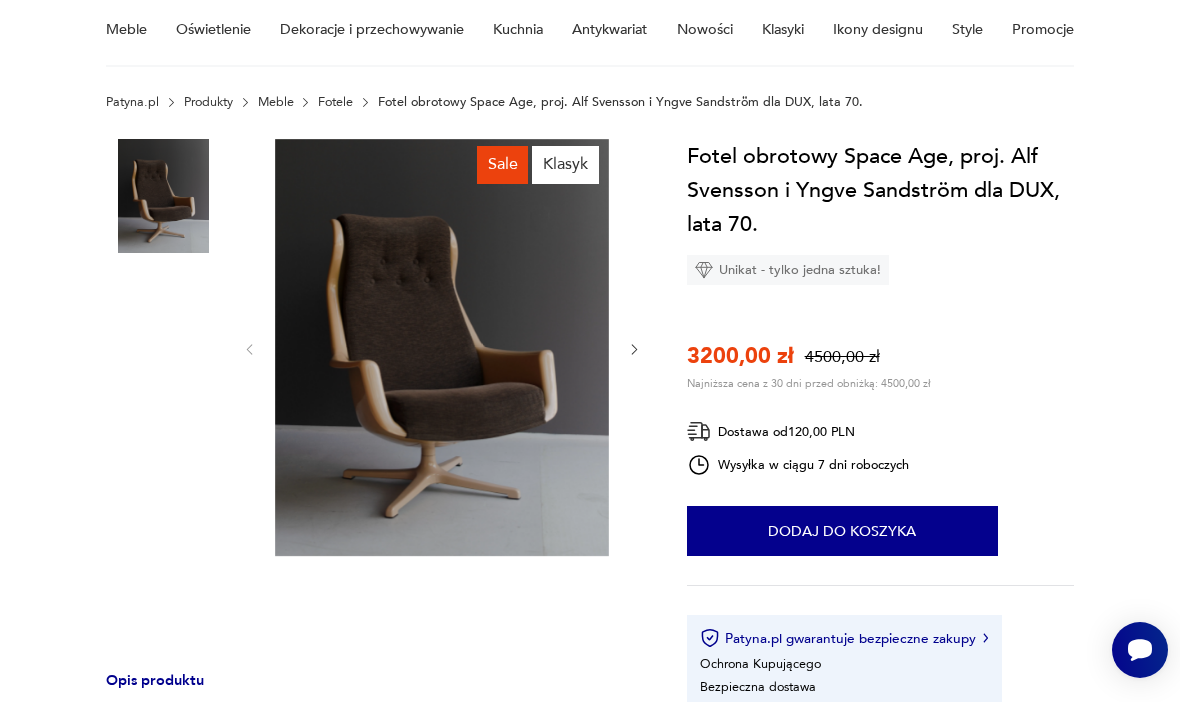 click at bounding box center [163, 323] 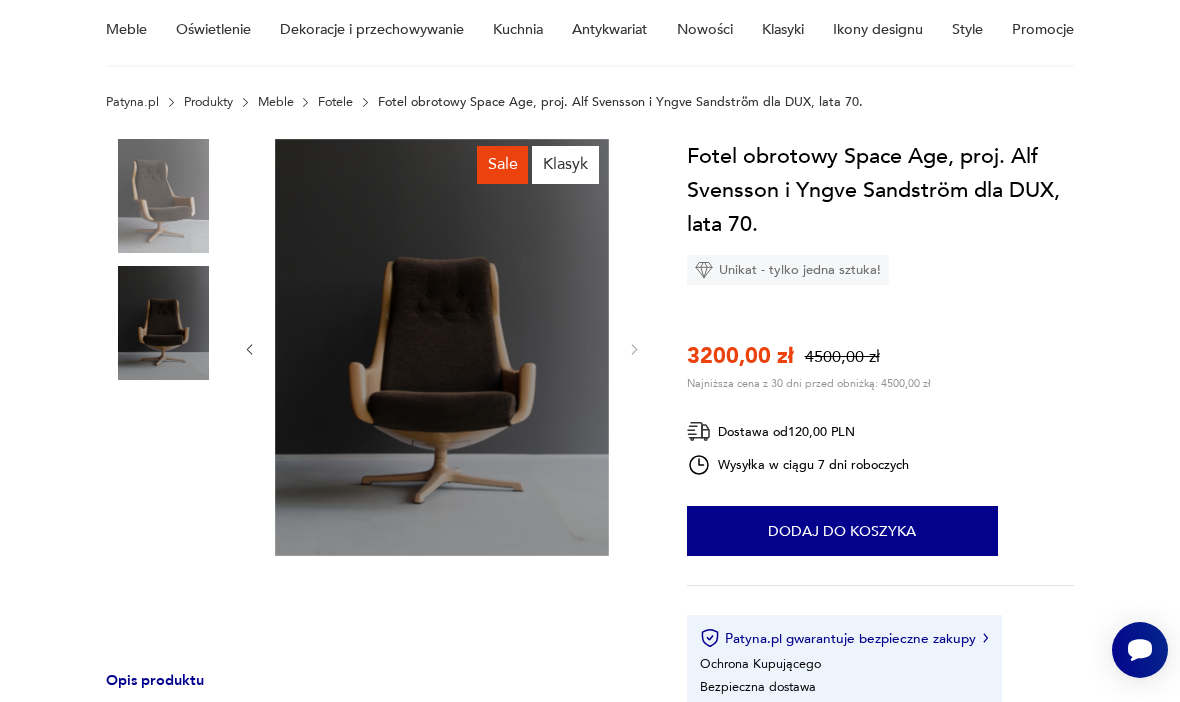 click at bounding box center (163, 196) 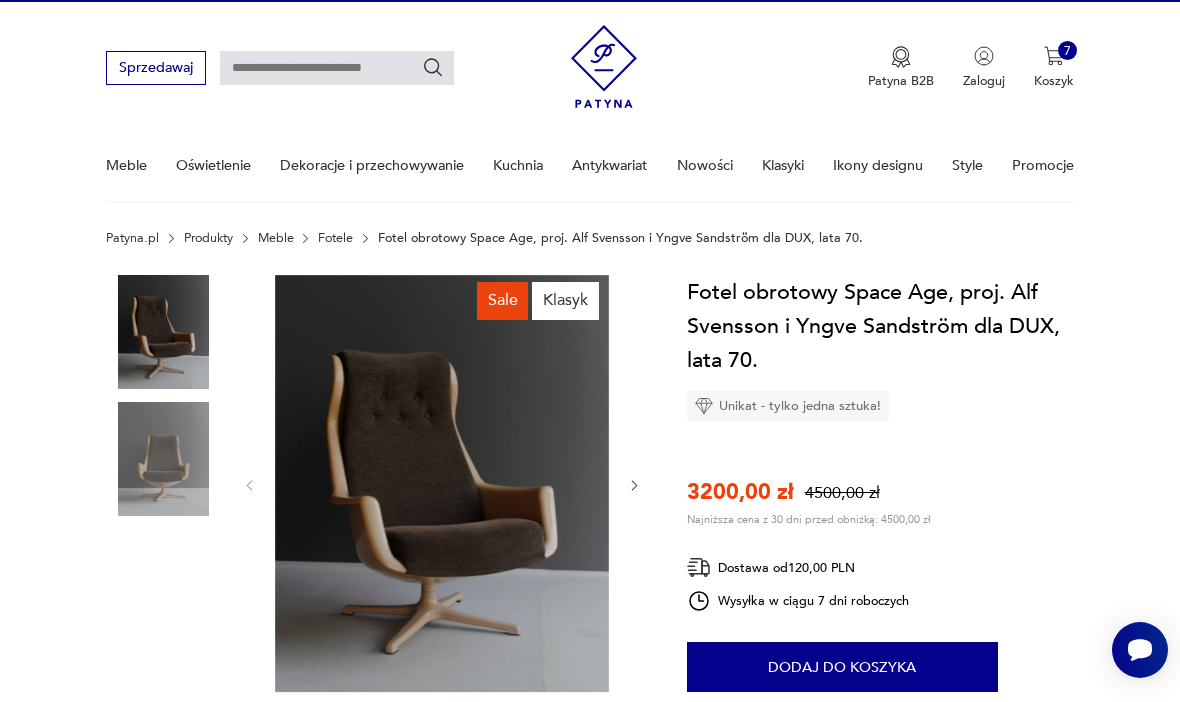 scroll, scrollTop: 0, scrollLeft: 0, axis: both 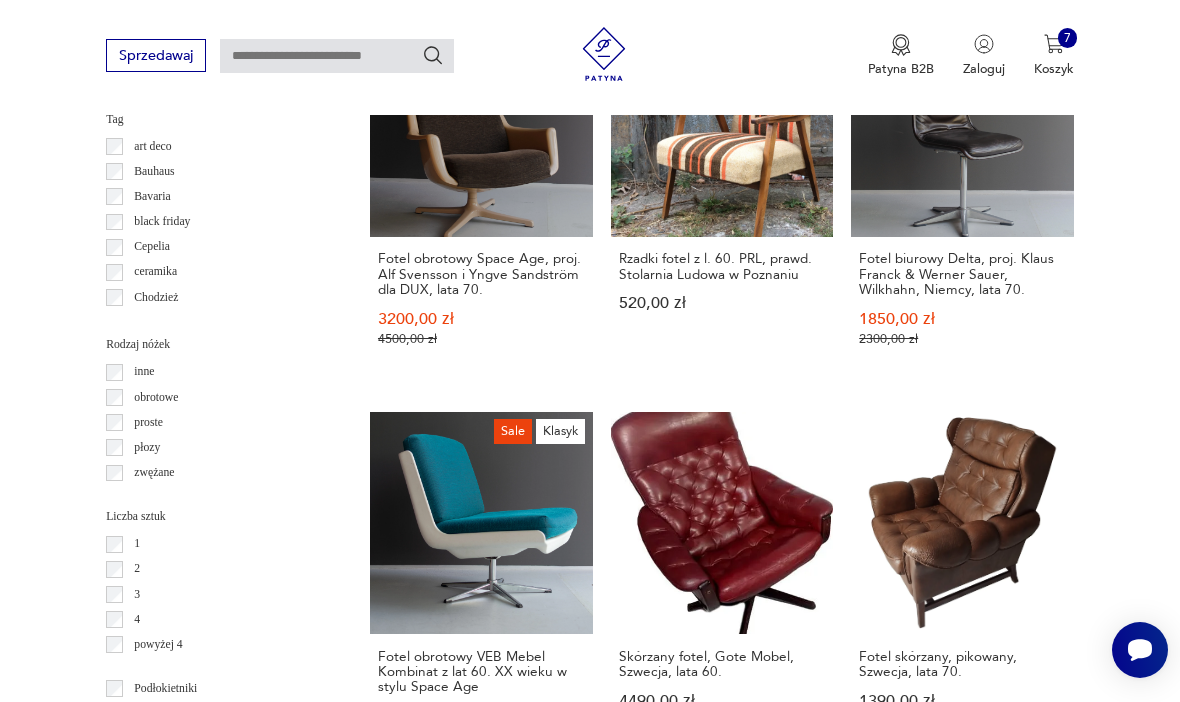 click 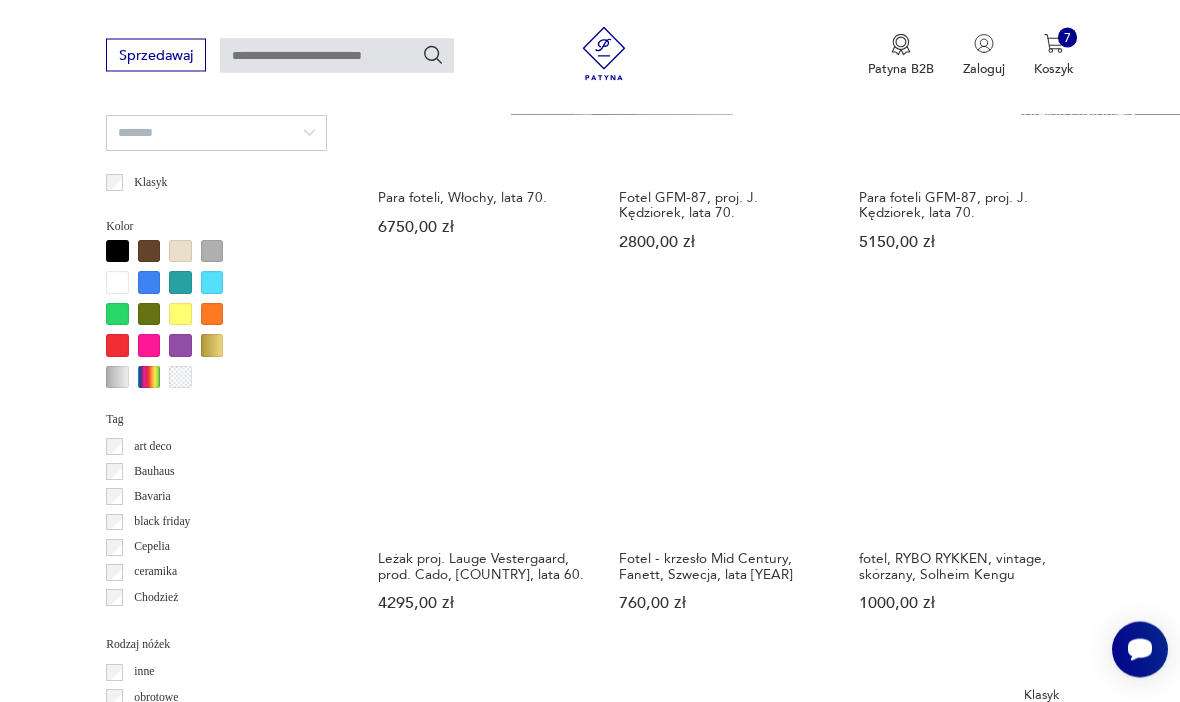 scroll, scrollTop: 1657, scrollLeft: 0, axis: vertical 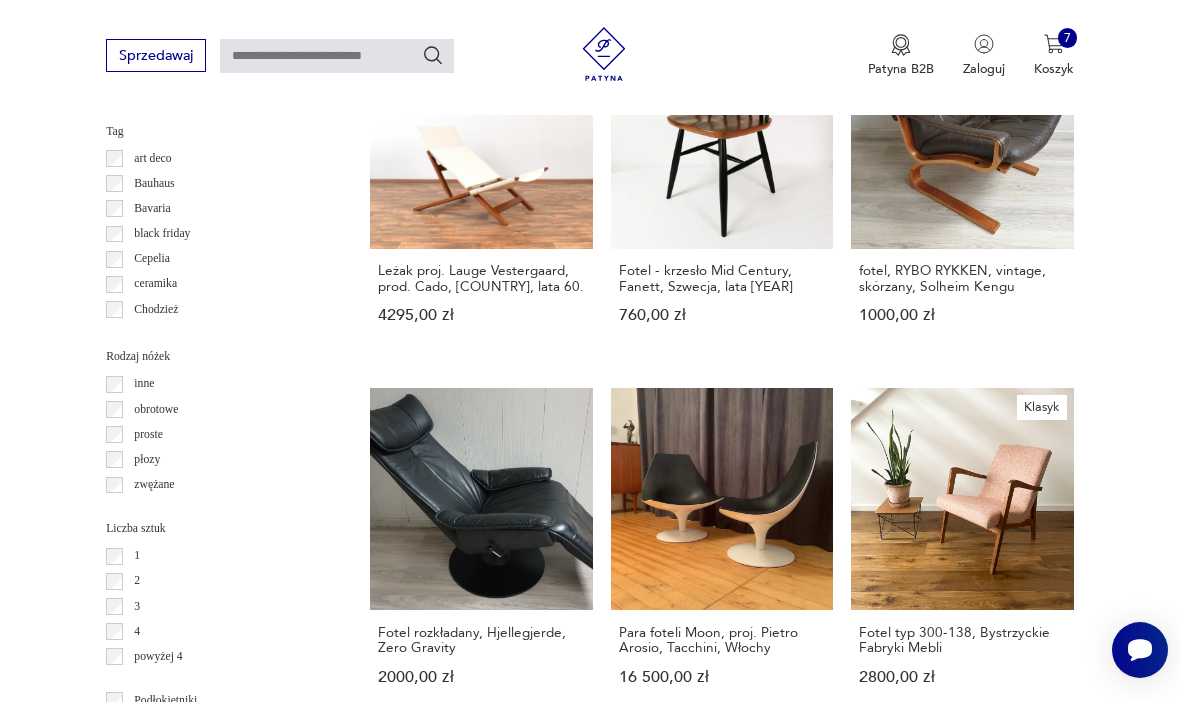 click 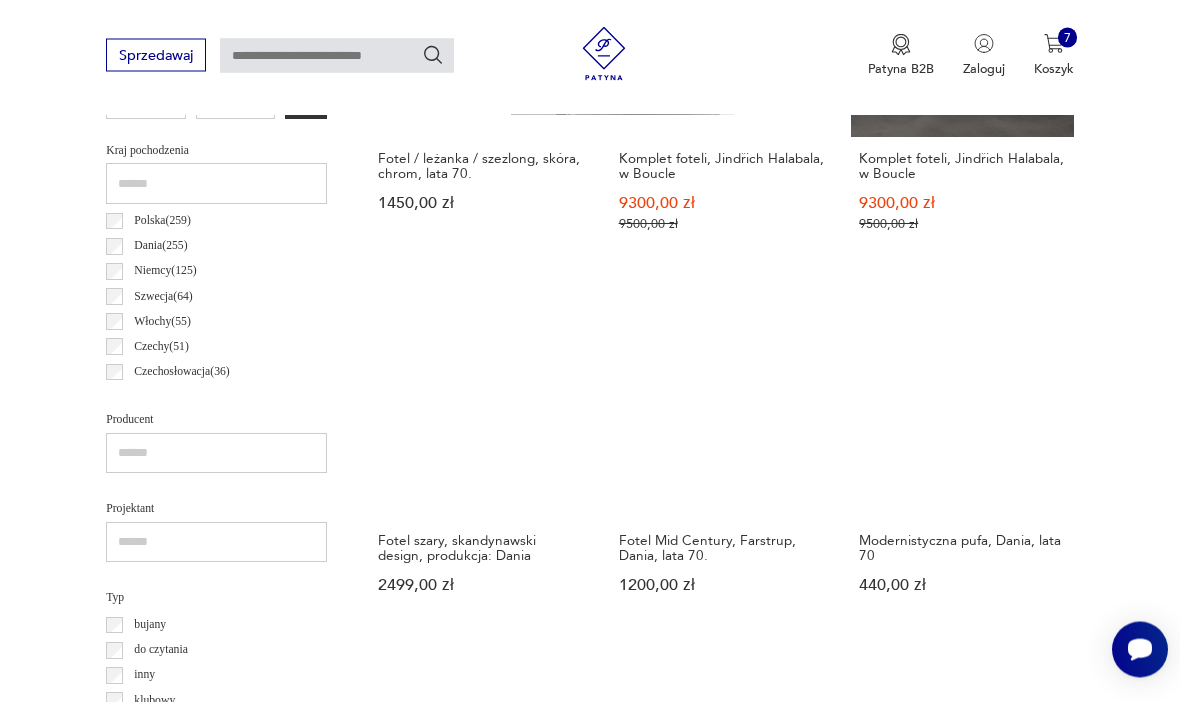 scroll, scrollTop: 943, scrollLeft: 0, axis: vertical 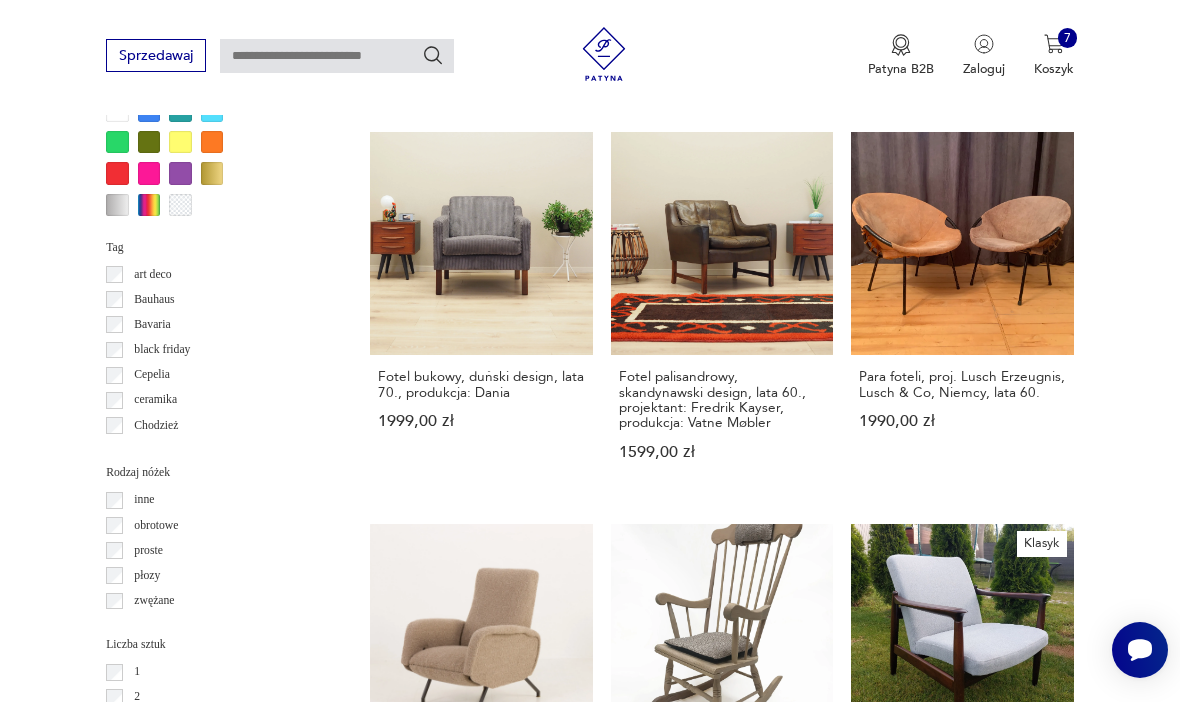 click 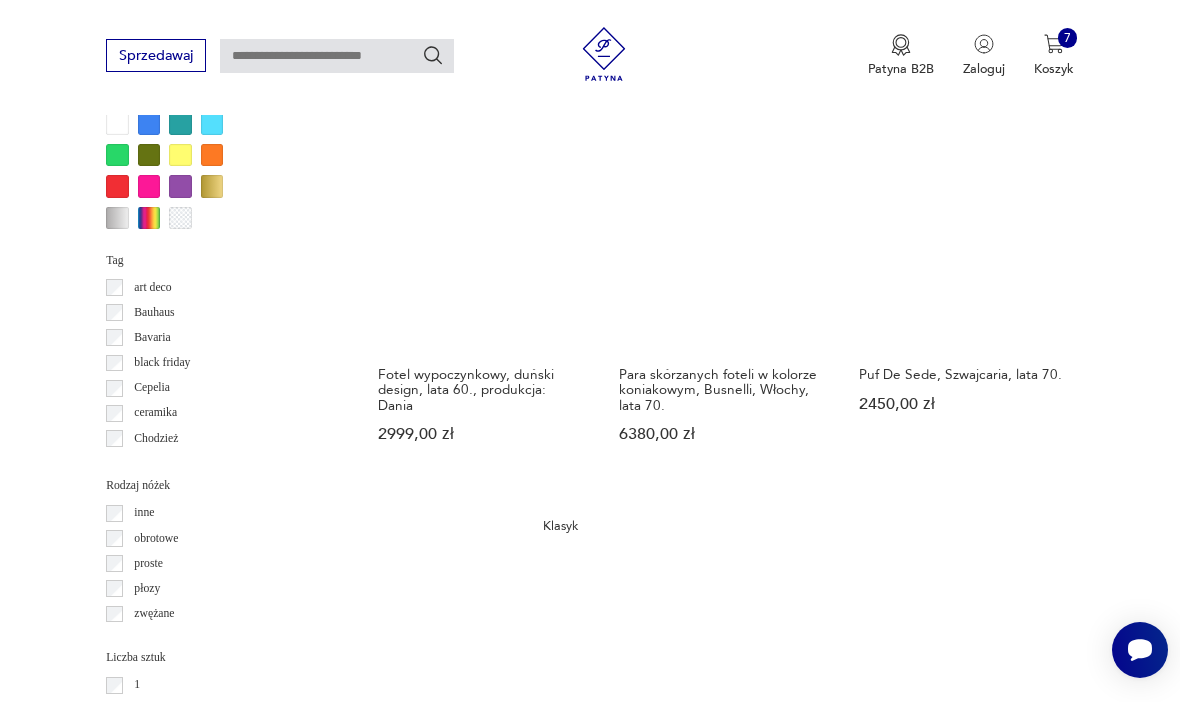 scroll, scrollTop: 1800, scrollLeft: 0, axis: vertical 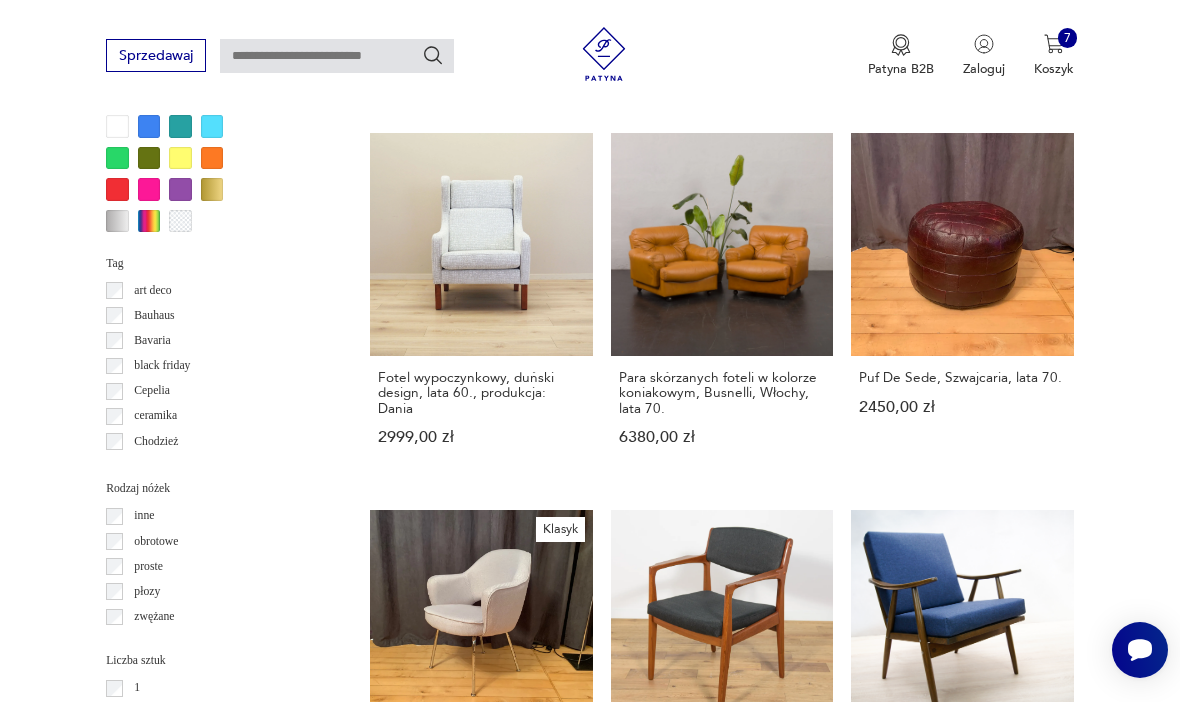 click 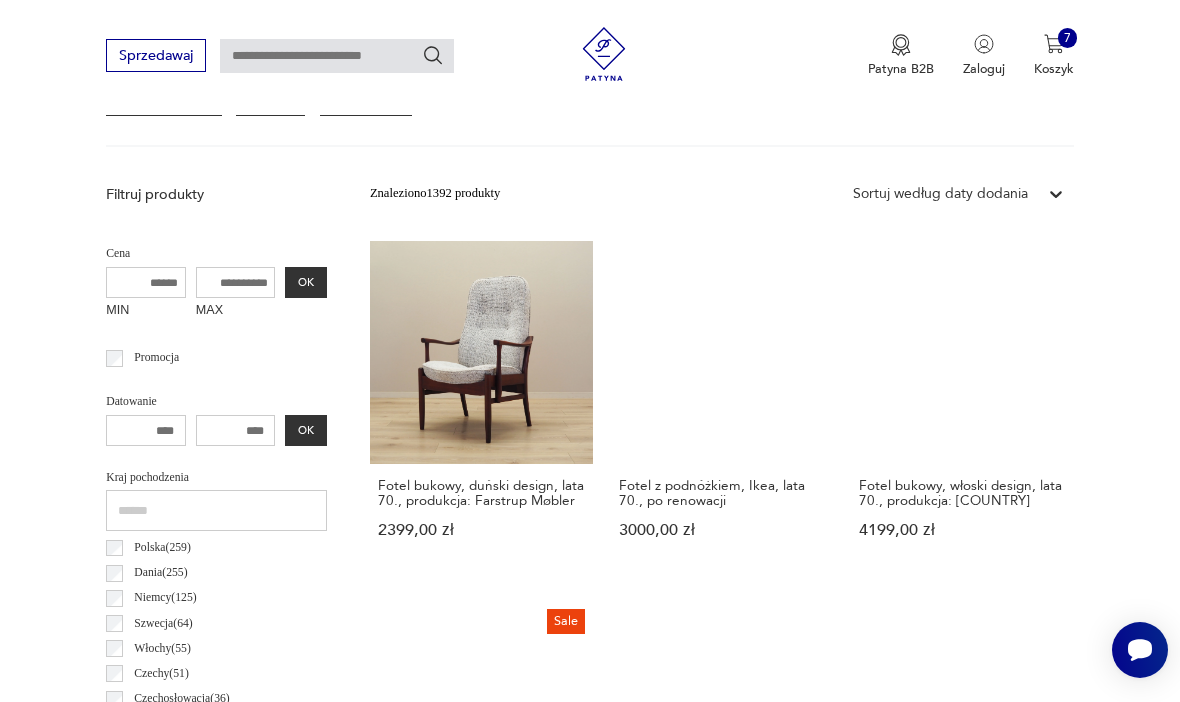 scroll, scrollTop: 462, scrollLeft: 0, axis: vertical 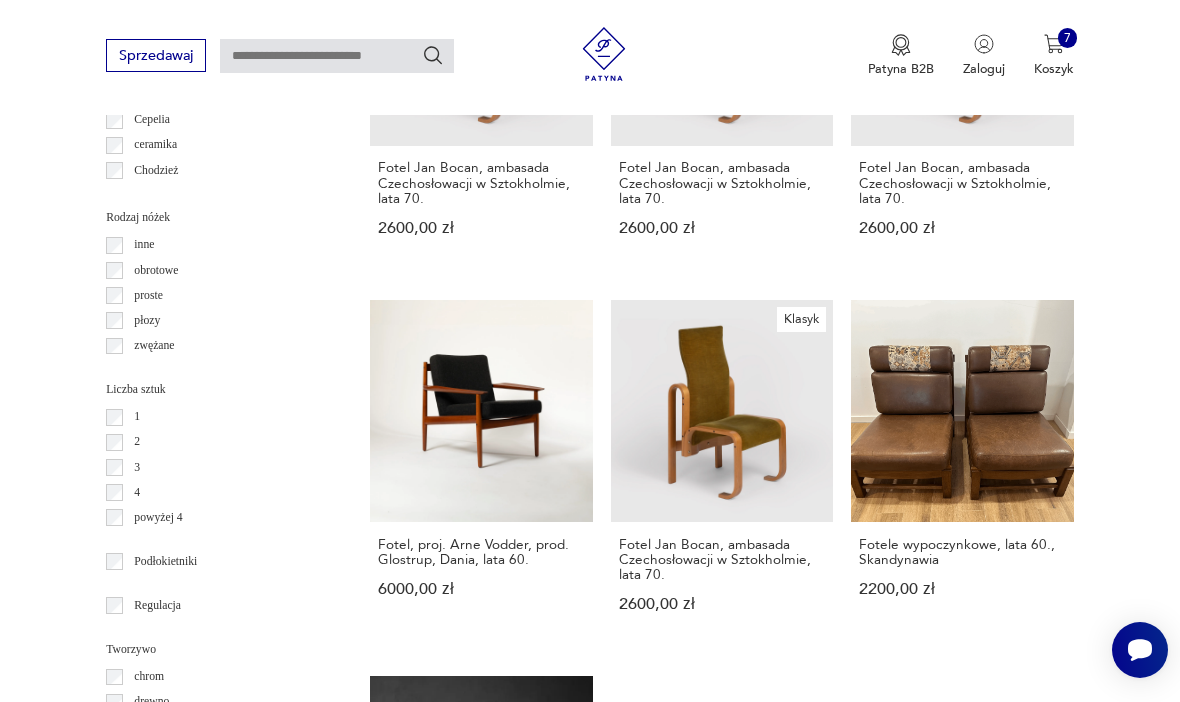 click 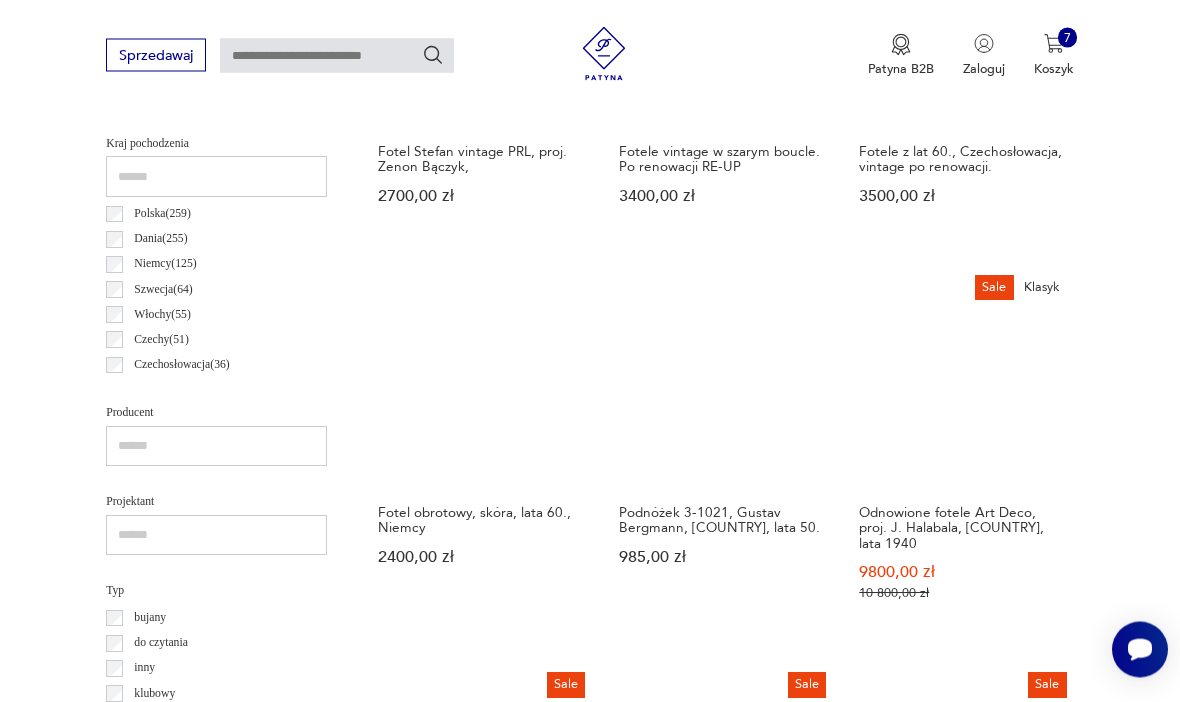 scroll, scrollTop: 969, scrollLeft: 0, axis: vertical 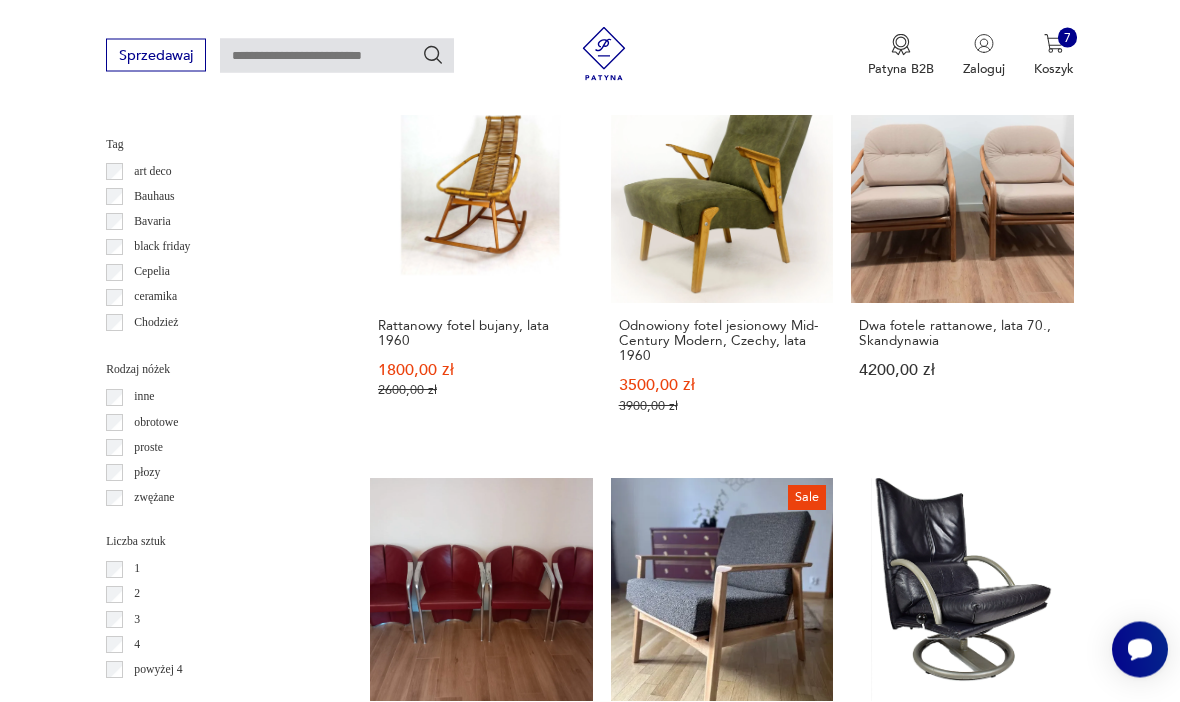 click 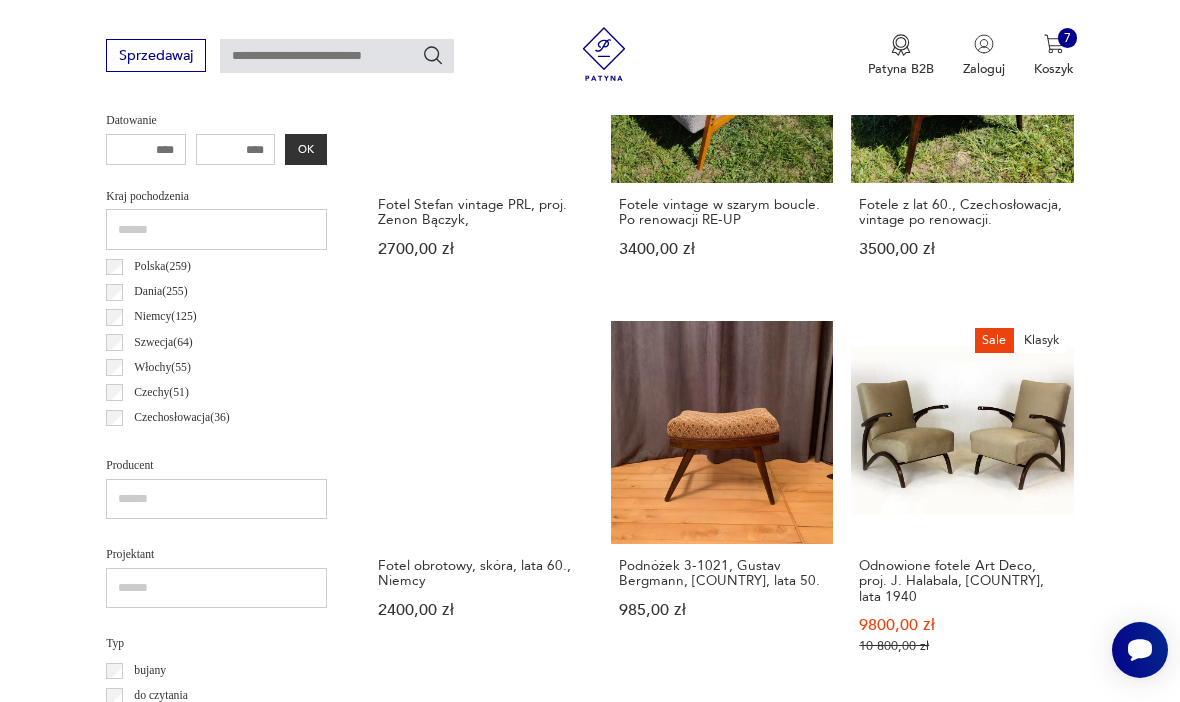 scroll, scrollTop: 462, scrollLeft: 0, axis: vertical 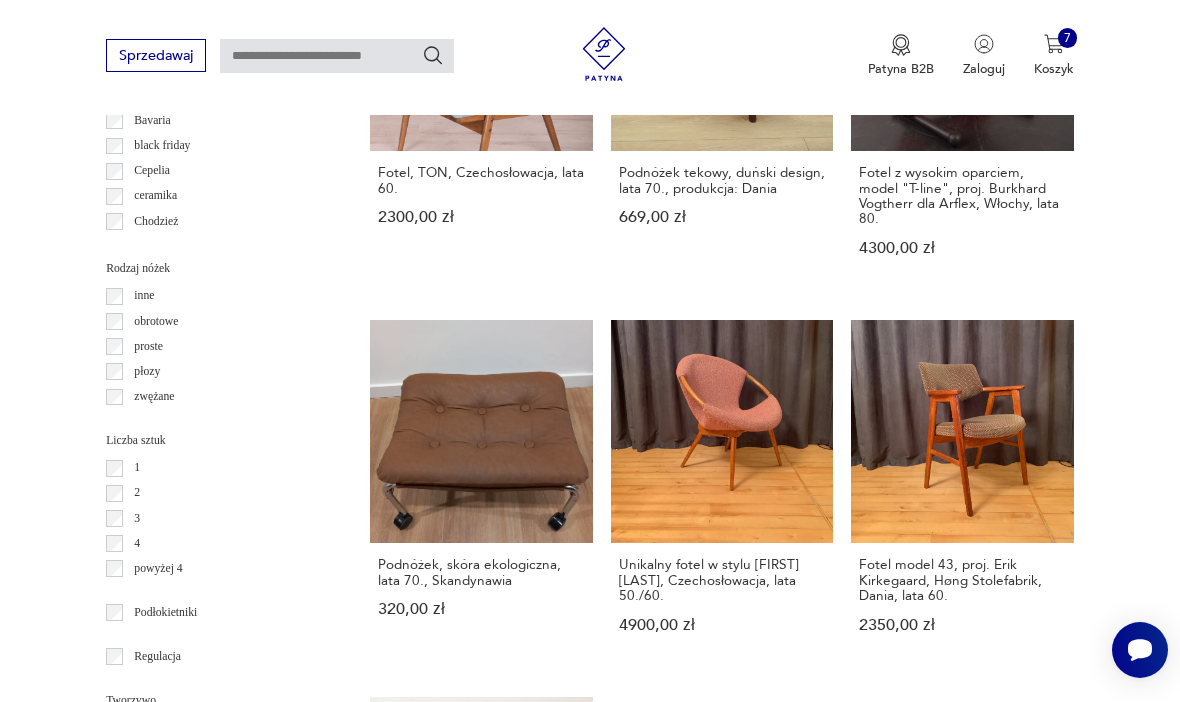 click at bounding box center [1016, 1123] 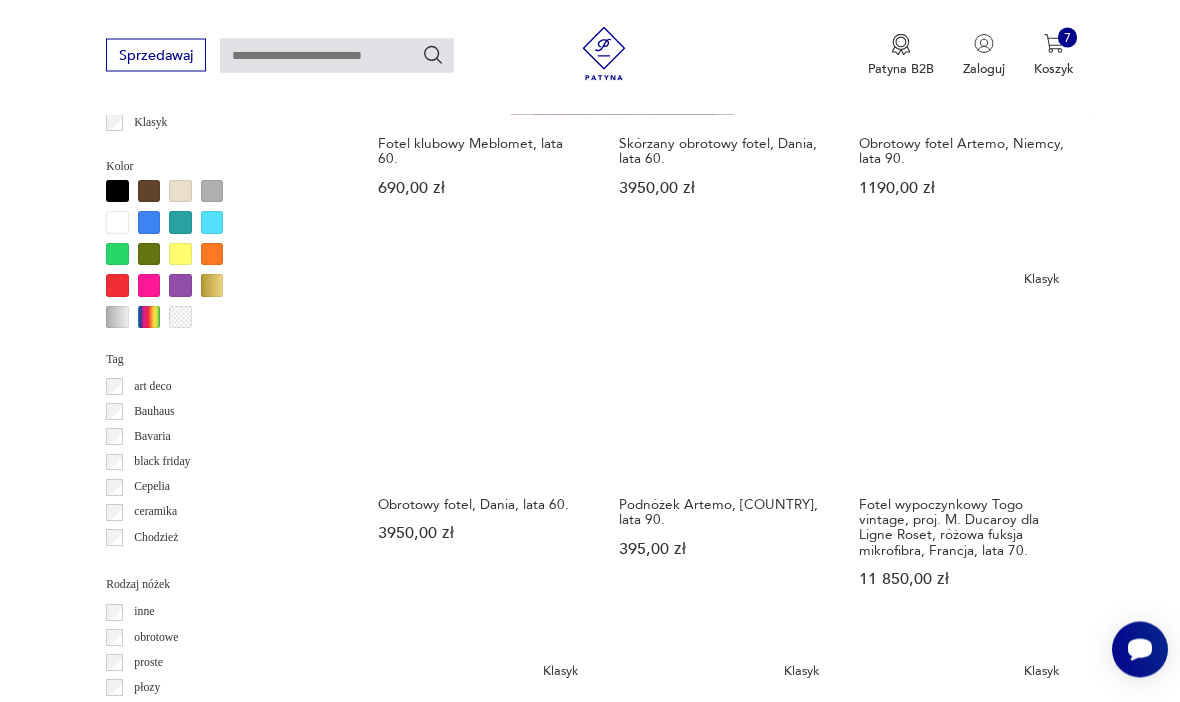 scroll, scrollTop: 1666, scrollLeft: 0, axis: vertical 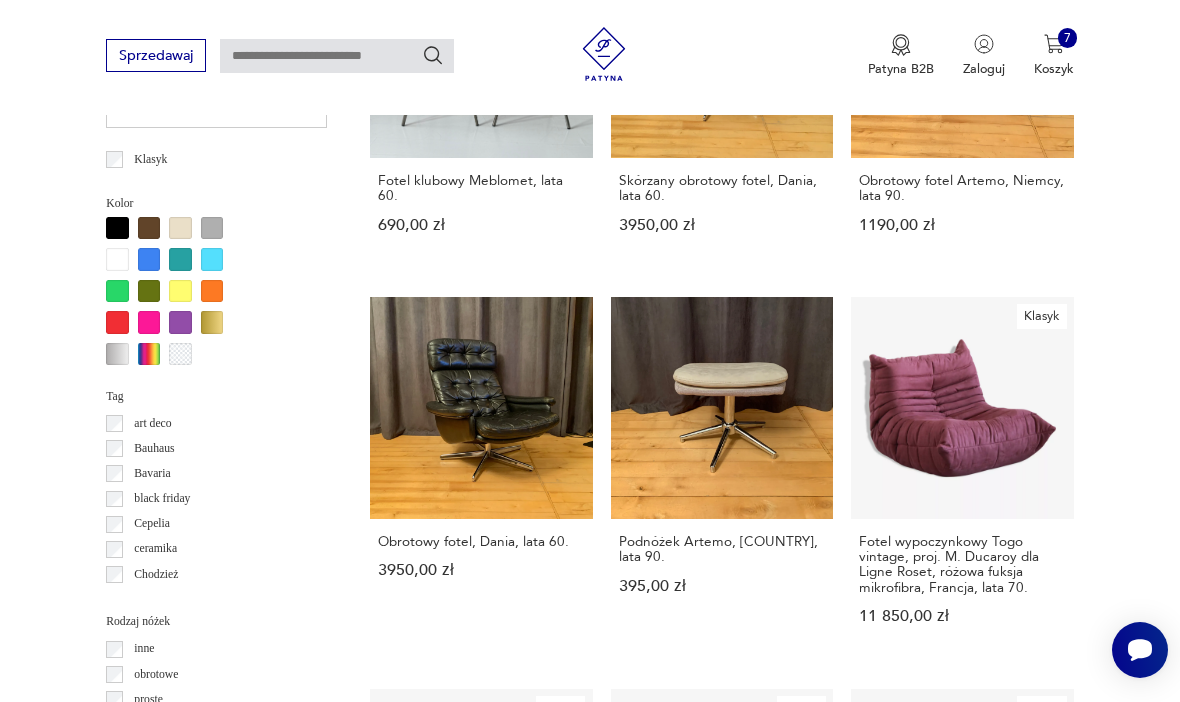 click on "Klasyk Fotel wypoczynkowy Togo vintage, proj. M. Ducaroy dla Ligne Roset, skóra brązowa tobacco, [COUNTRY], lata 70. 9000,00 zł" at bounding box center [722, 870] 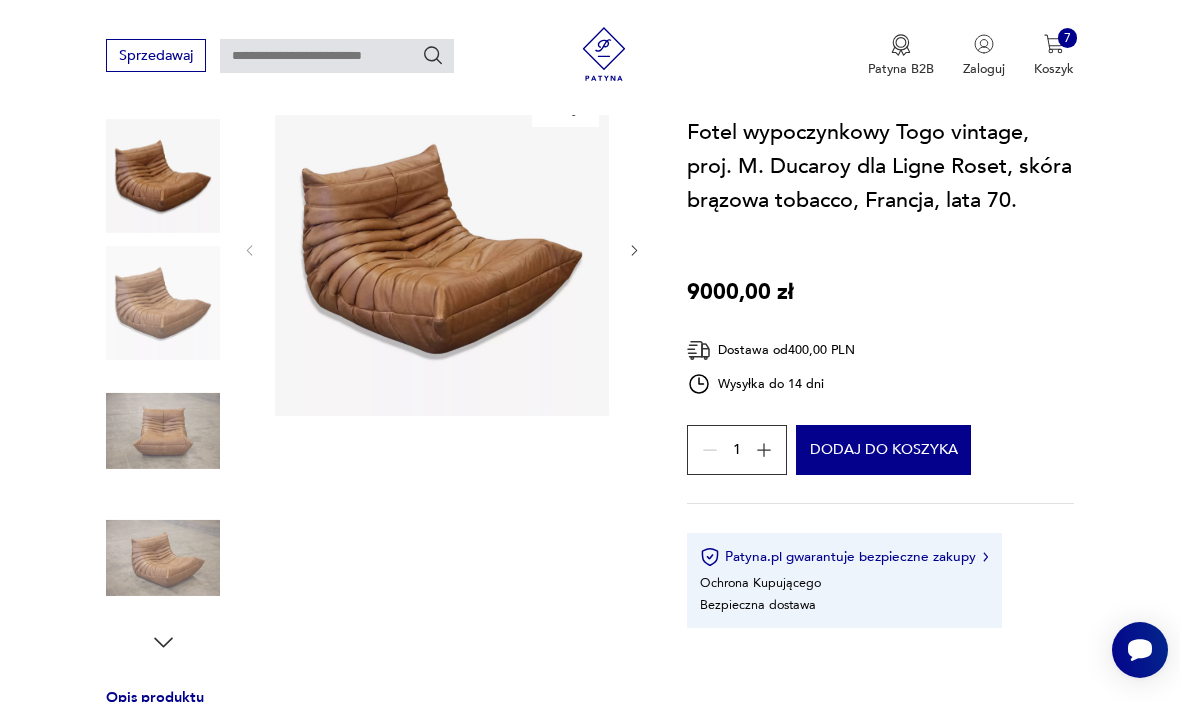 scroll, scrollTop: 216, scrollLeft: 0, axis: vertical 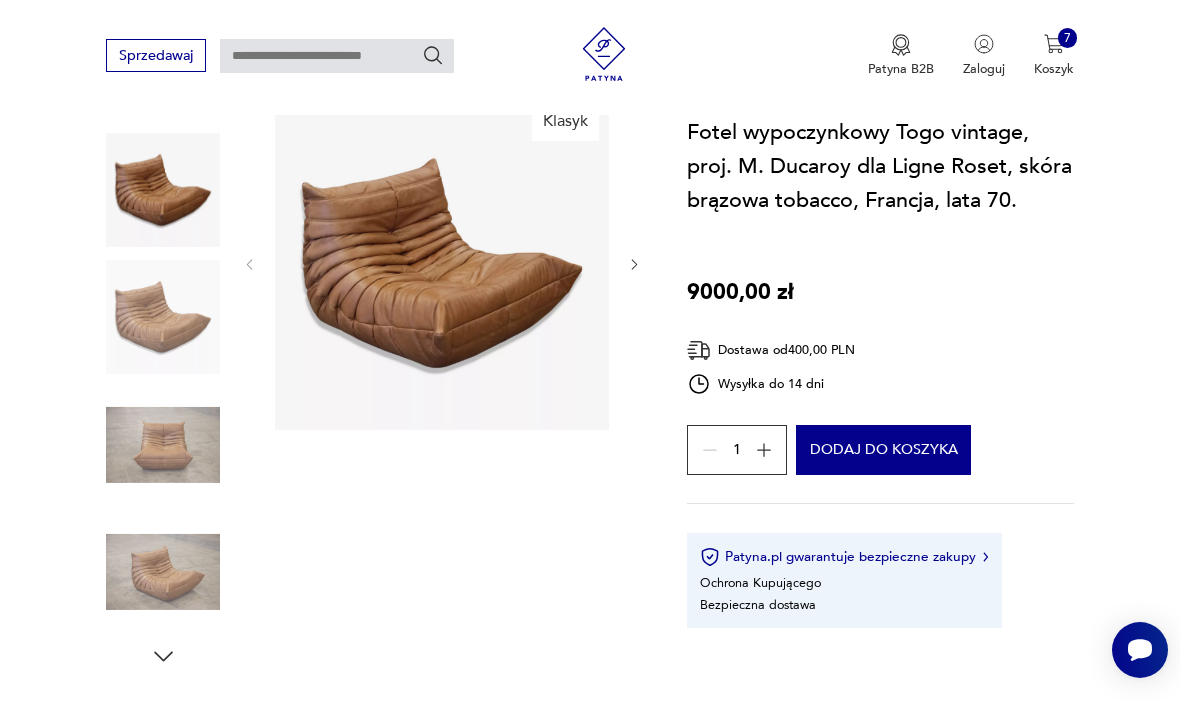click at bounding box center [163, 317] 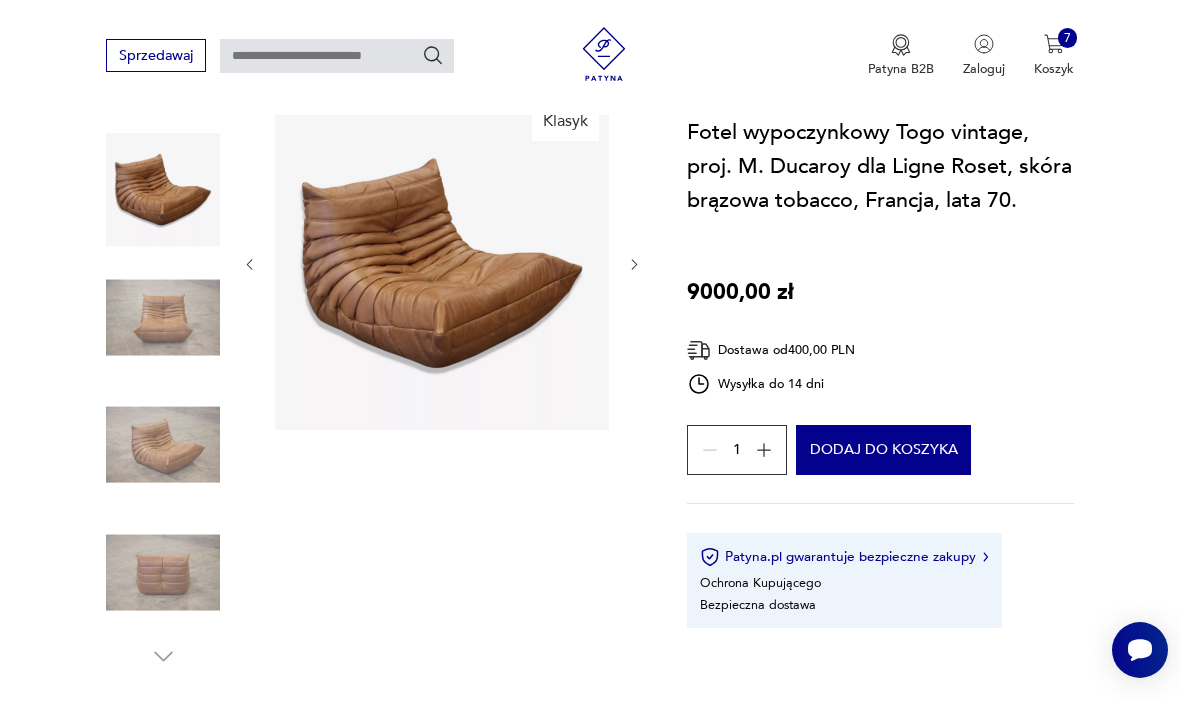 click at bounding box center (163, 445) 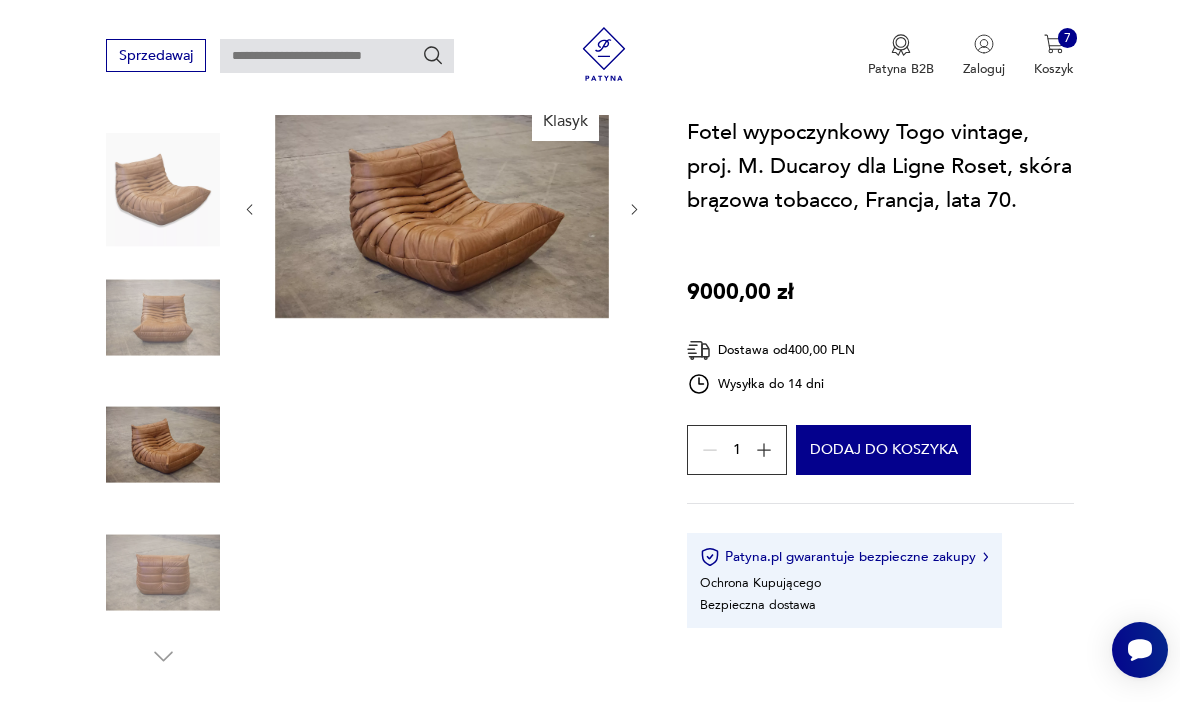 click at bounding box center (163, 572) 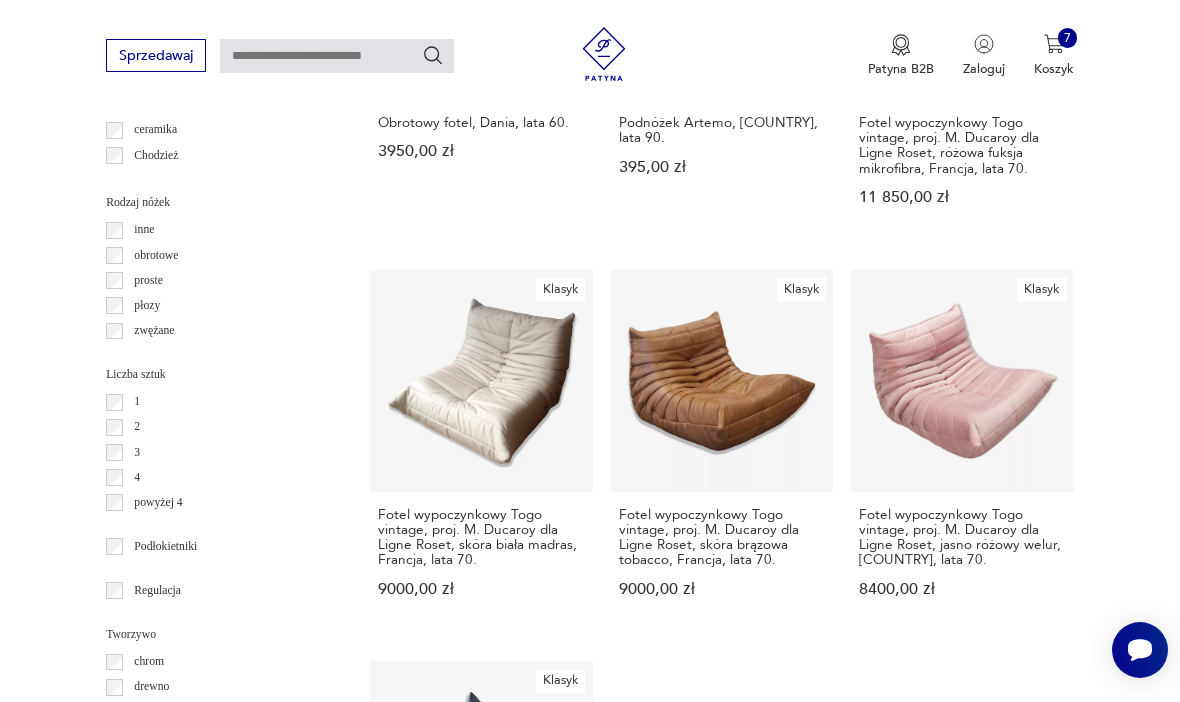 click 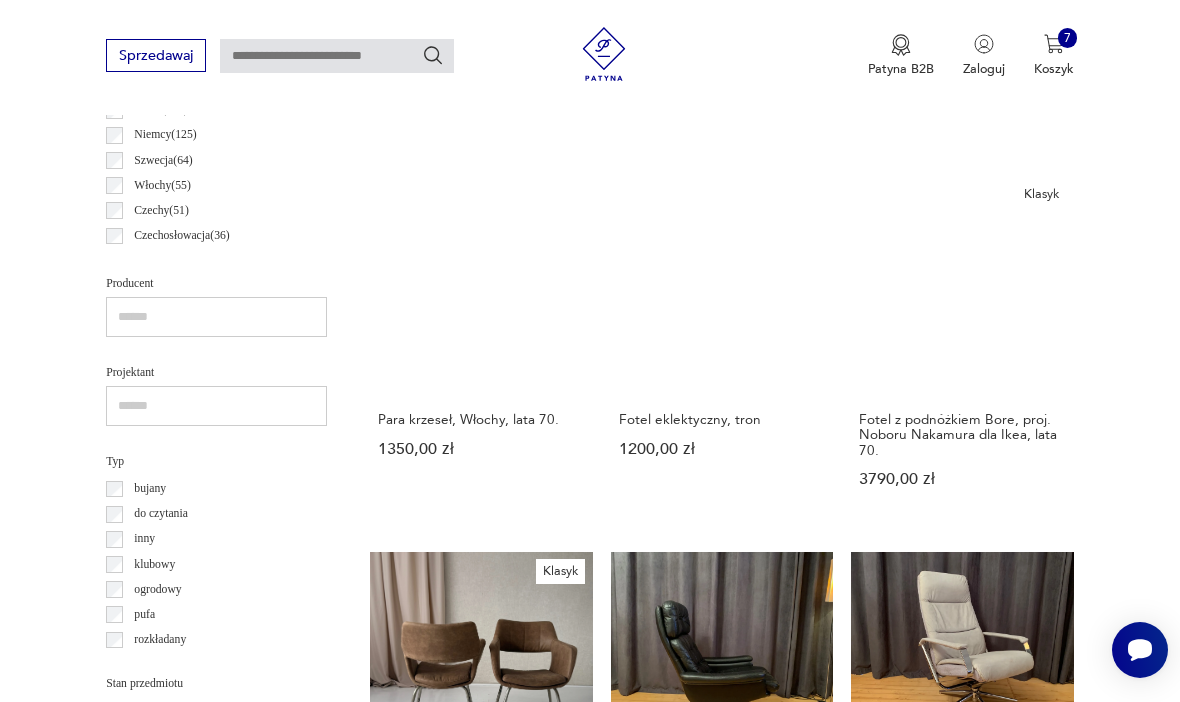 scroll, scrollTop: 462, scrollLeft: 0, axis: vertical 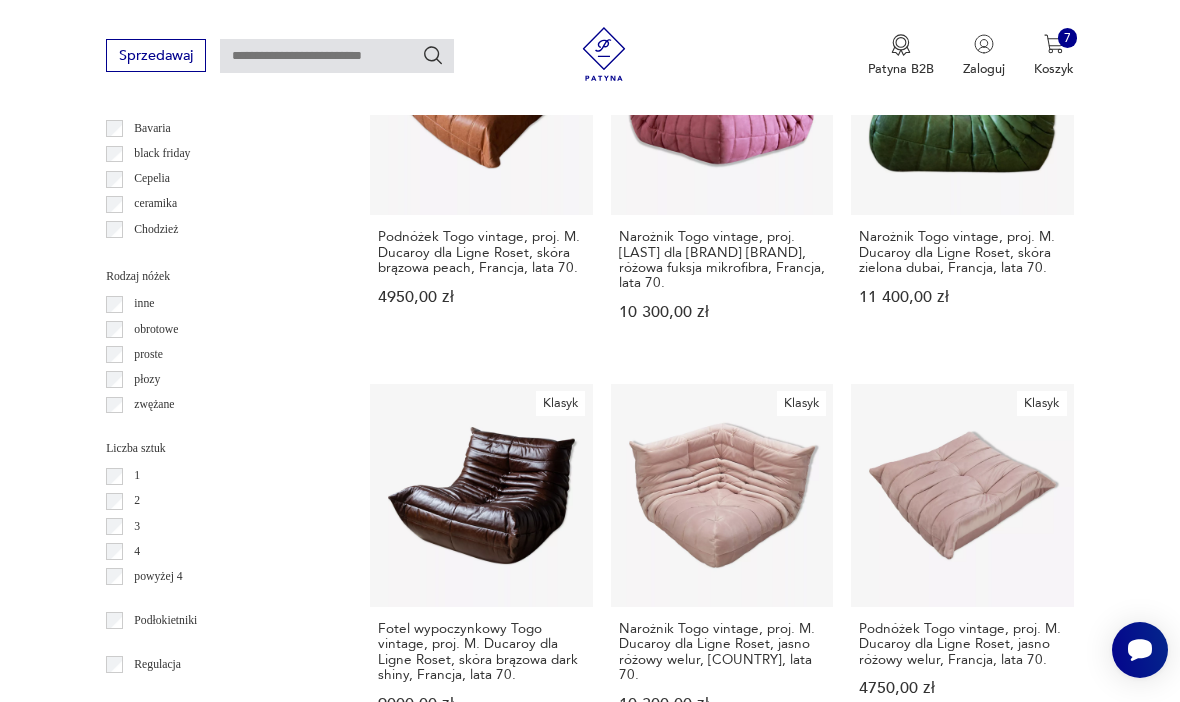 click 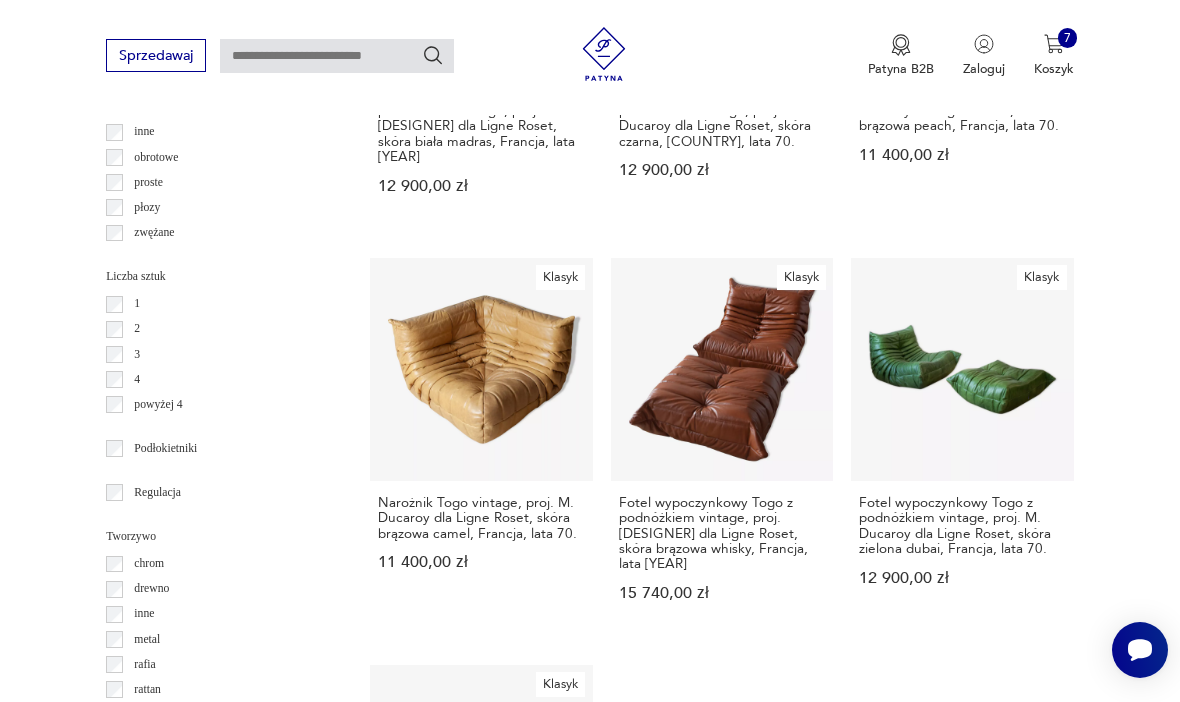 click 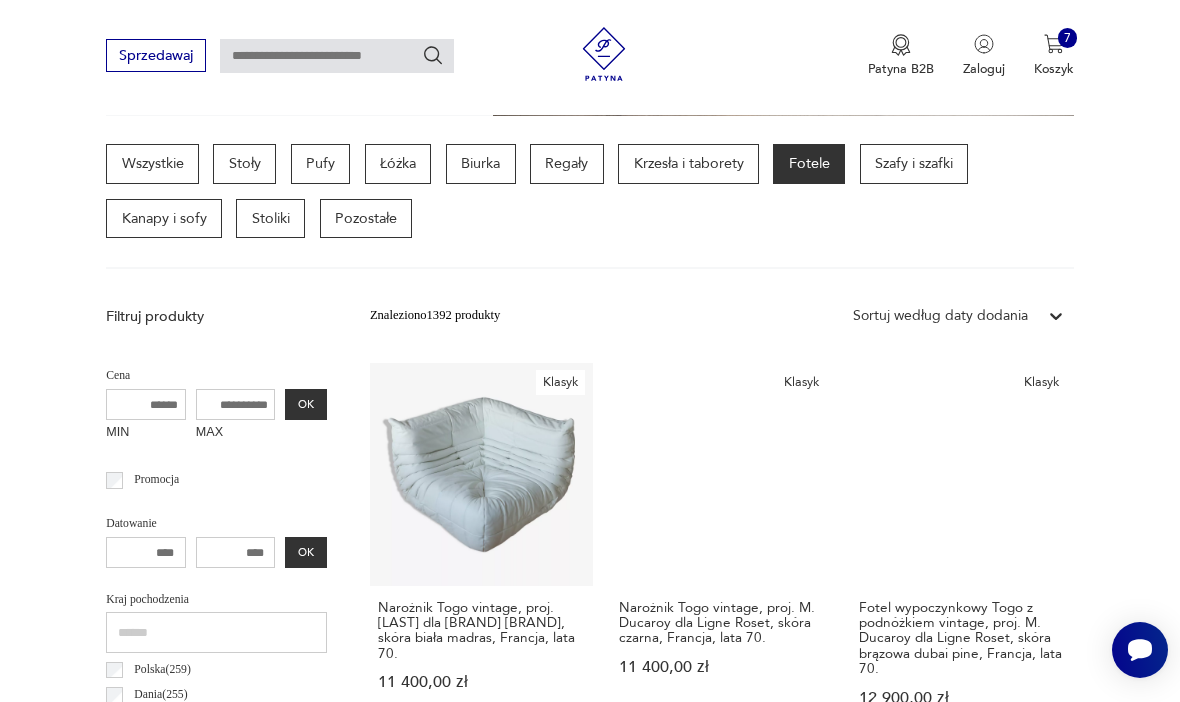 scroll, scrollTop: 462, scrollLeft: 0, axis: vertical 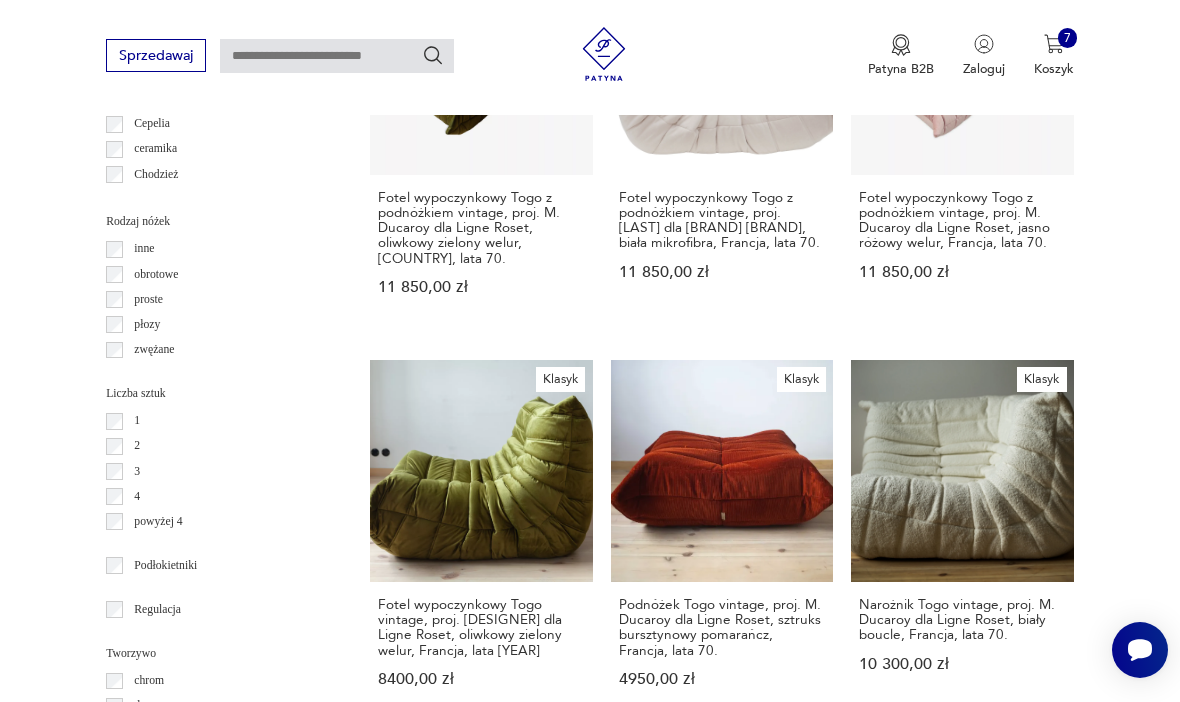 click at bounding box center [1016, 1209] 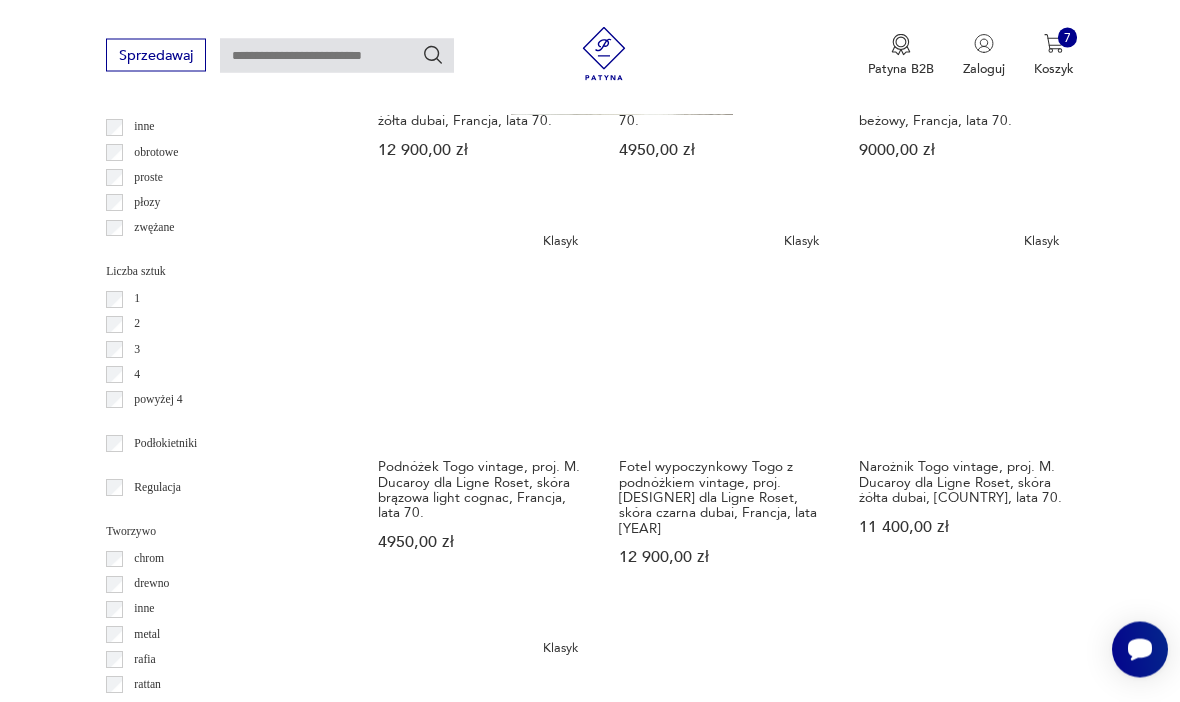 scroll, scrollTop: 2179, scrollLeft: 0, axis: vertical 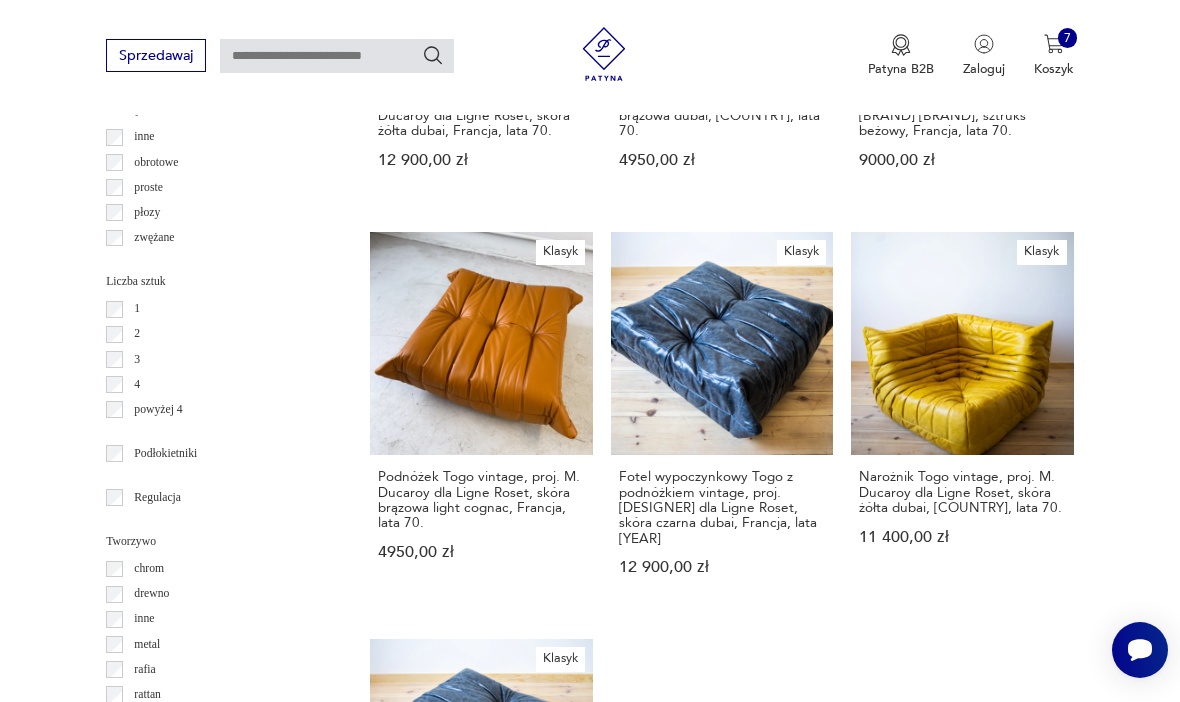 click 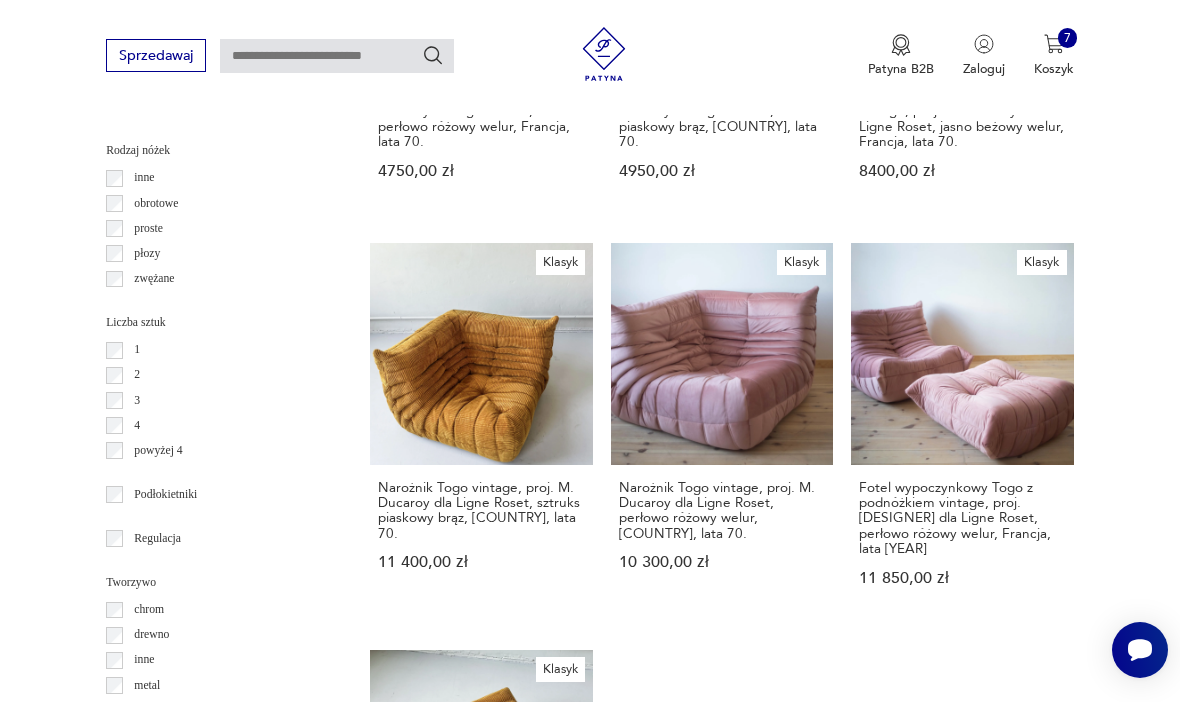 click 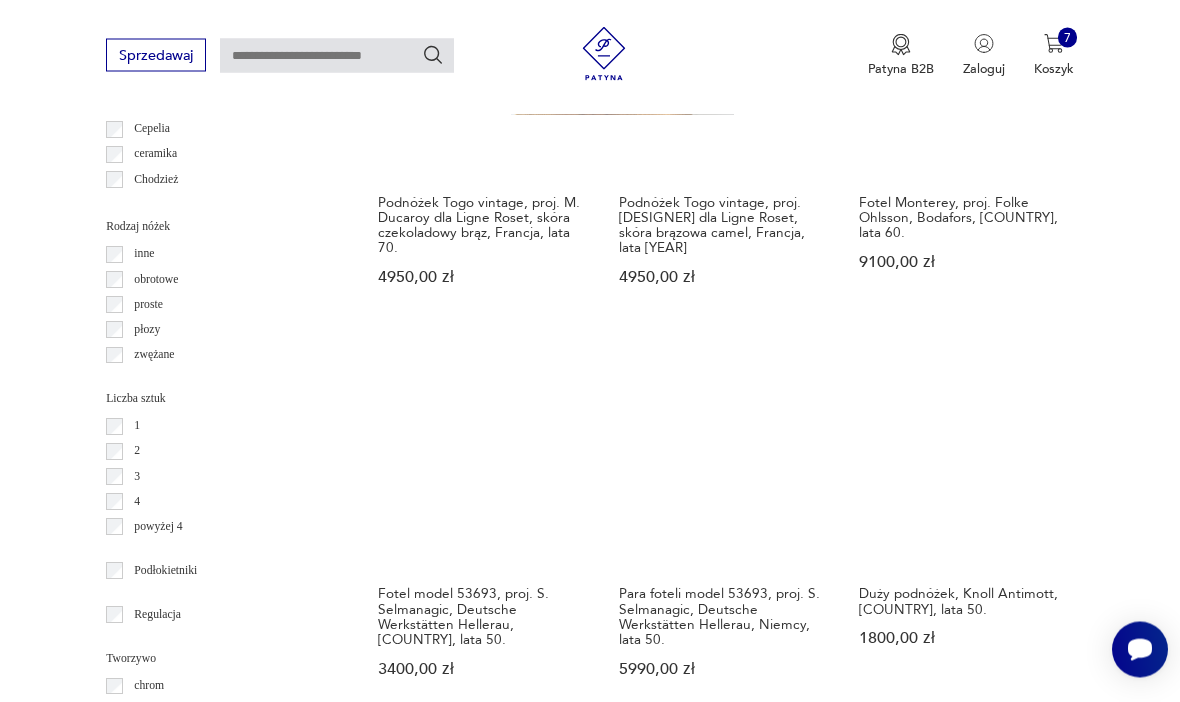 scroll, scrollTop: 2100, scrollLeft: 0, axis: vertical 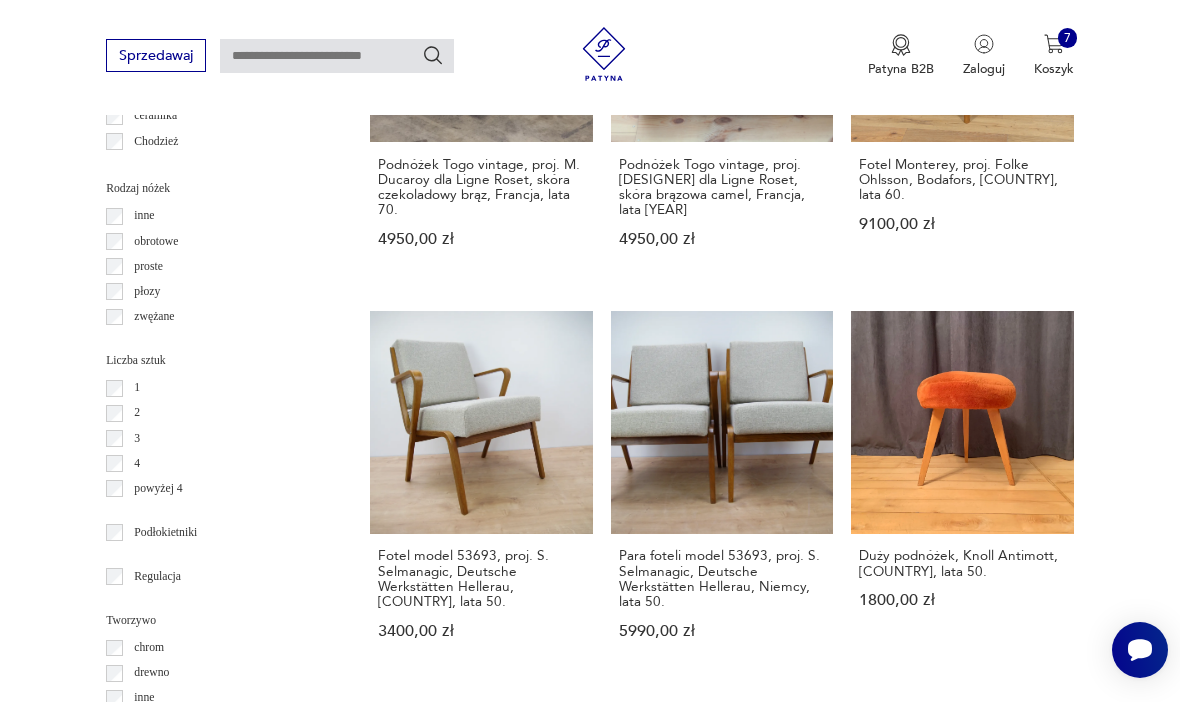 click at bounding box center (1016, 1115) 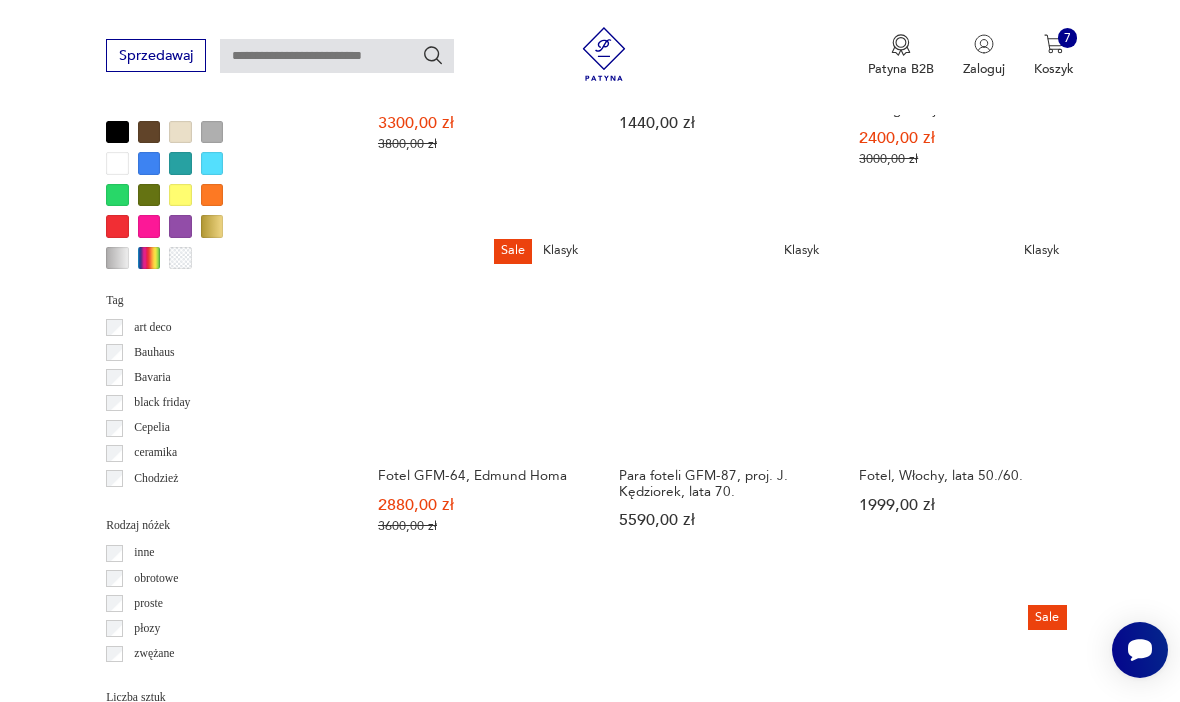 scroll, scrollTop: 1738, scrollLeft: 0, axis: vertical 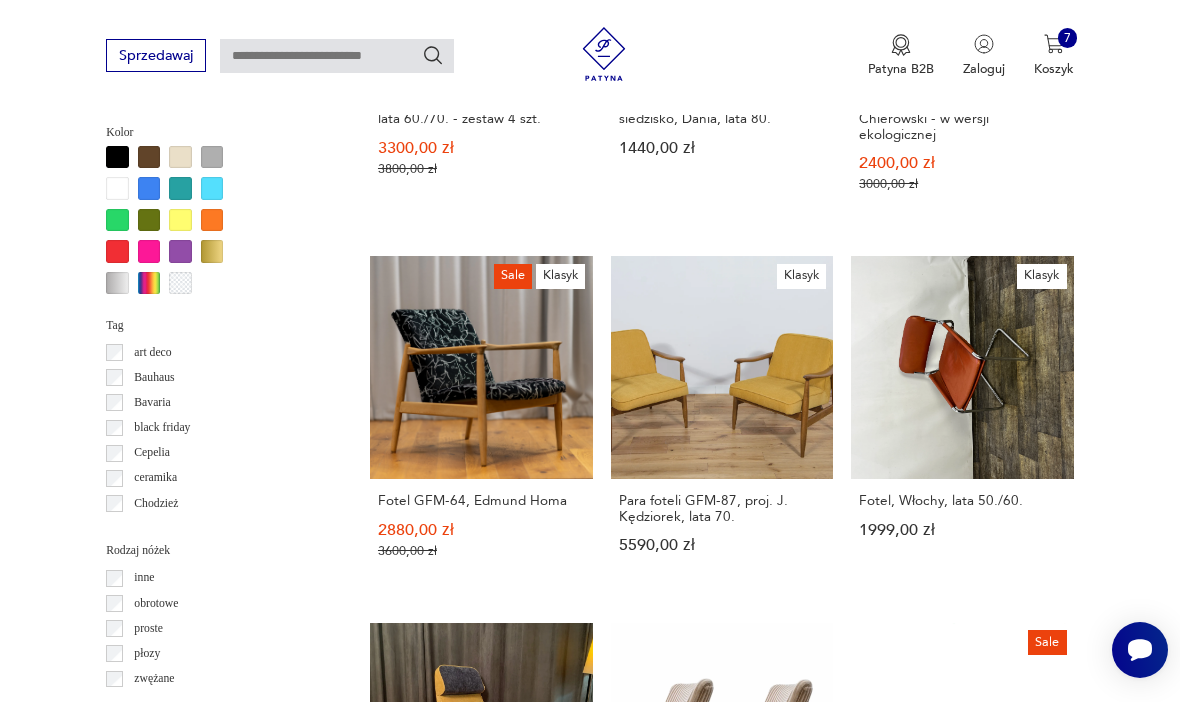 click on "Fotel, proj. Inge Andersson, Bröderna Andersson, [COUNTRY], lata 60. 7990,00 zł" at bounding box center [481, 799] 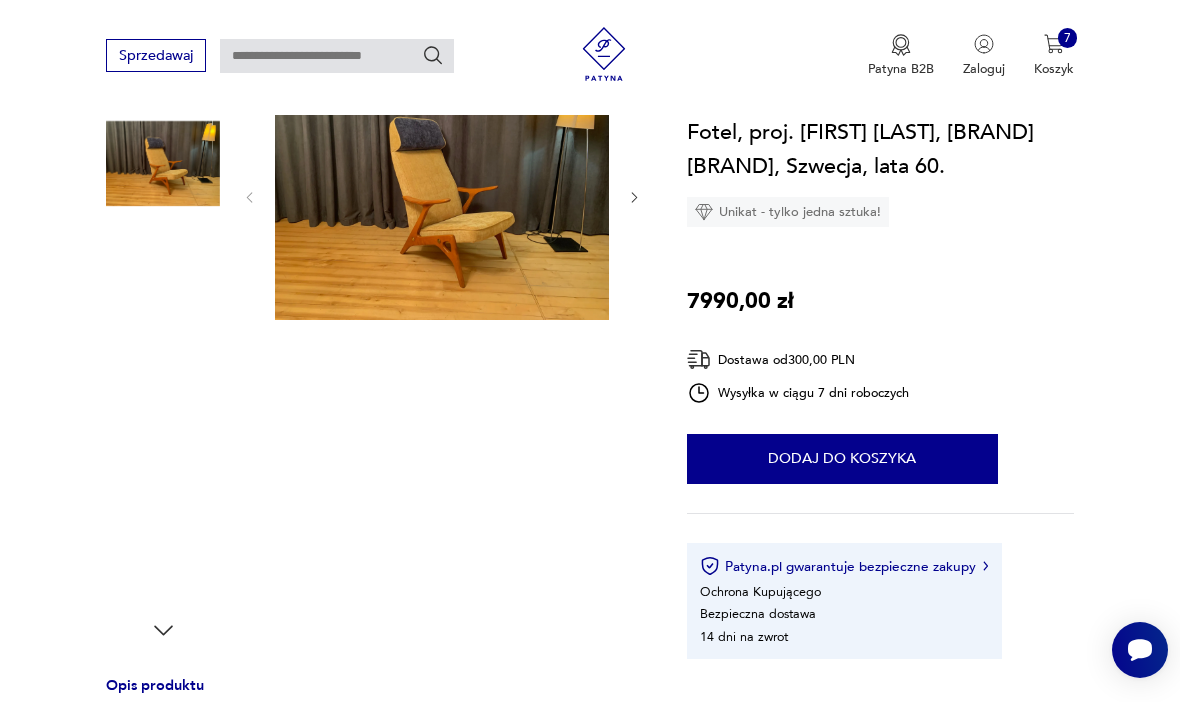 click at bounding box center [163, 291] 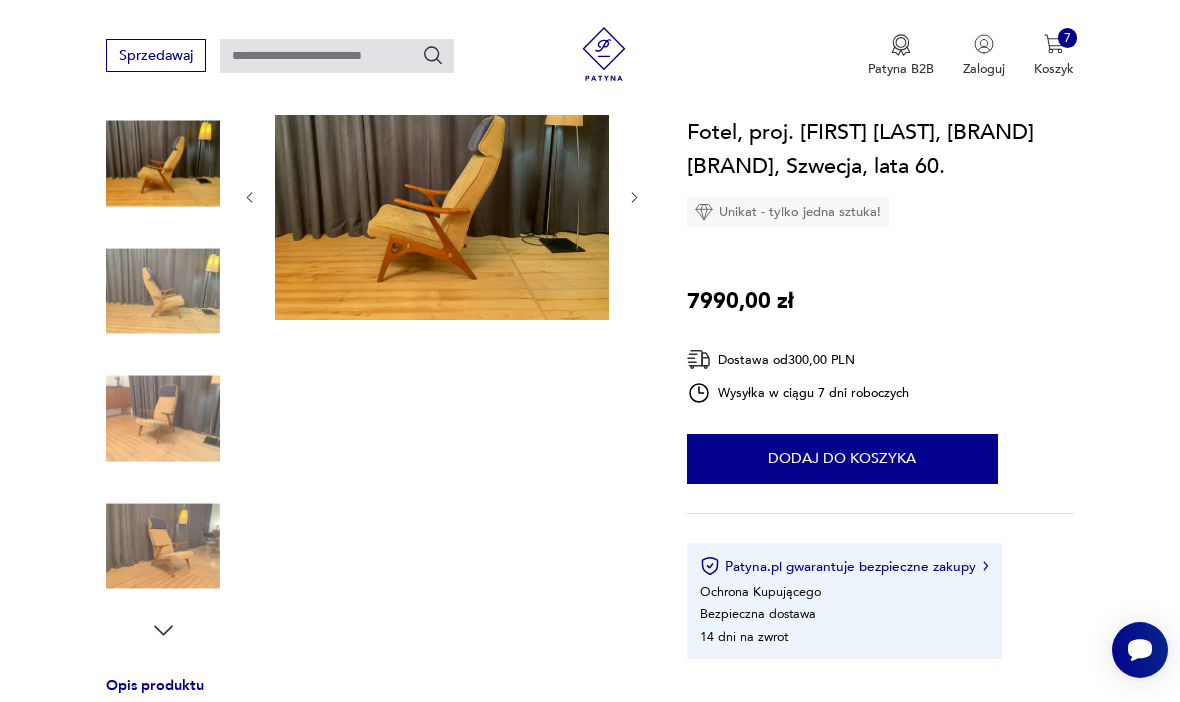 click at bounding box center (163, 419) 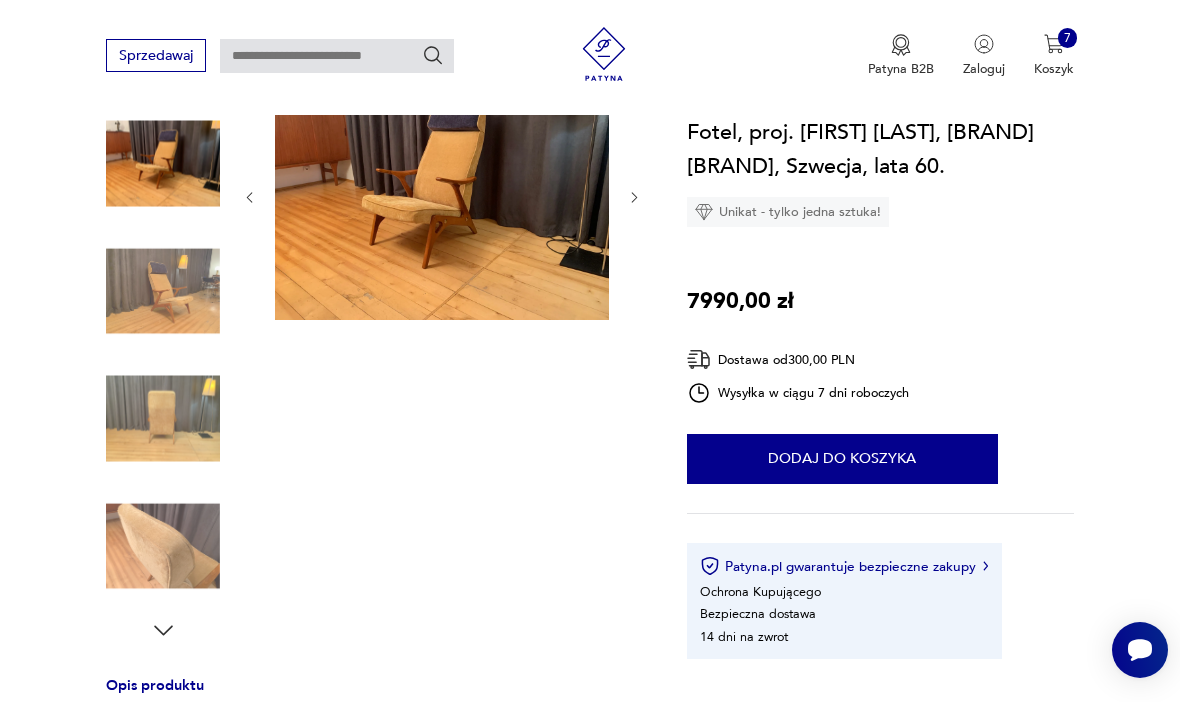 click at bounding box center (163, 419) 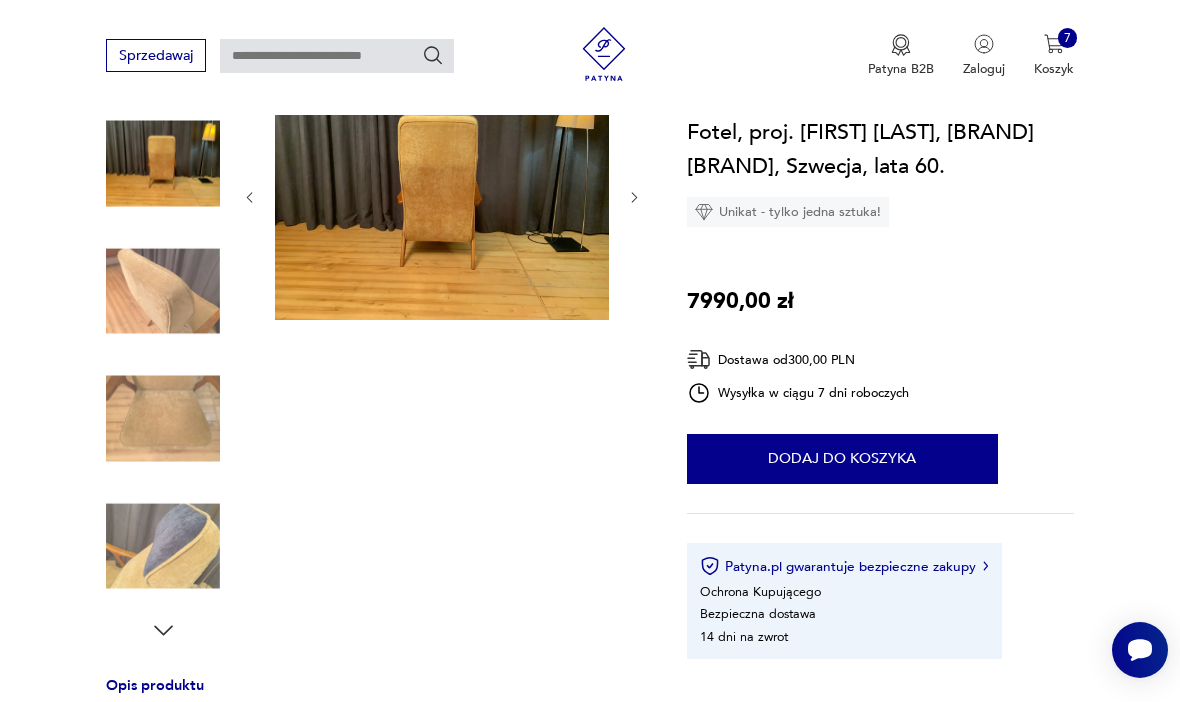 click at bounding box center [163, 419] 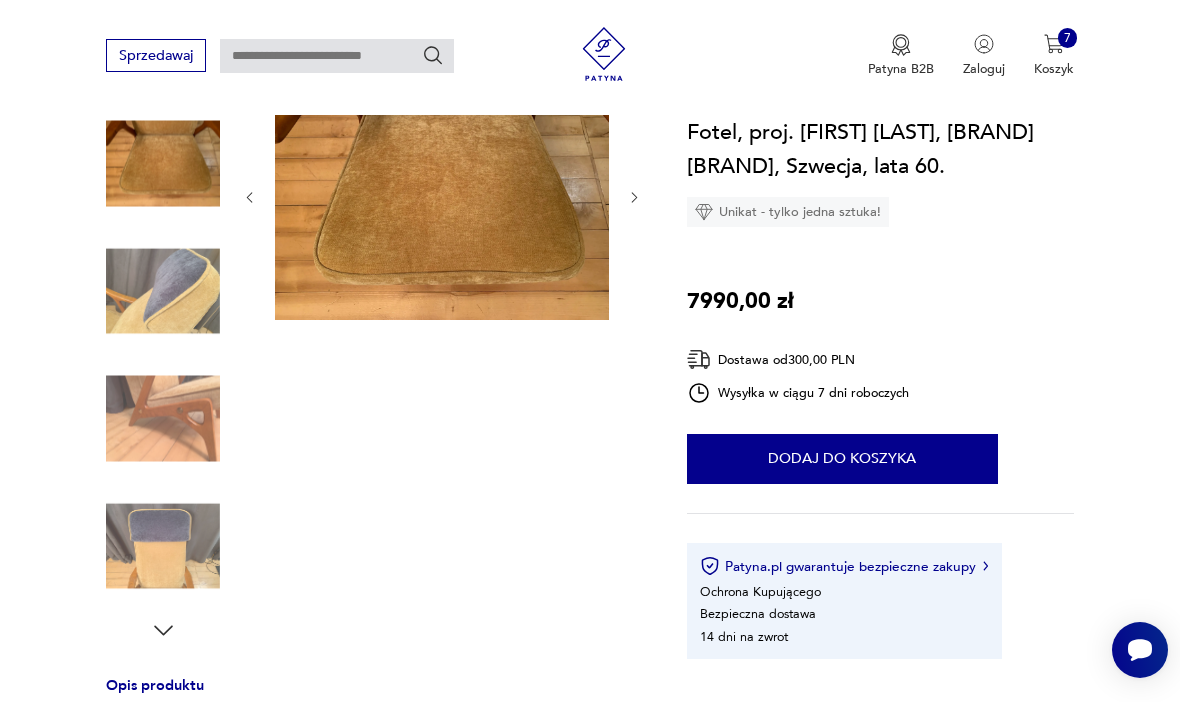 click at bounding box center (163, 357) 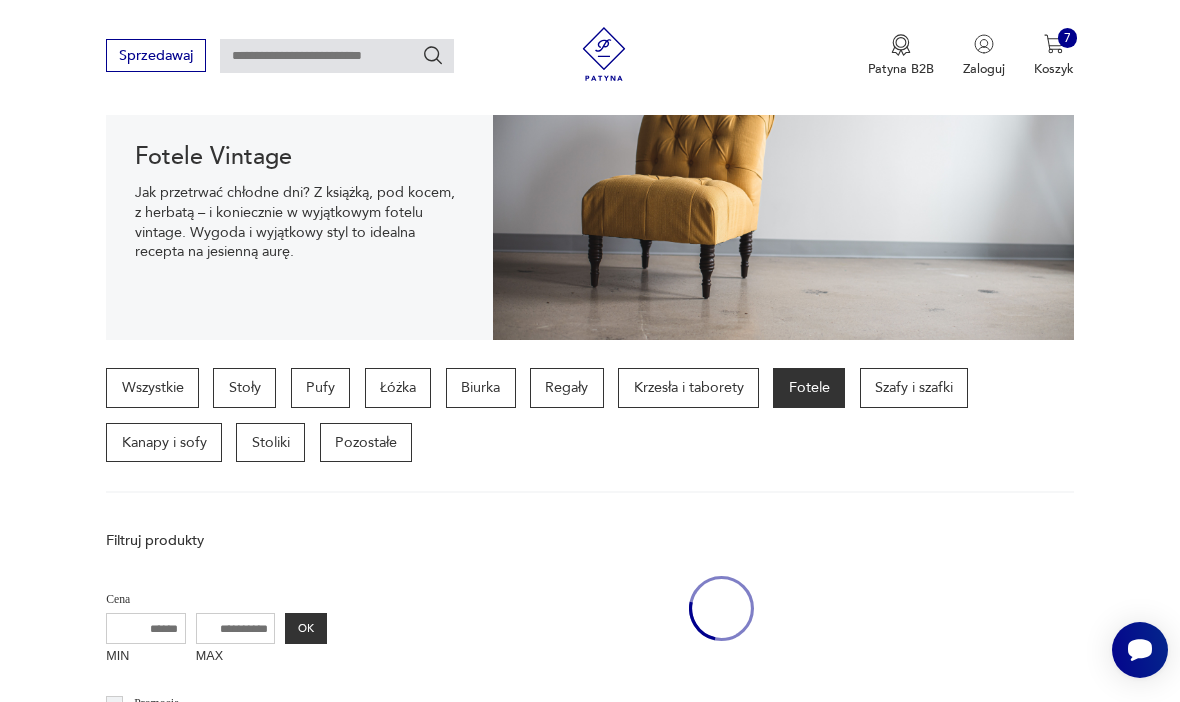 scroll, scrollTop: 1738, scrollLeft: 0, axis: vertical 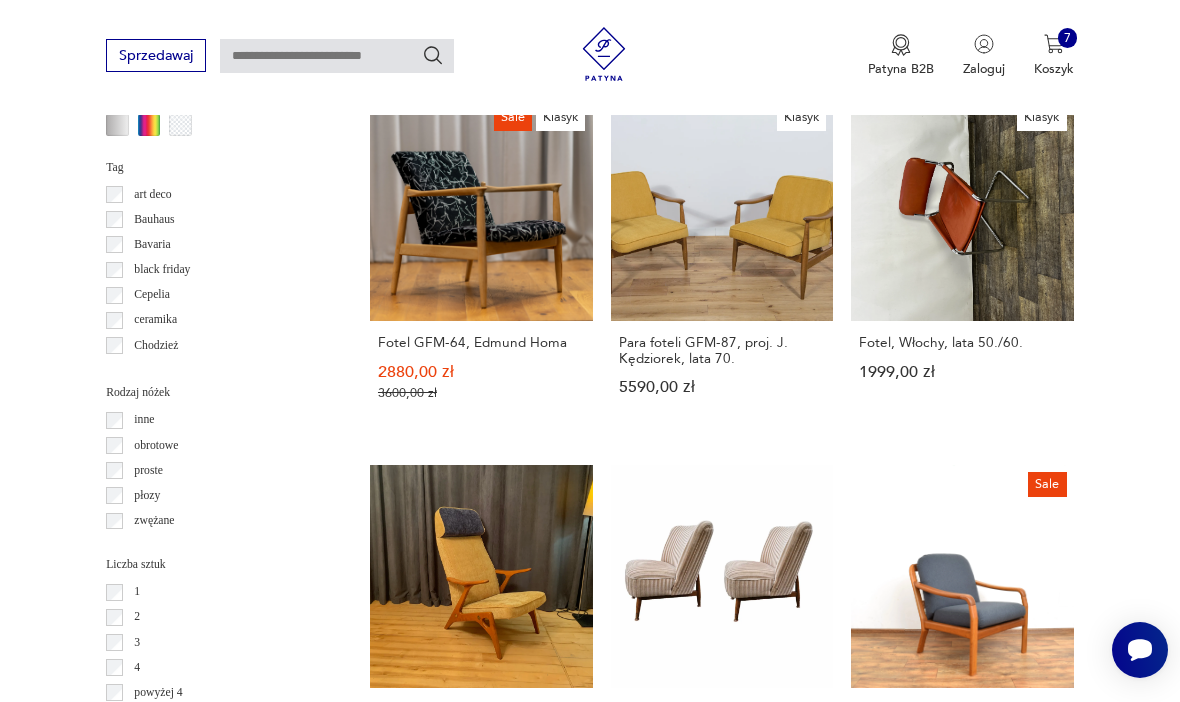 click 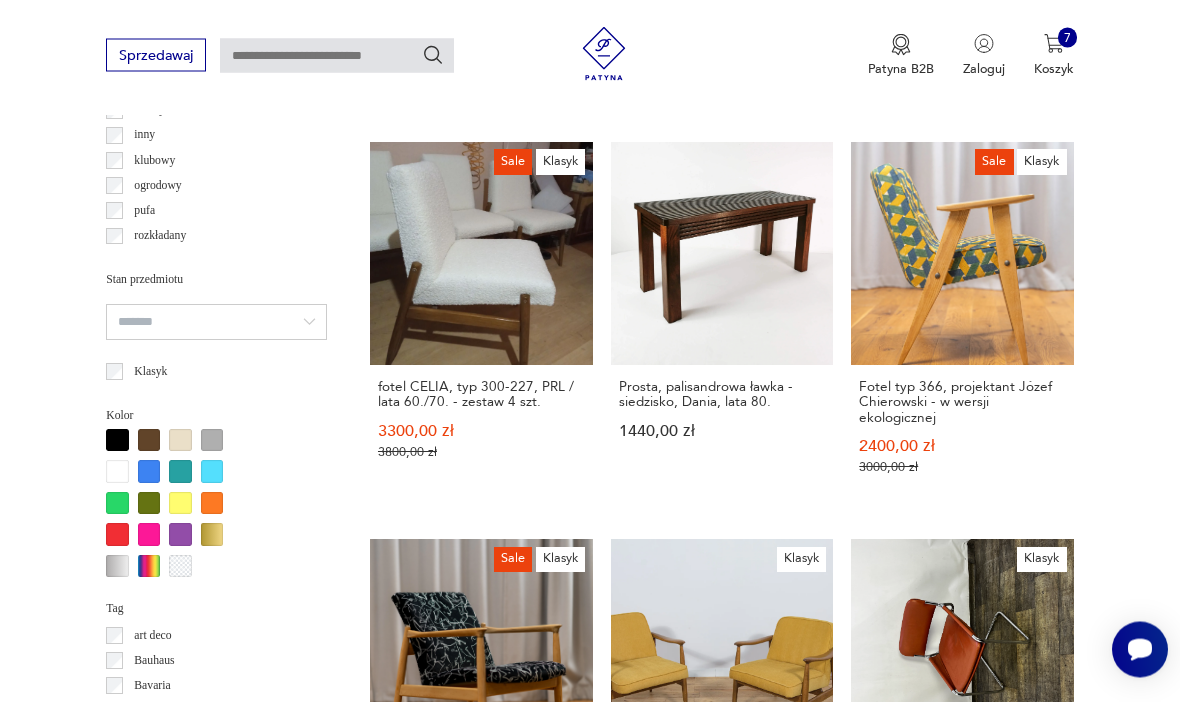 scroll, scrollTop: 462, scrollLeft: 0, axis: vertical 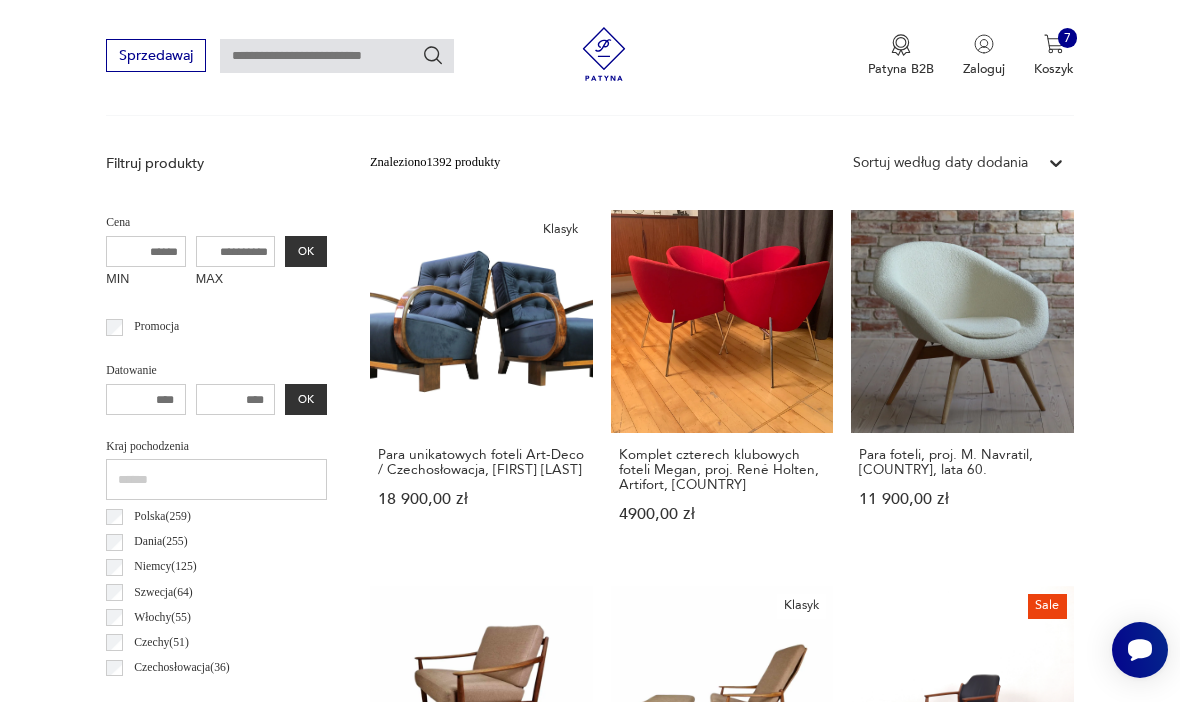 click on "Klasyk Para unikatowych foteli Art-Deco / Czechosłowacja, Frantisek Reindl 18 900,00 zł" at bounding box center (481, 384) 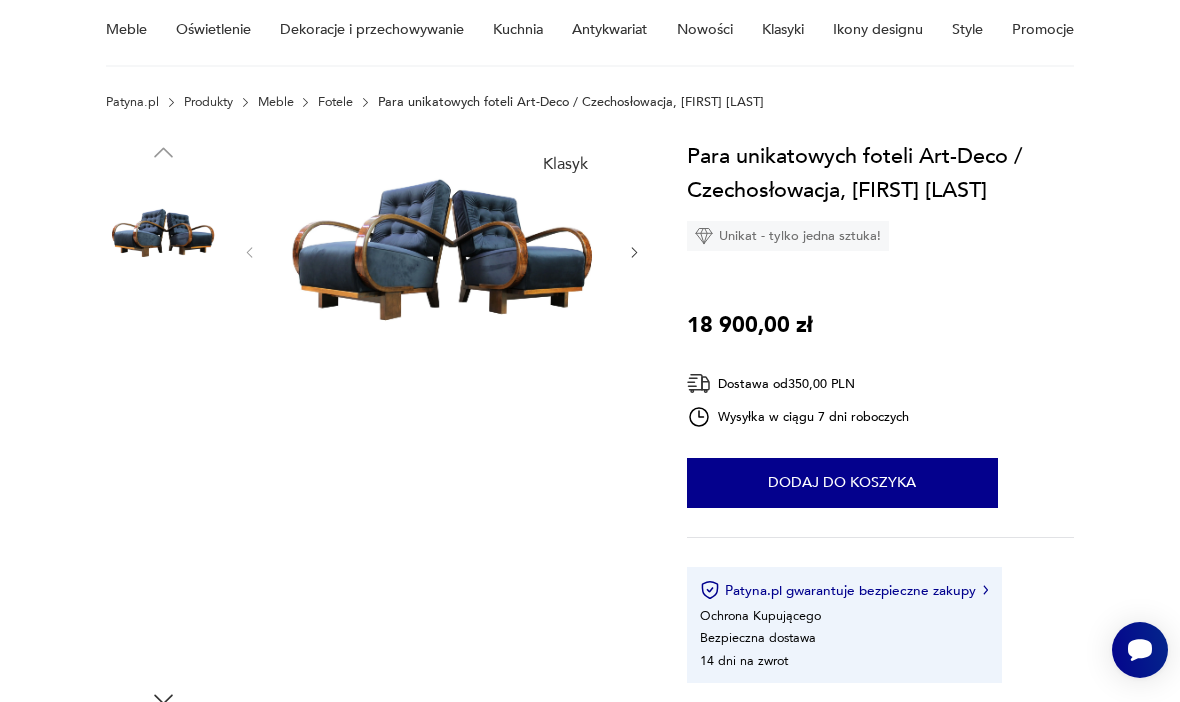 click at bounding box center (163, 488) 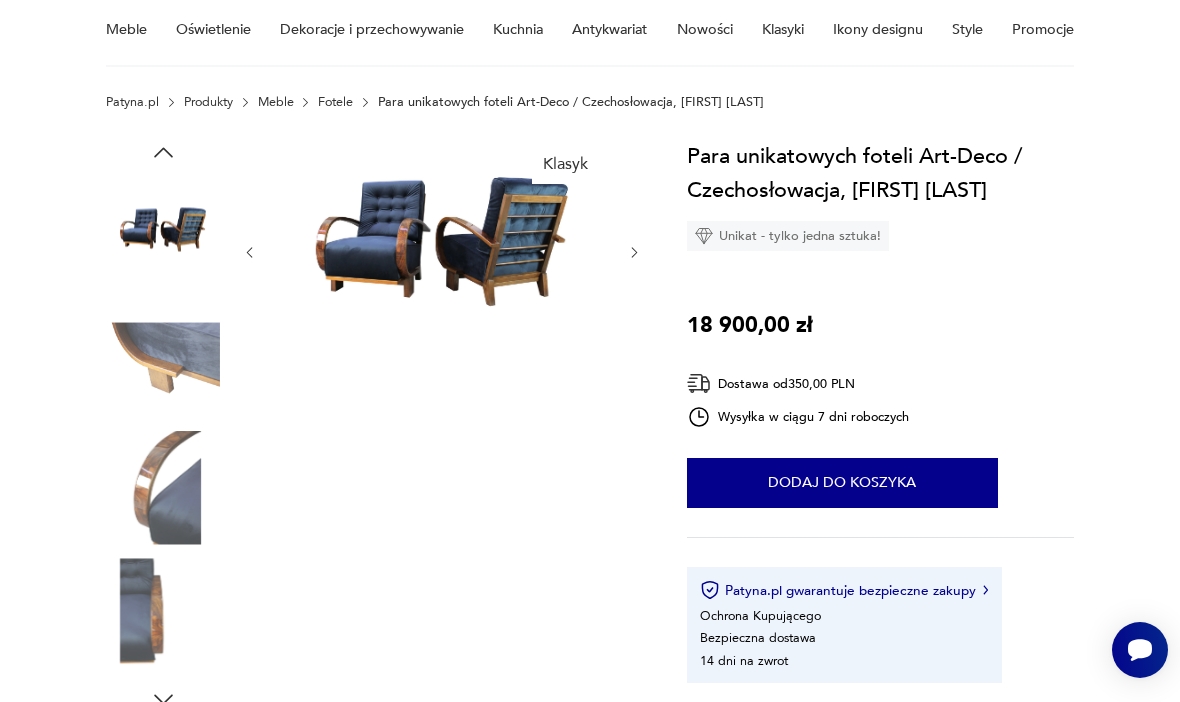 click at bounding box center [163, 233] 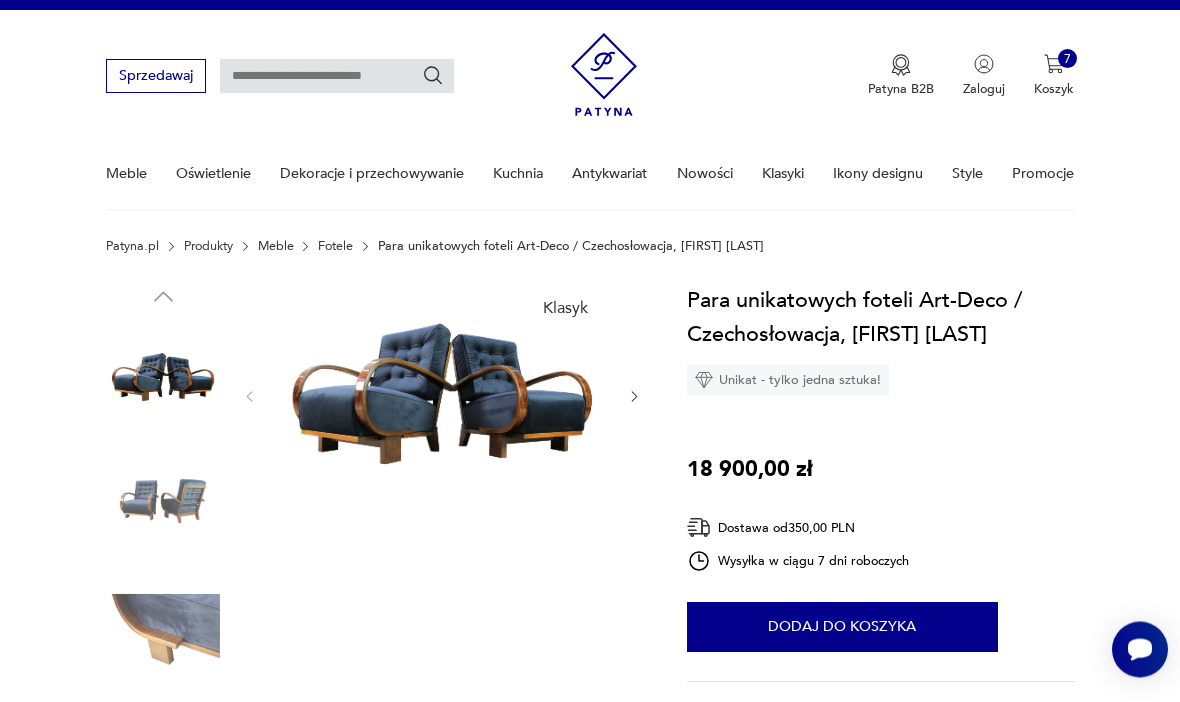 scroll, scrollTop: 0, scrollLeft: 0, axis: both 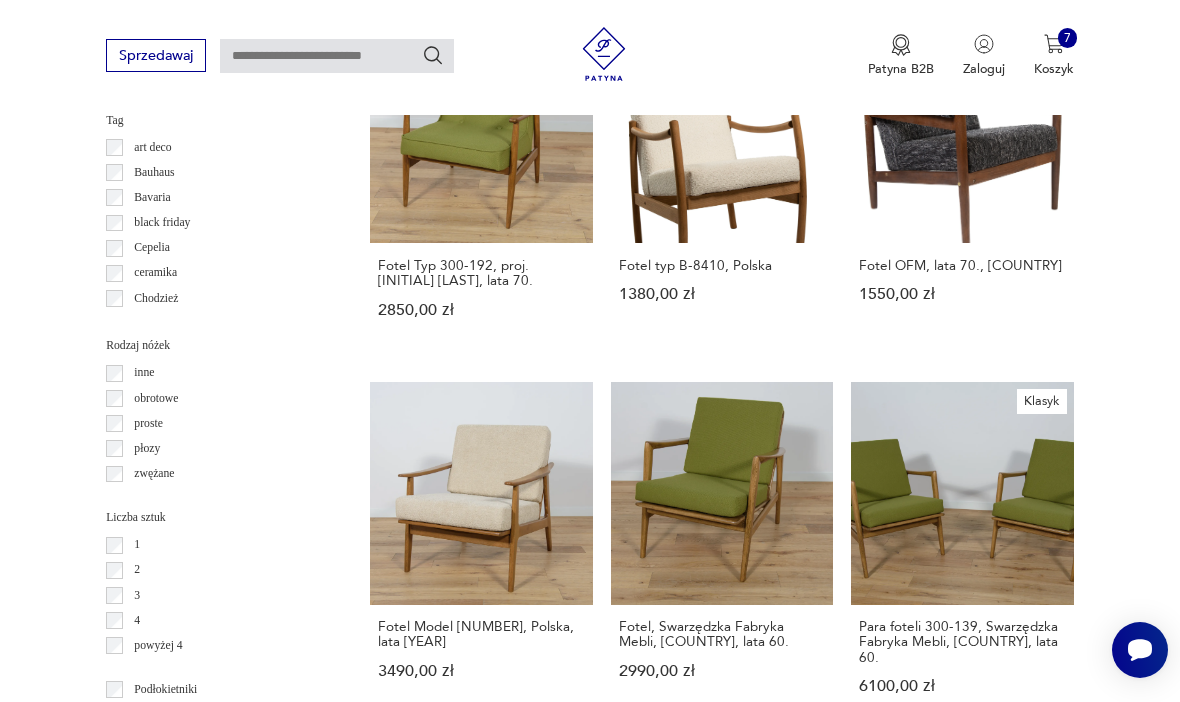 click 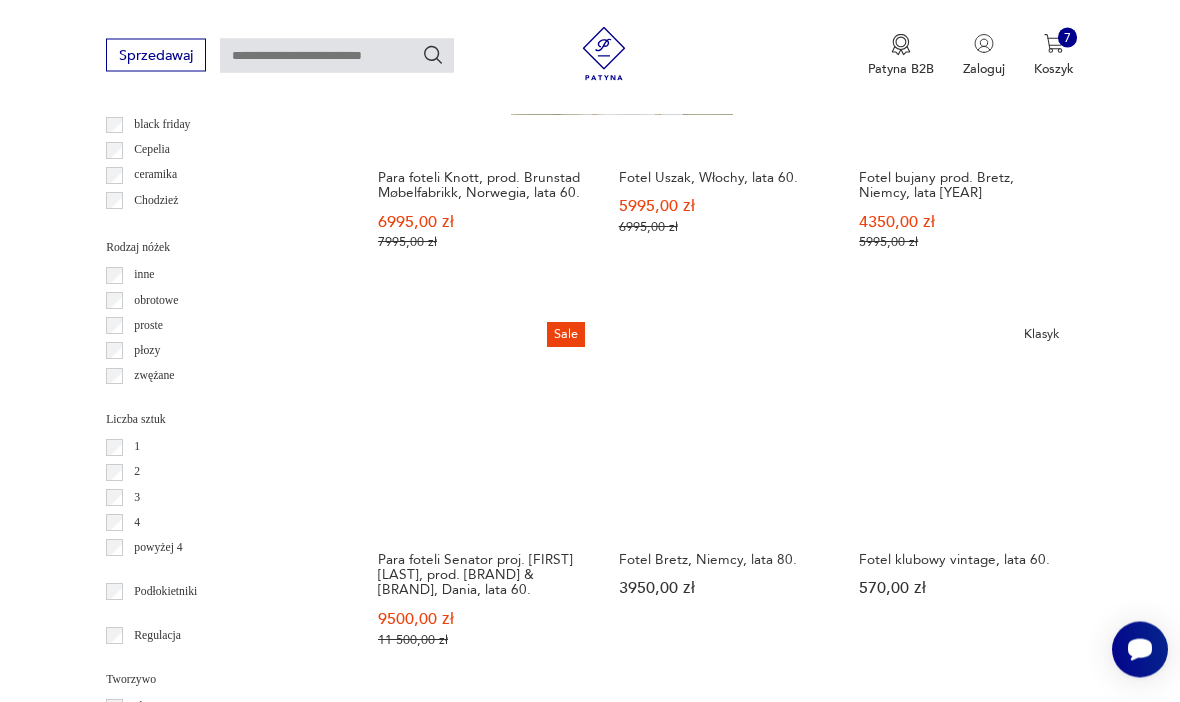 scroll, scrollTop: 2075, scrollLeft: 0, axis: vertical 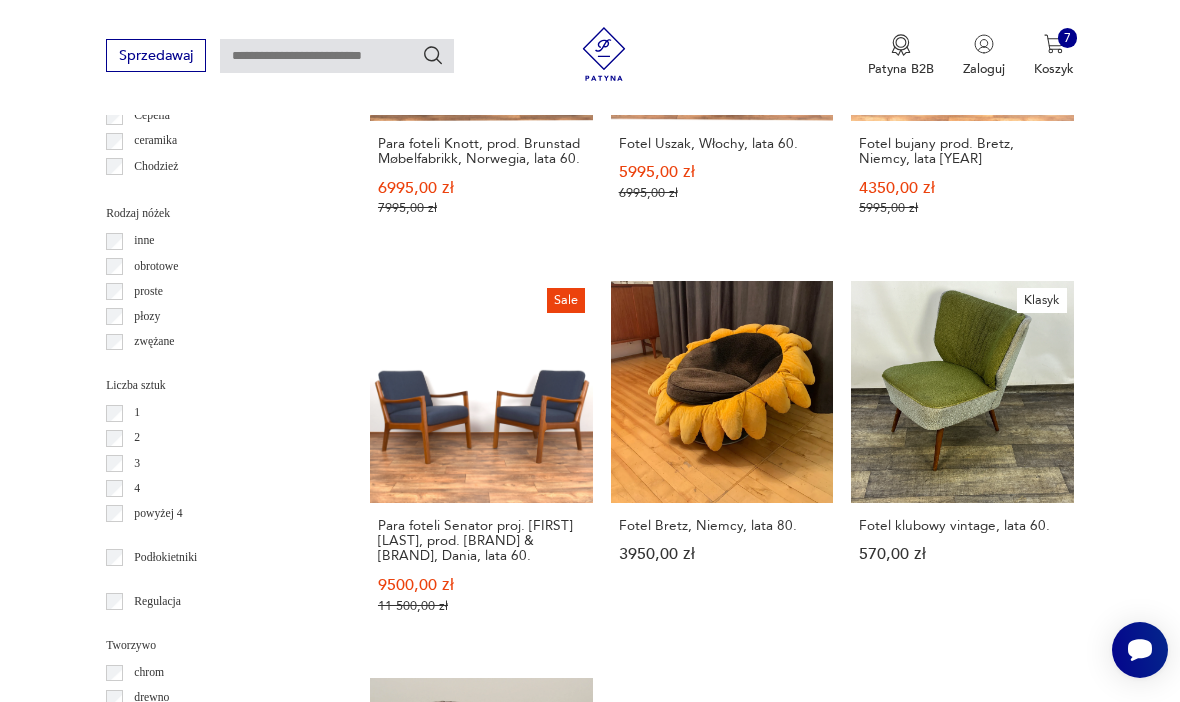 click at bounding box center [1016, 1104] 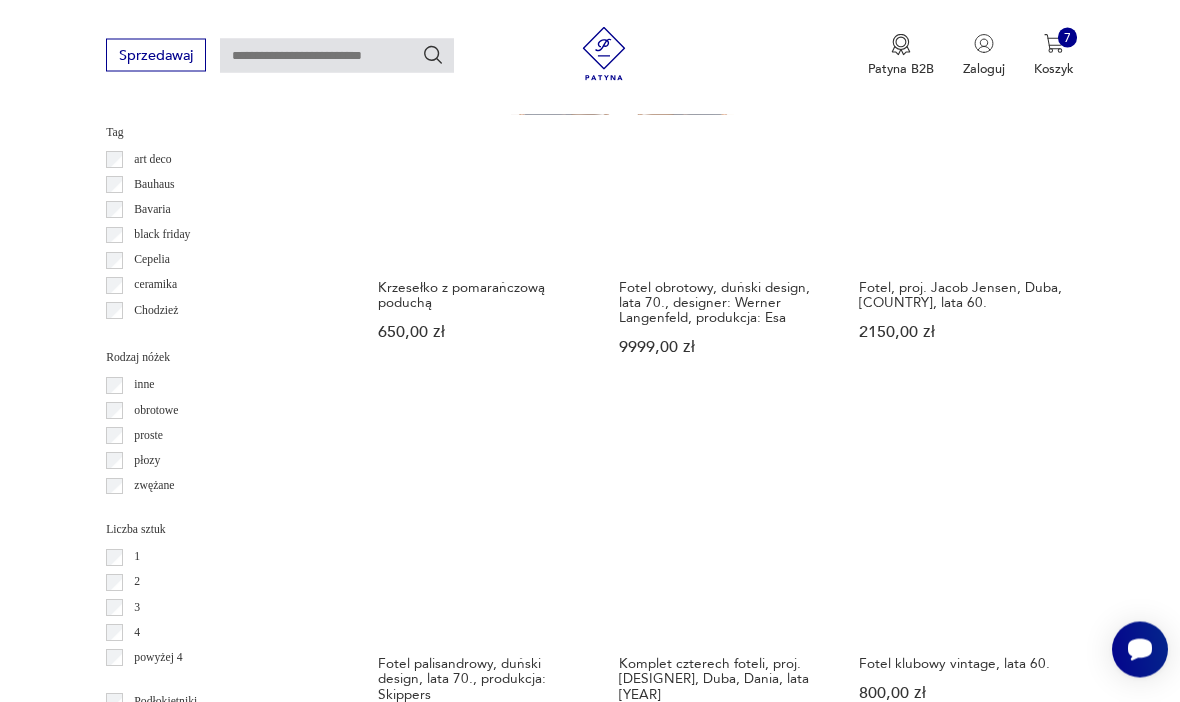scroll, scrollTop: 1963, scrollLeft: 0, axis: vertical 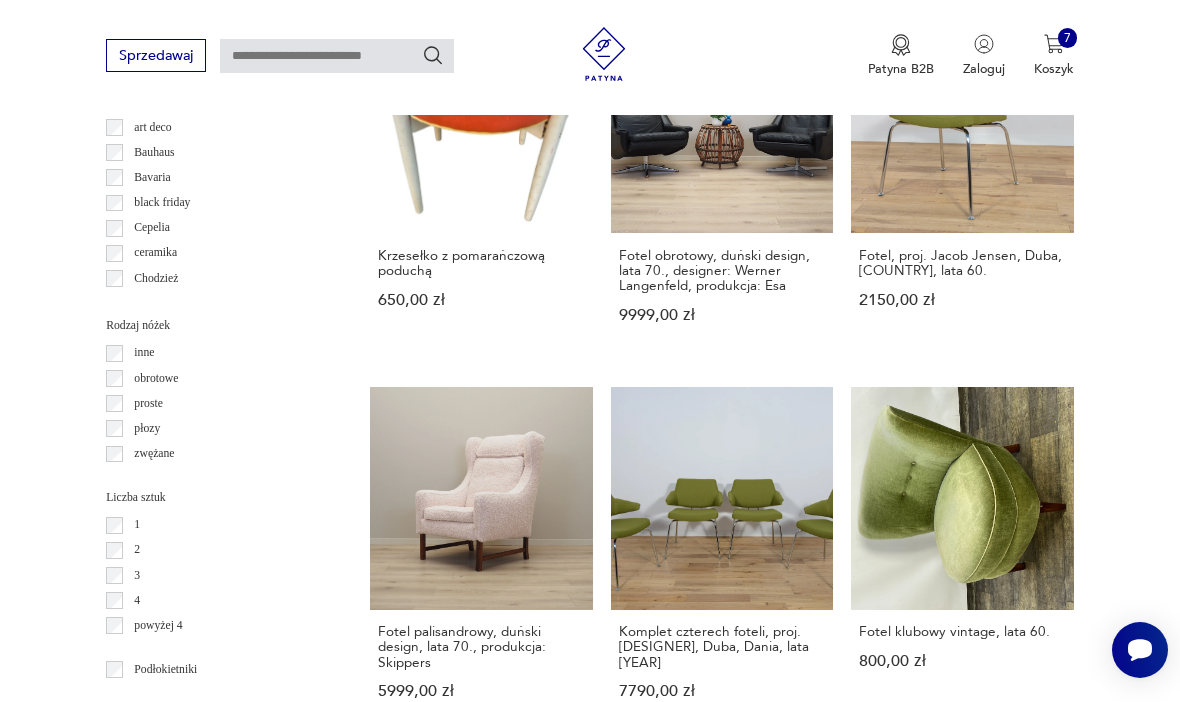 click 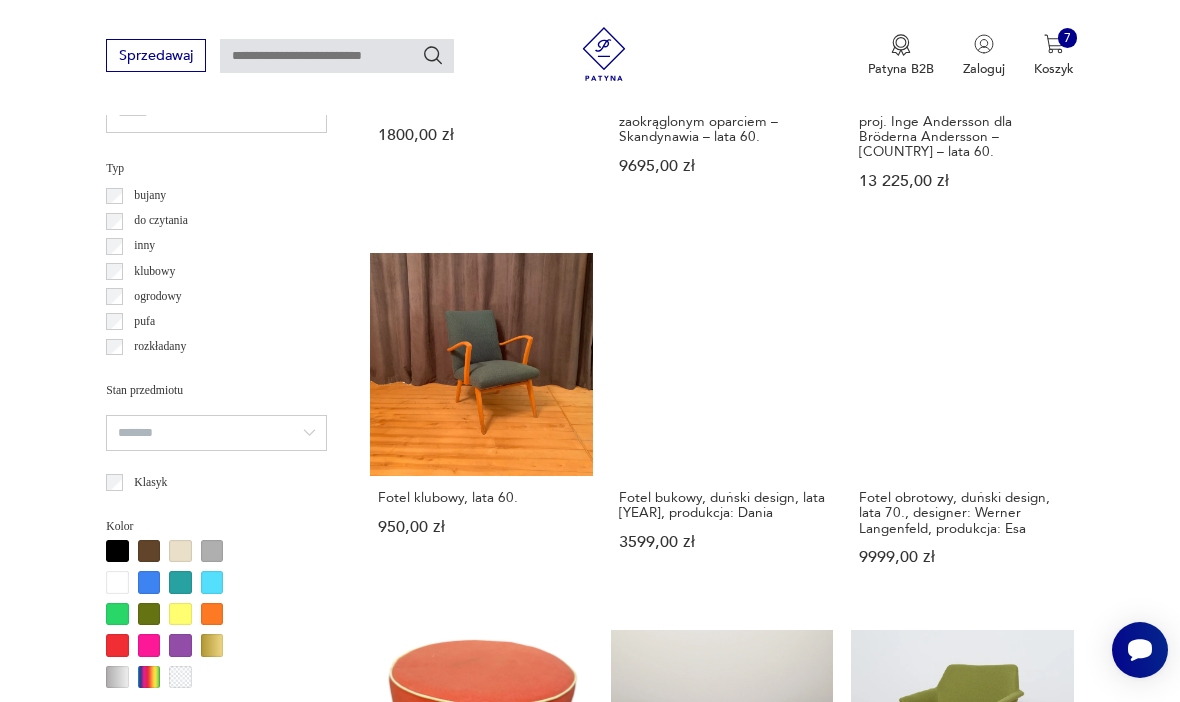 scroll, scrollTop: 462, scrollLeft: 0, axis: vertical 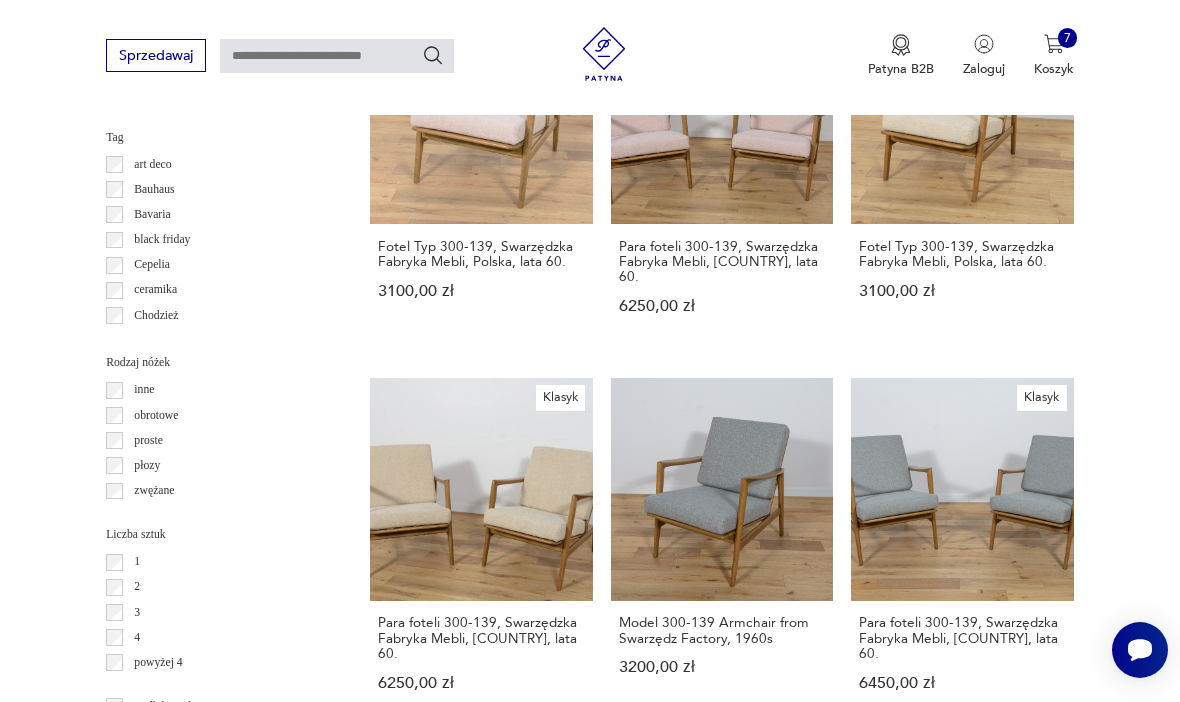 click 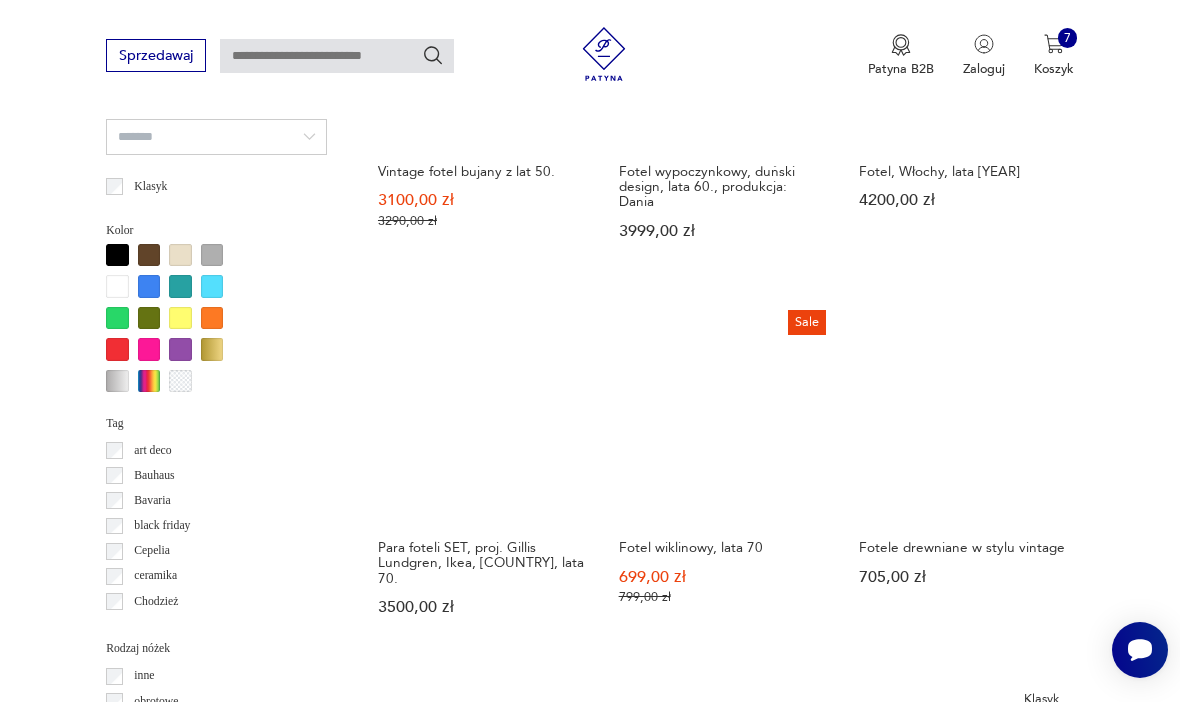 scroll, scrollTop: 1638, scrollLeft: 0, axis: vertical 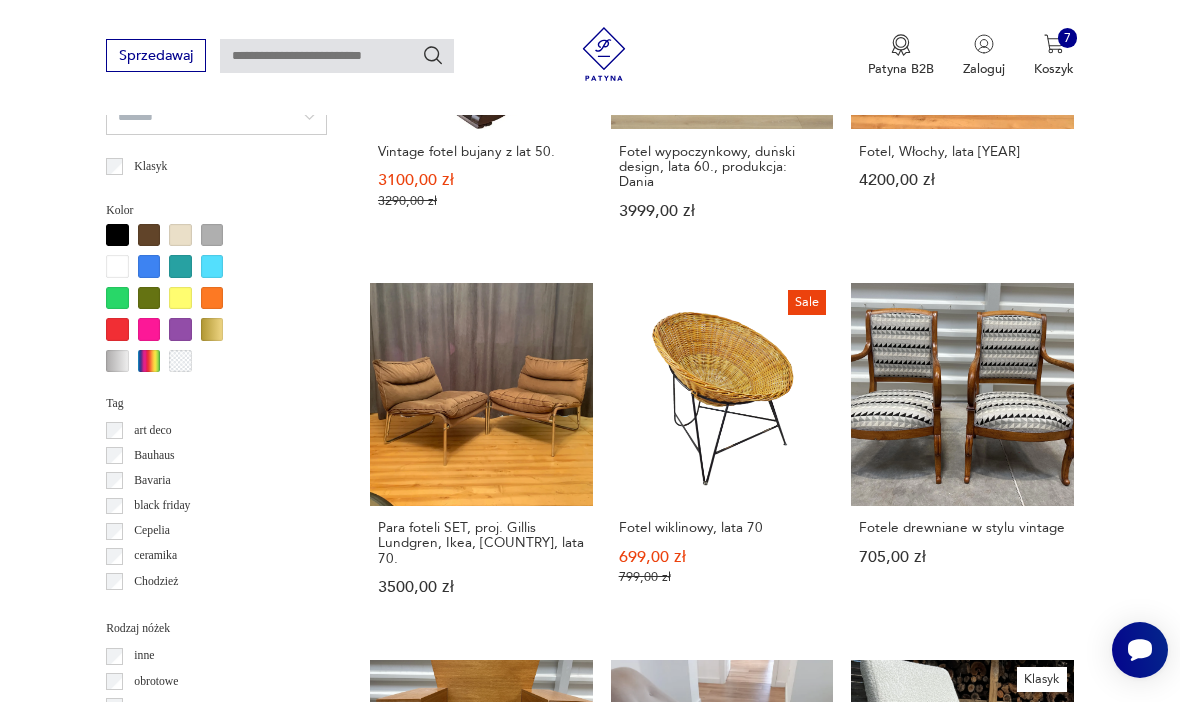 click on "Klasyk Para foteli G30, proj. [FIRST] [LAST], Niemcy, lata 80. 4500,00 zł" at bounding box center (481, 1187) 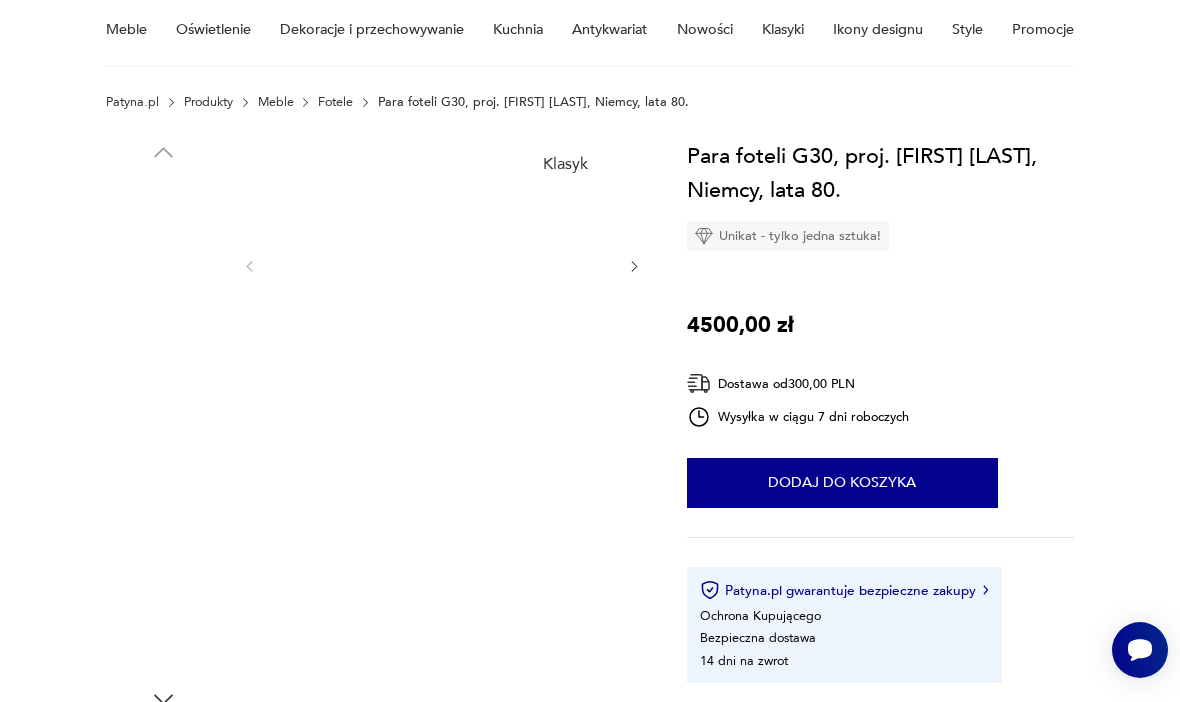 click at bounding box center [163, 360] 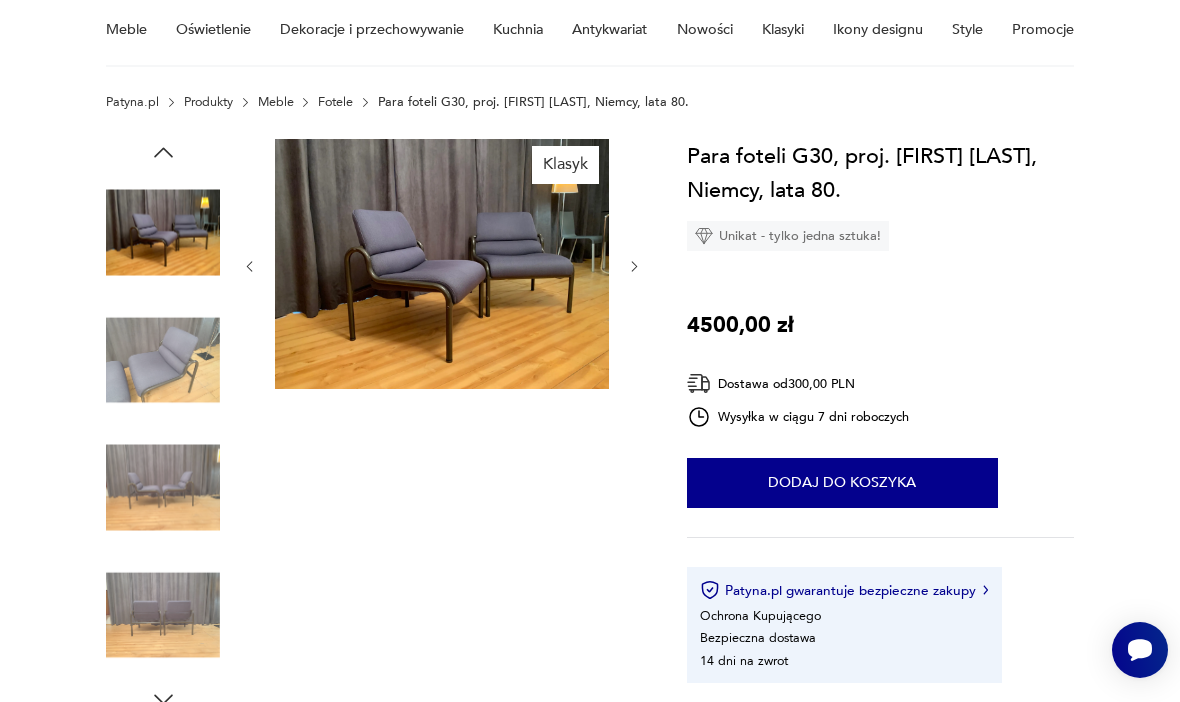 click at bounding box center [163, 488] 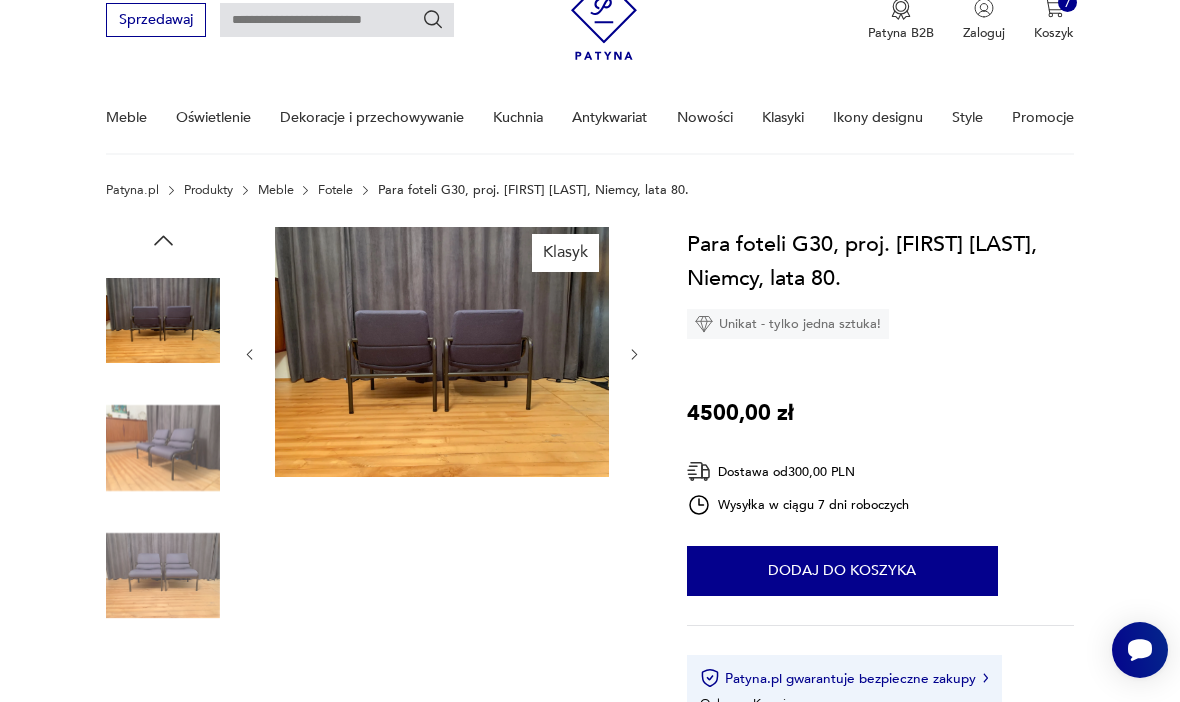 scroll, scrollTop: 0, scrollLeft: 0, axis: both 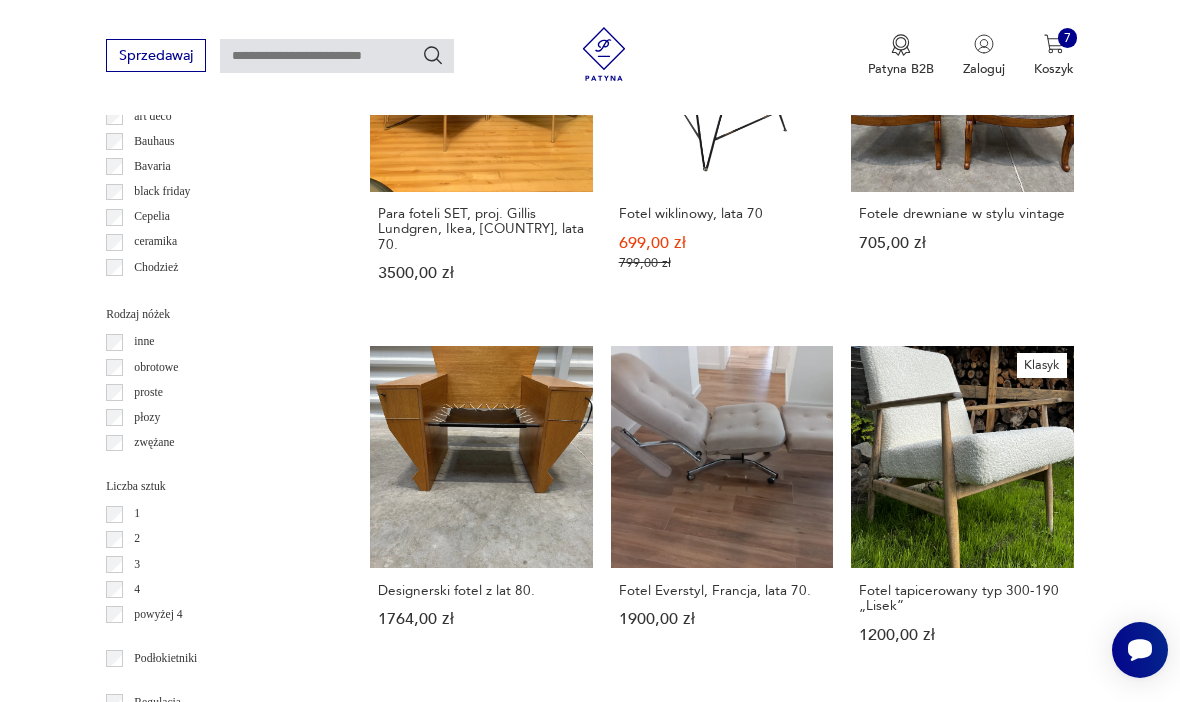 click 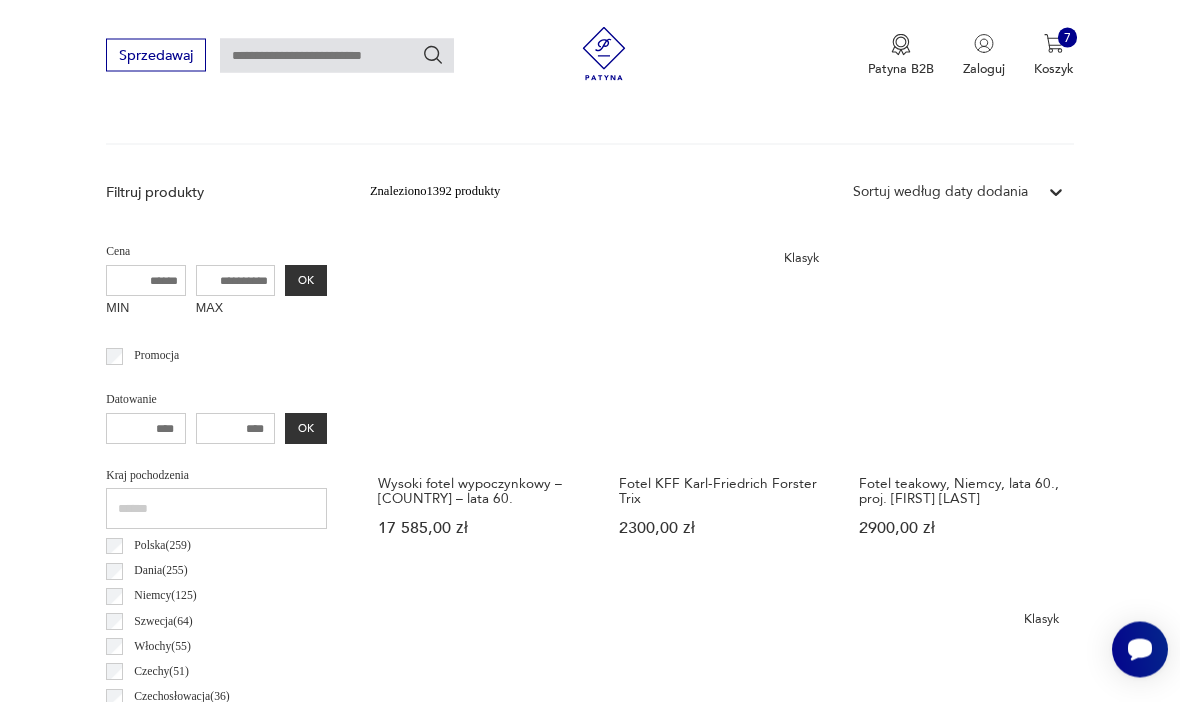 scroll, scrollTop: 462, scrollLeft: 0, axis: vertical 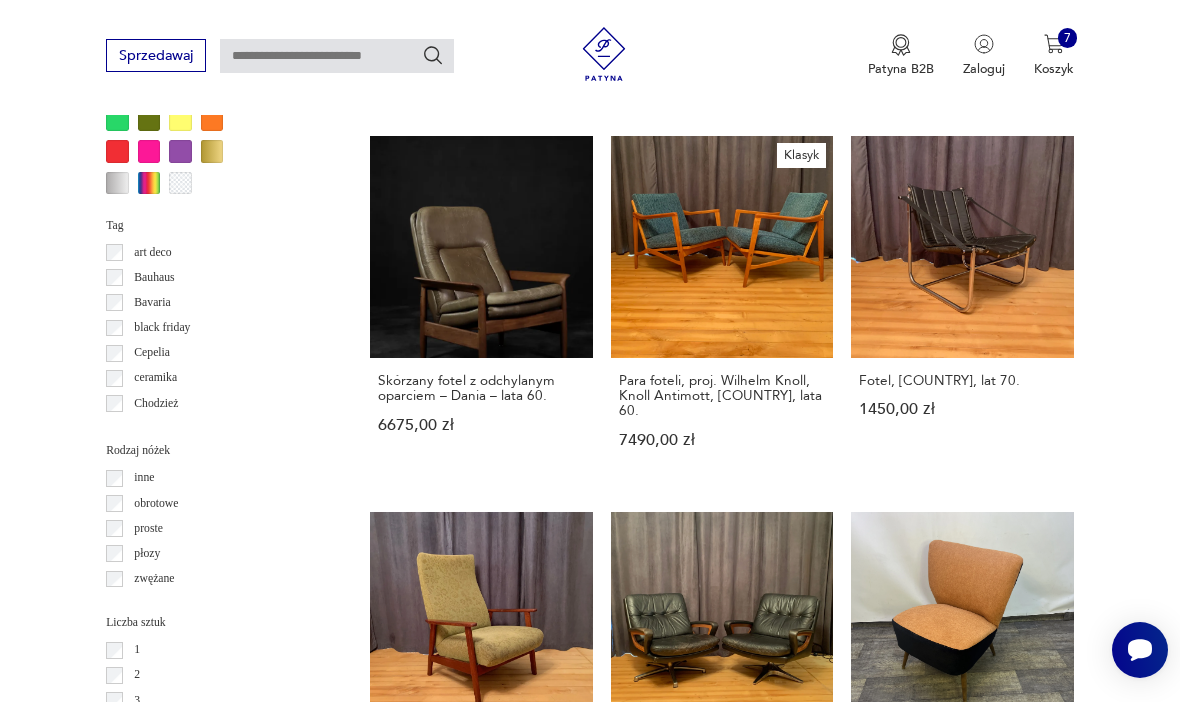 click 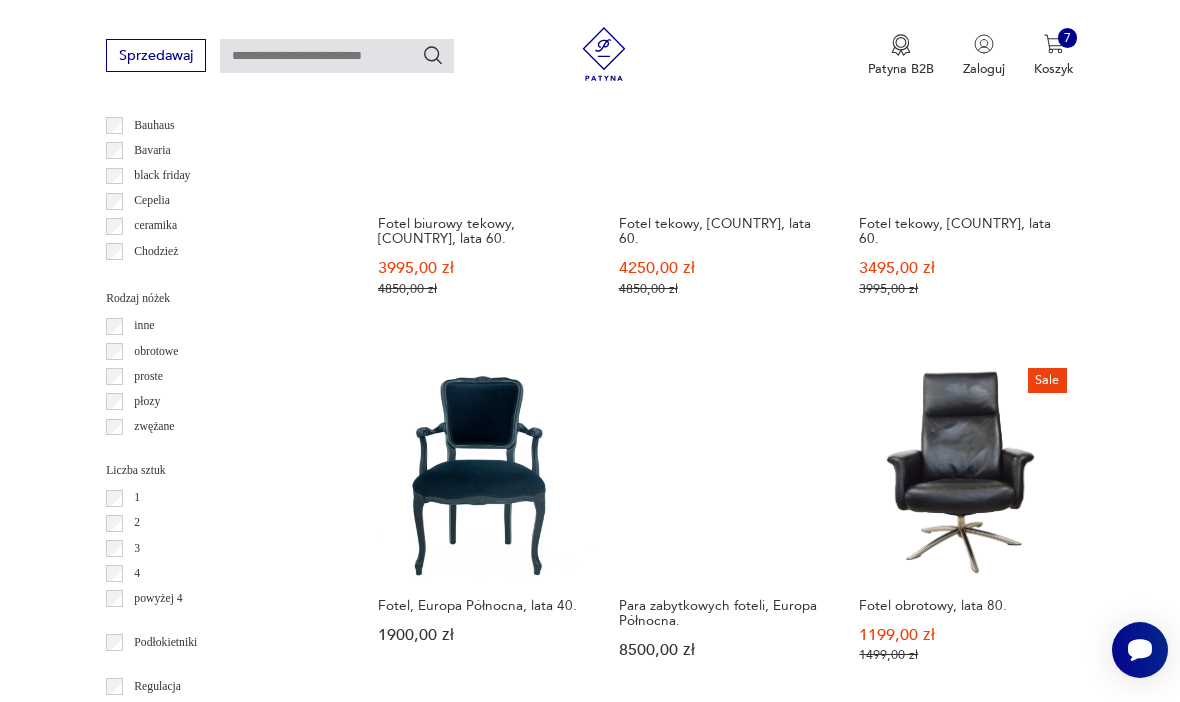 scroll, scrollTop: 2023, scrollLeft: 0, axis: vertical 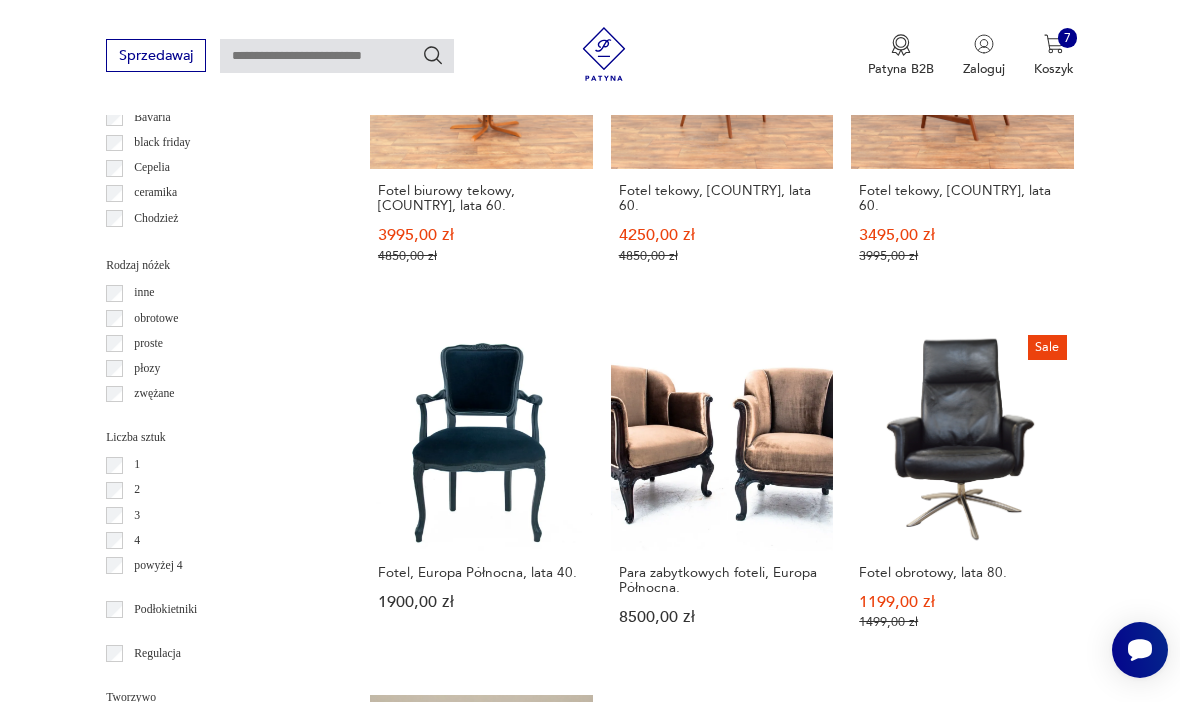 click 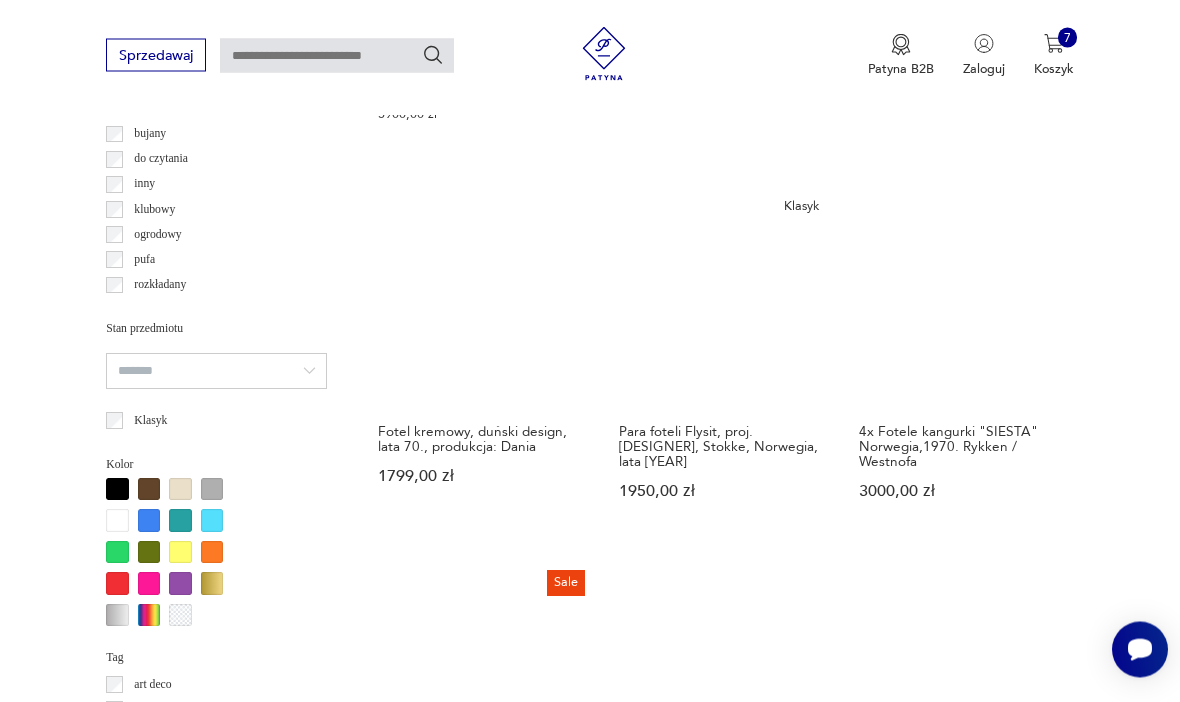 scroll, scrollTop: 1407, scrollLeft: 0, axis: vertical 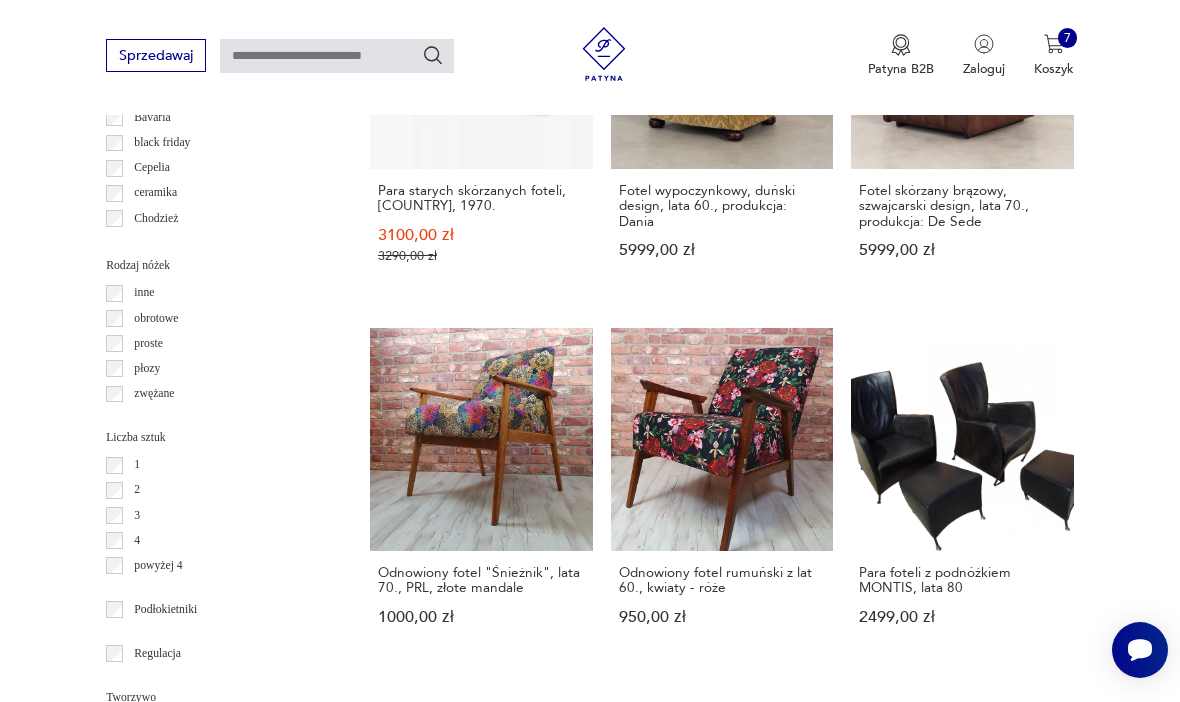click 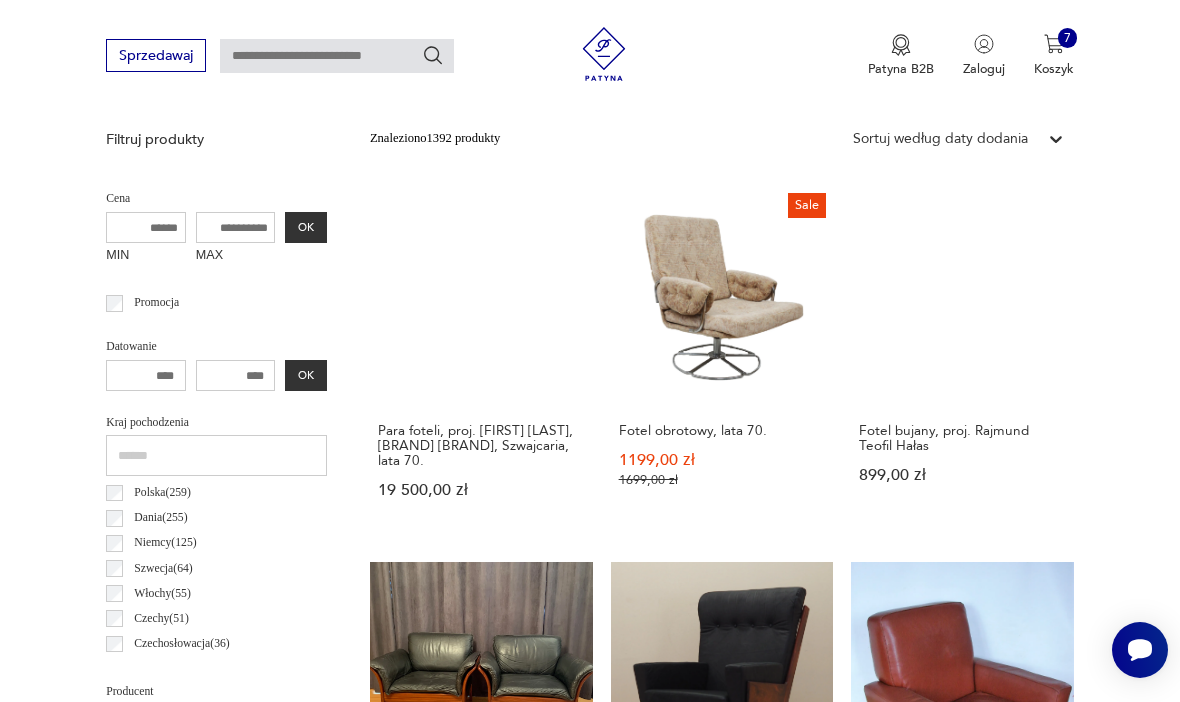scroll, scrollTop: 734, scrollLeft: 0, axis: vertical 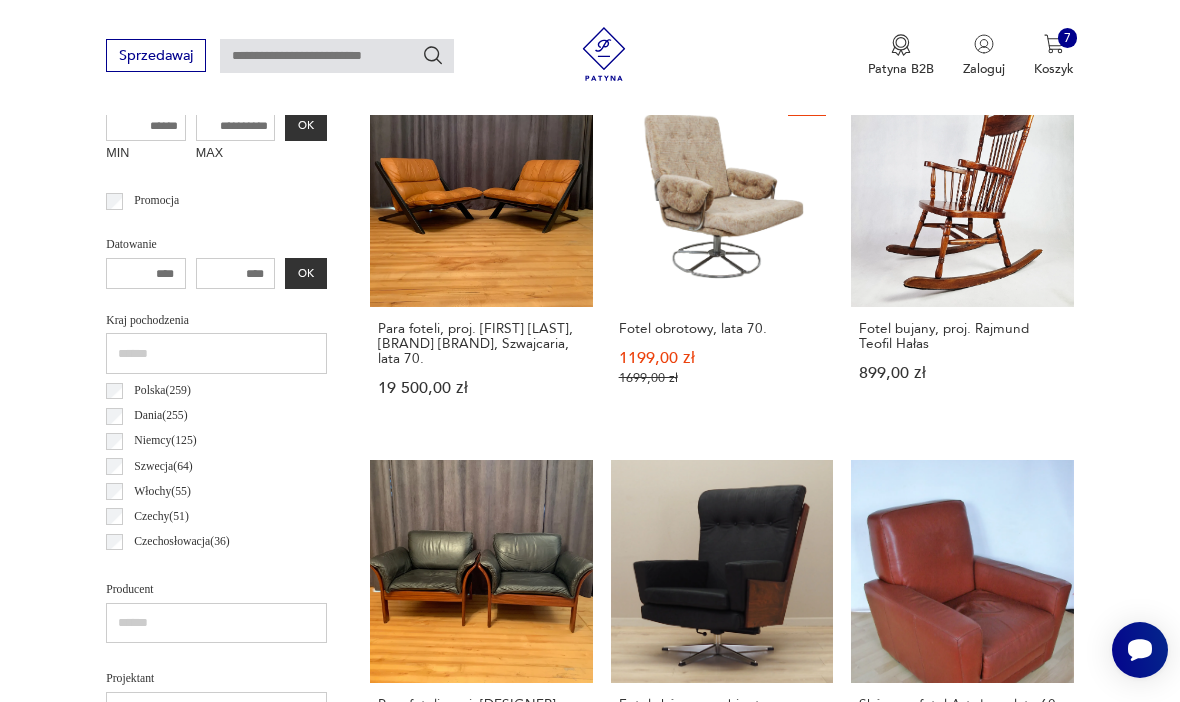 click on "Para foteli, proj. Ueli Berger, De Sede, [COUNTRY], lata 70. 19 500,00 zł" at bounding box center (481, 258) 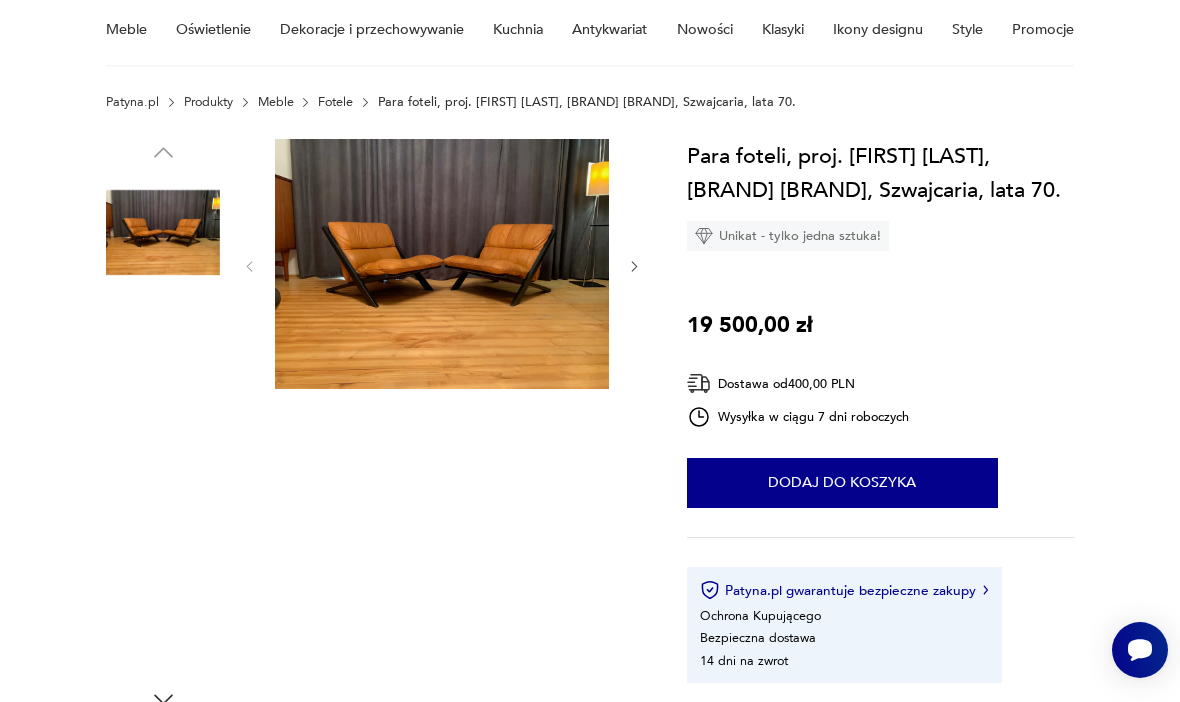 click at bounding box center (163, 233) 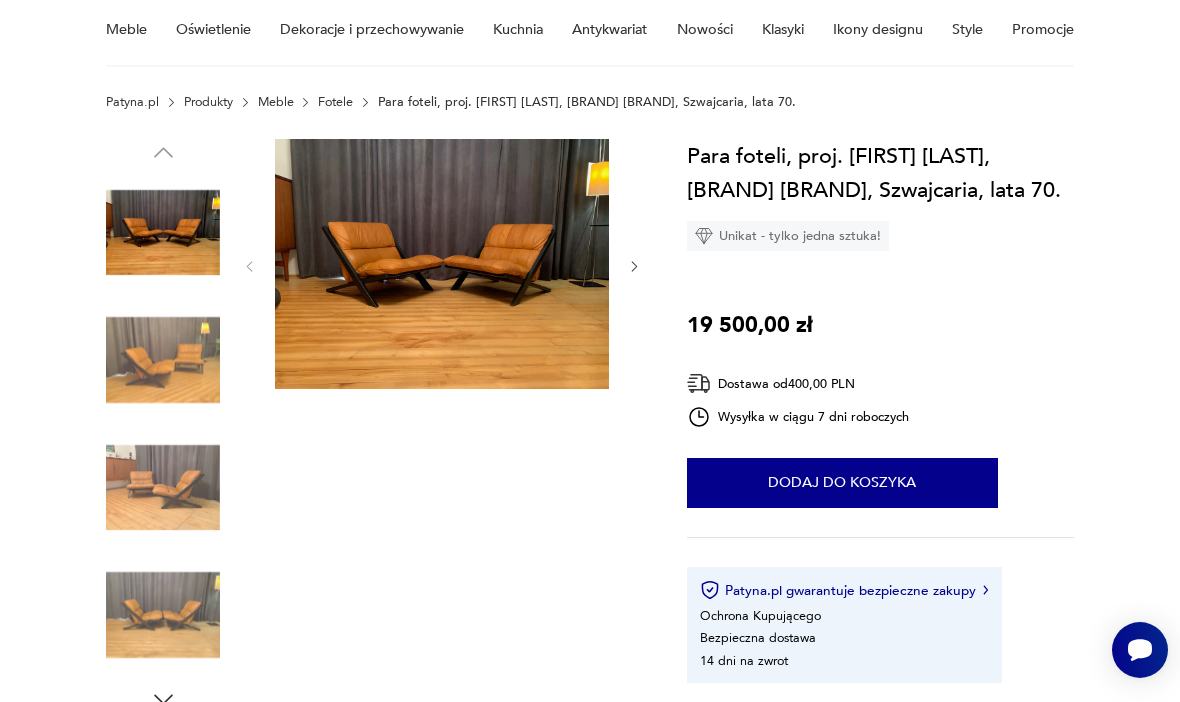 click at bounding box center (163, 360) 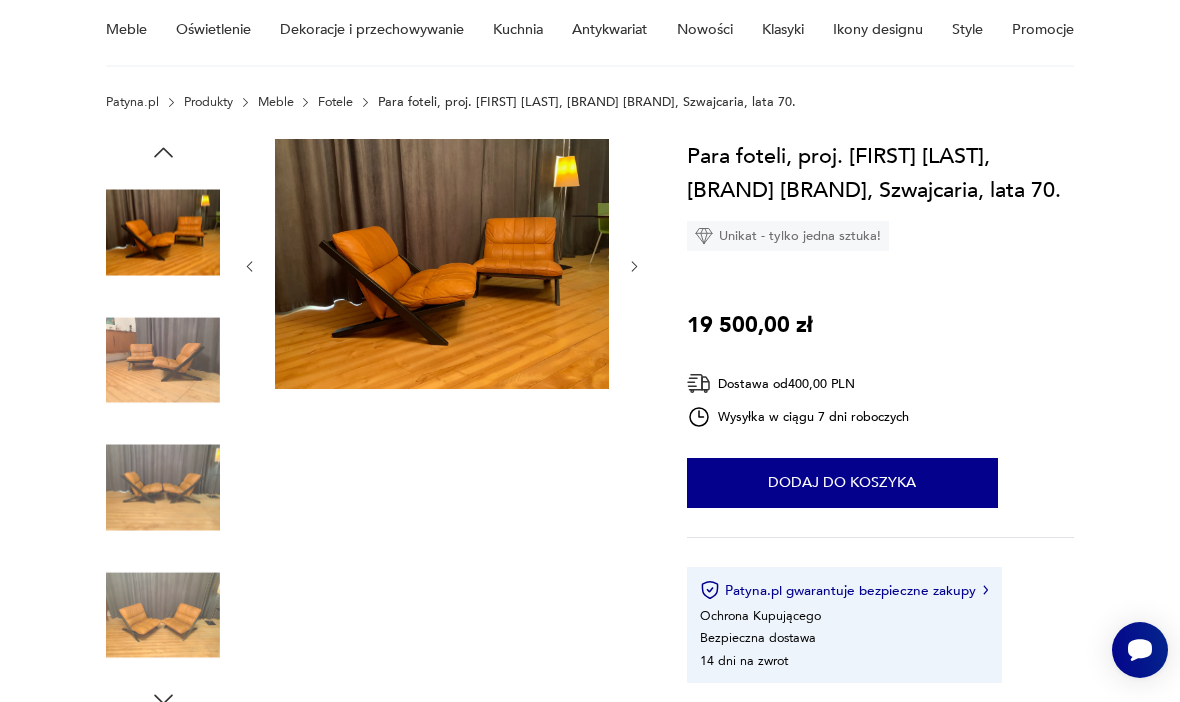 click at bounding box center [163, 360] 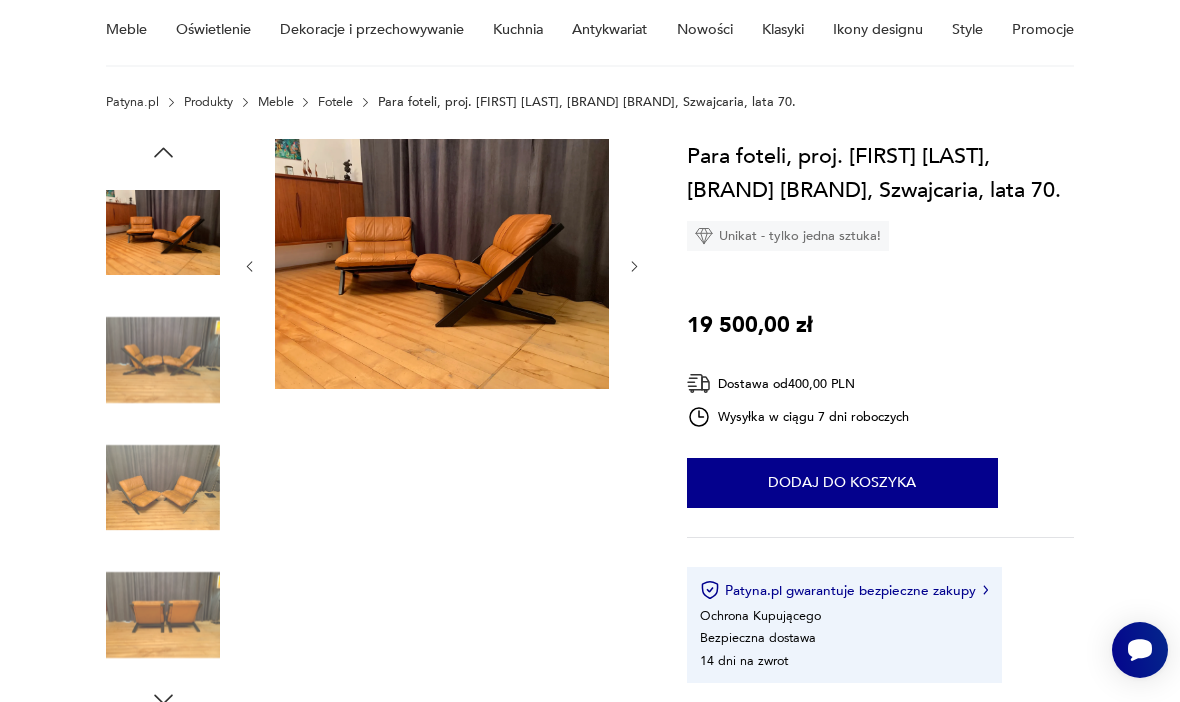 click at bounding box center [163, 488] 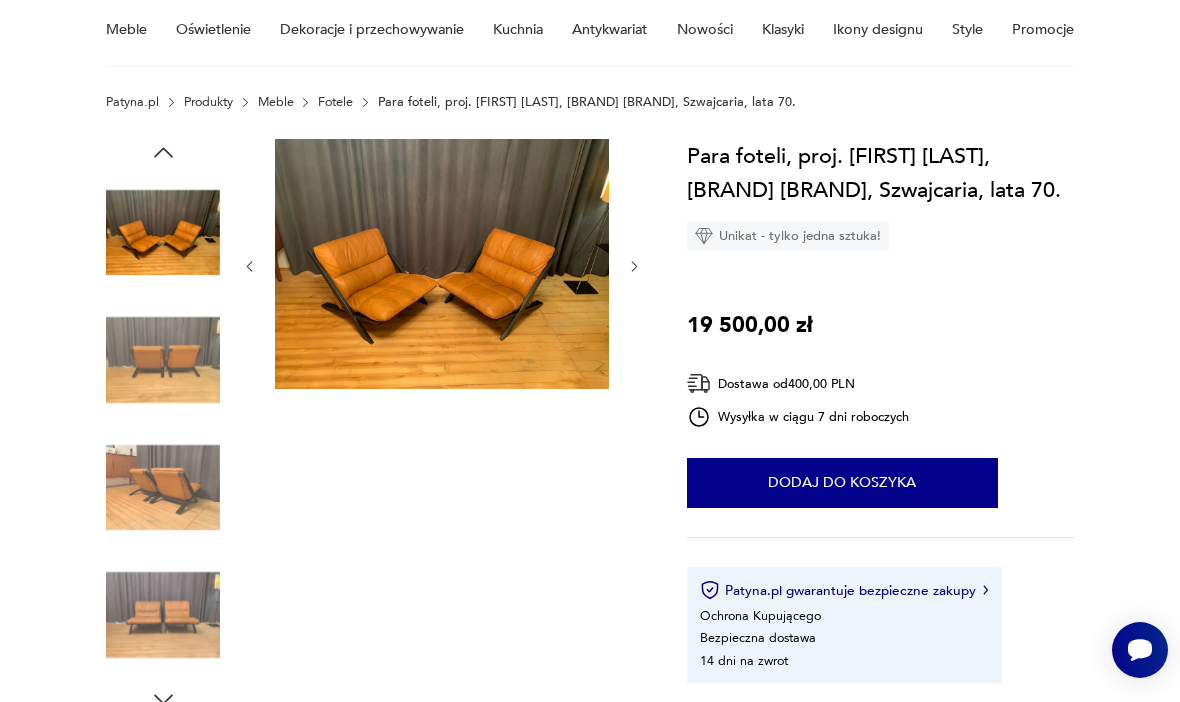 click at bounding box center [163, 360] 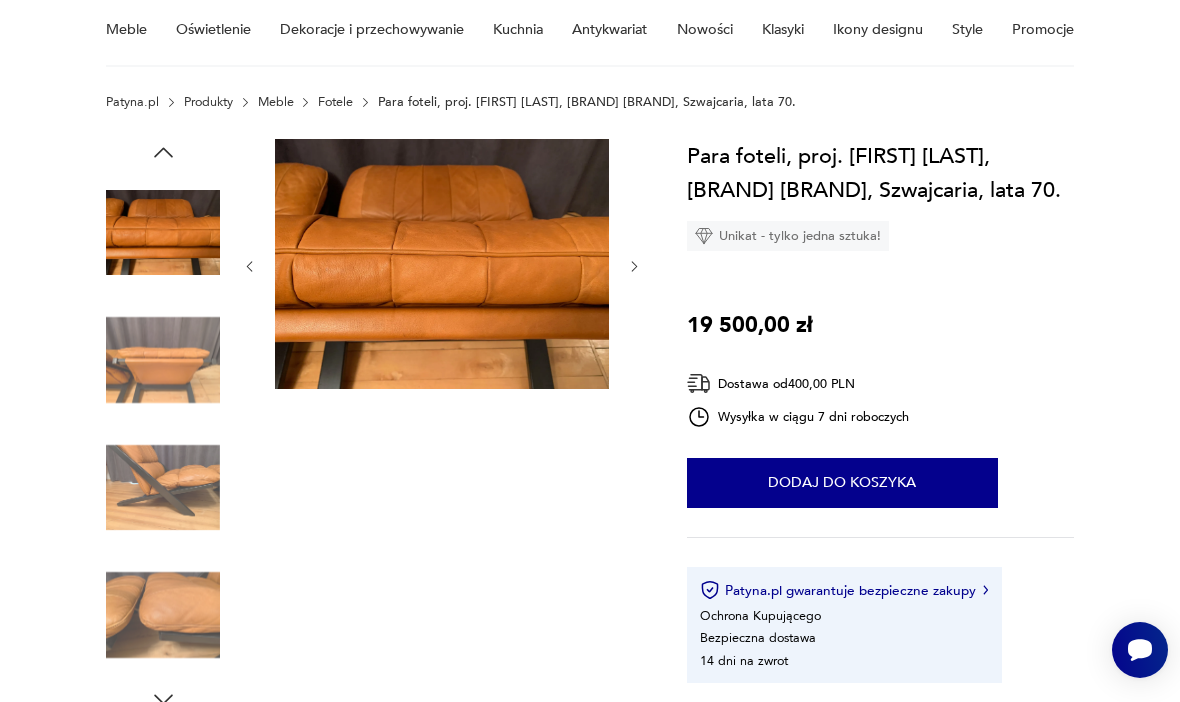 click at bounding box center [442, 264] 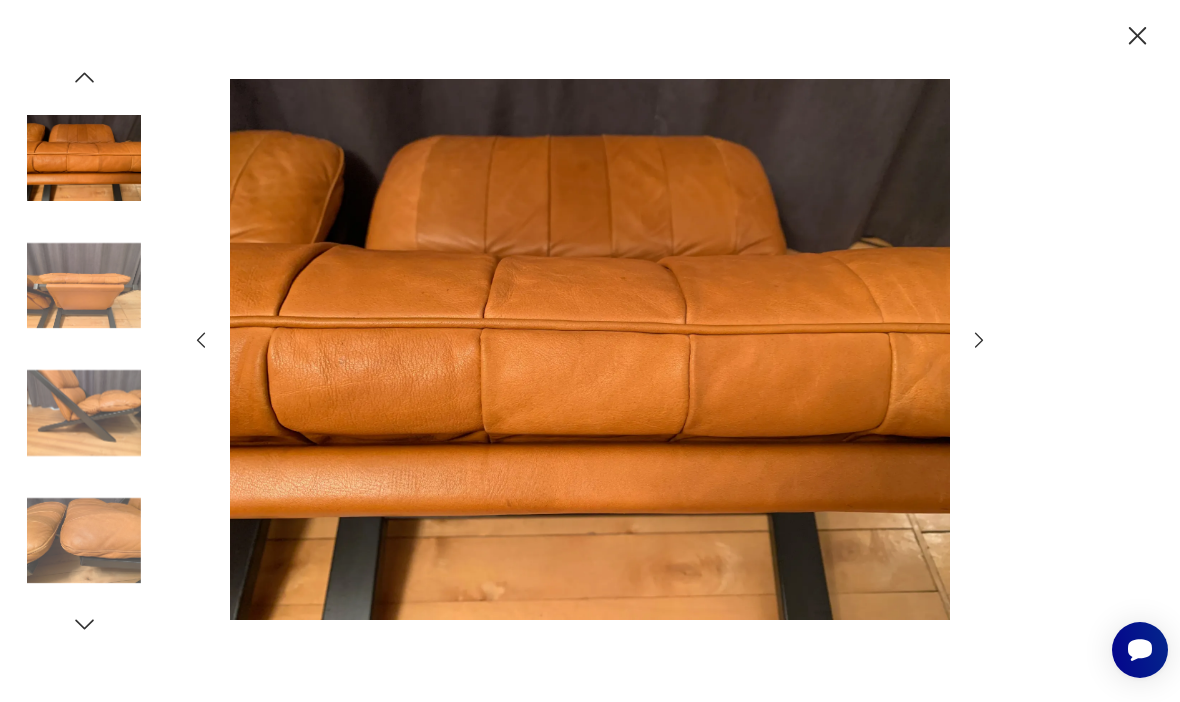 click 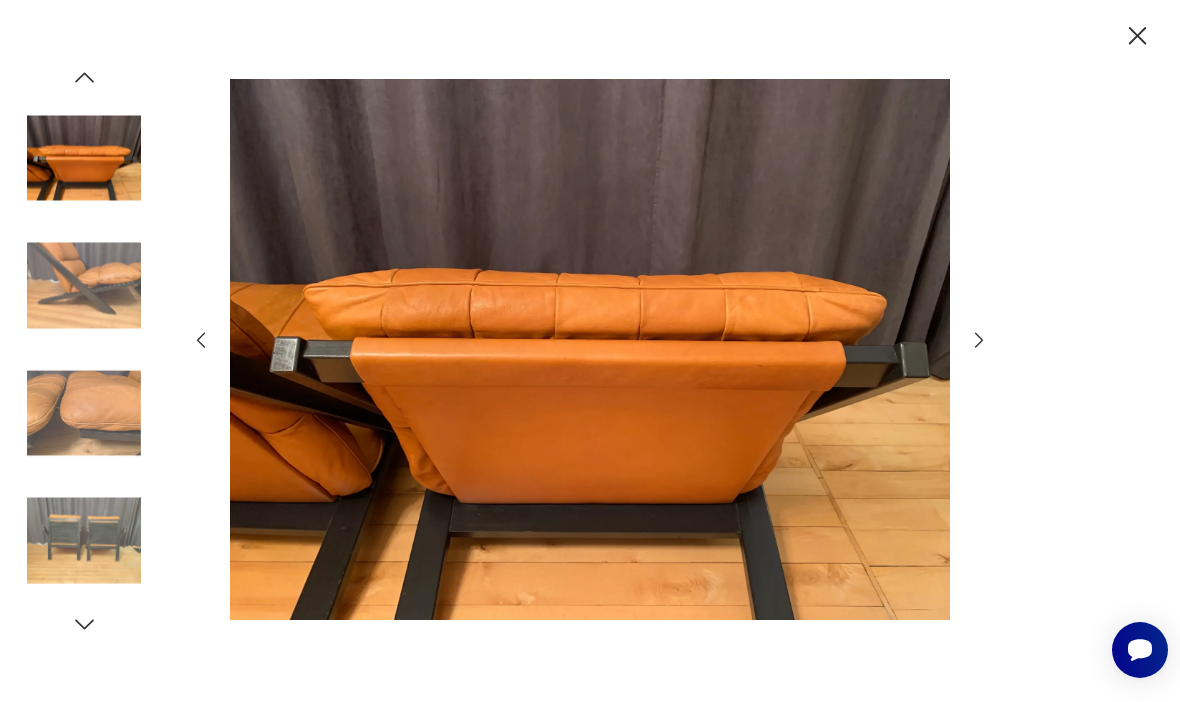 click 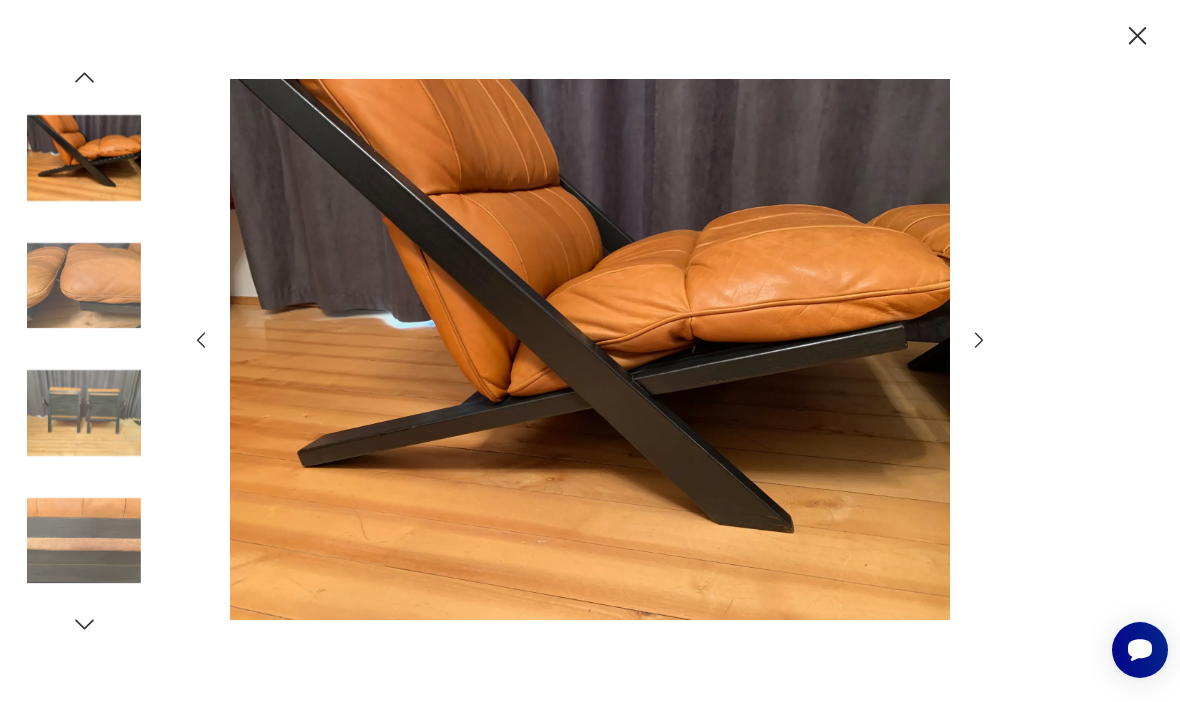 click 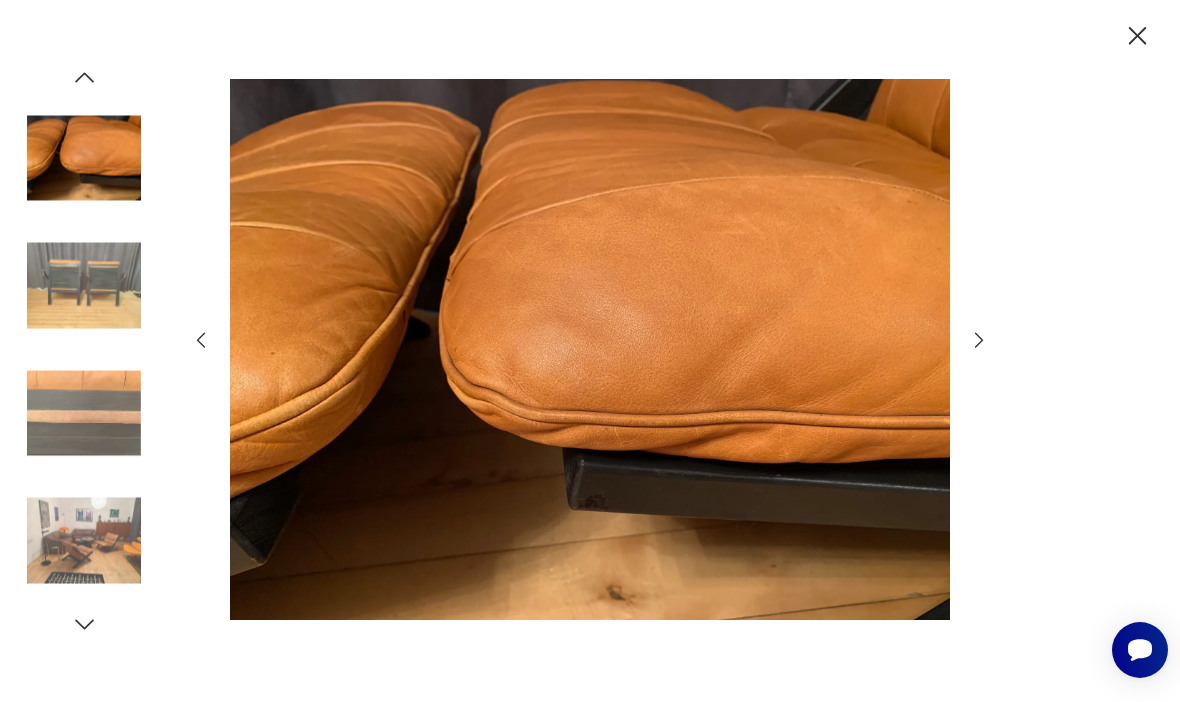 click 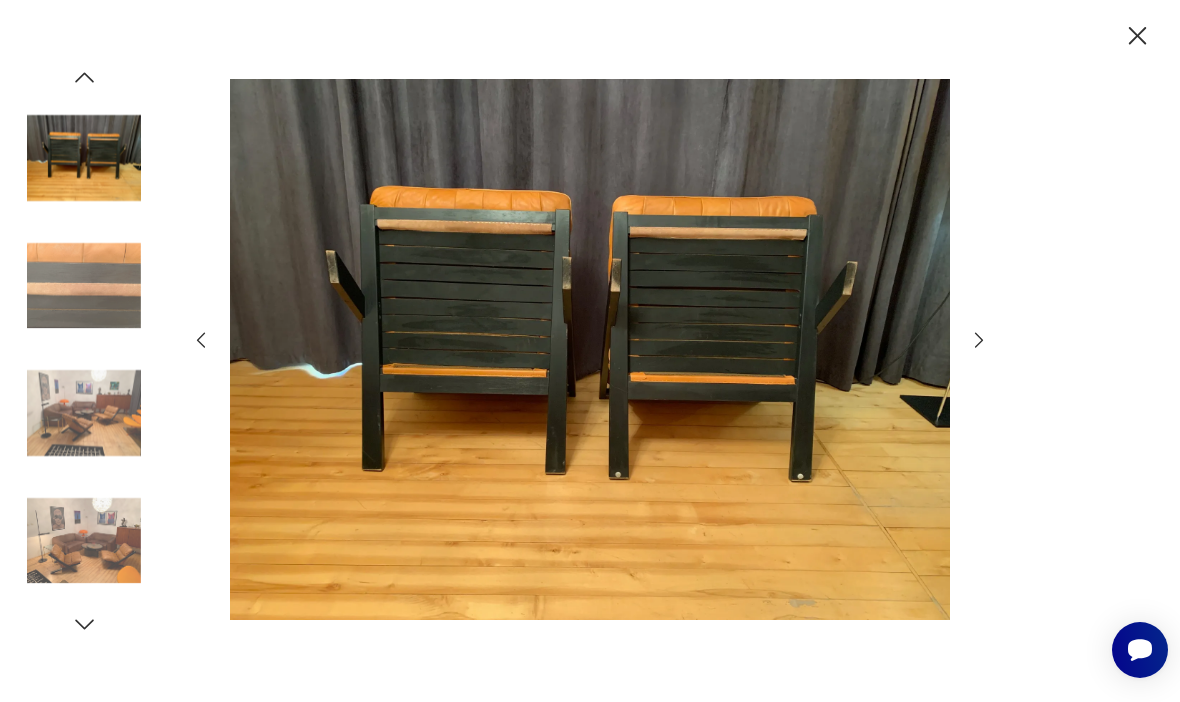 click 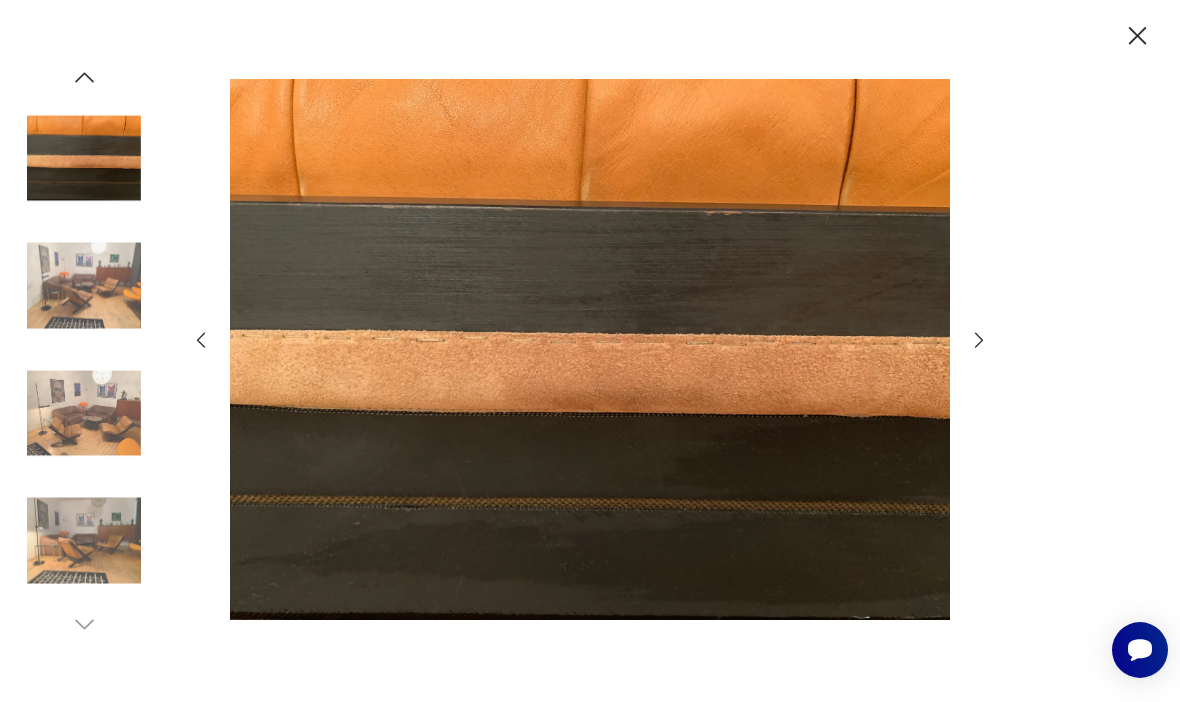 click 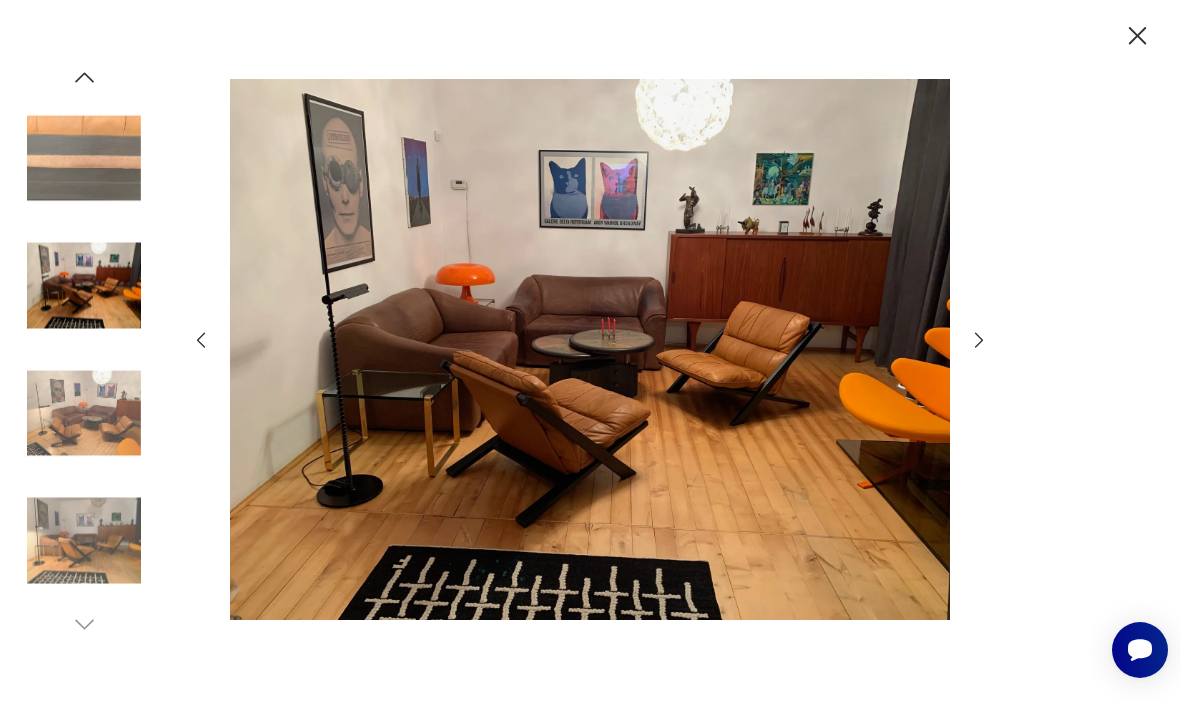 click 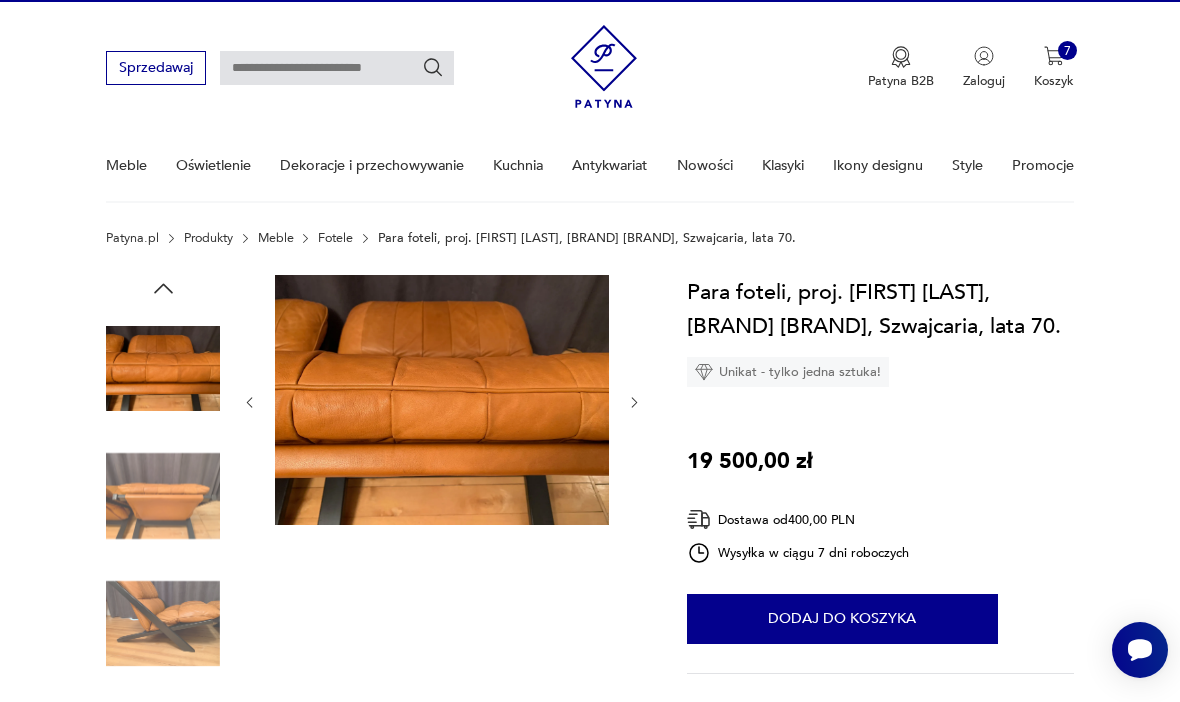 scroll, scrollTop: 0, scrollLeft: 0, axis: both 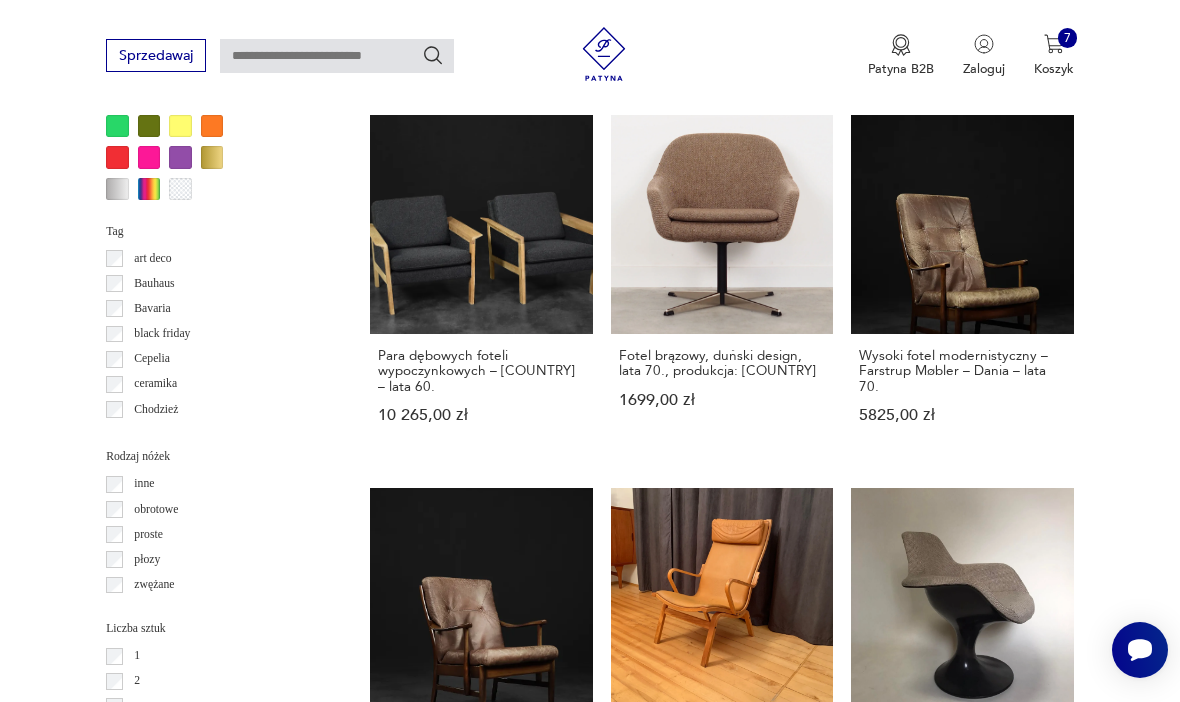 click 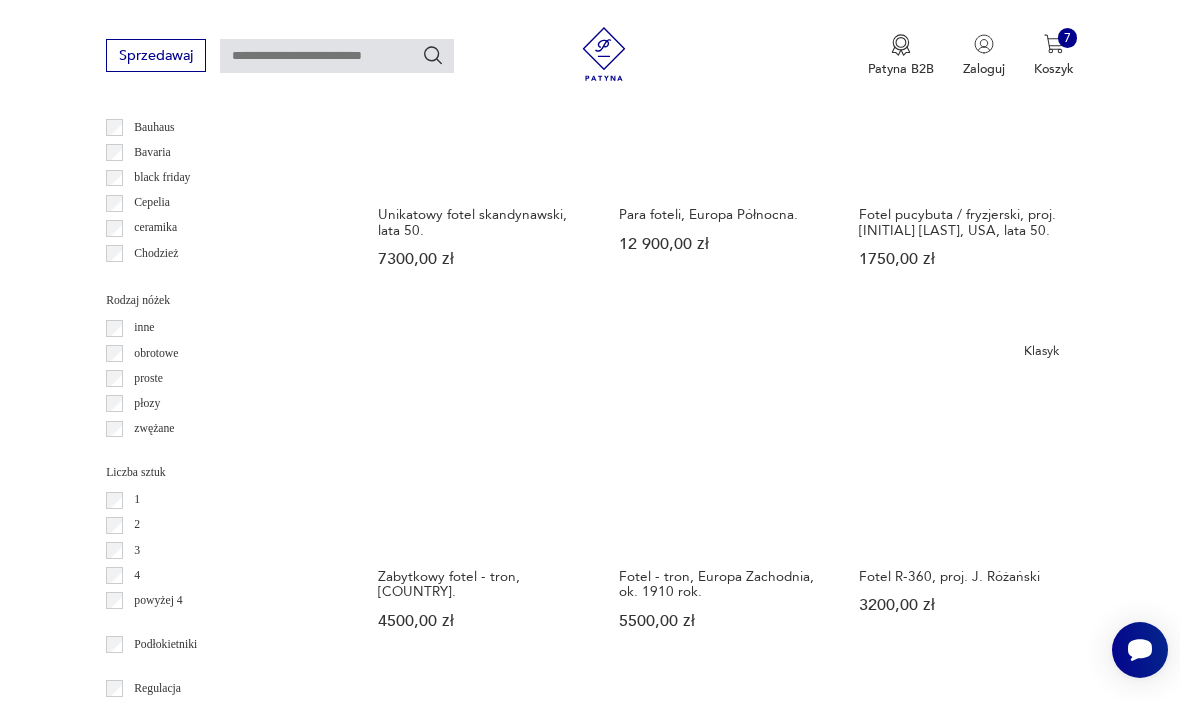 scroll, scrollTop: 2019, scrollLeft: 0, axis: vertical 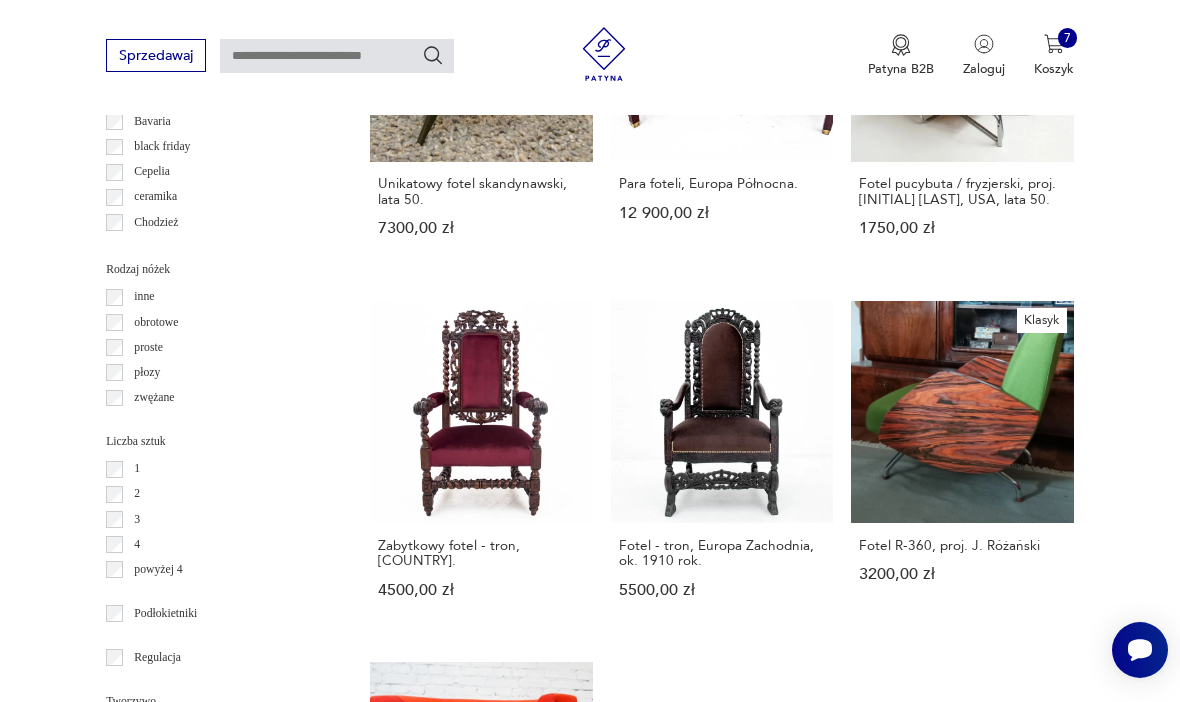 click 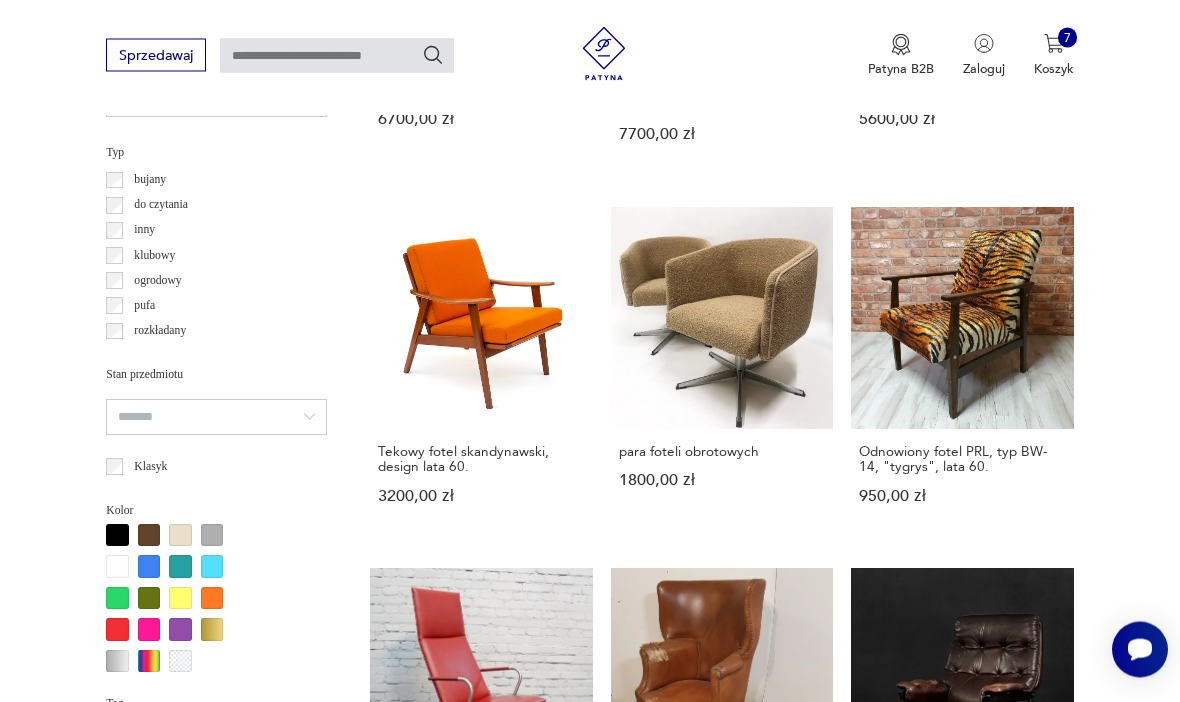 scroll, scrollTop: 173, scrollLeft: 0, axis: vertical 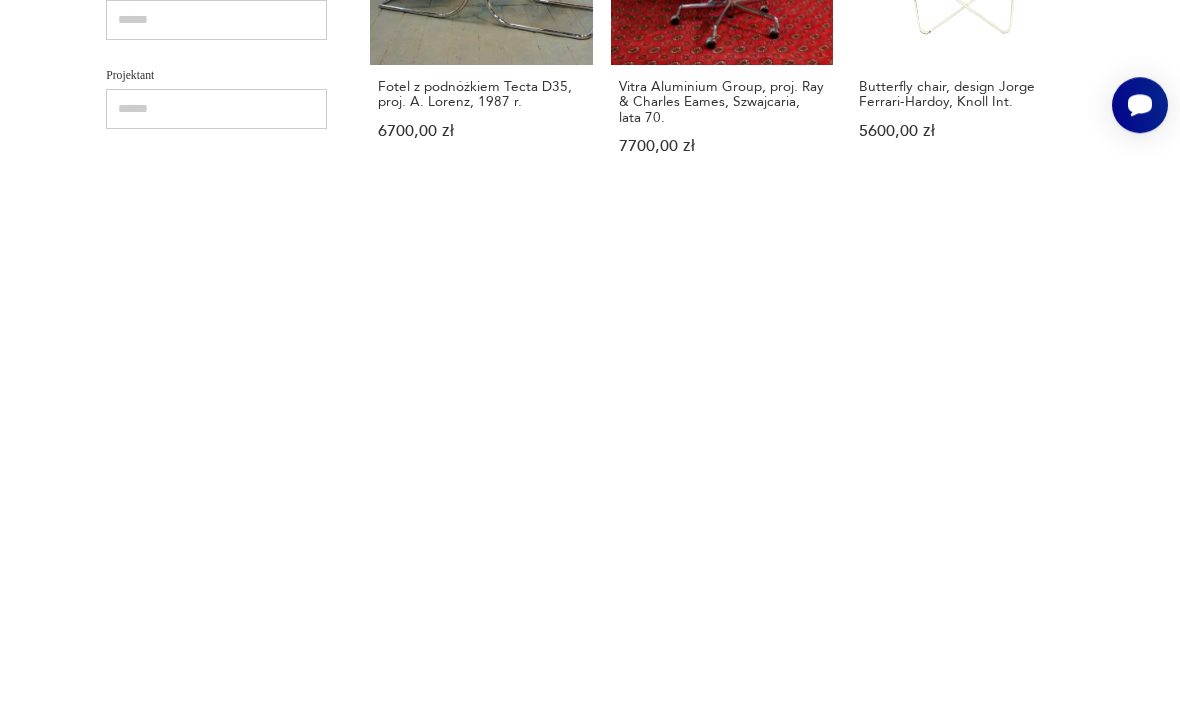 click on "Skórzany fotel gabinetowy – [COUNTRY] – lata 70. 6995,00 zł" at bounding box center [962, 1291] 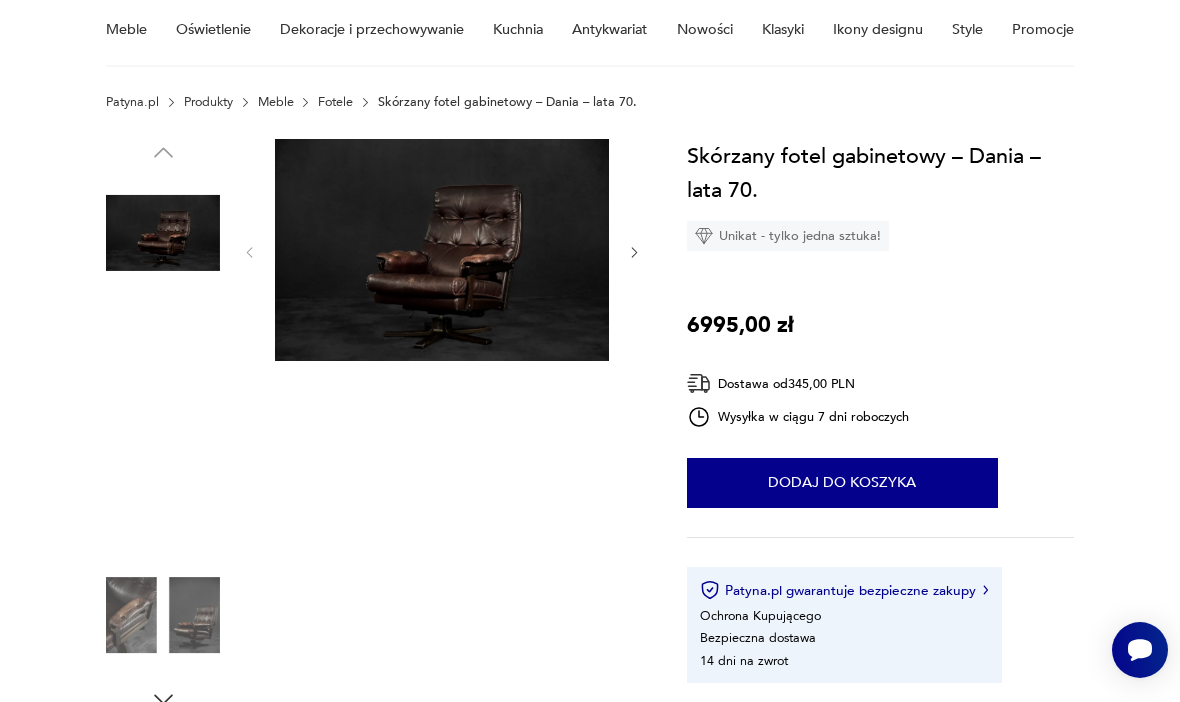 click at bounding box center [163, 360] 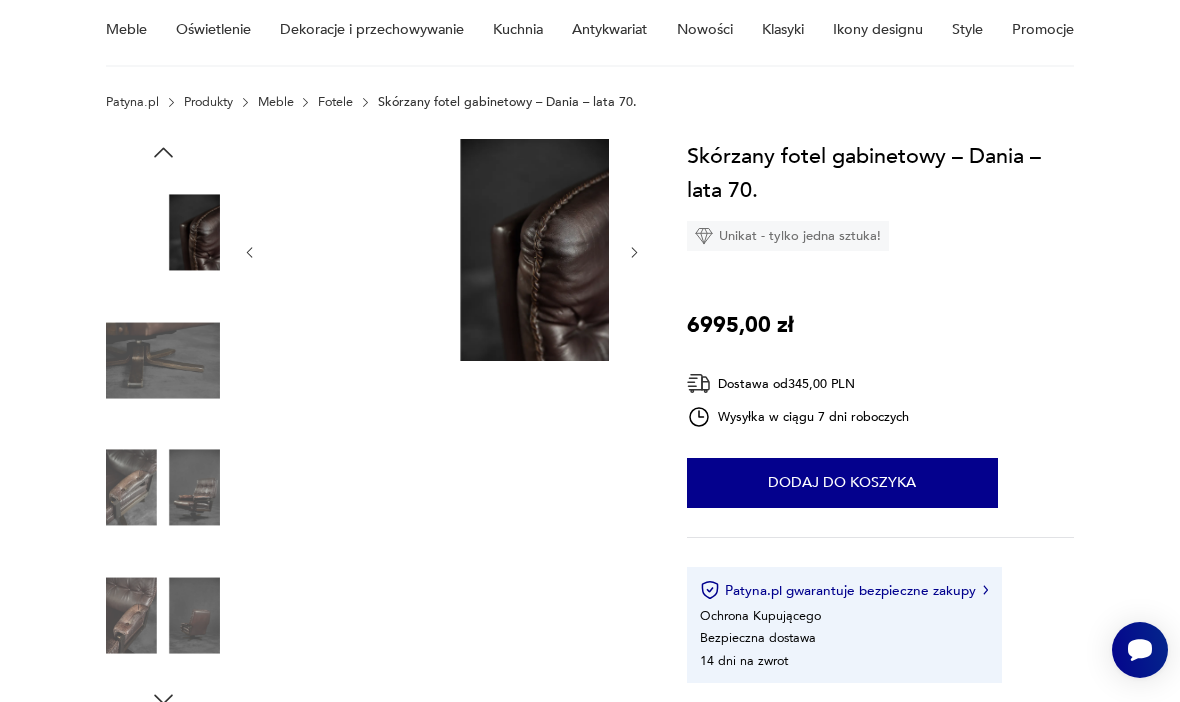 click at bounding box center [163, 360] 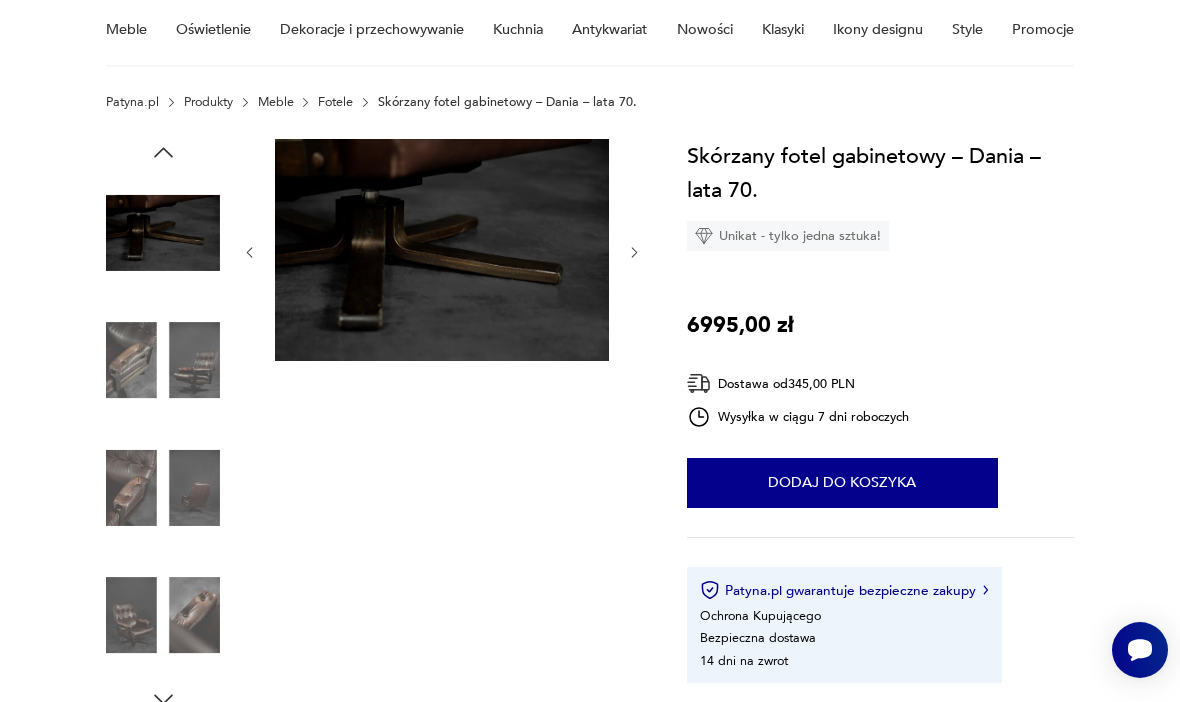 click at bounding box center (163, 488) 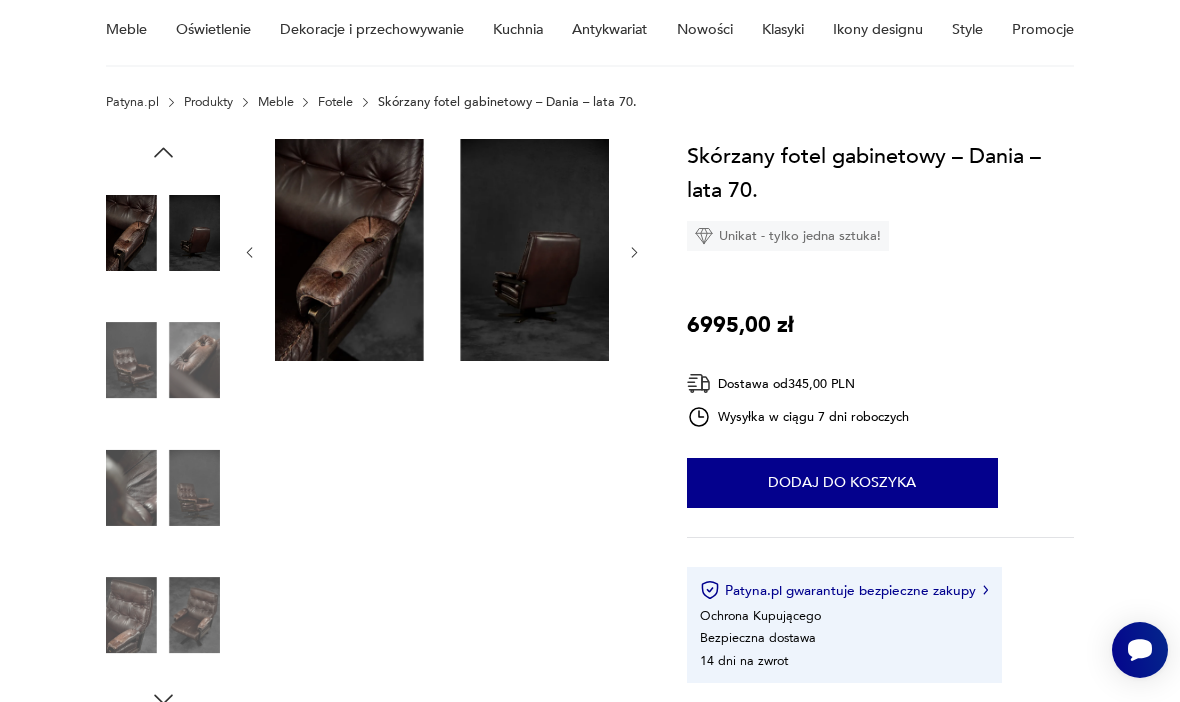 click at bounding box center (163, 488) 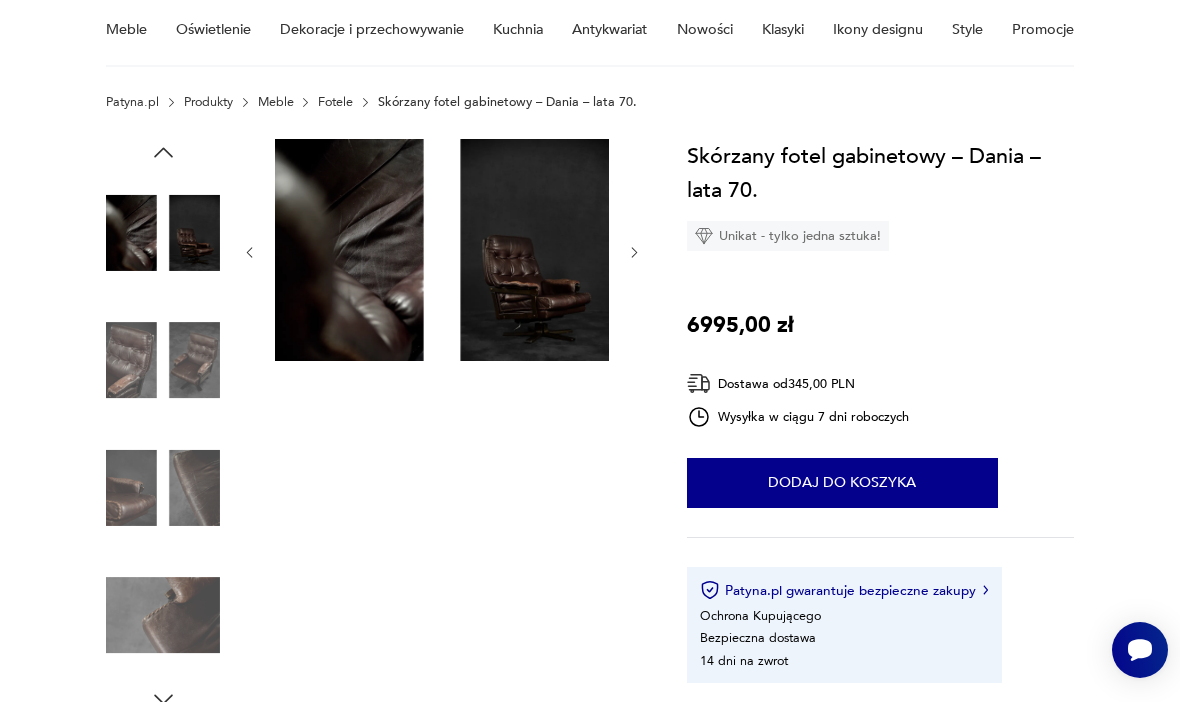 click at bounding box center (163, 488) 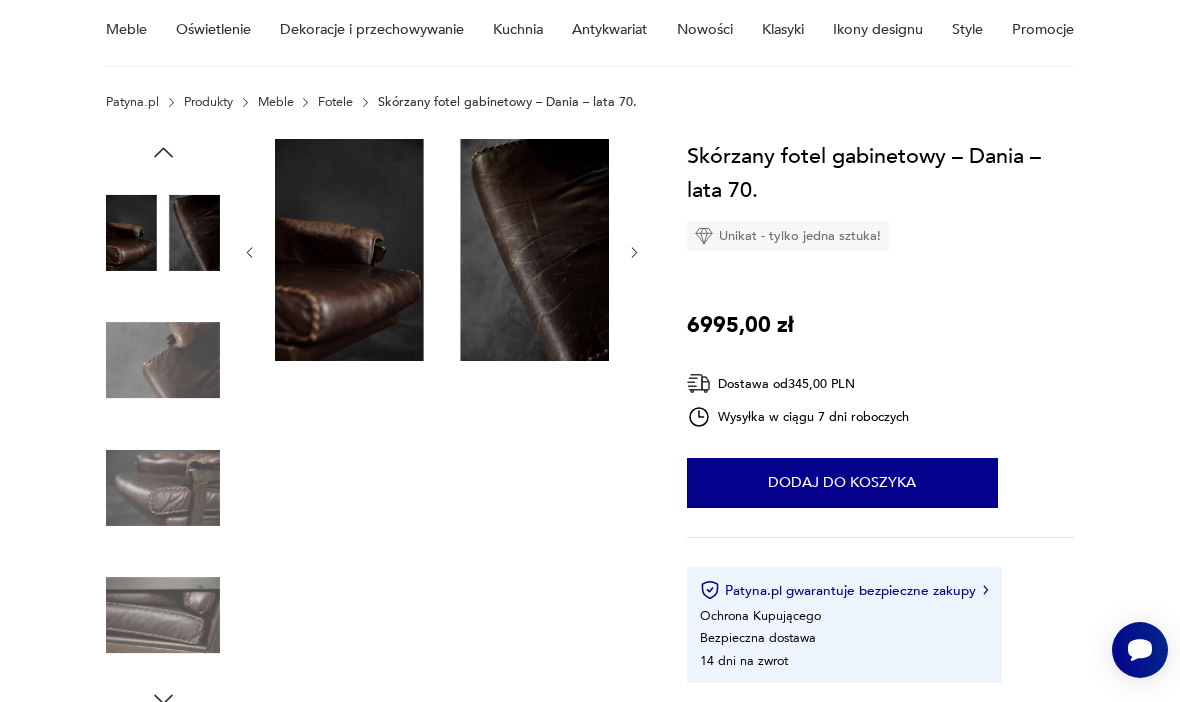click at bounding box center [163, 488] 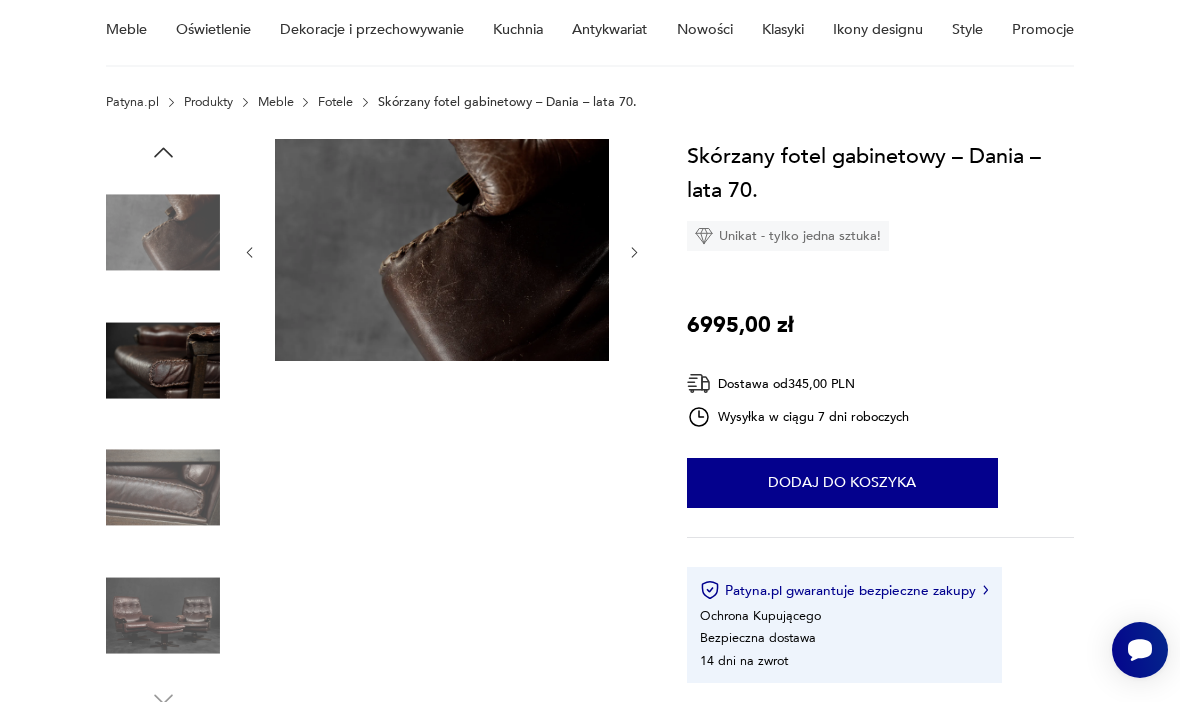click at bounding box center [163, 488] 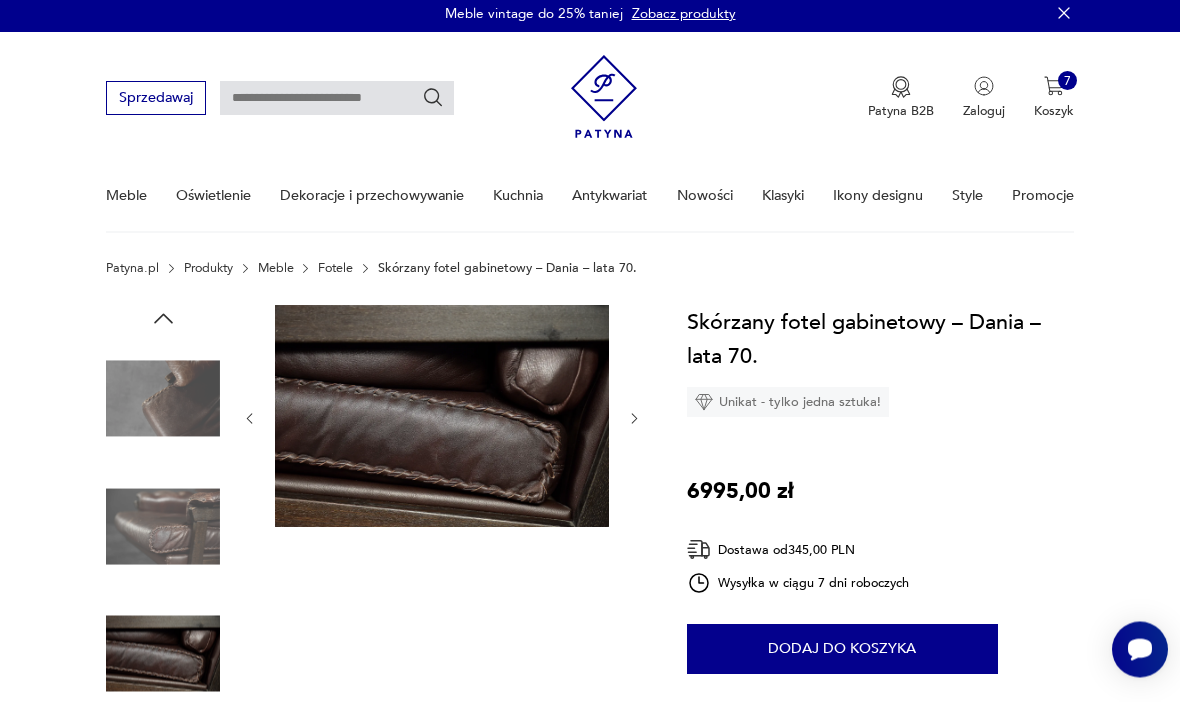 scroll, scrollTop: 0, scrollLeft: 0, axis: both 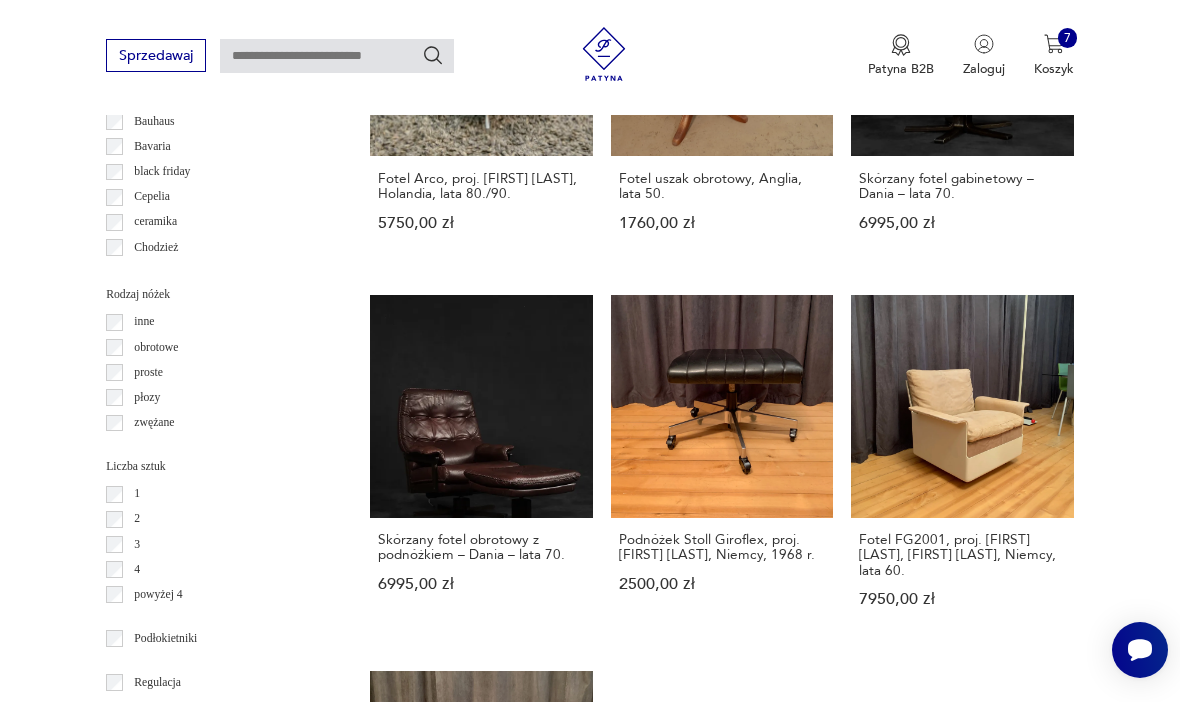 click 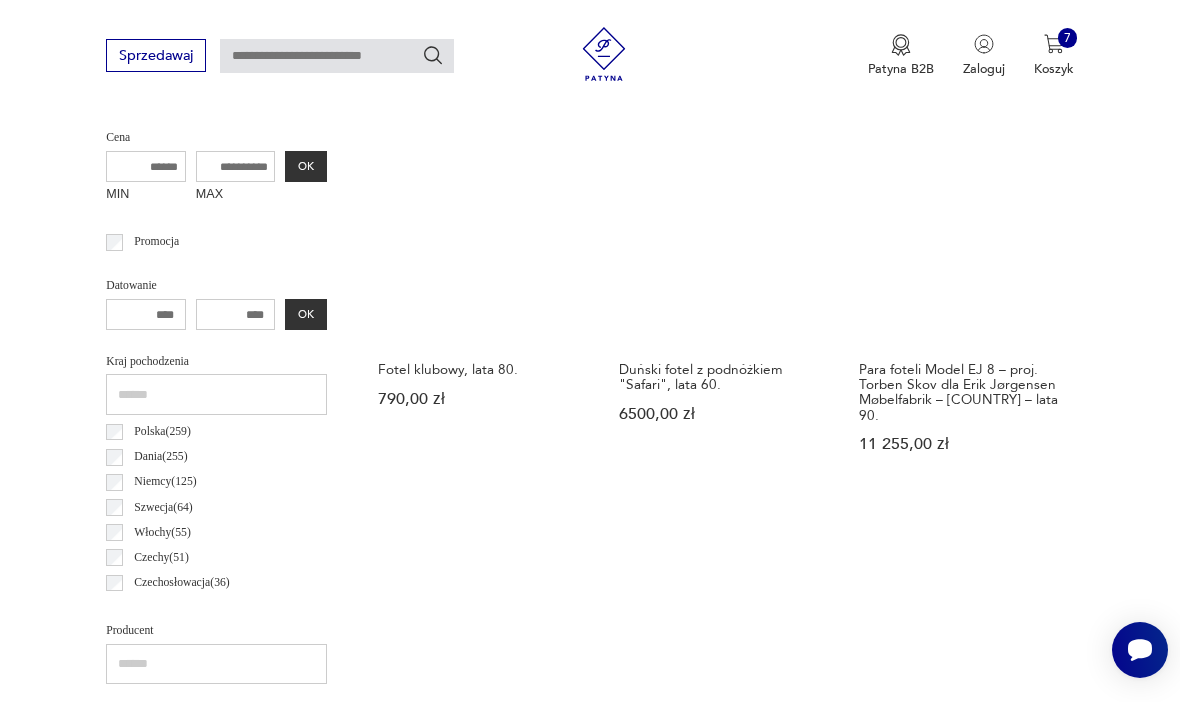 scroll, scrollTop: 713, scrollLeft: 0, axis: vertical 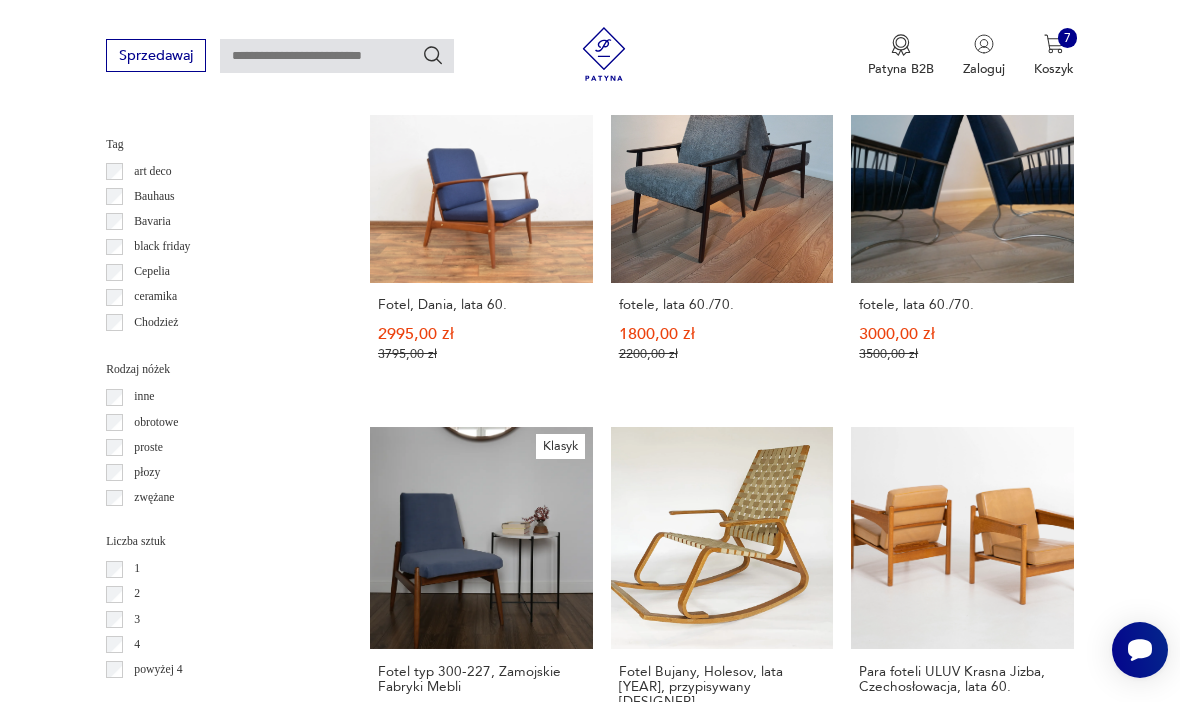 click at bounding box center (1016, 1199) 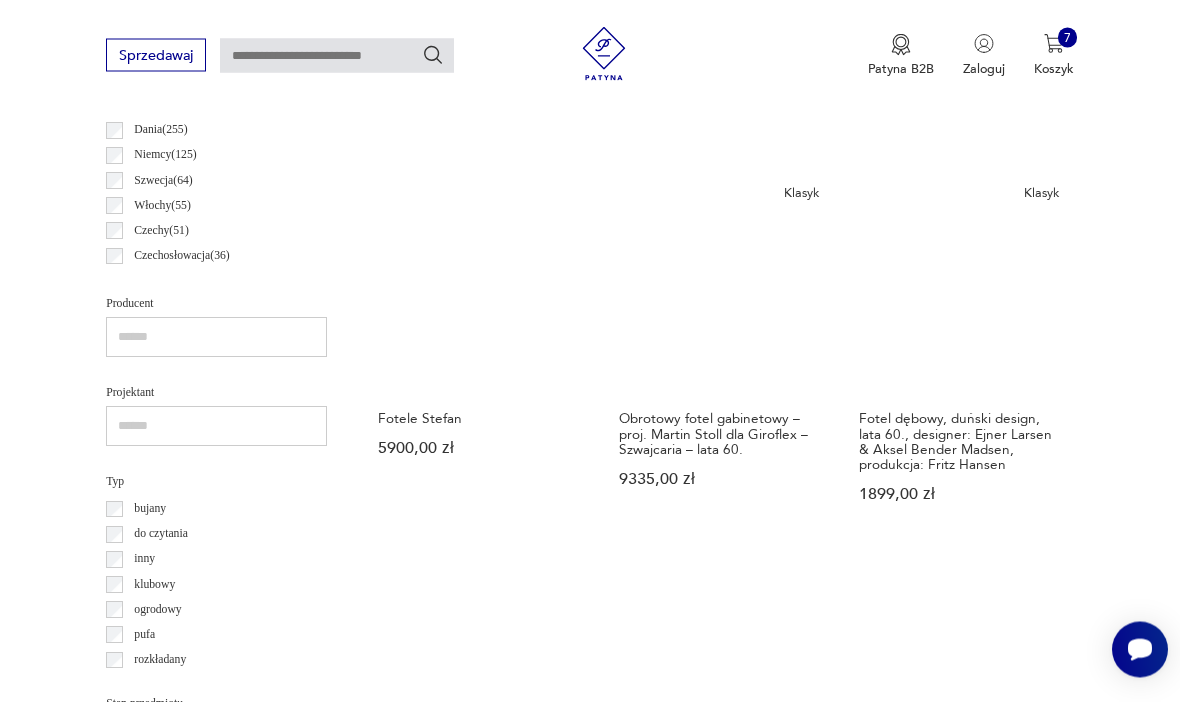 scroll, scrollTop: 1031, scrollLeft: 0, axis: vertical 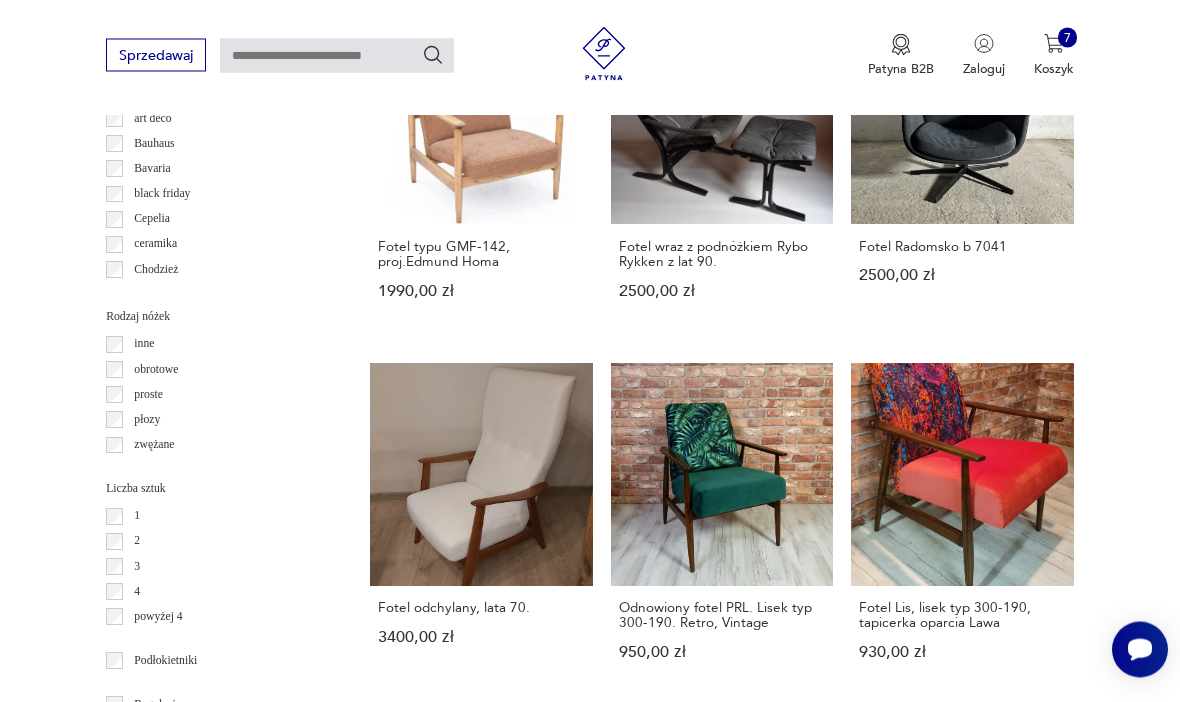 click at bounding box center (1016, 1136) 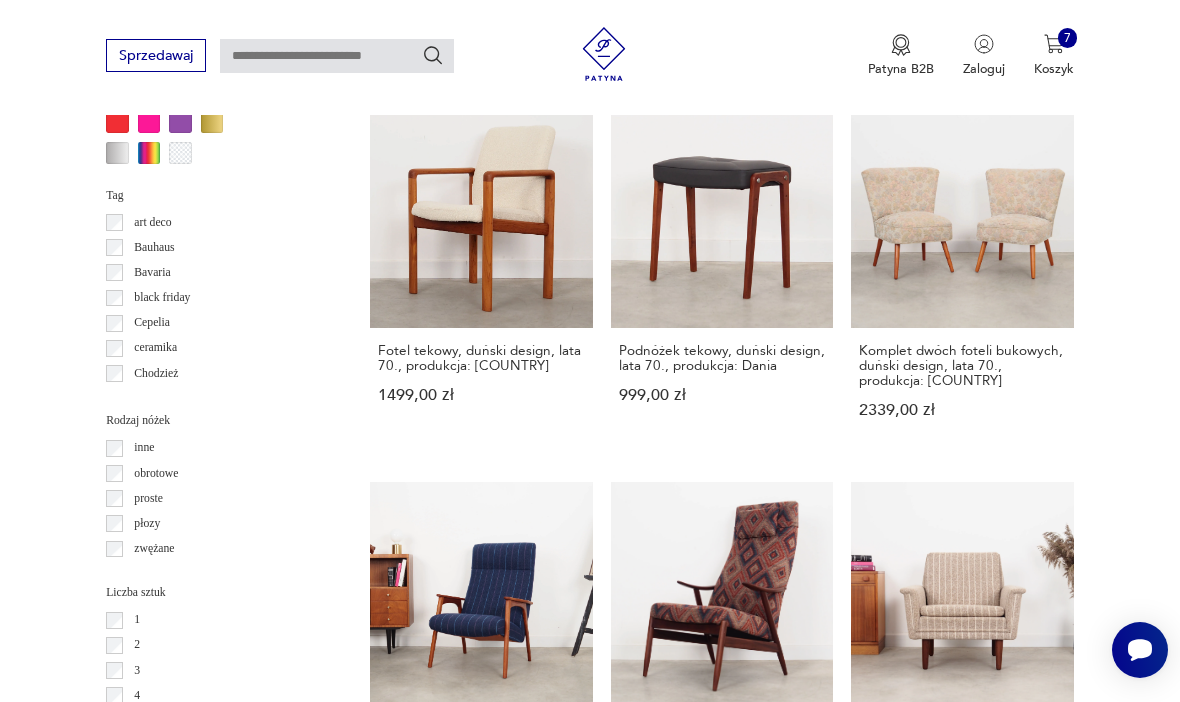 click at bounding box center [1016, 1255] 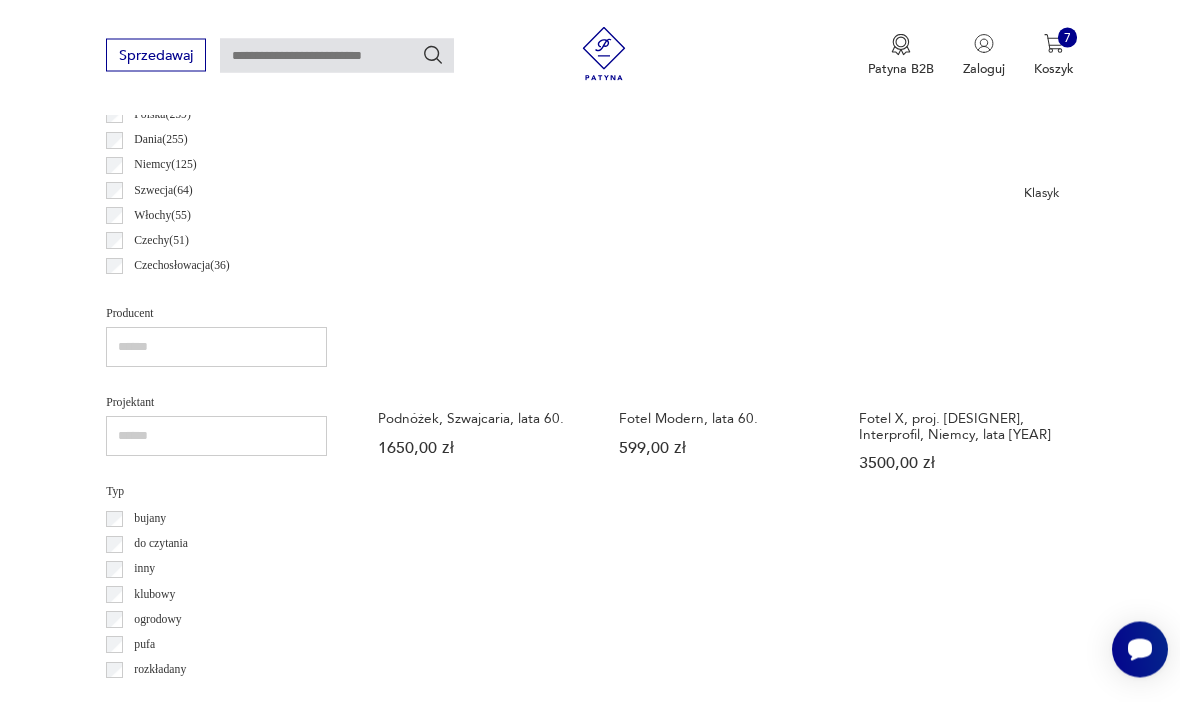 scroll, scrollTop: 1002, scrollLeft: 0, axis: vertical 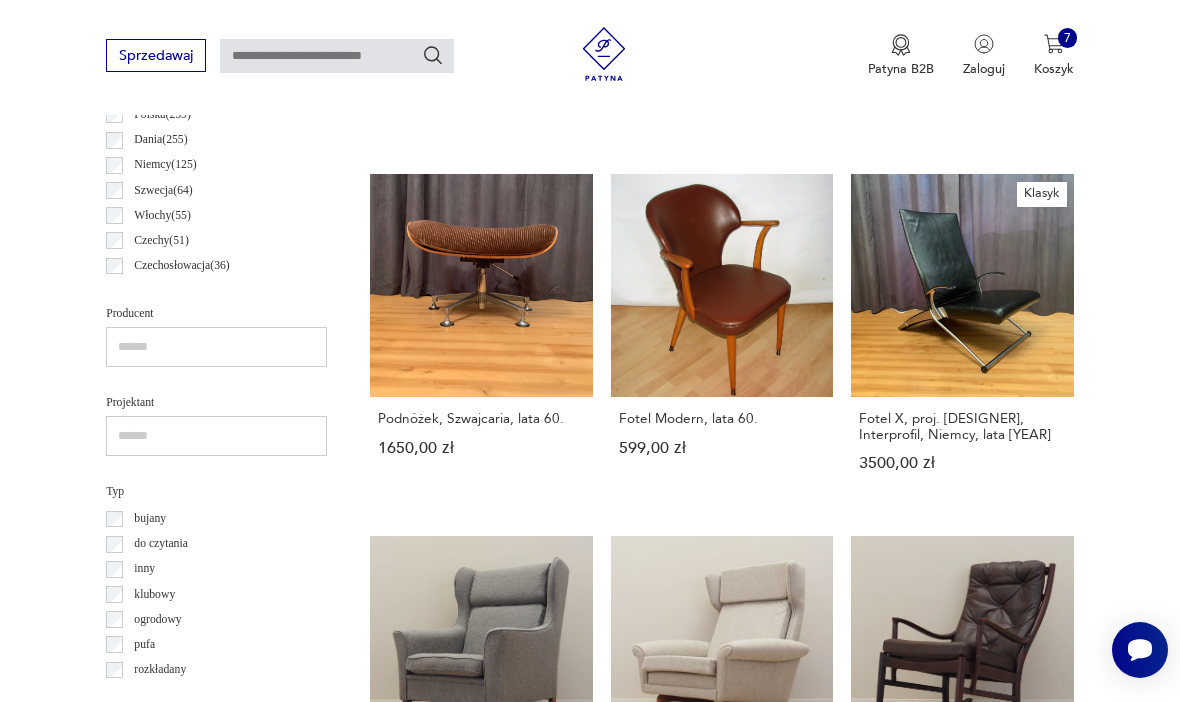 click on "Fotel tekowy, duński design, lata 60., designer: Aage Christiansen, produkcja: Erhardsen & Andersen 11 119,00 zł" at bounding box center (722, 717) 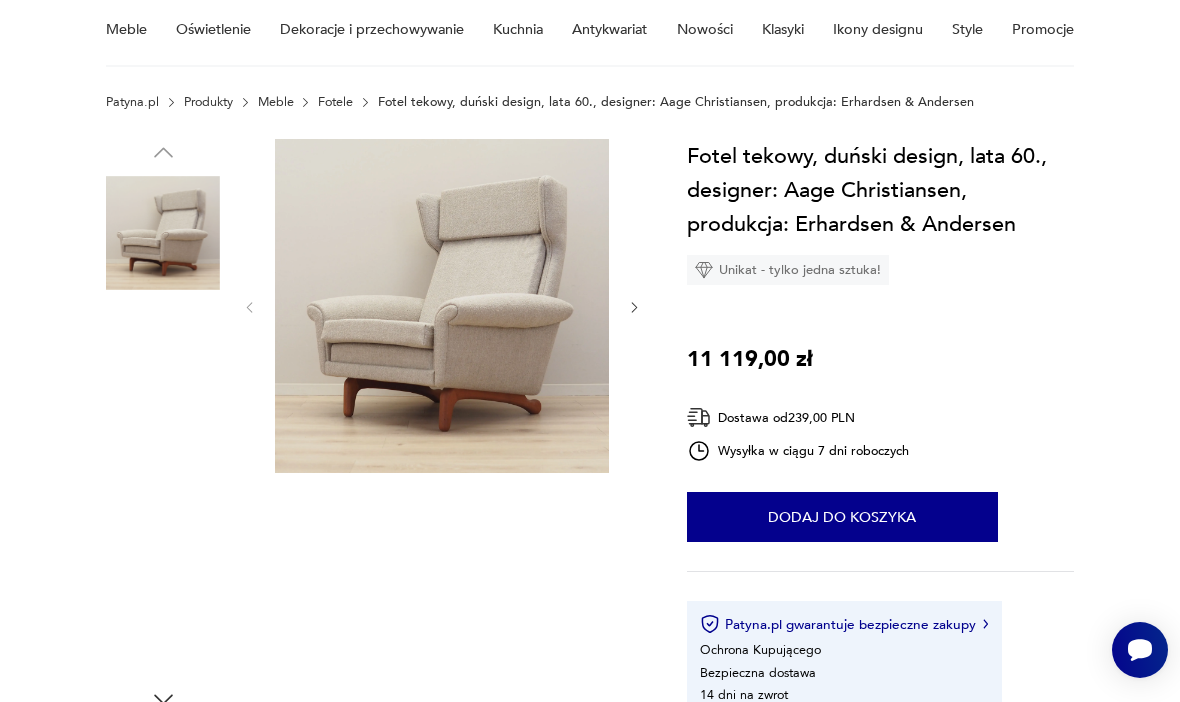 click at bounding box center [163, 360] 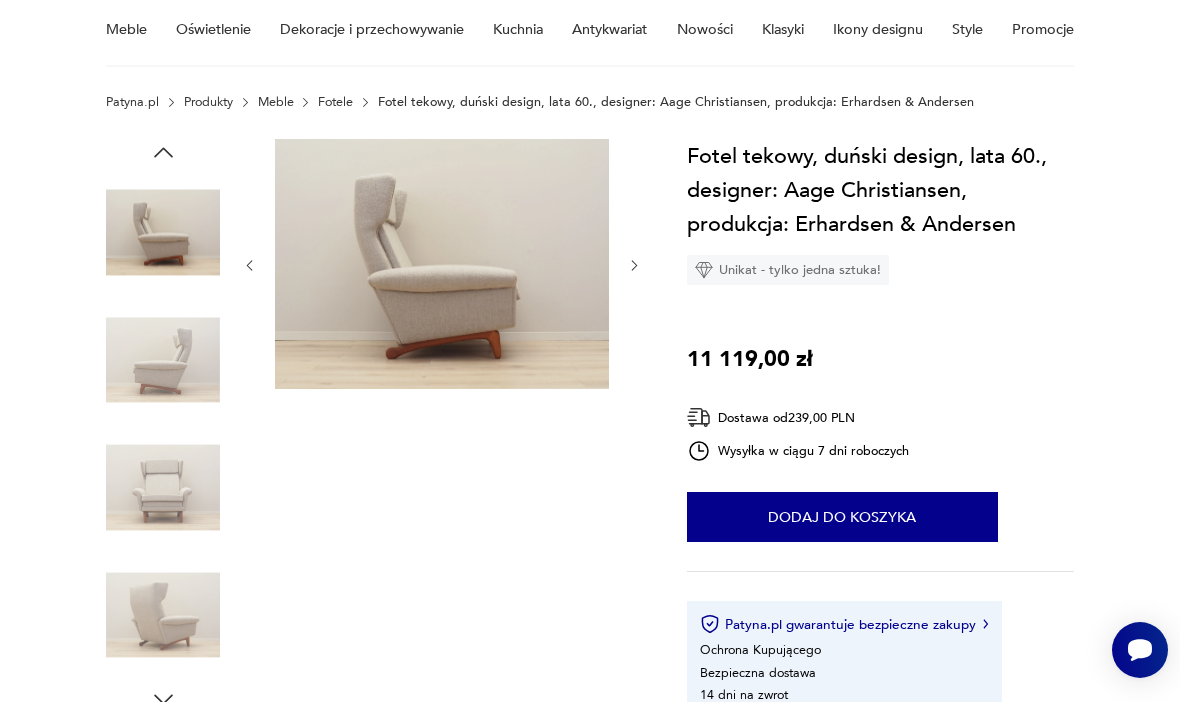 click at bounding box center [163, 488] 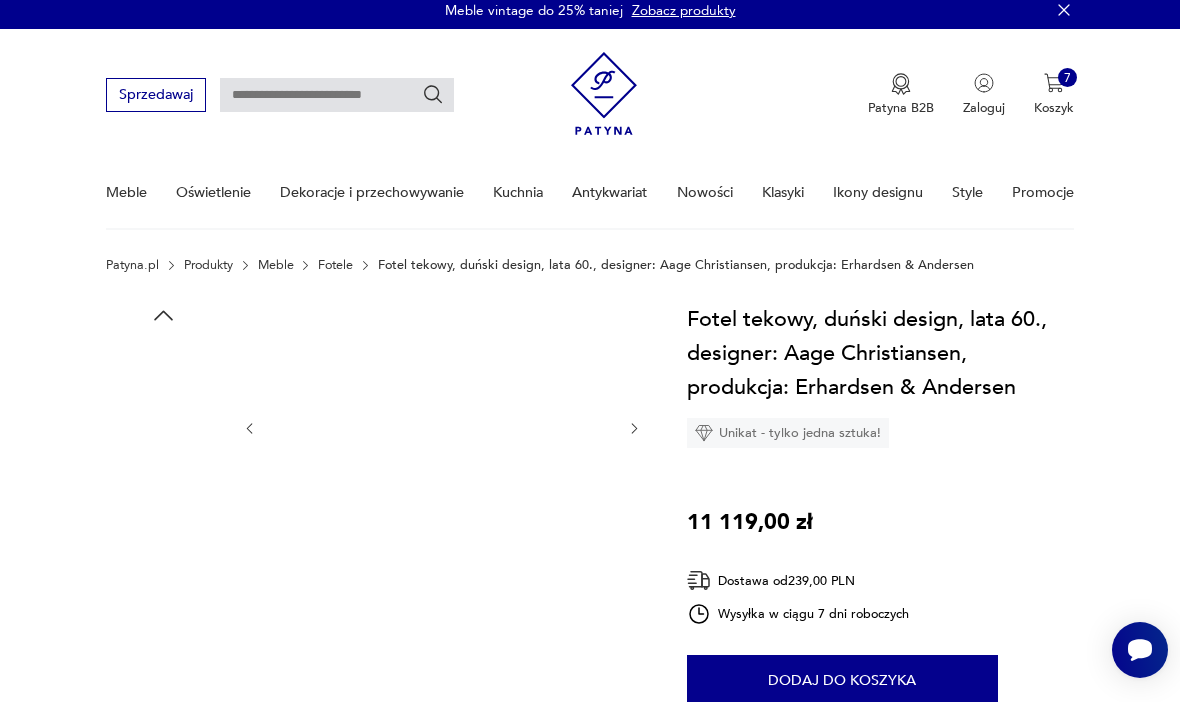 scroll, scrollTop: 0, scrollLeft: 0, axis: both 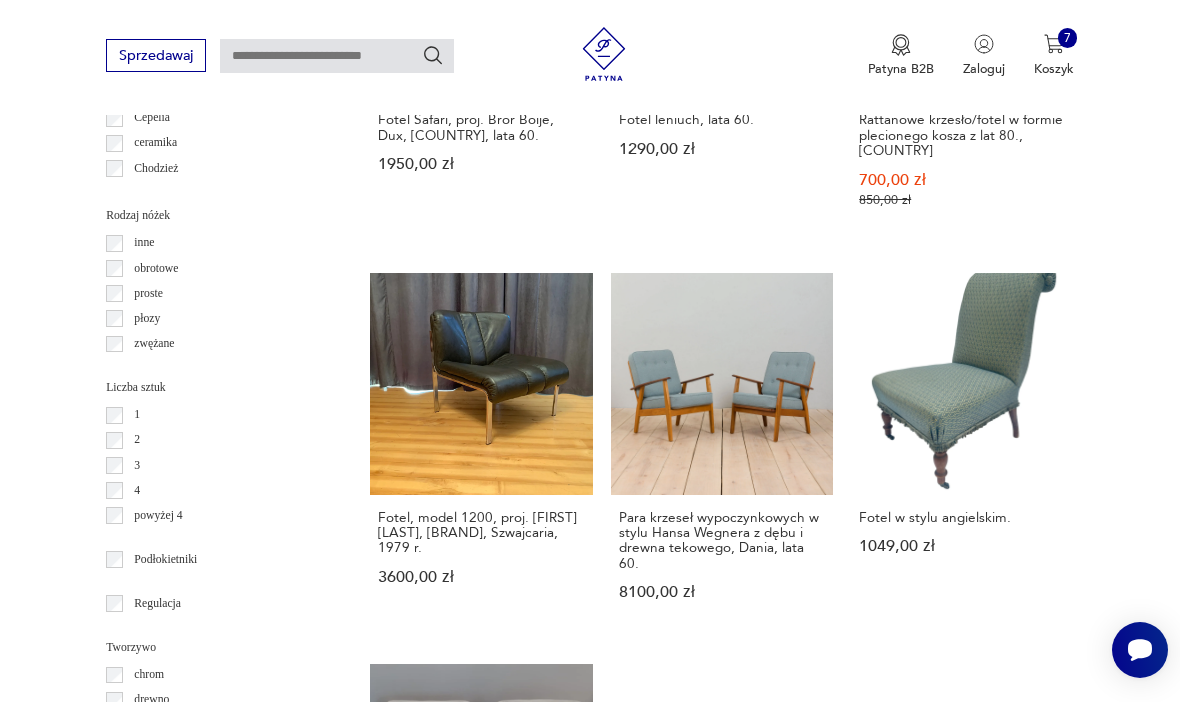click 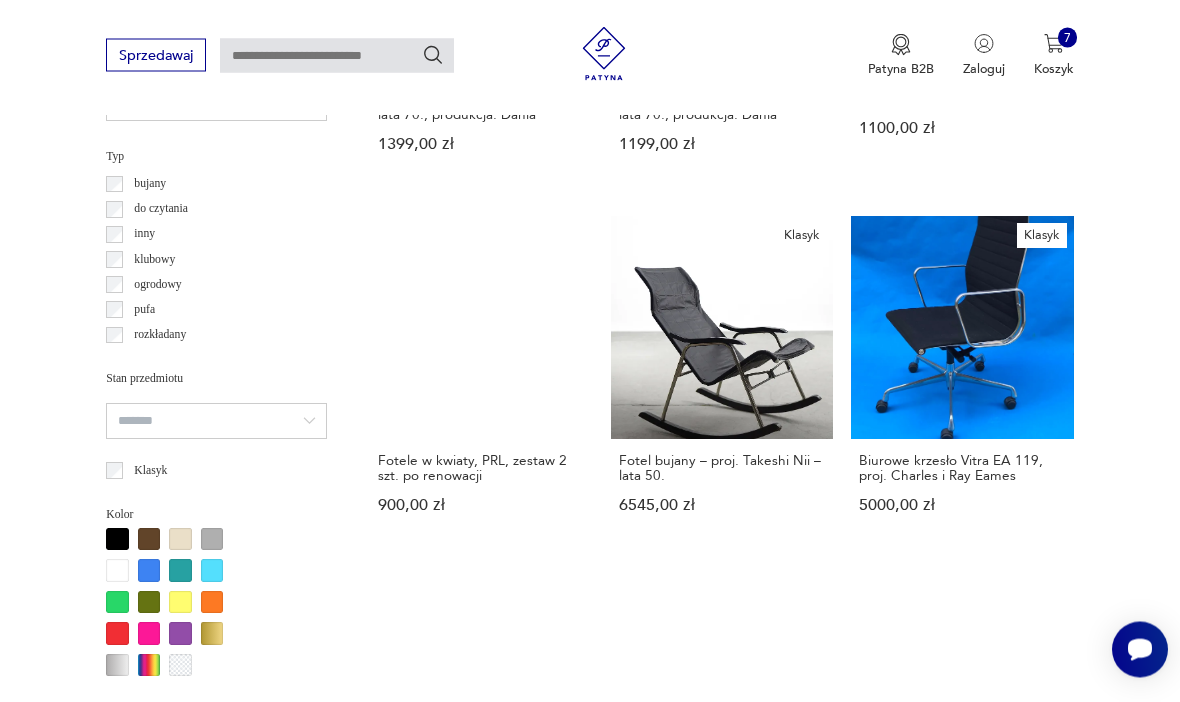 scroll, scrollTop: 1373, scrollLeft: 0, axis: vertical 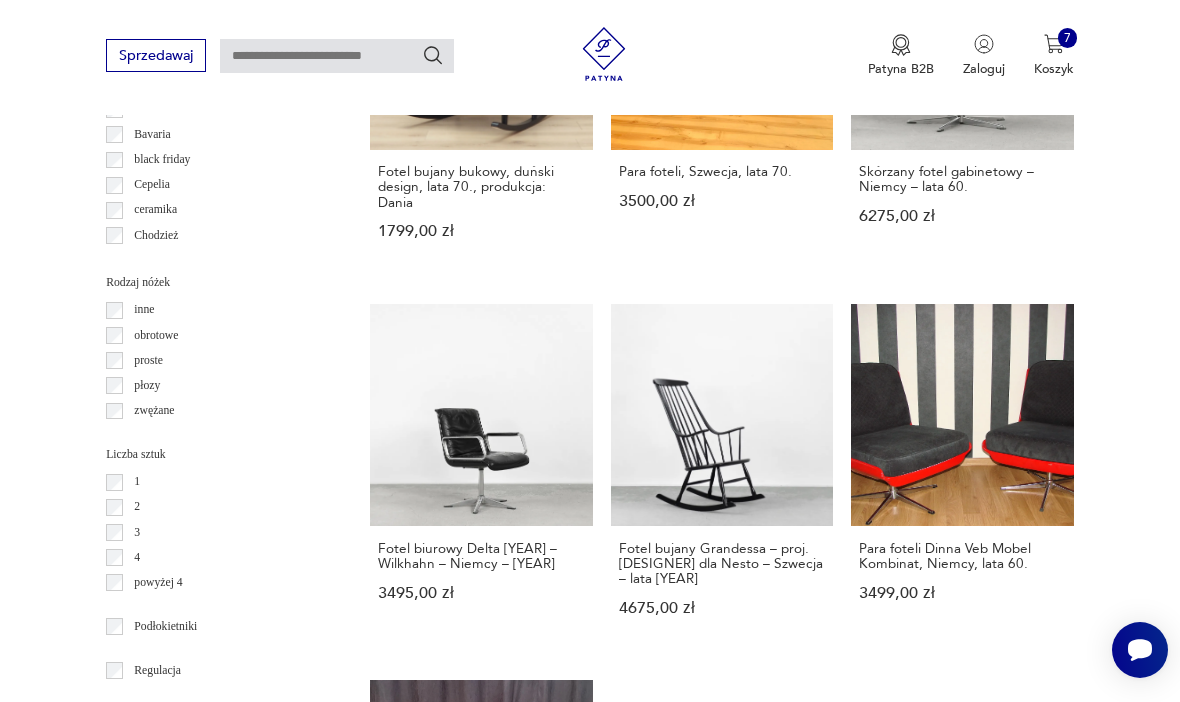 click 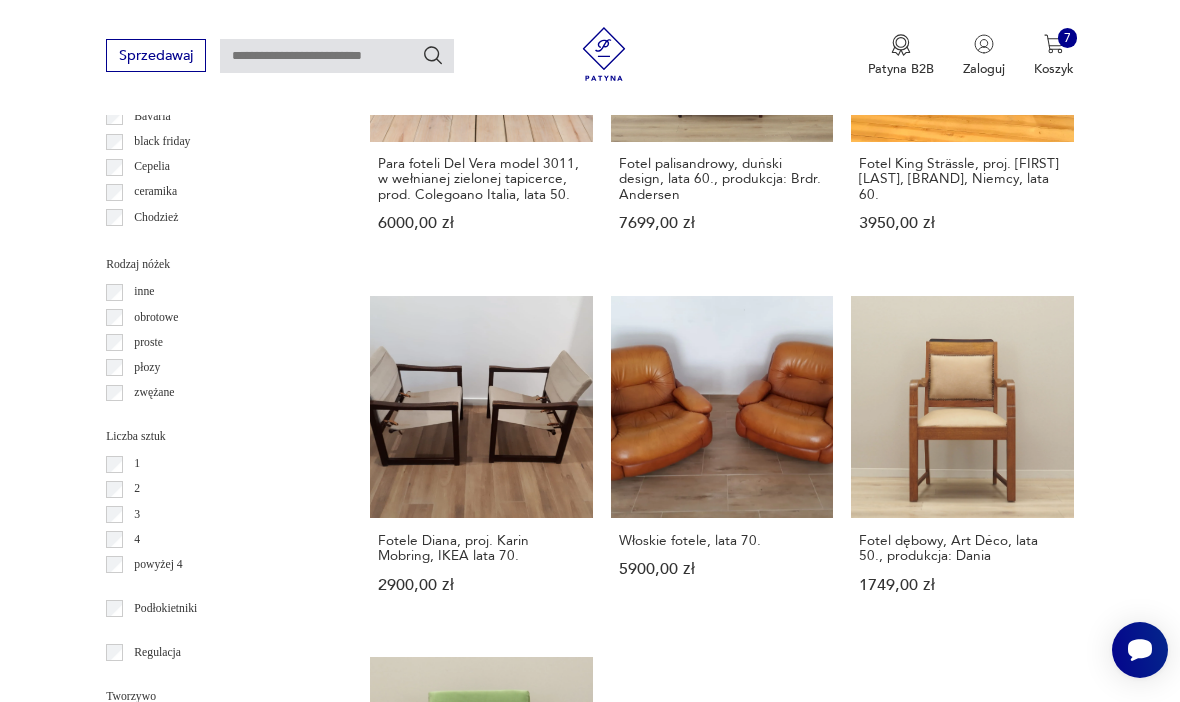 click 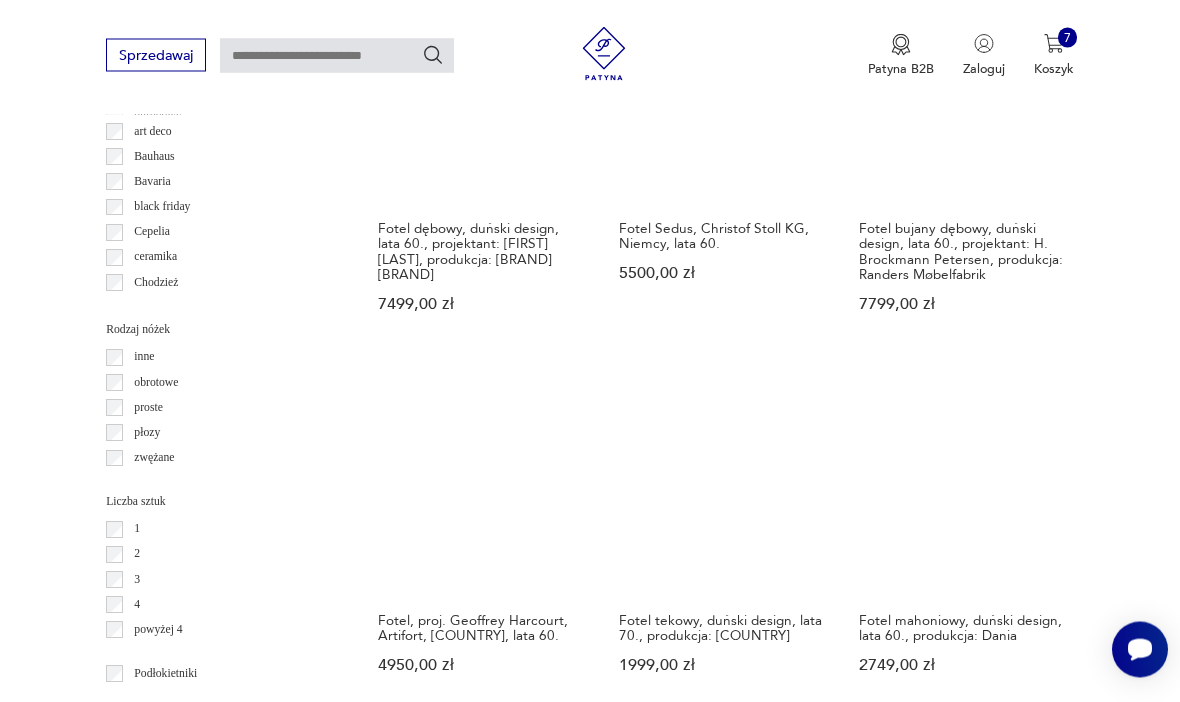scroll, scrollTop: 1974, scrollLeft: 0, axis: vertical 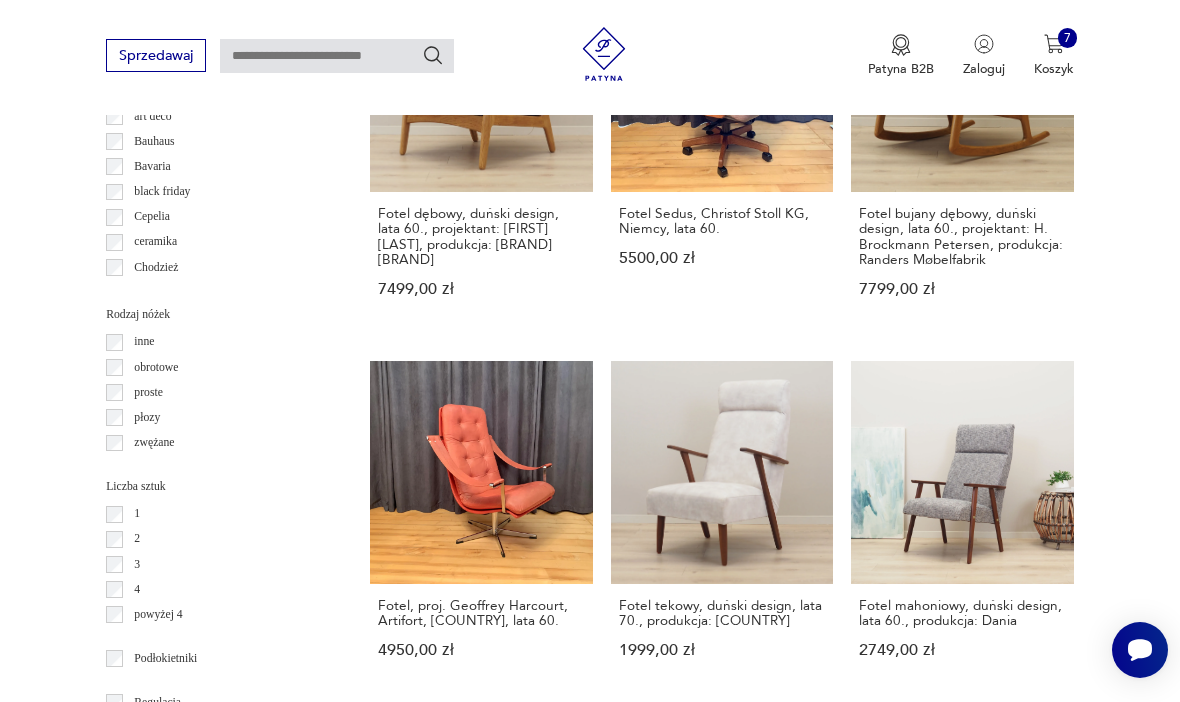click 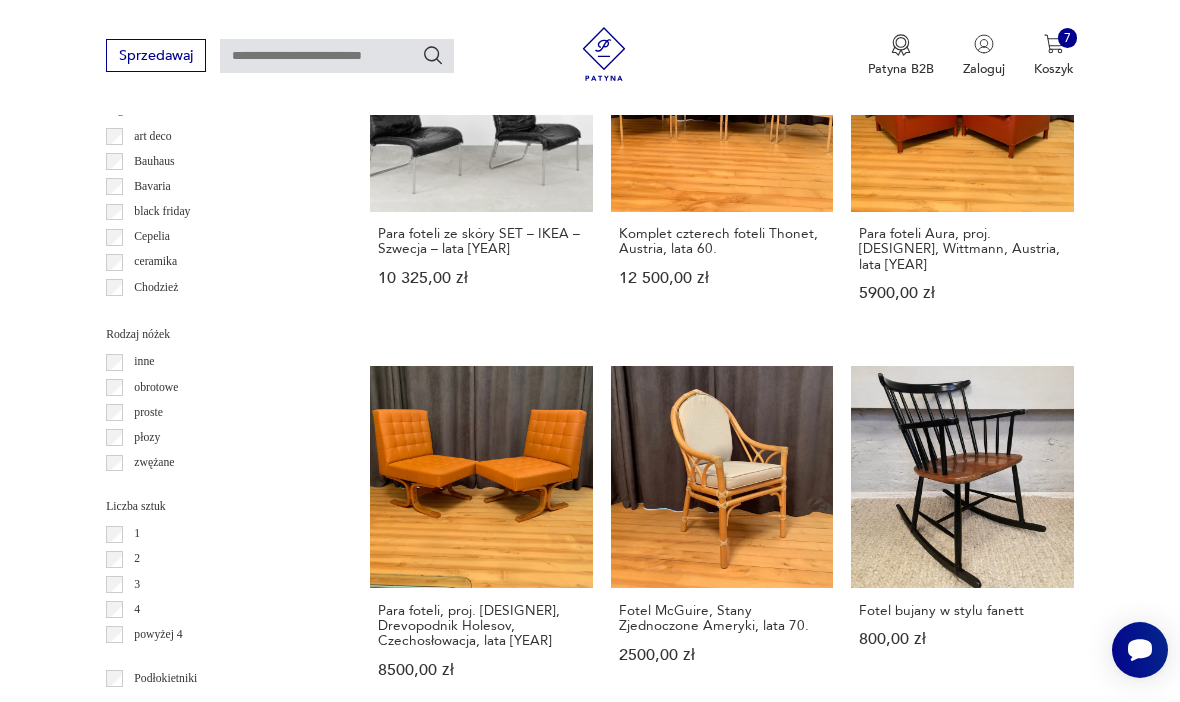 click 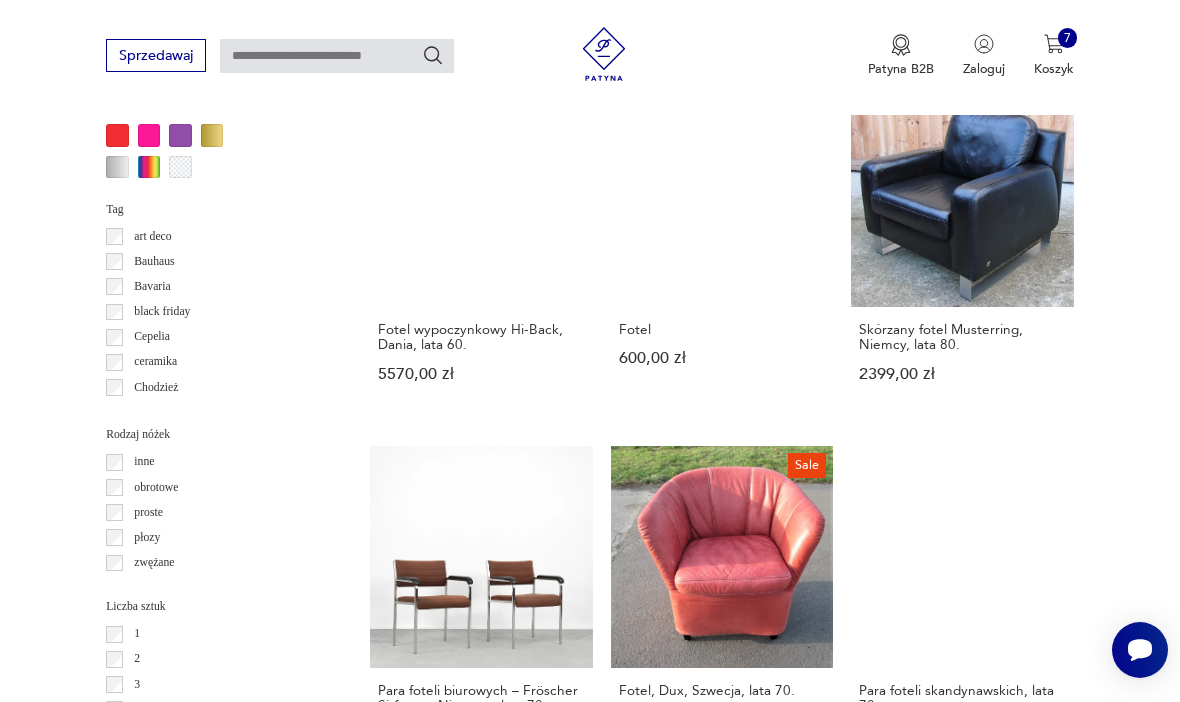 scroll, scrollTop: 1894, scrollLeft: 0, axis: vertical 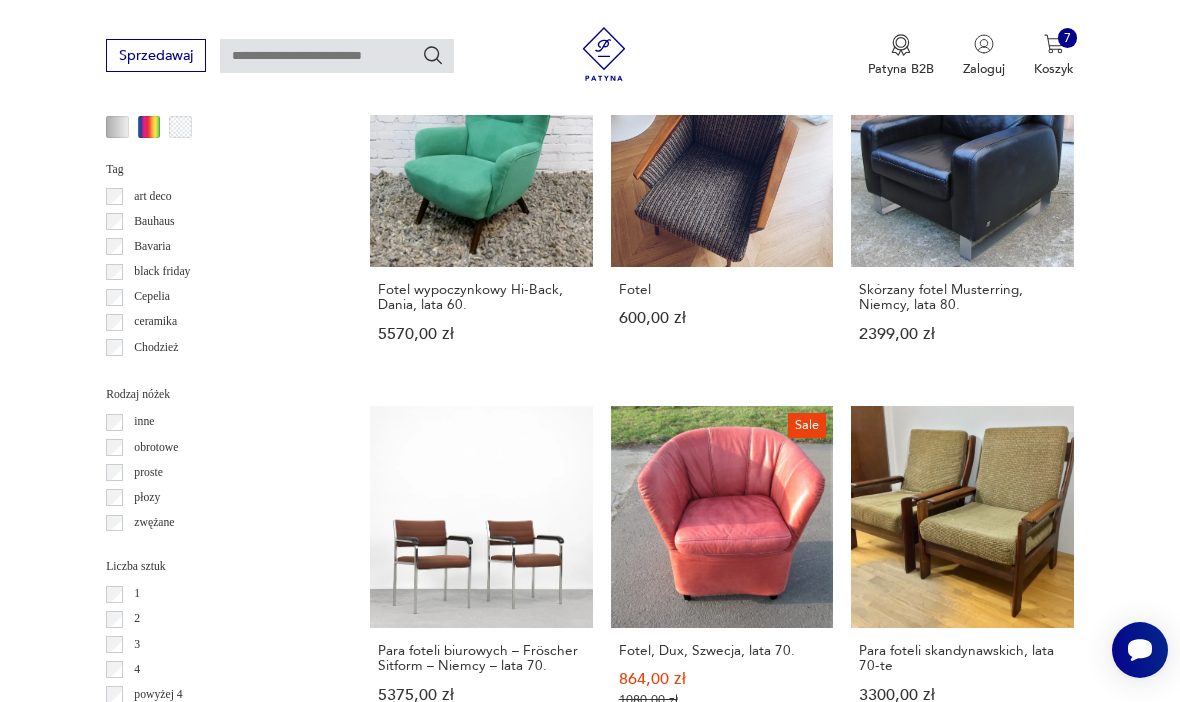 click 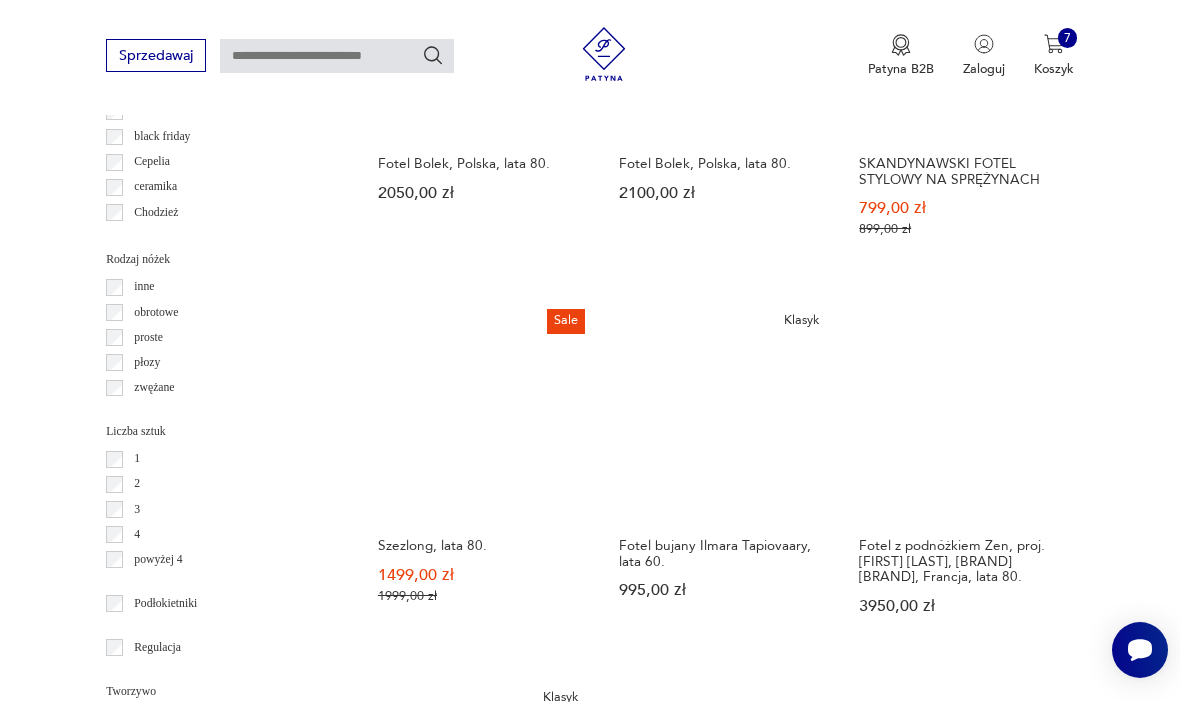 scroll, scrollTop: 2033, scrollLeft: 0, axis: vertical 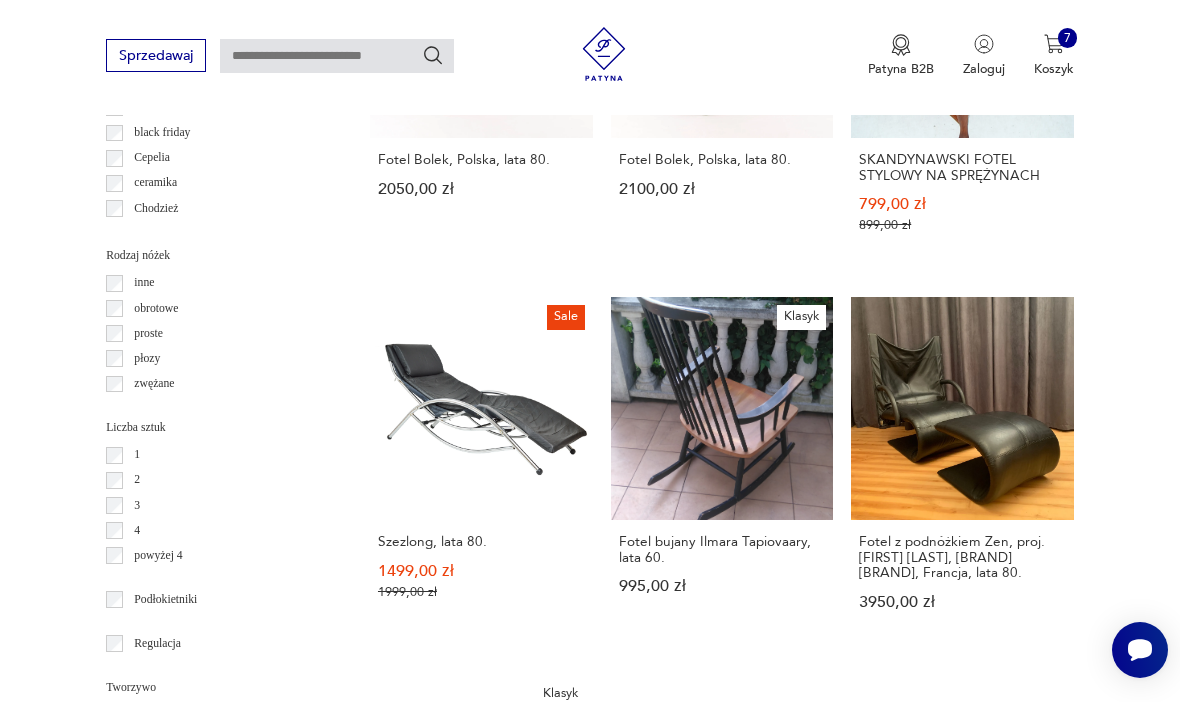 click 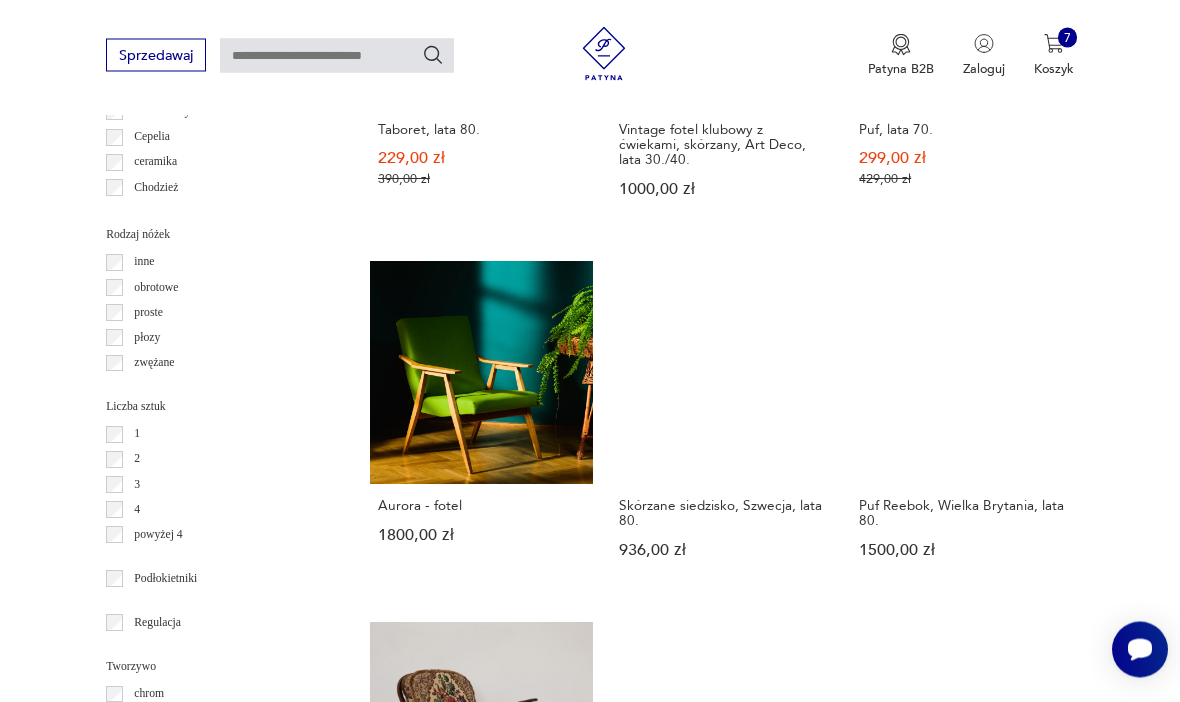 scroll, scrollTop: 2014, scrollLeft: 0, axis: vertical 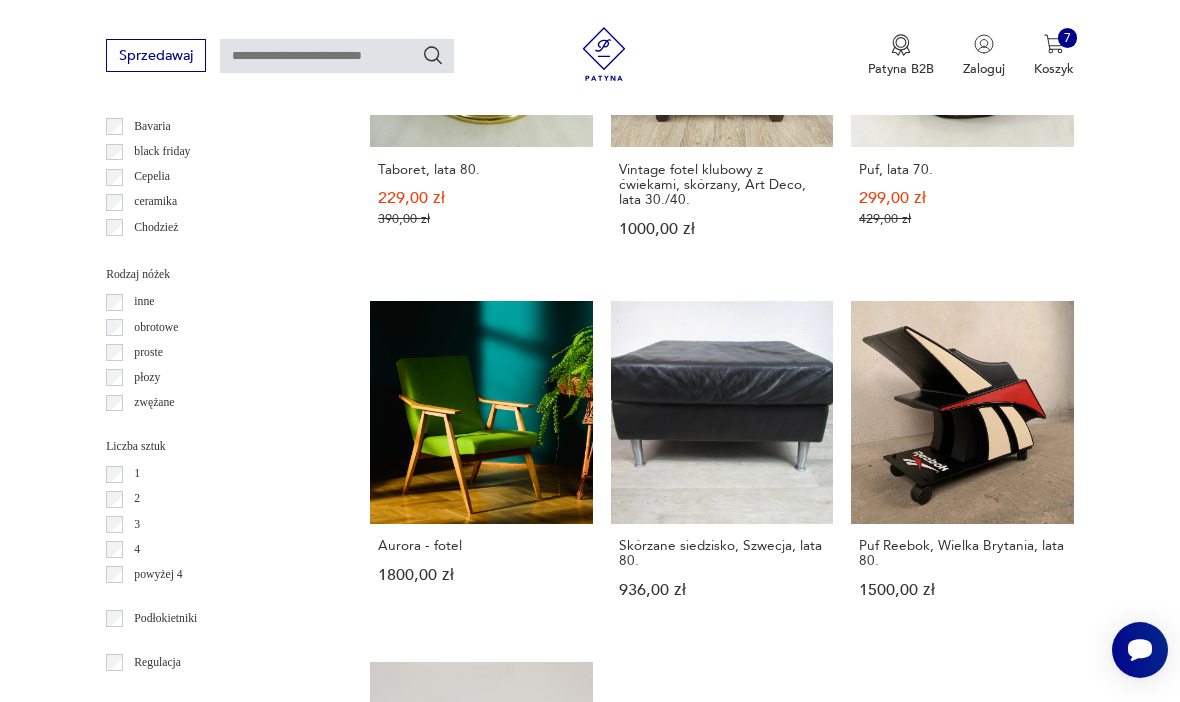 click on "Znaleziono  1392   produkty Filtruj Sortuj według daty dodania Sortuj według daty dodania Para foteli Jylland – Jio Möbler – [COUNTRY] – 1953 8975,00 zł Fotel, [COUNTRY], lata 70. 1140,00 zł Klasyk Komplet foteli Scissors – proj. Folke Ohlsson dla Bodafors – [COUNTRY] – 1962 22 475,00 zł Sale Fotel, [COUNTRY], lata 70. 1250,00 zł 1490,00 zł Klasyk Fotel, projekt M. Puchała, lata 60. - do renowacji 700,00 zł Skórzany fotel, [COUNTRY], lata 60. 1500,00 zł Fotel, [COUNTRY]. 5950,00 zł Sale Puf, lata 70. 199,00 zł 339,00 zł Sale Puf, lata 70. 299,00 zł 439,00 zł Sale Taboret, lata 80. 229,00 zł 390,00 zł Vintage fotel klubowy z ćwiekami, skórzany, Art Deco, lata 30./40. 1000,00 zł Sale Puf, lata 70. 299,00 zł 429,00 zł Aurora - fotel 1800,00 zł Skórzane siedzisko, [COUNTRY], lata 80. 936,00 zł Puf Reebok, [COUNTRY], lata 80. 1500,00 zł Fotel, proj. L. Ercolani, Ercol, [COUNTRY], lata 60. 1190,00 zł 1 2 57 58 59 86 87" at bounding box center [722, -80] 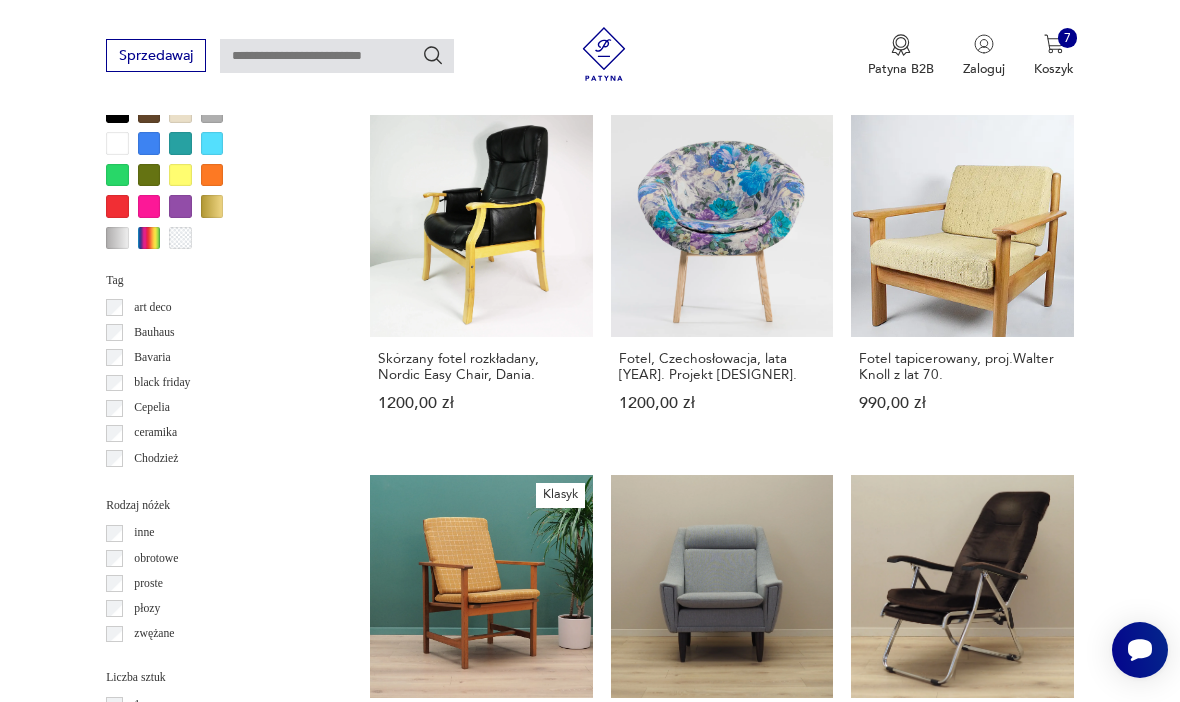 click at bounding box center [1016, 1248] 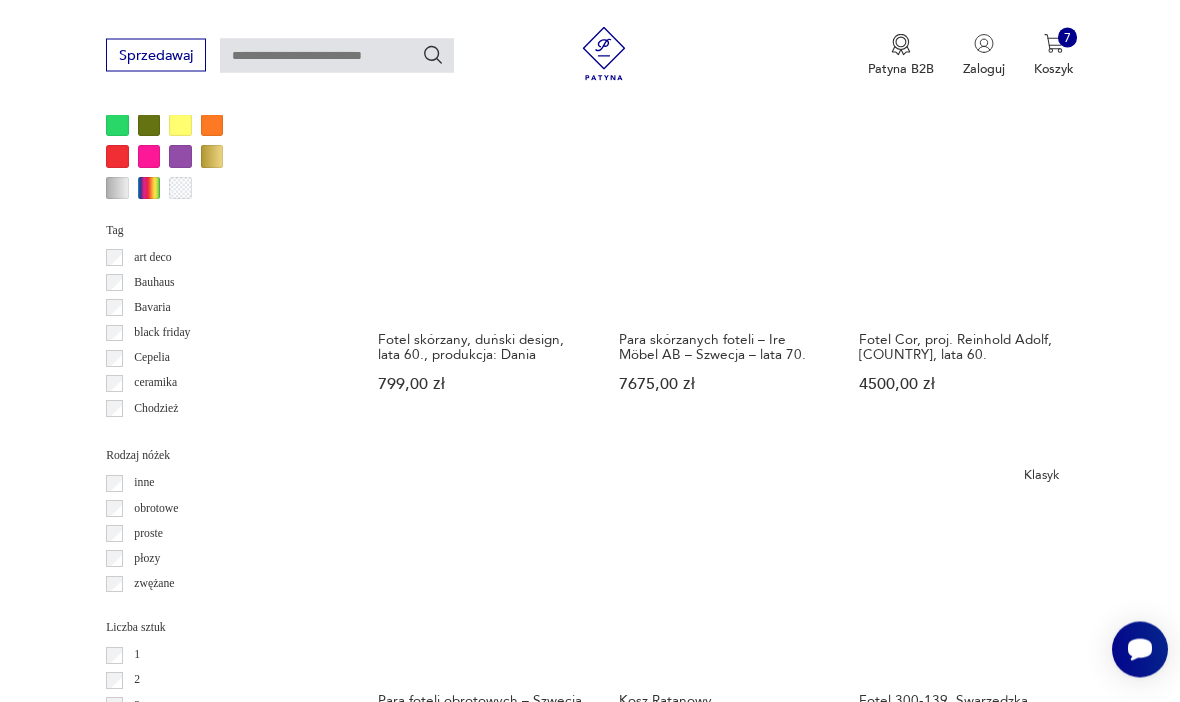 scroll, scrollTop: 1833, scrollLeft: 0, axis: vertical 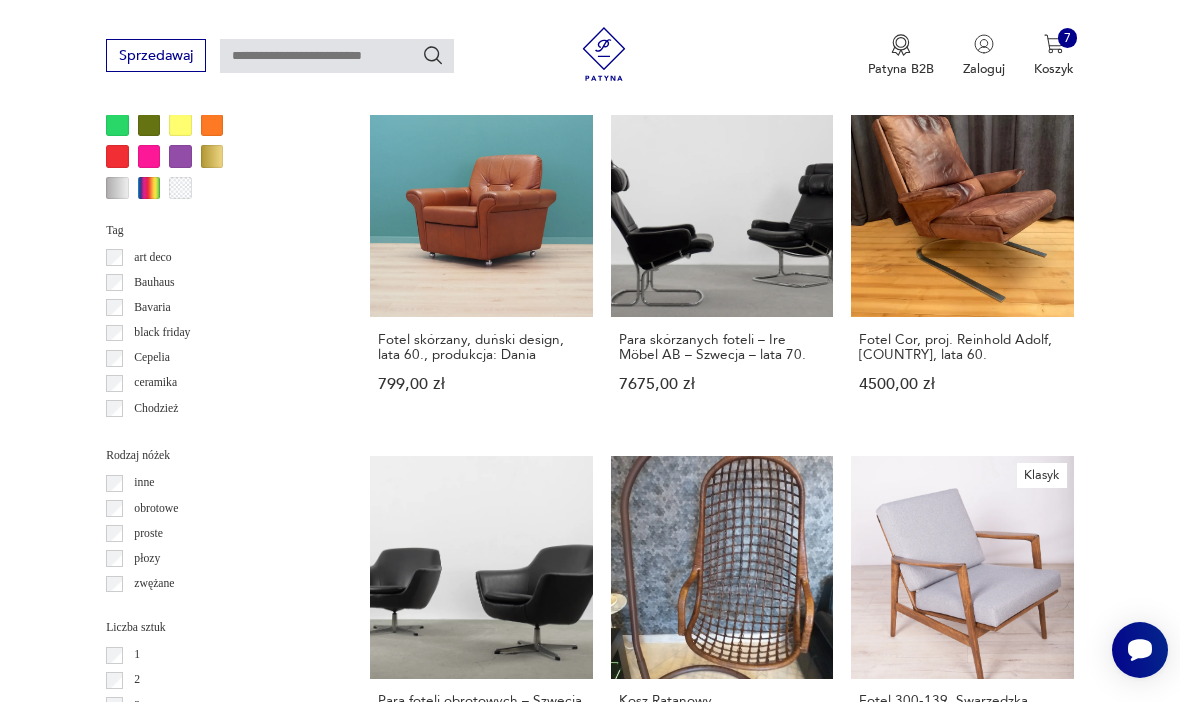 click at bounding box center (1016, 1259) 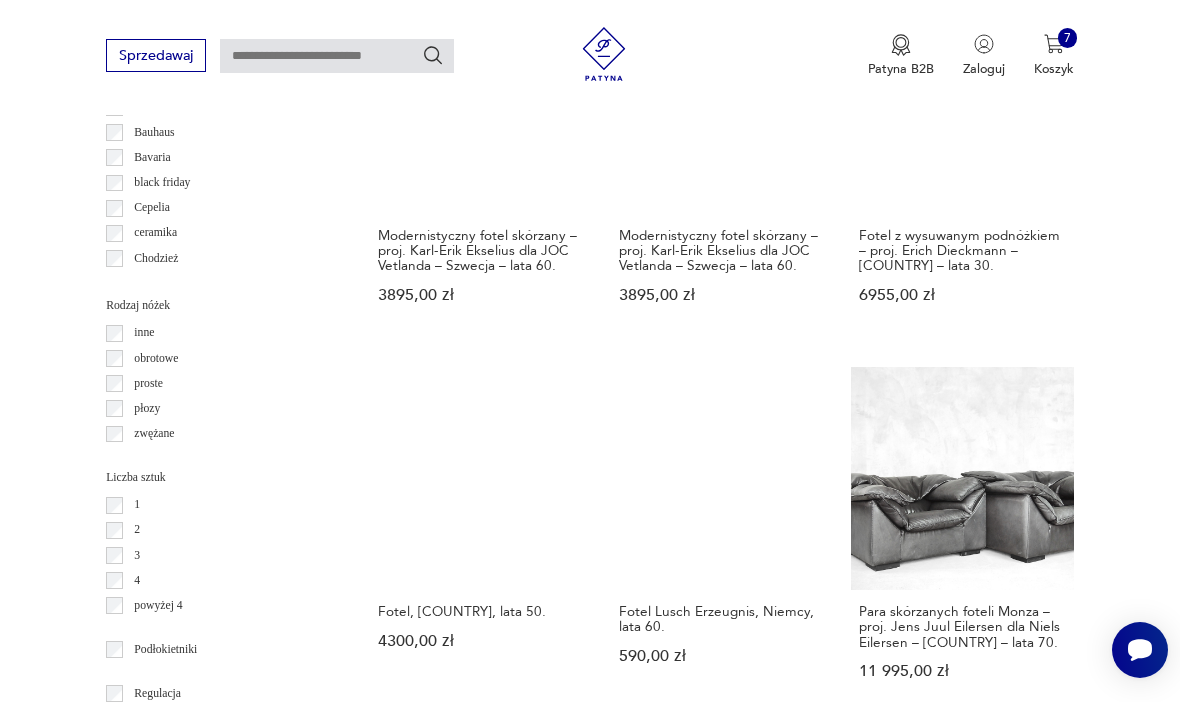 scroll, scrollTop: 2001, scrollLeft: 0, axis: vertical 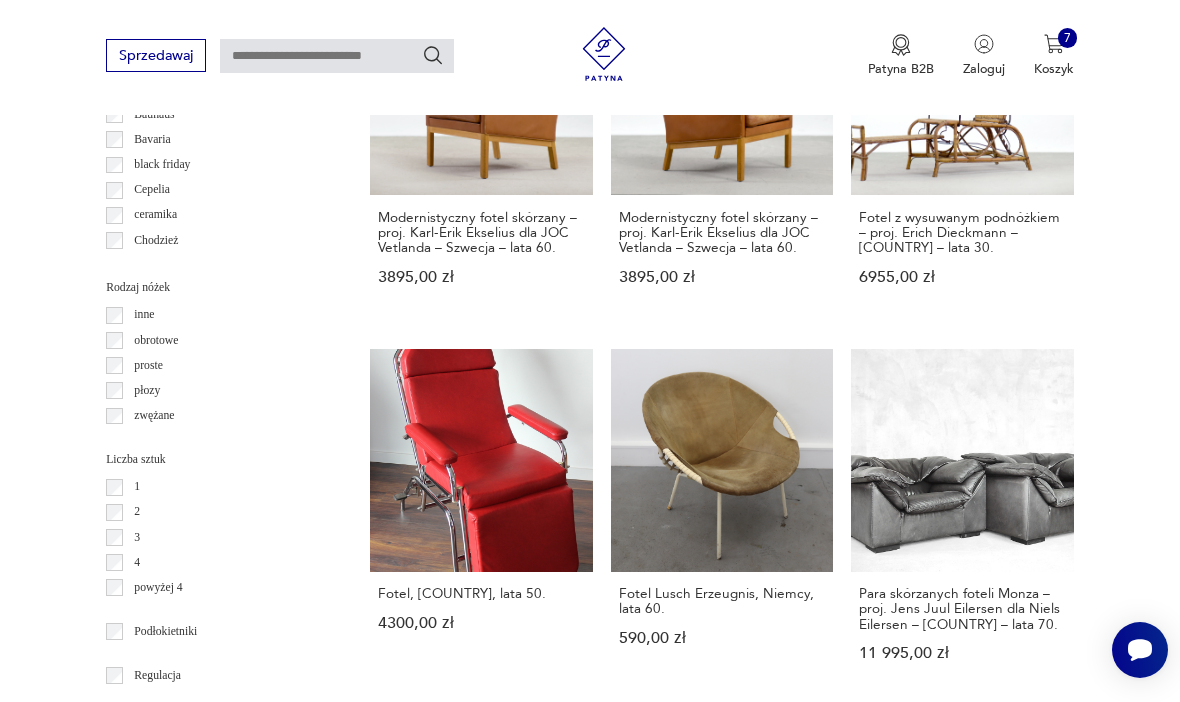 click 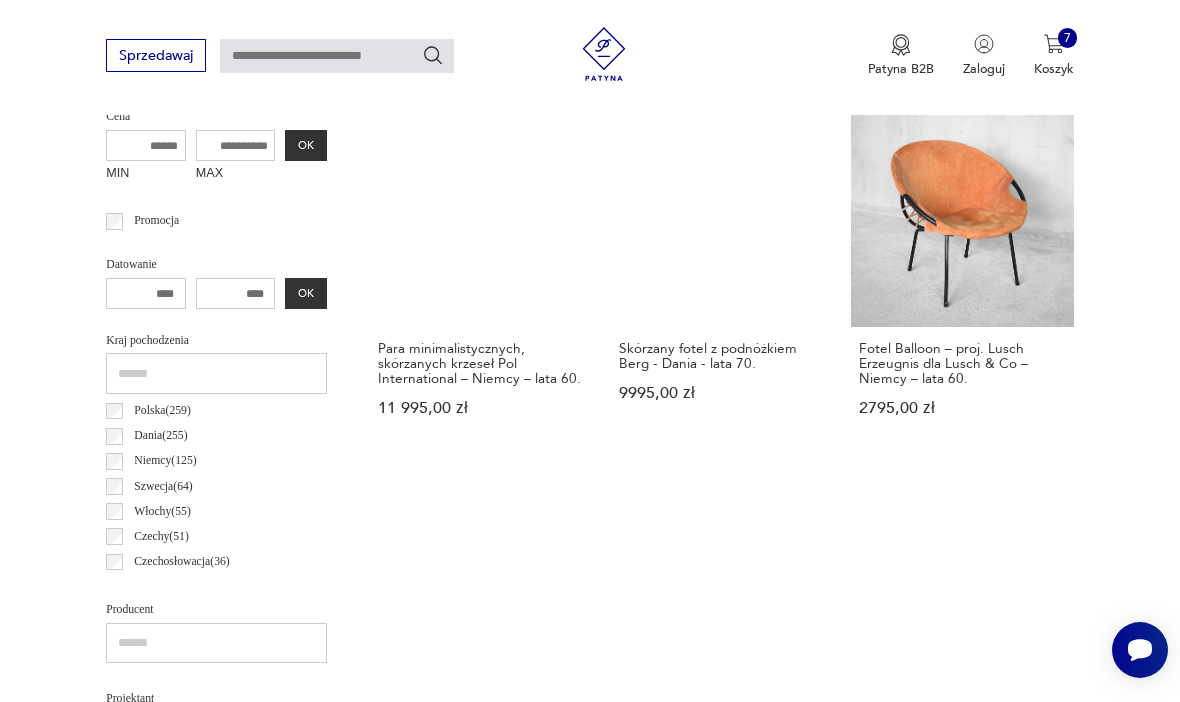 scroll, scrollTop: 723, scrollLeft: 0, axis: vertical 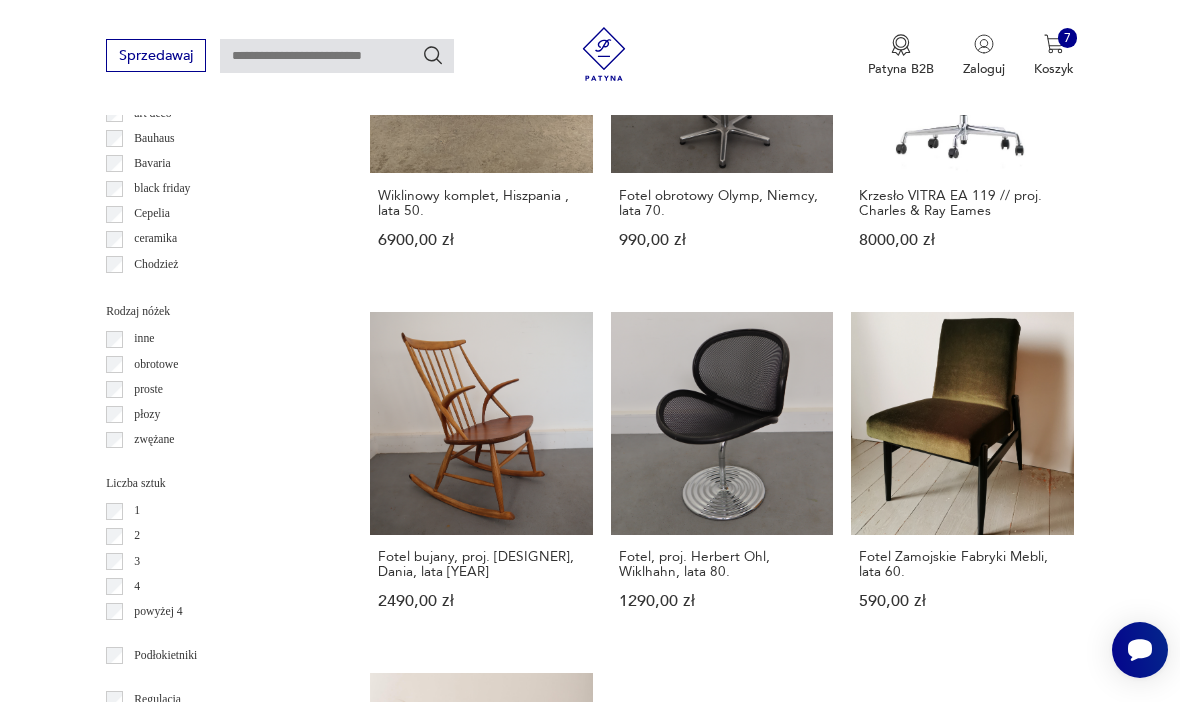 click 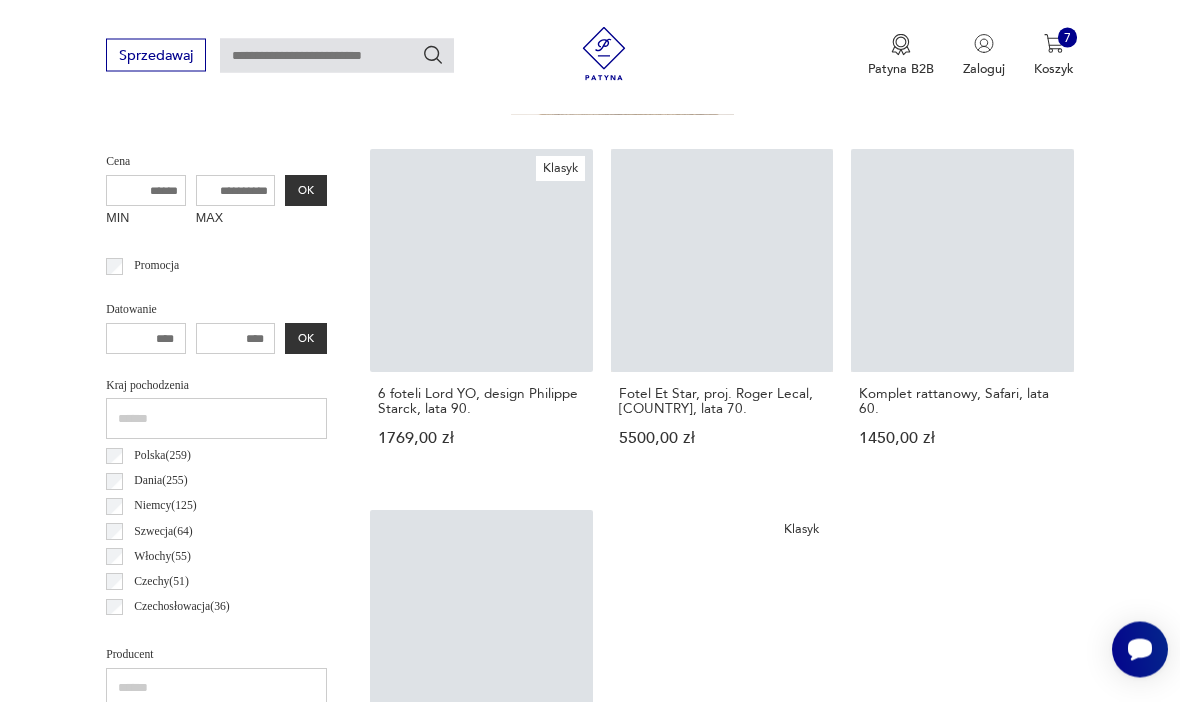 scroll, scrollTop: 691, scrollLeft: 0, axis: vertical 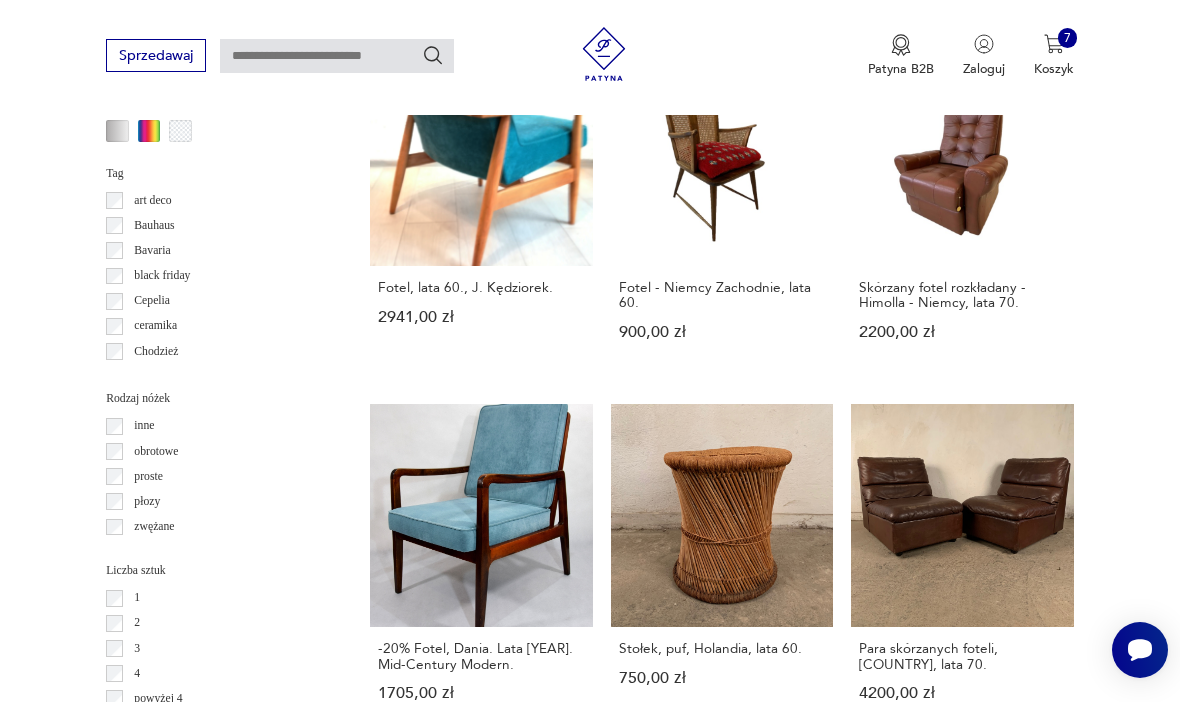 click 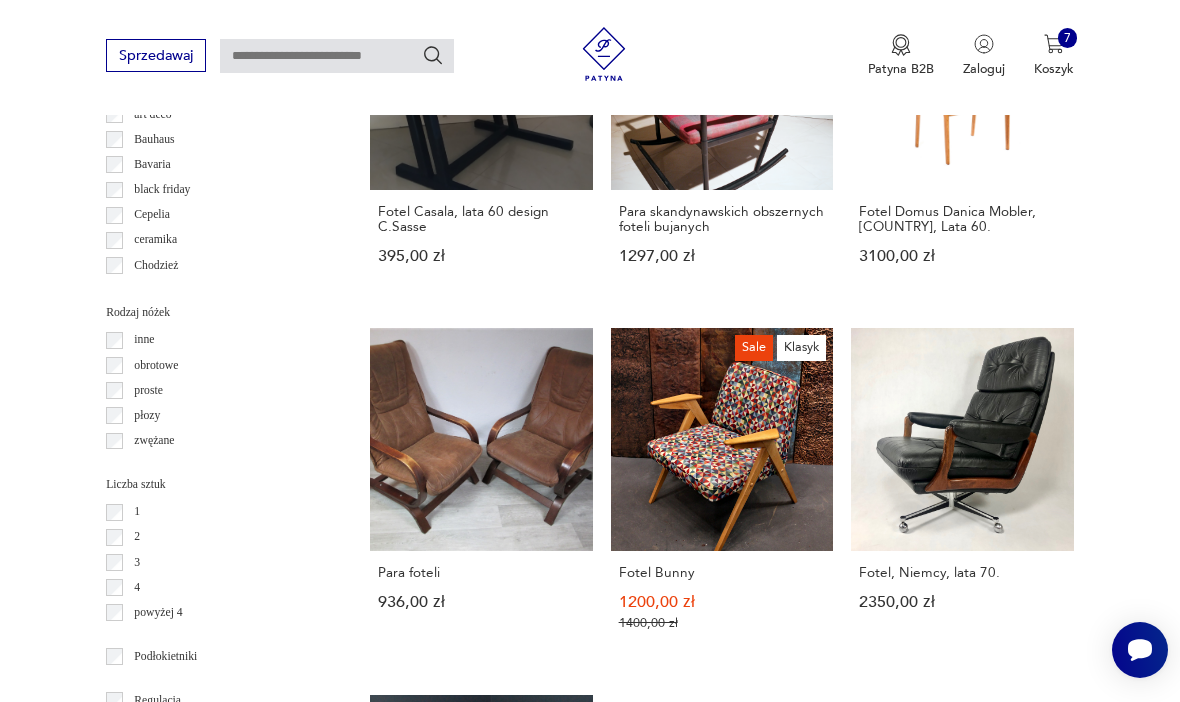 click 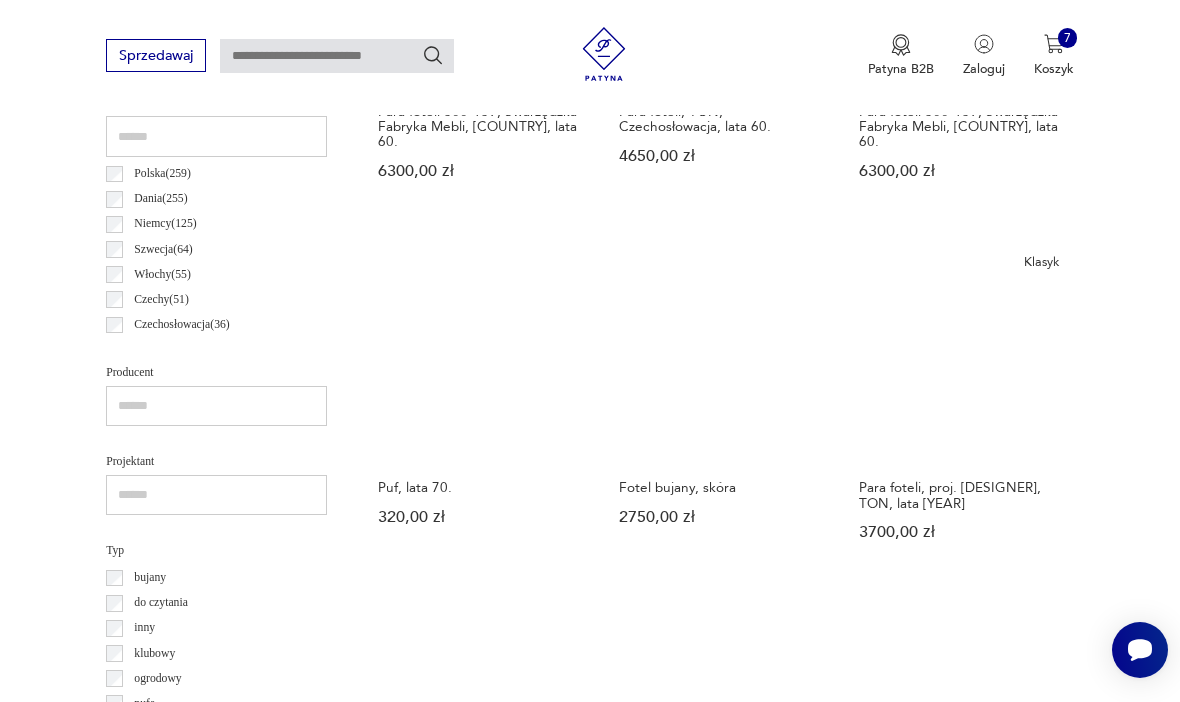 scroll, scrollTop: 970, scrollLeft: 0, axis: vertical 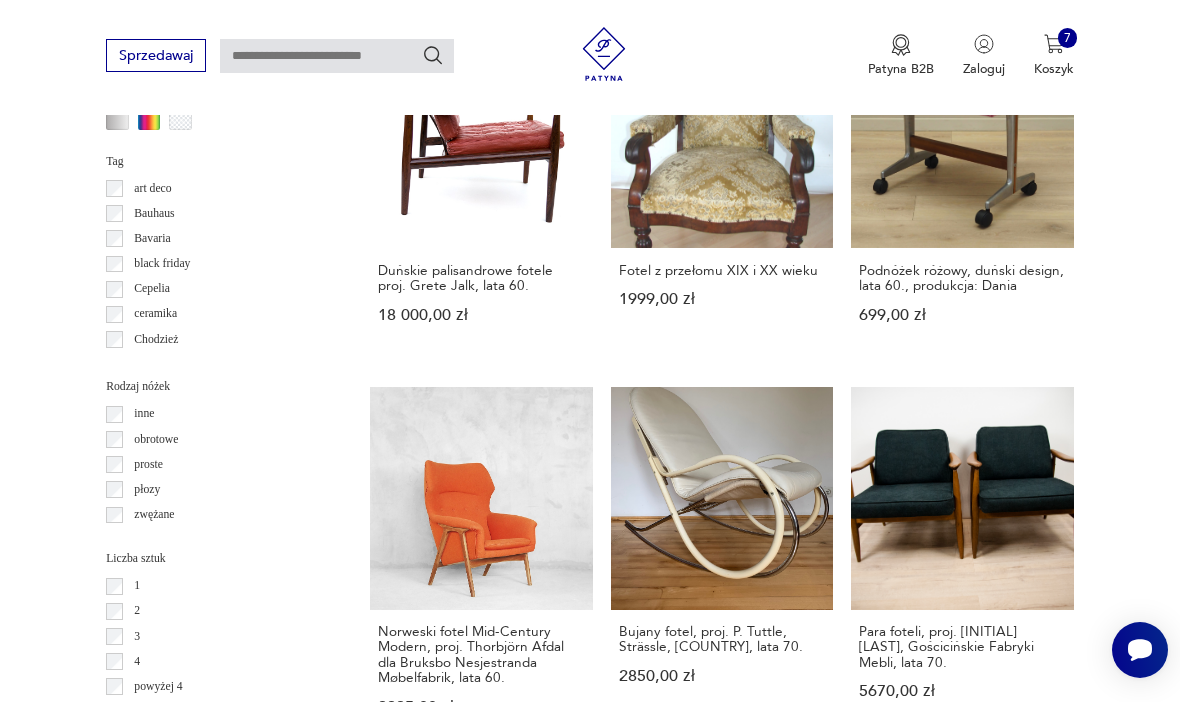 click at bounding box center (1016, 1190) 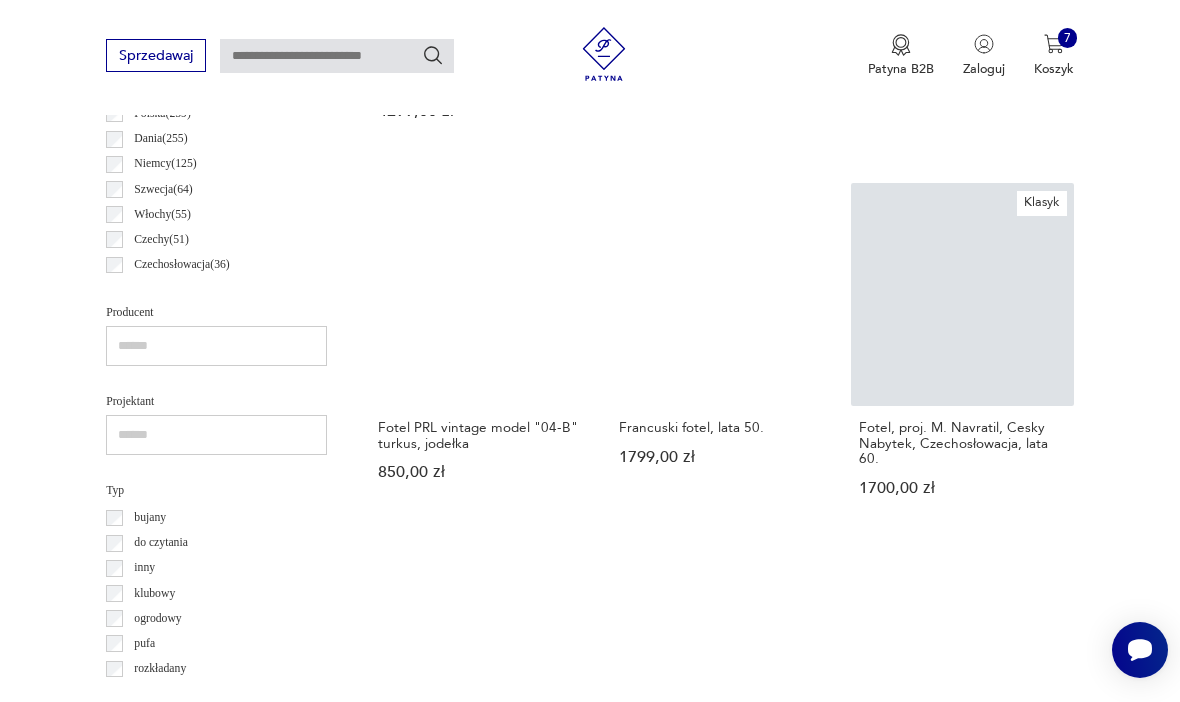 scroll, scrollTop: 1026, scrollLeft: 0, axis: vertical 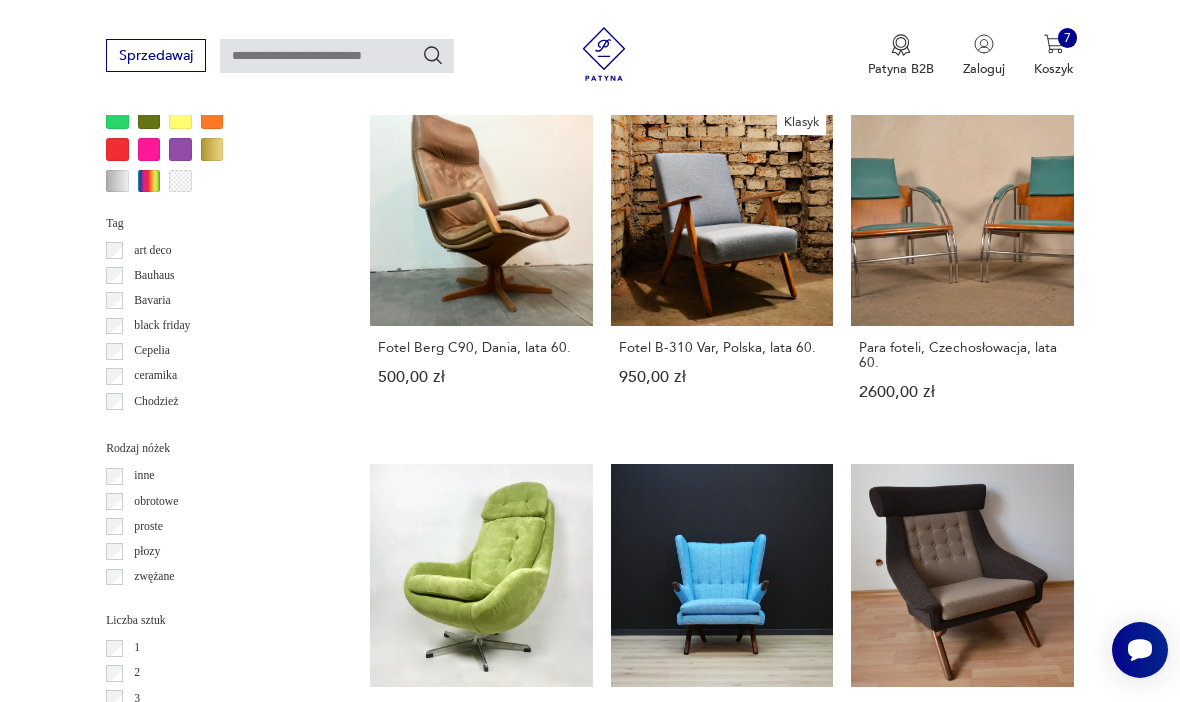 click at bounding box center [1016, 1237] 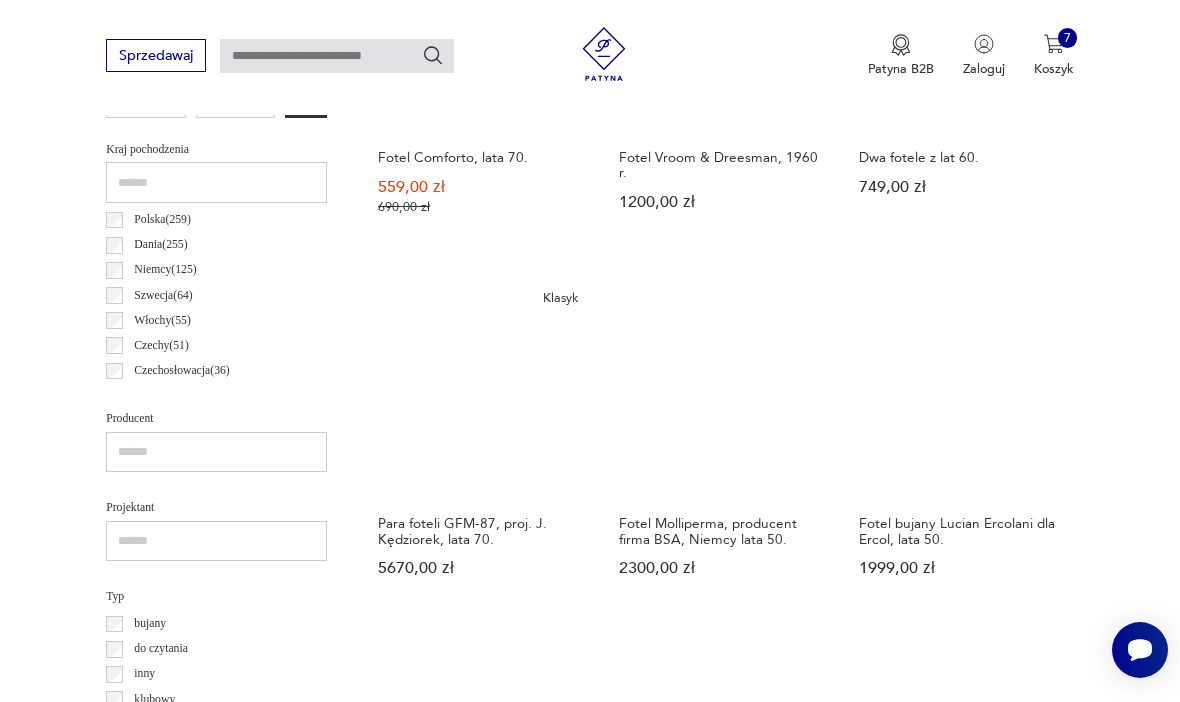 scroll, scrollTop: 986, scrollLeft: 0, axis: vertical 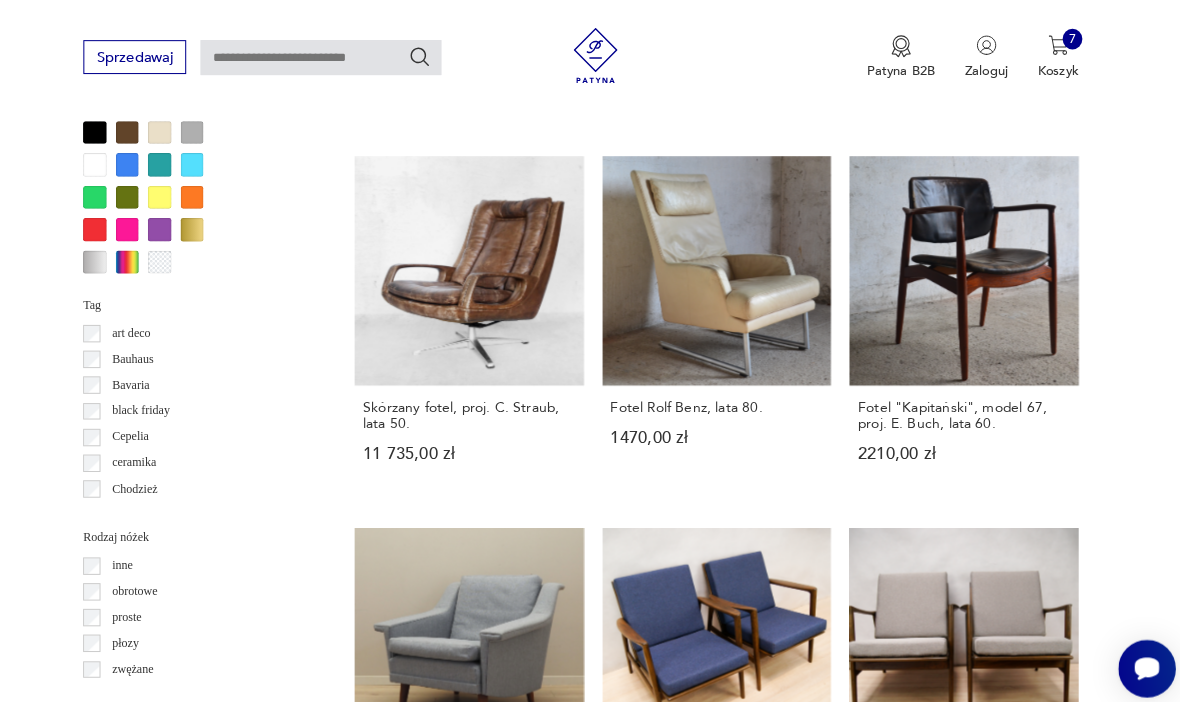 click 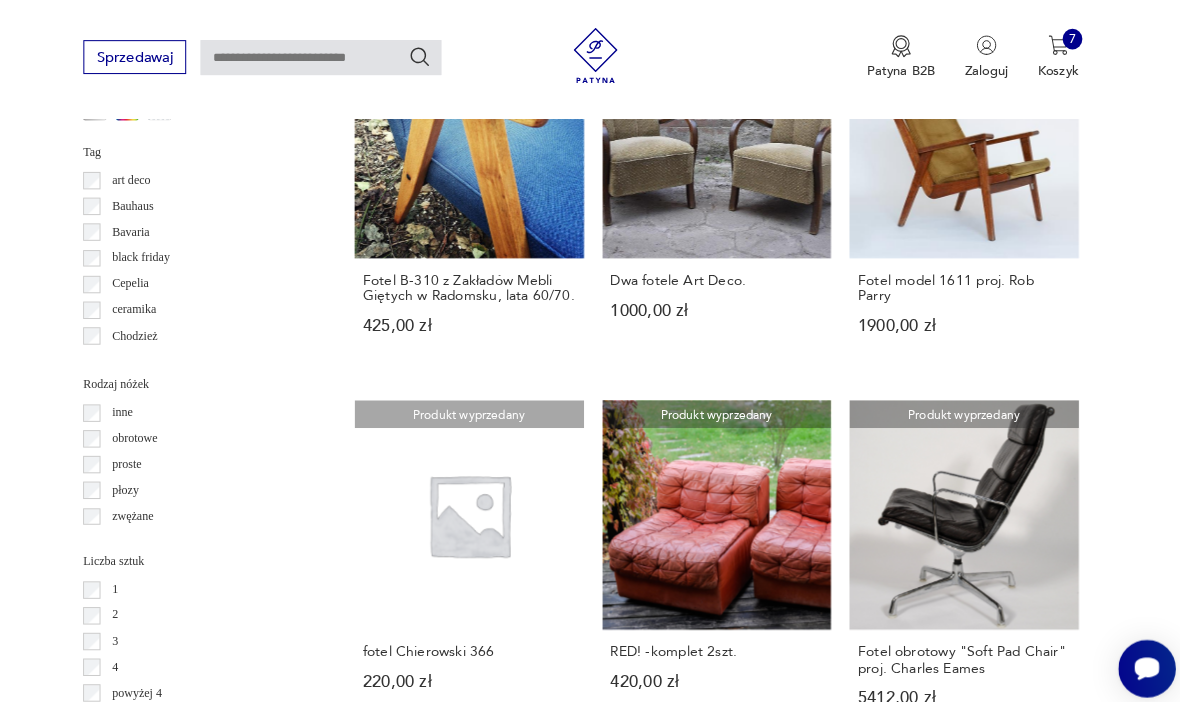 click 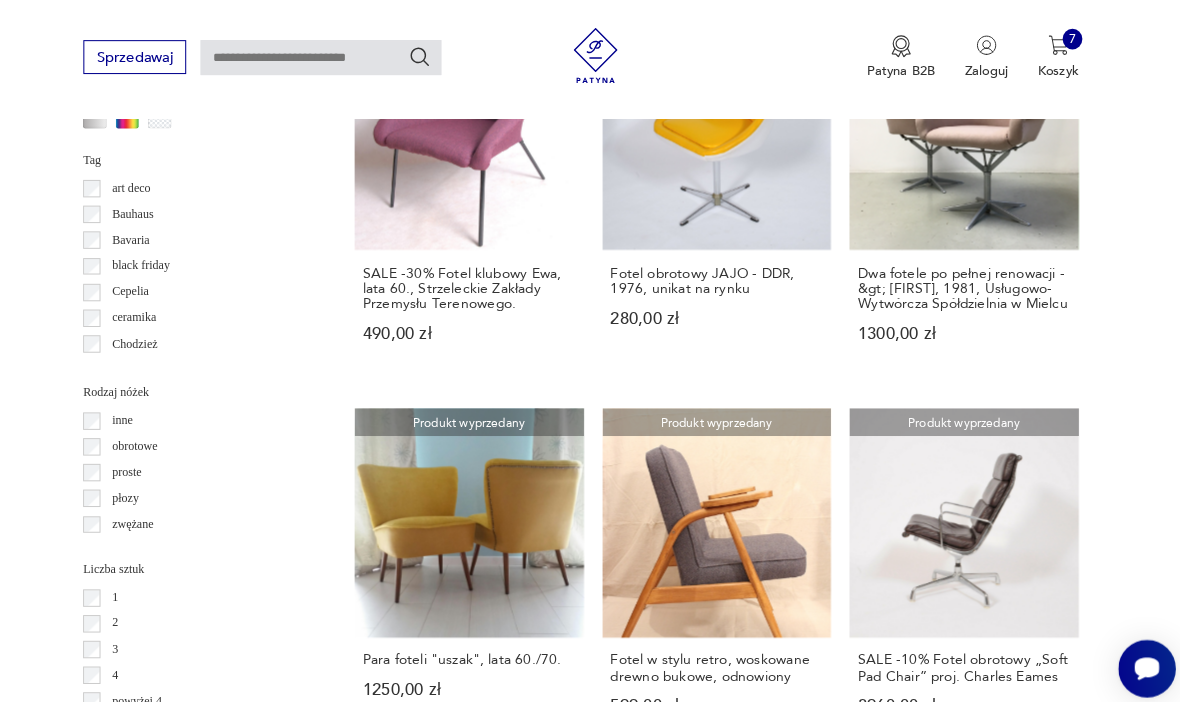 click 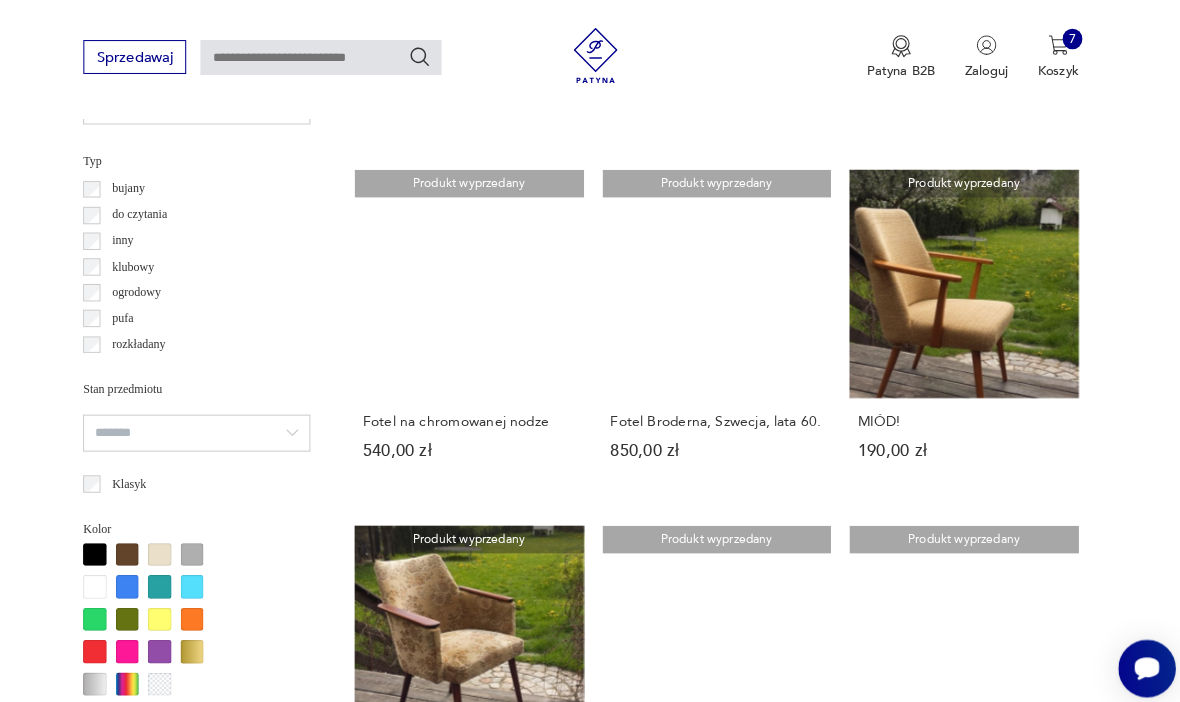 scroll, scrollTop: 1357, scrollLeft: 0, axis: vertical 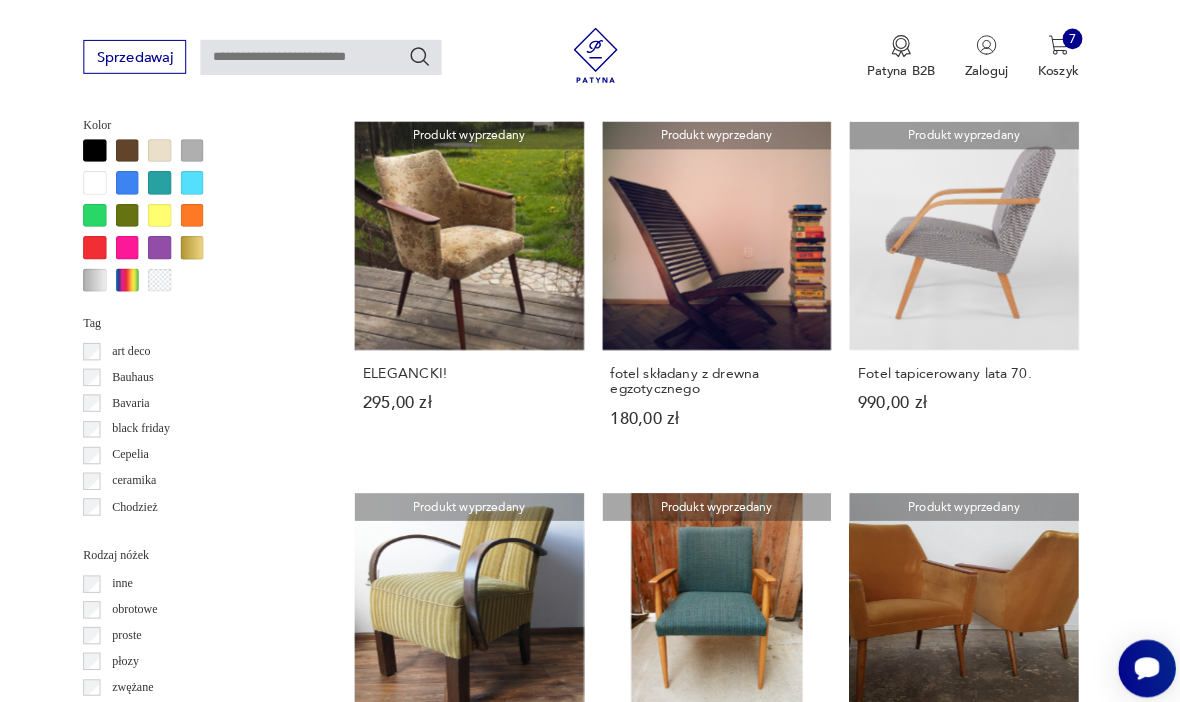 click 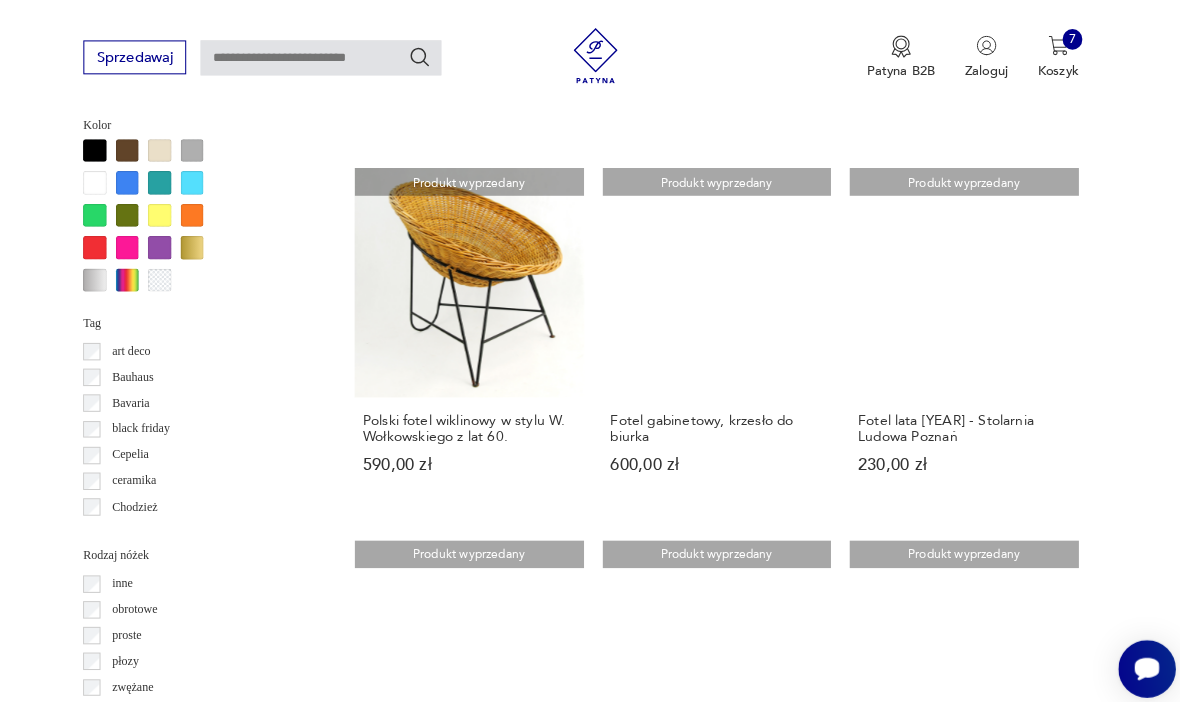 scroll, scrollTop: 1899, scrollLeft: 0, axis: vertical 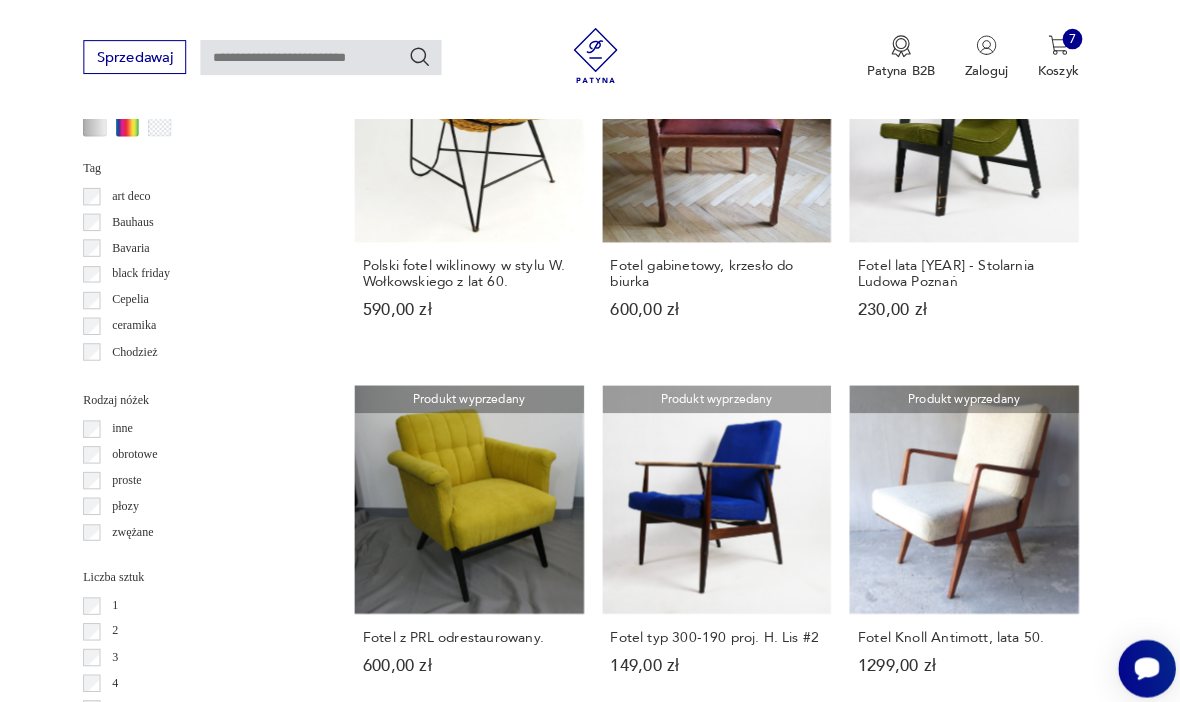 click 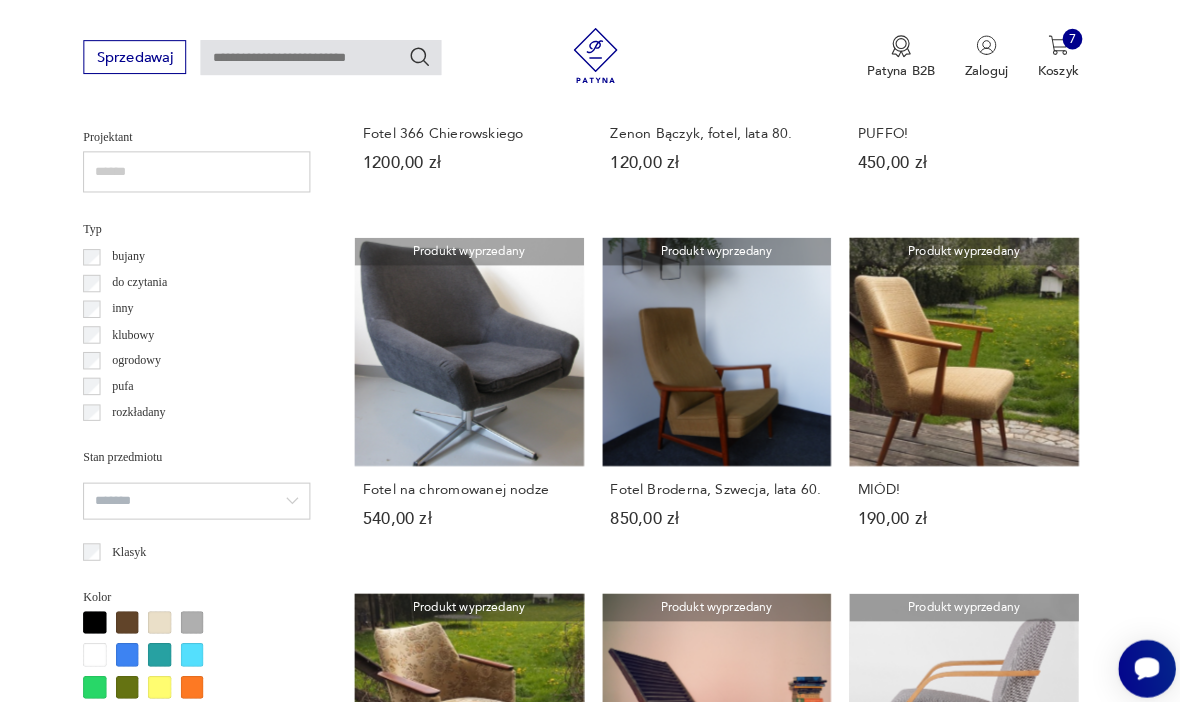 click on "Produkt wyprzedany fotel składany z drewna egzotycznego 180,00 zł" at bounding box center (722, 743) 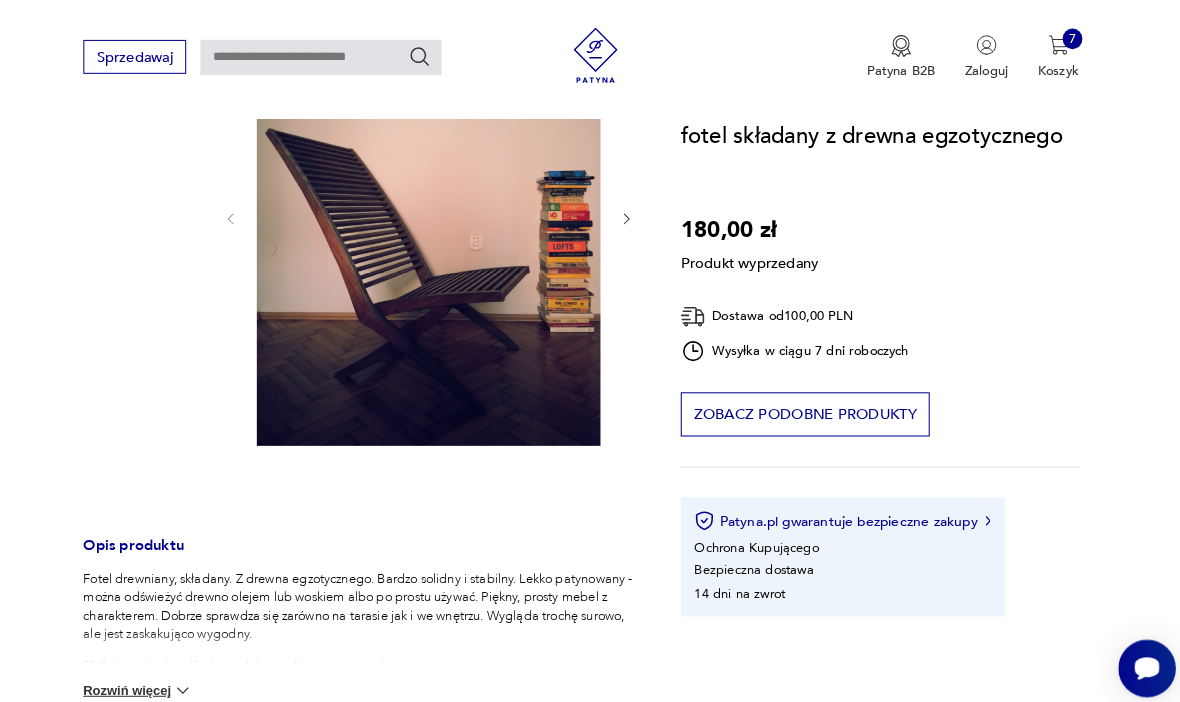 scroll, scrollTop: 337, scrollLeft: 0, axis: vertical 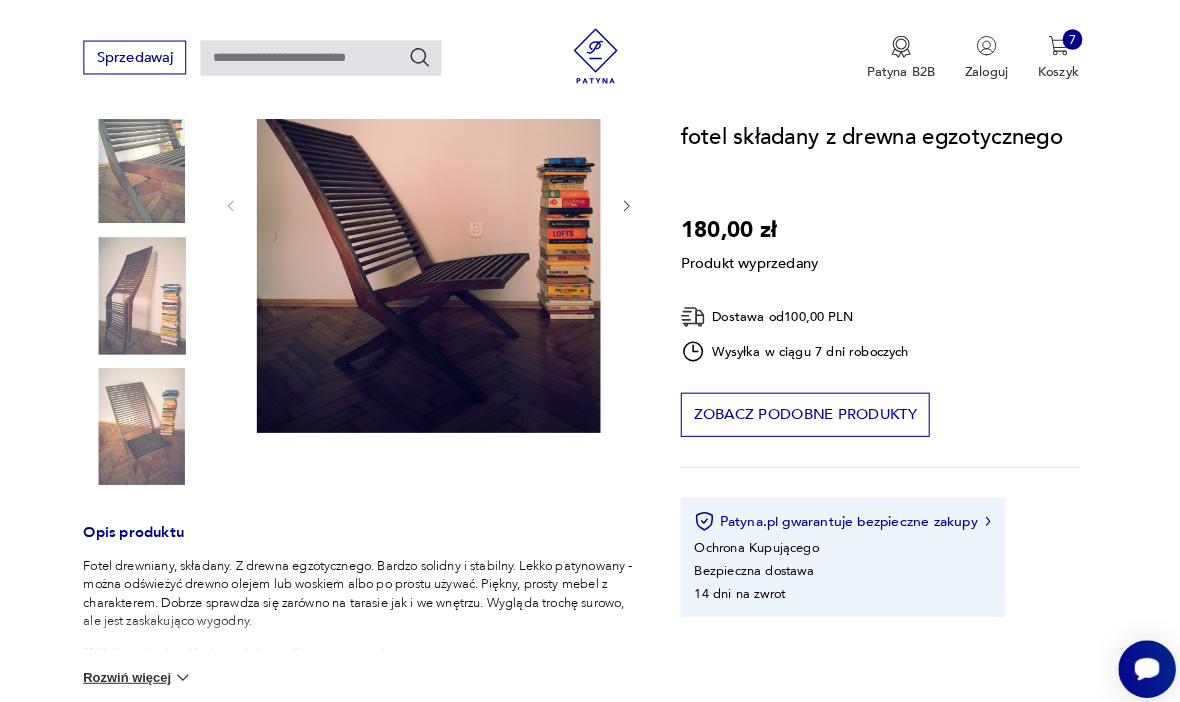 click on "Produkt wyprzedany Opis produktu Fotel drewniany, składany. Z drewna egzotycznego. Bardzo solidny i stabilny. Lekko patynowany - można odświeżyć drewno olejem lub woskiem albo po prostu używać. Piękny, prosty mebel z charakterem. Dobrze sprawdza się zarówno na tarasie jak i we wnętrzu. Wygląda trochę surowo, ale jest zaskakująco wygodny.
Odbiór osobisty w [CITY] lub wysyłka - cena orientacyjna. Rozwiń więcej Szczegóły produktu Miasto Sprzedawcy :   [CITY] Tagi:   modern ,  fotel O sprzedawcy zmarzer Zweryfikowany sprzedawca Od 9 lat z Patyną Dostawa i zwroty Dostępne formy dostawy: Odbior osobisty   0,00 PLN Kurier   100,00 PLN Zwroty: Jeśli z jakiegokolwiek powodu chcesz zwrócić zamówiony przedmiot, masz na to   14 dni od momentu otrzymania przesyłki." at bounding box center (374, 437) 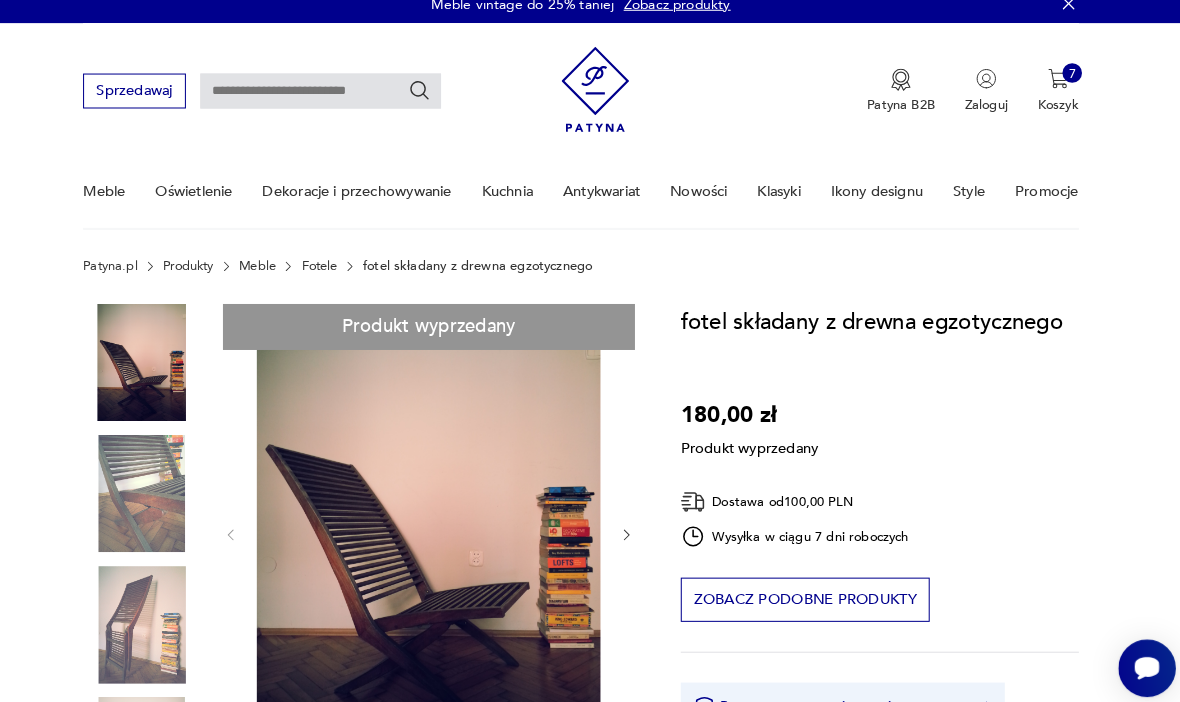 scroll, scrollTop: 0, scrollLeft: 0, axis: both 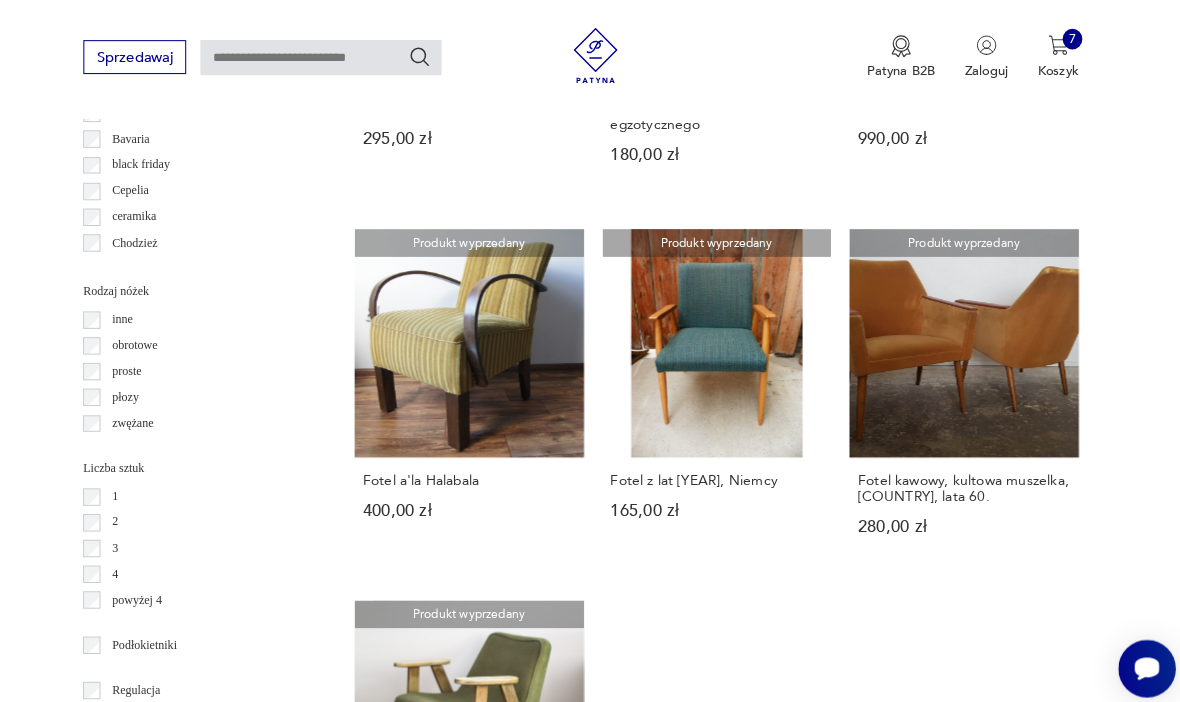 click on "86" at bounding box center [933, 995] 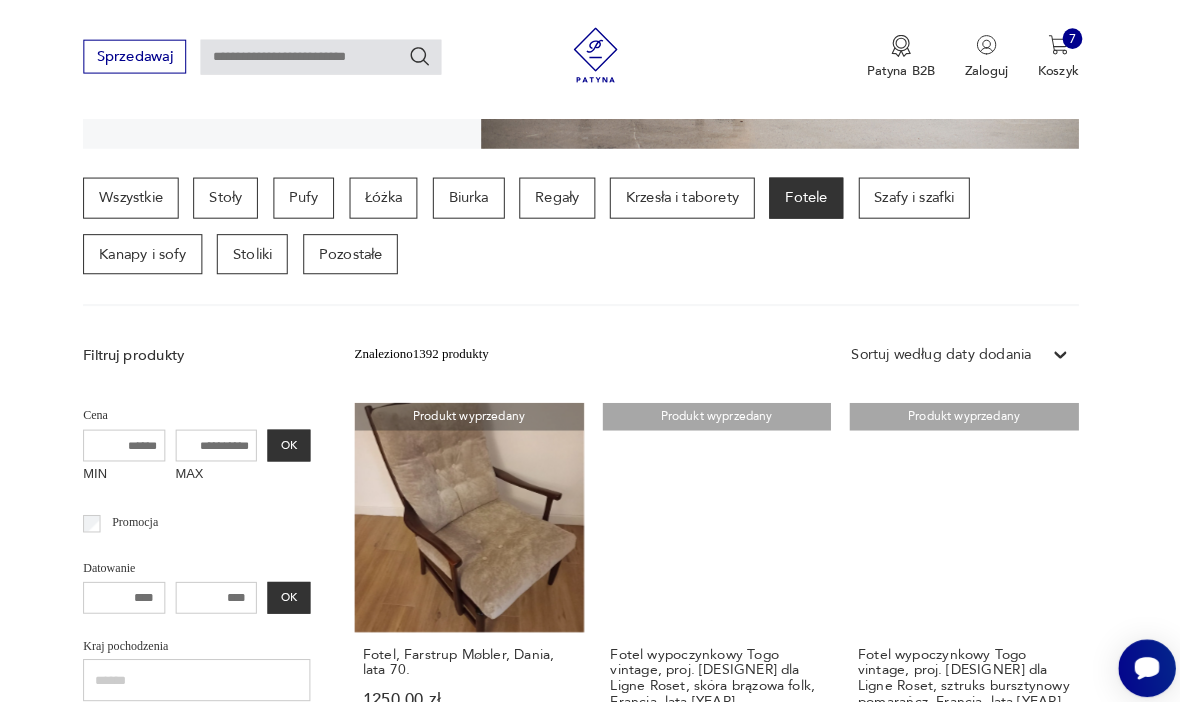 scroll, scrollTop: 438, scrollLeft: 0, axis: vertical 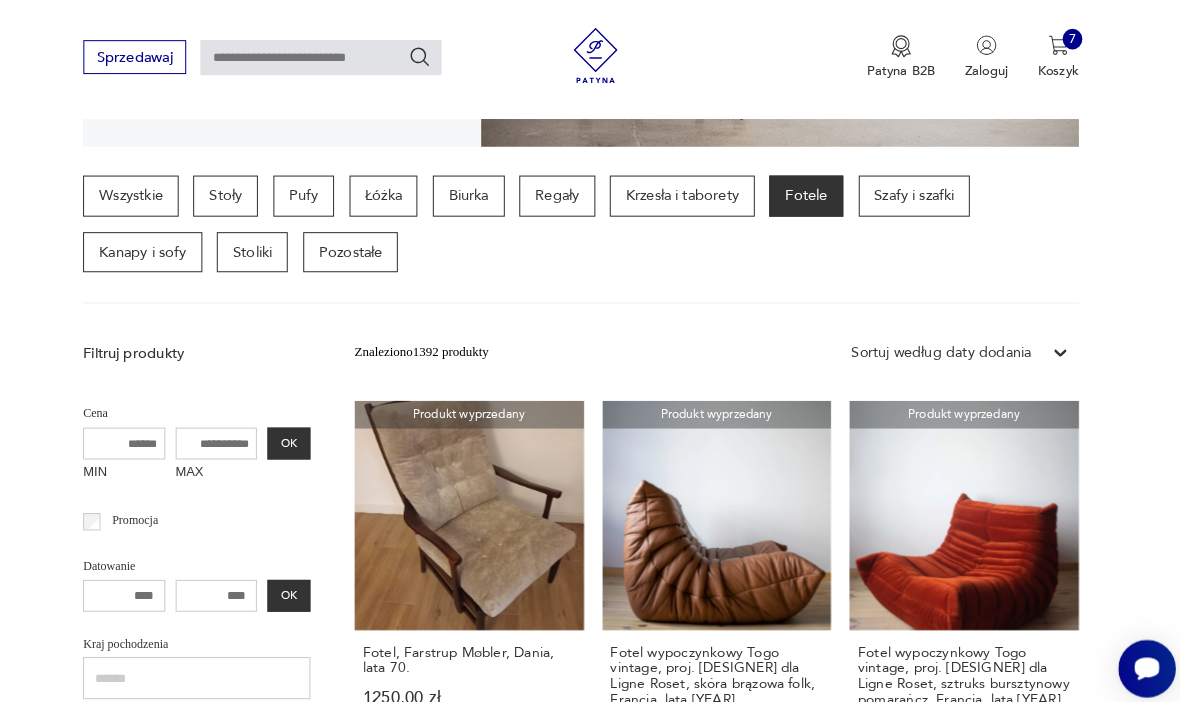 click on "Kanapy i sofy" at bounding box center (164, 246) 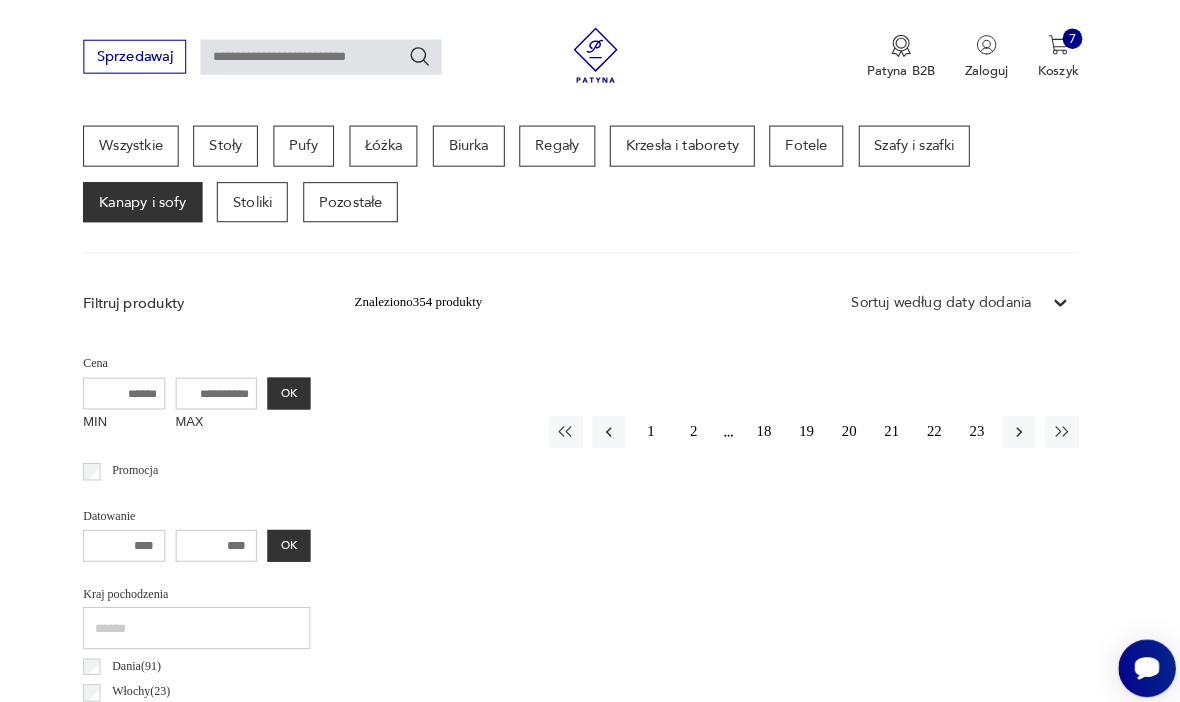 scroll, scrollTop: 465, scrollLeft: 0, axis: vertical 